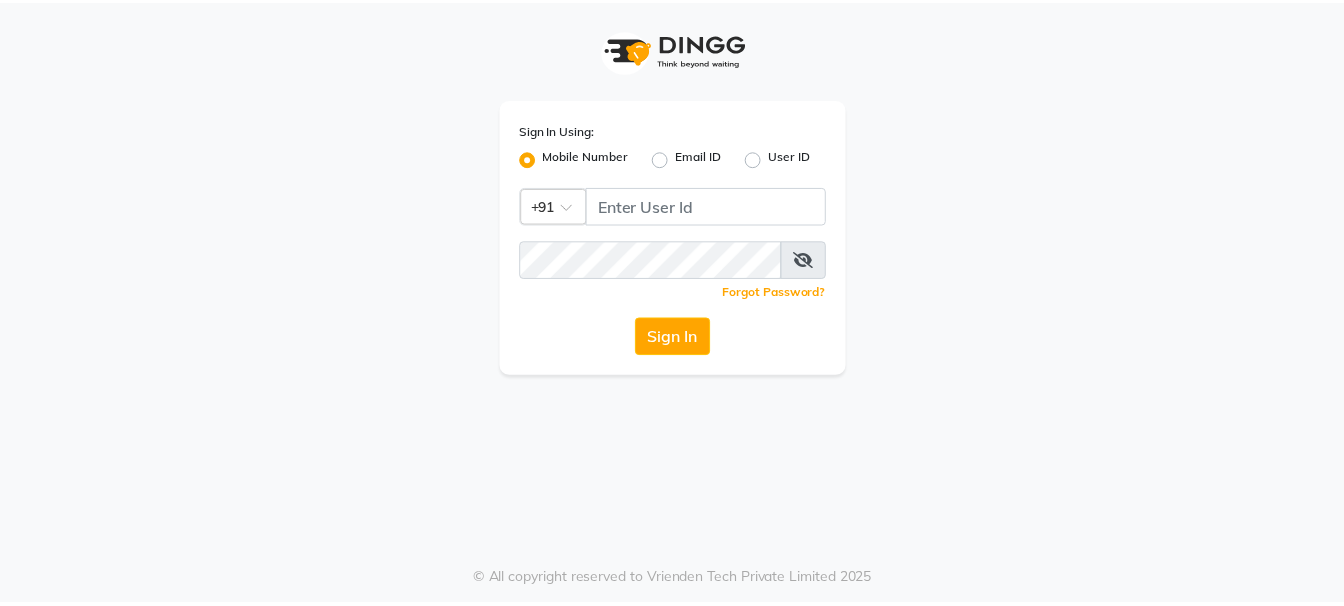 scroll, scrollTop: 0, scrollLeft: 0, axis: both 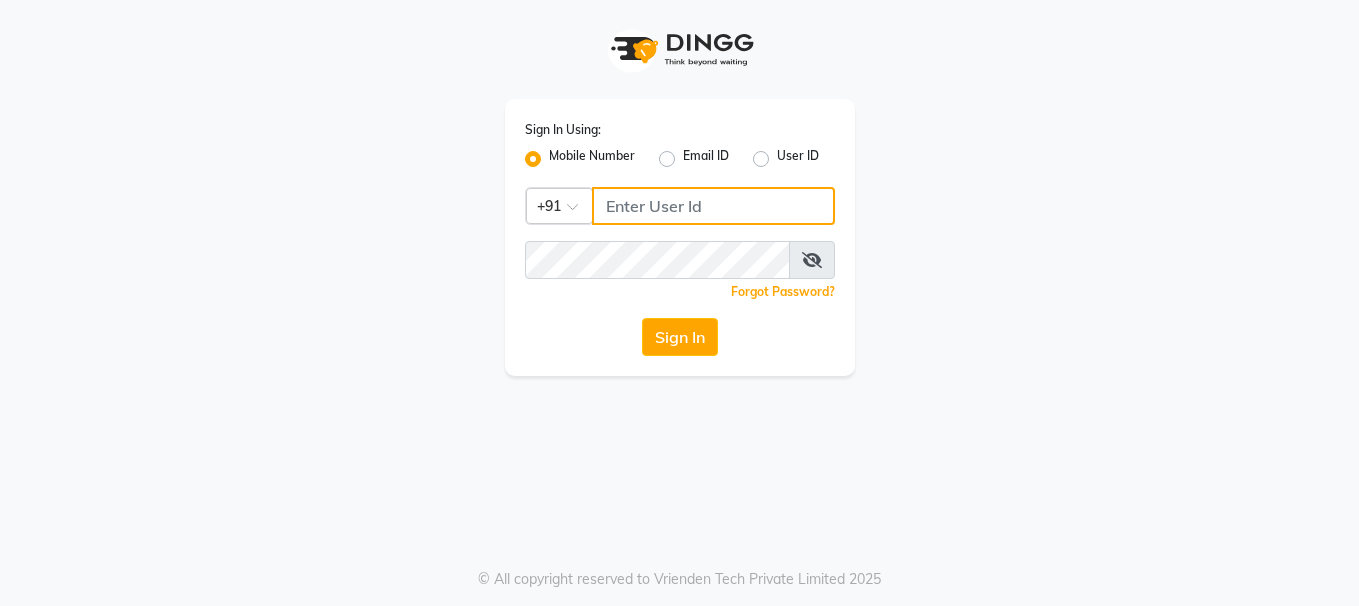 click 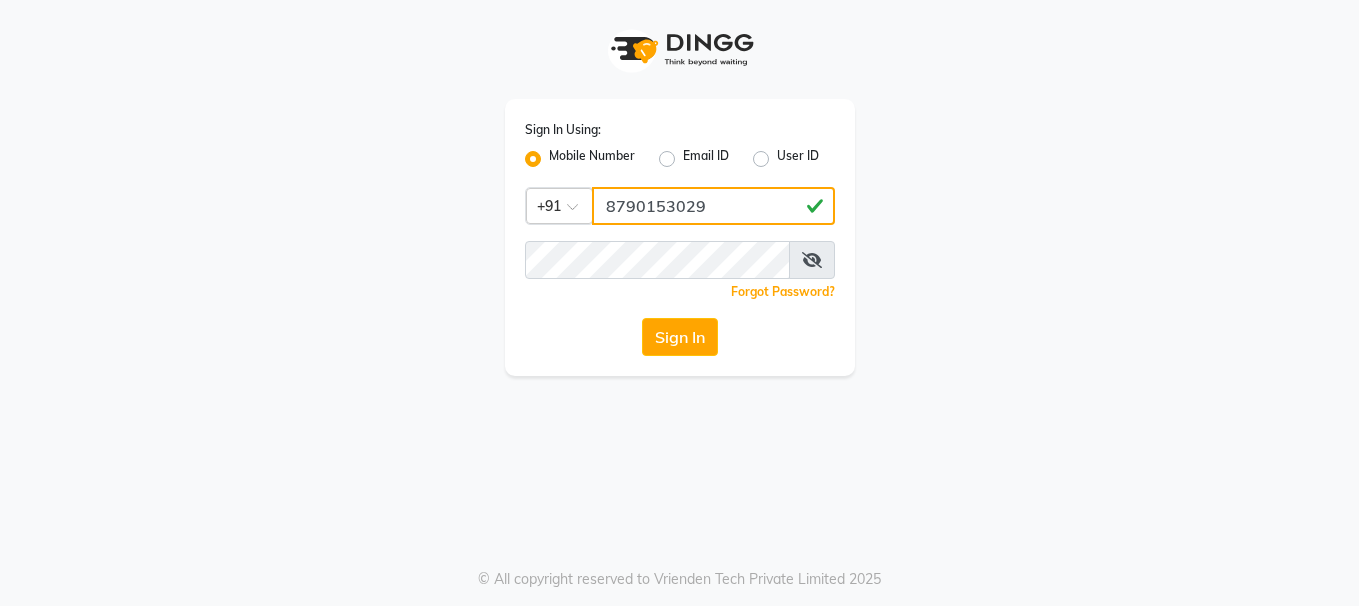 type on "8790153029" 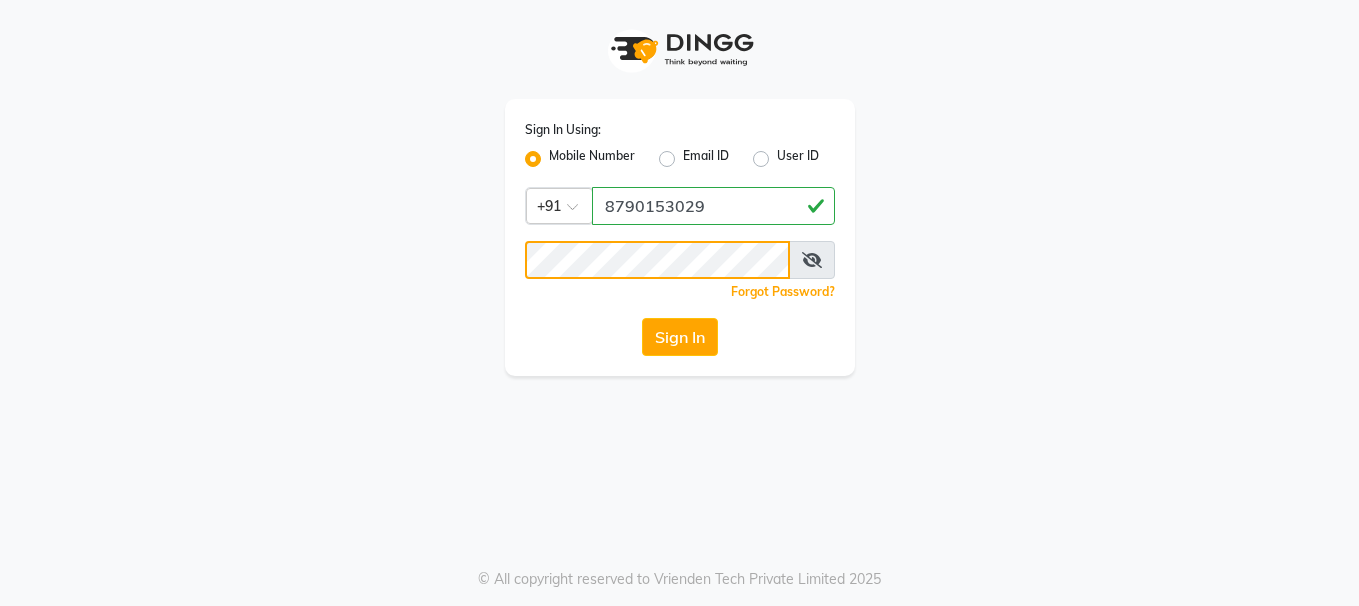 click on "Sign In" 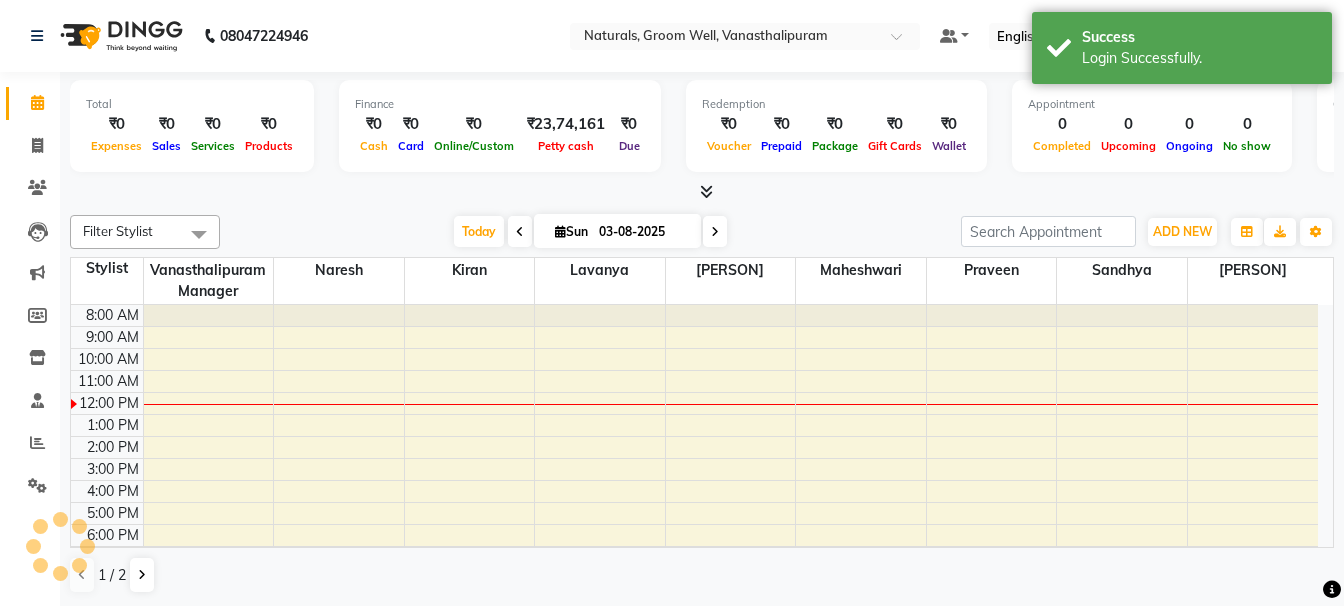 scroll, scrollTop: 0, scrollLeft: 0, axis: both 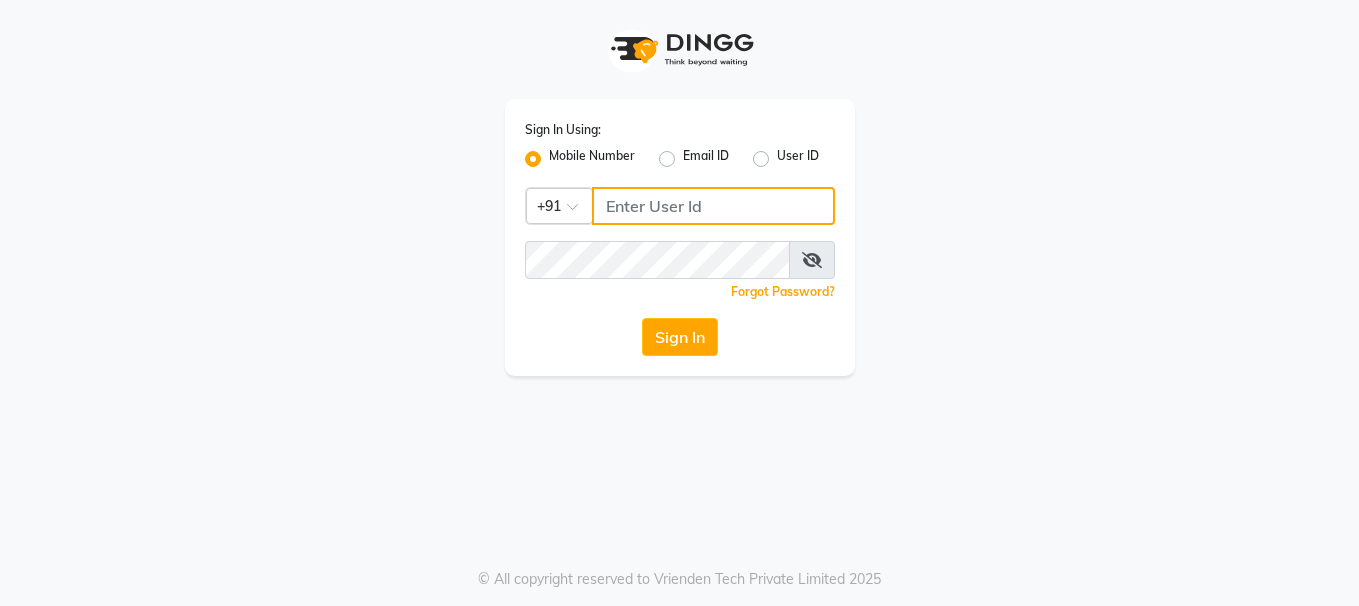 click 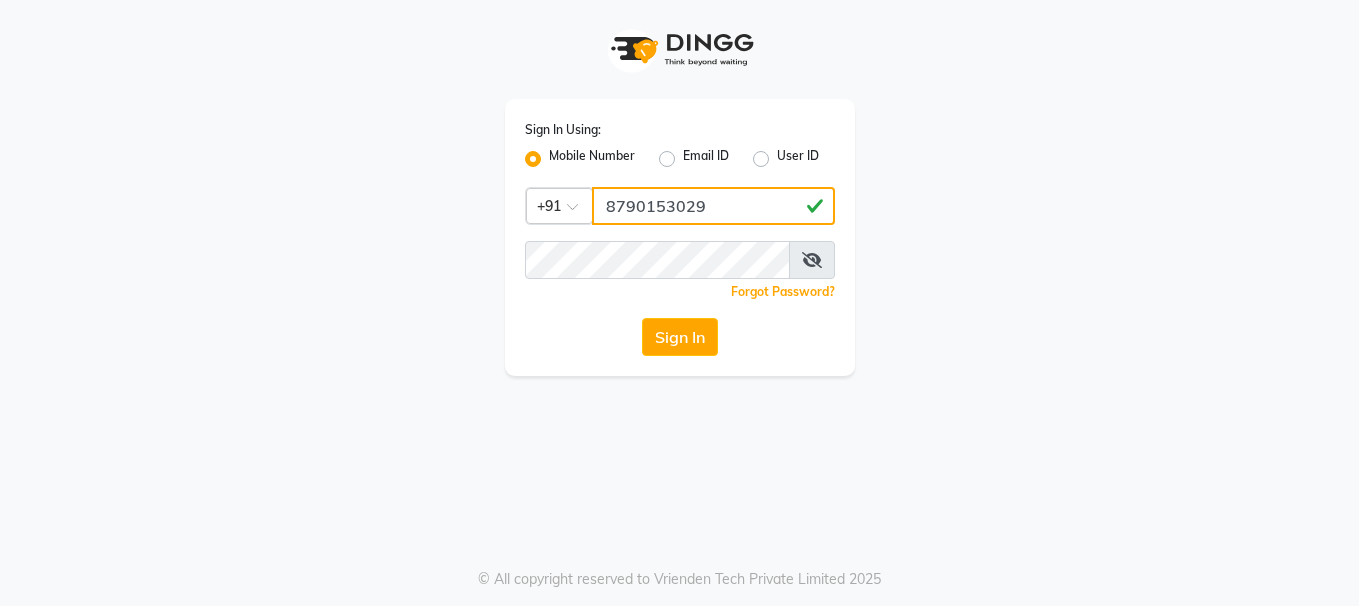 type on "8790153029" 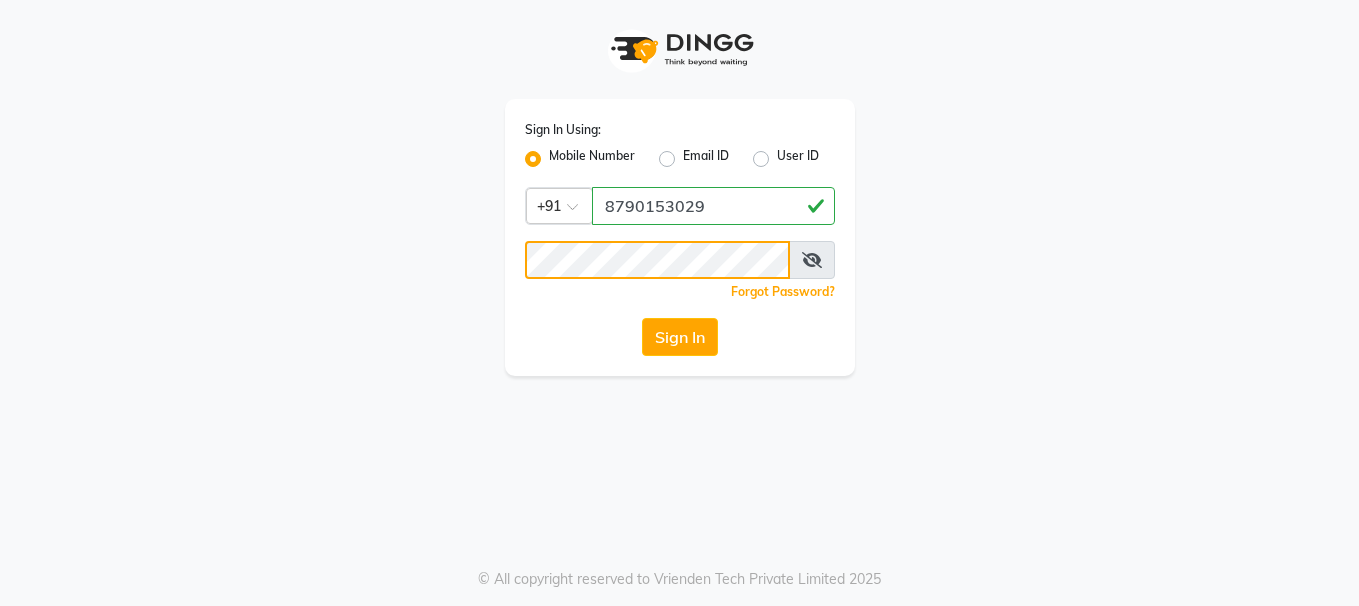 click on "Sign In" 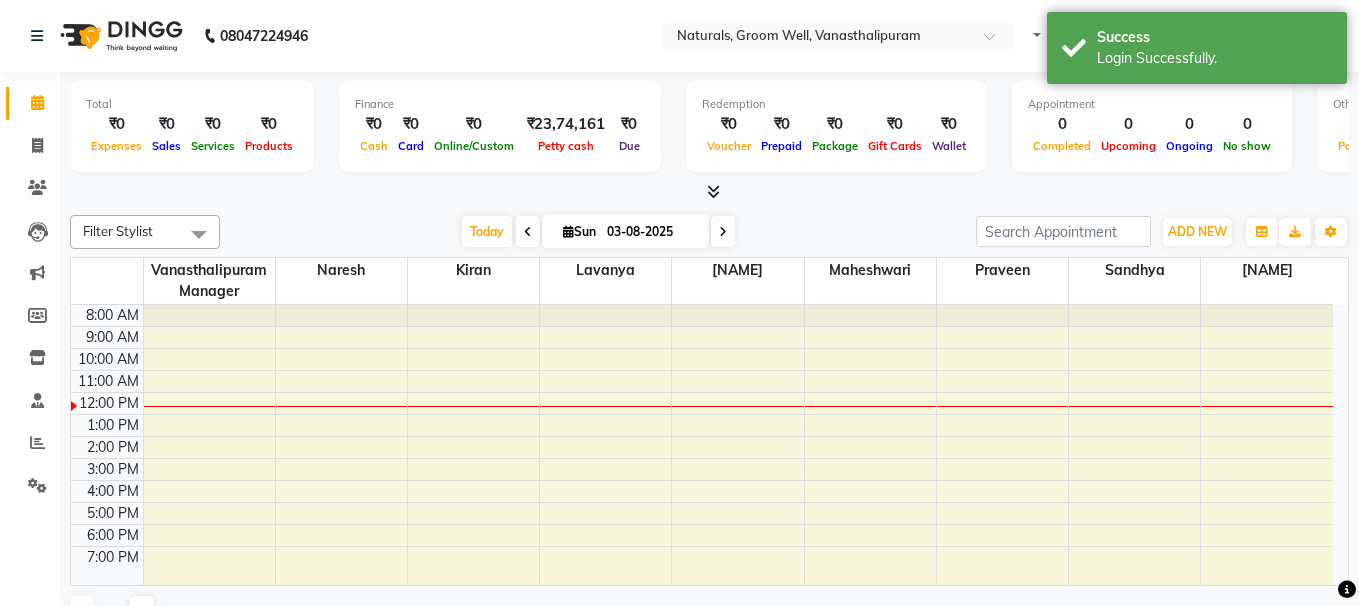 select on "en" 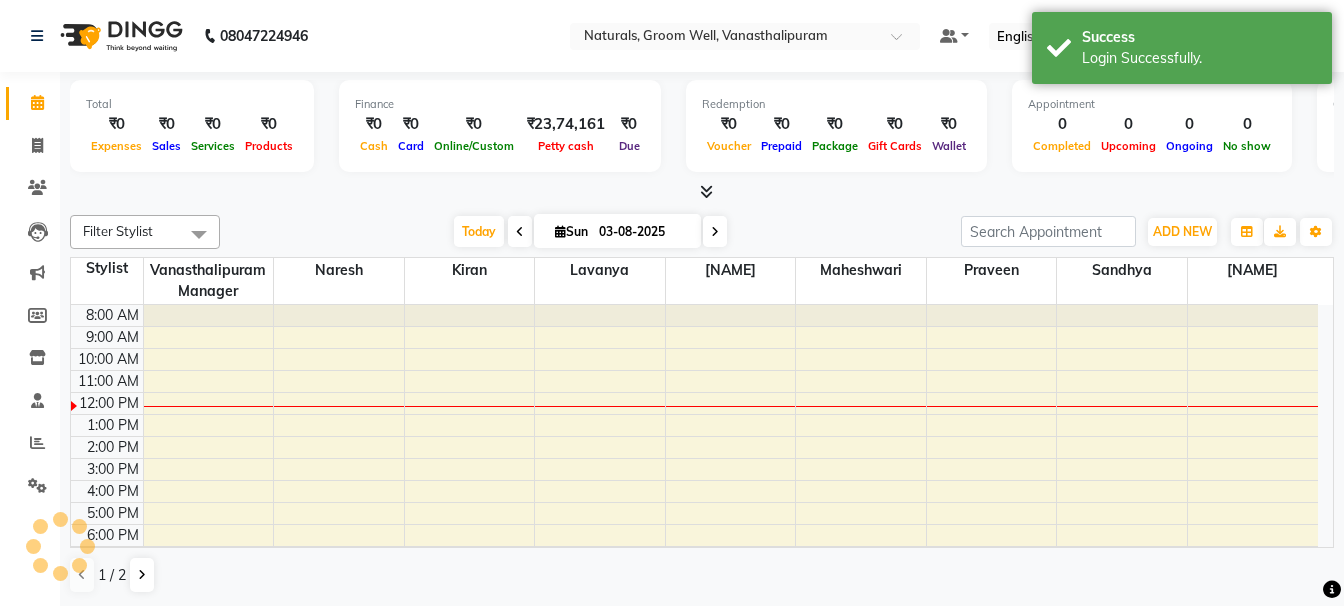 scroll, scrollTop: 0, scrollLeft: 0, axis: both 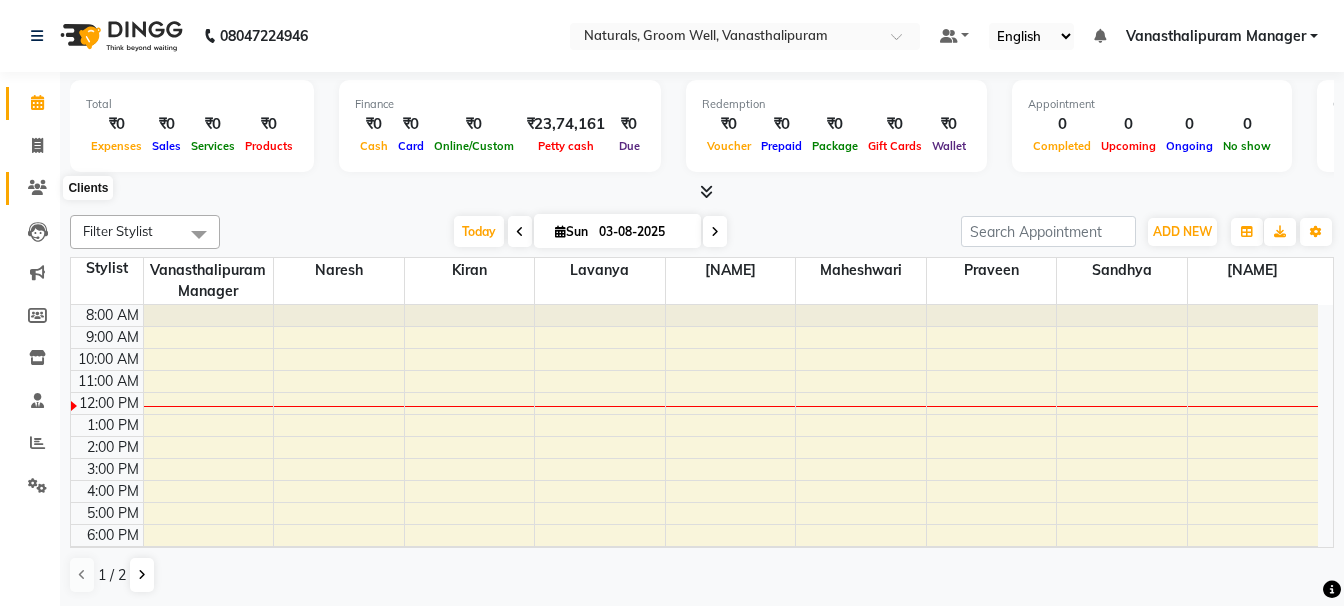 click 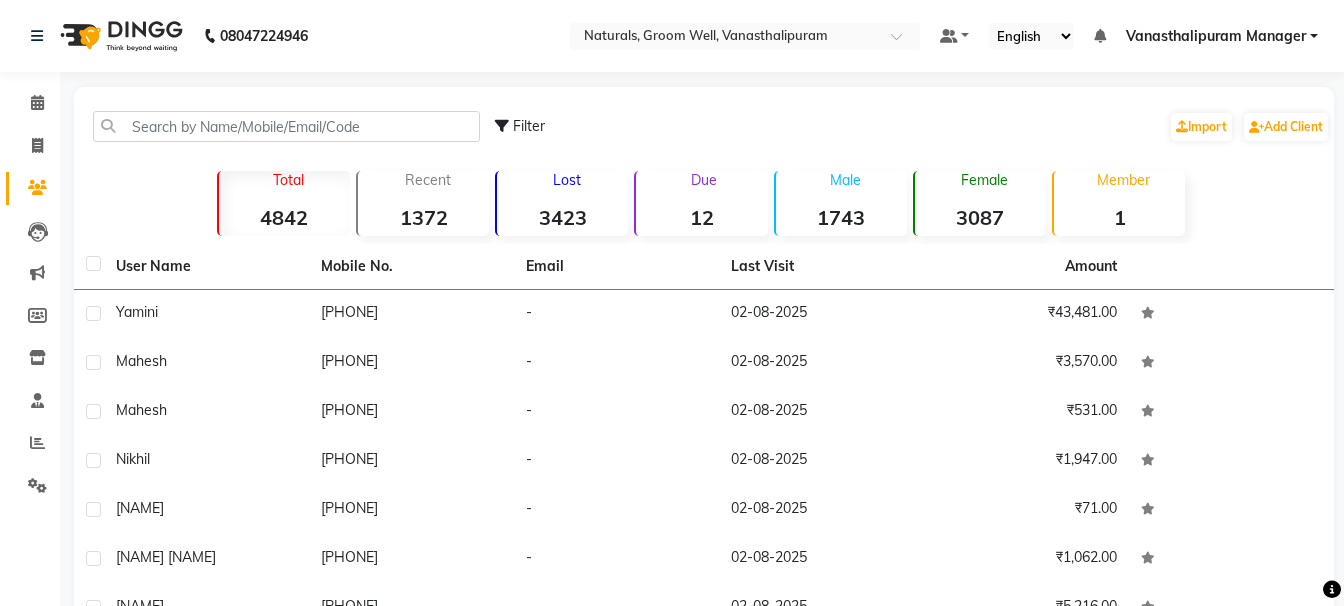 click on "Calendar" 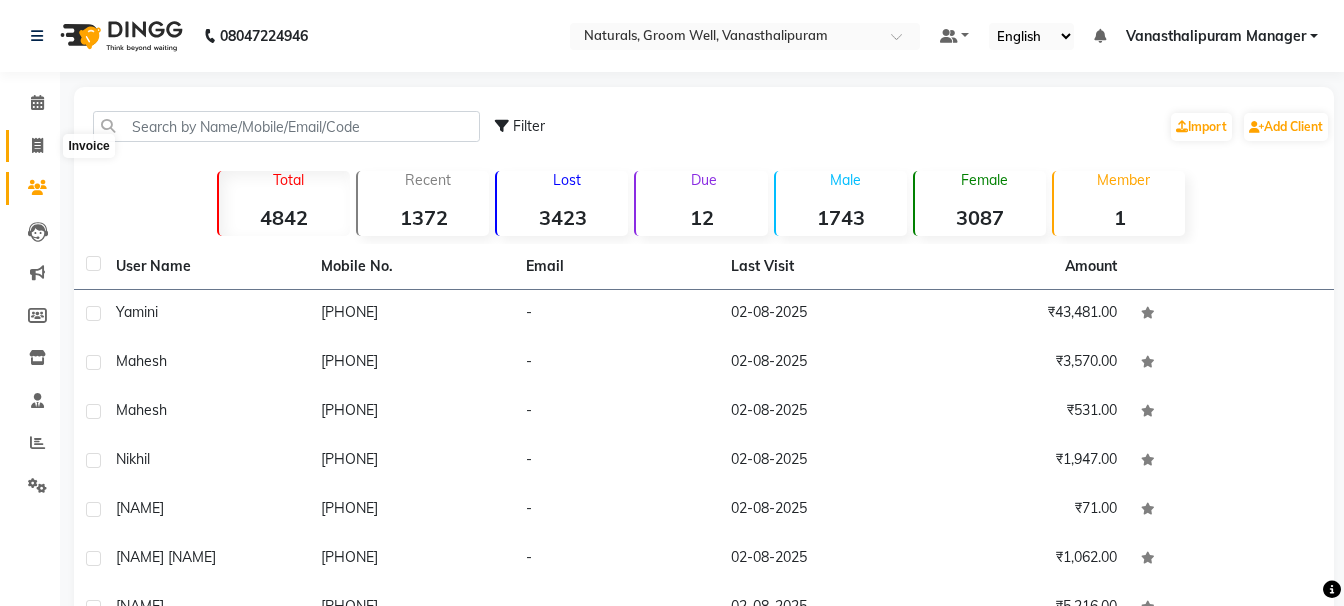 click 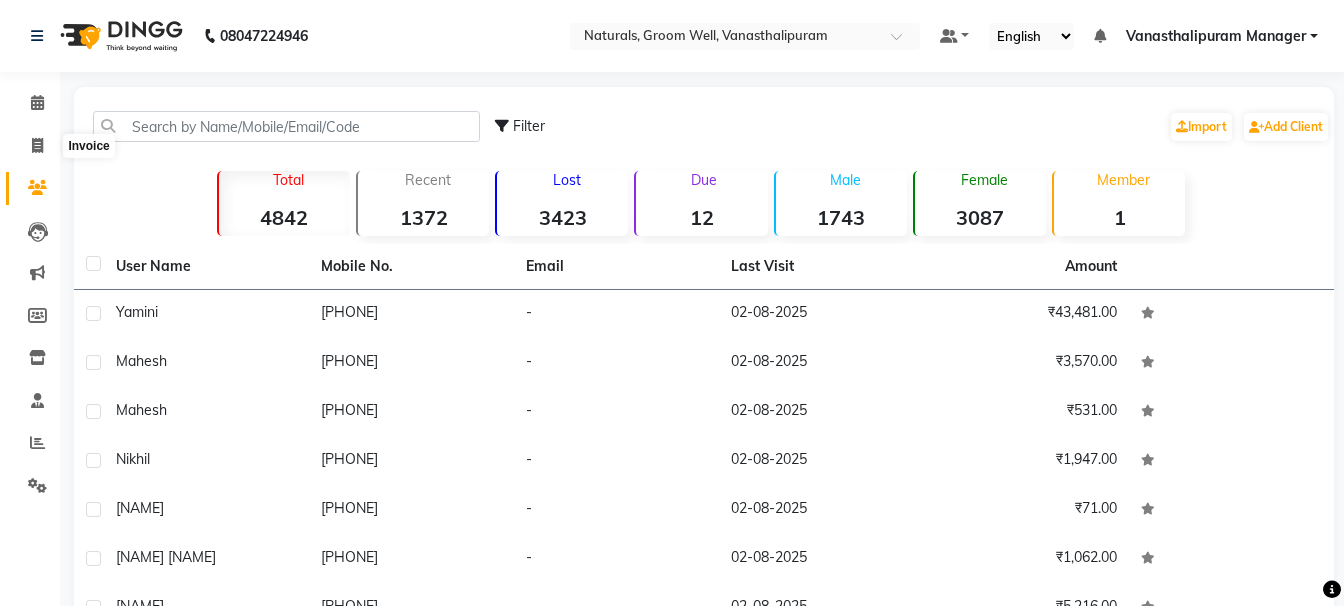 select on "5859" 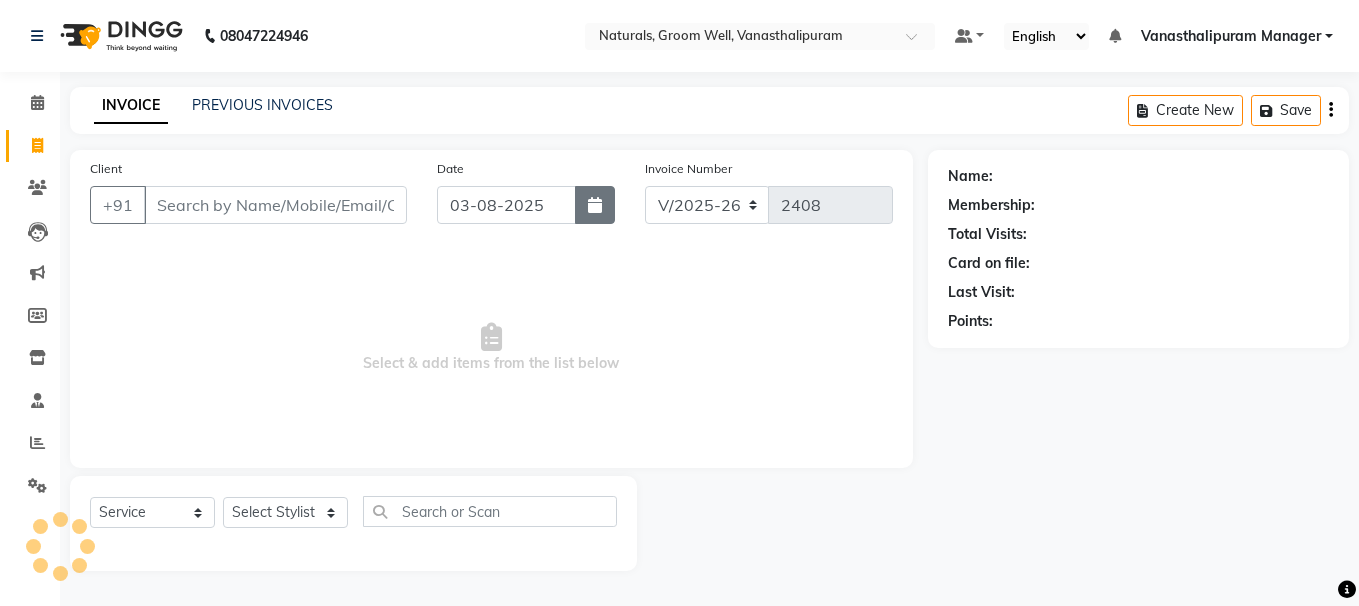 click 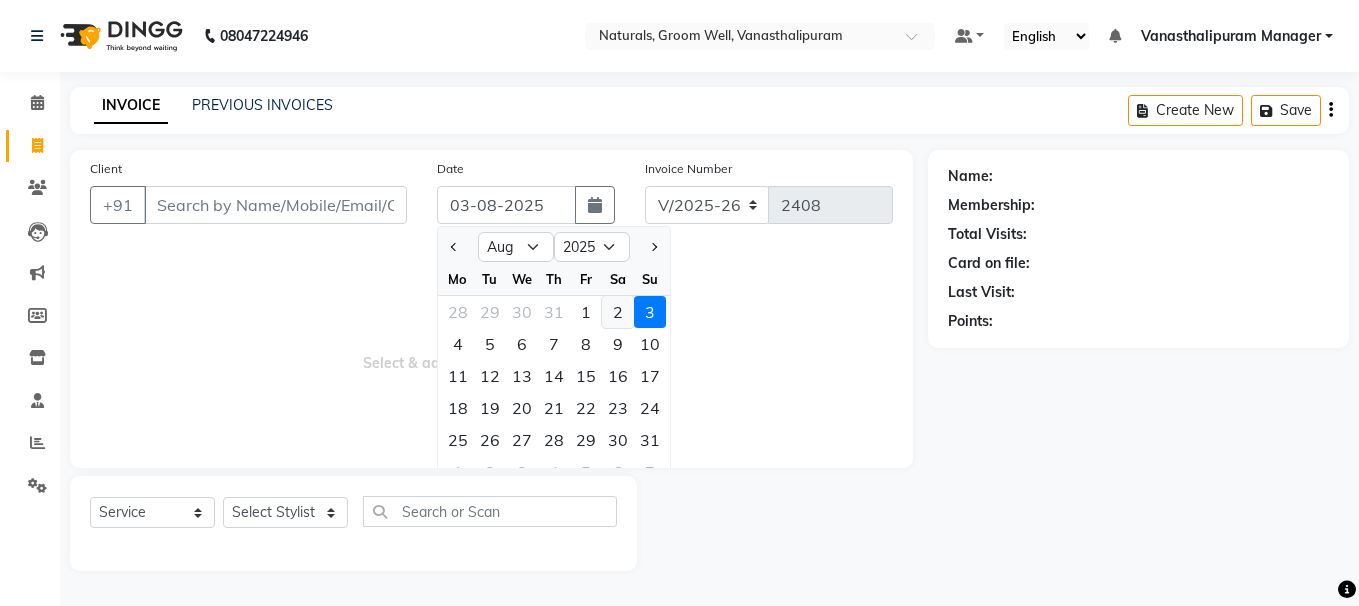click on "2" 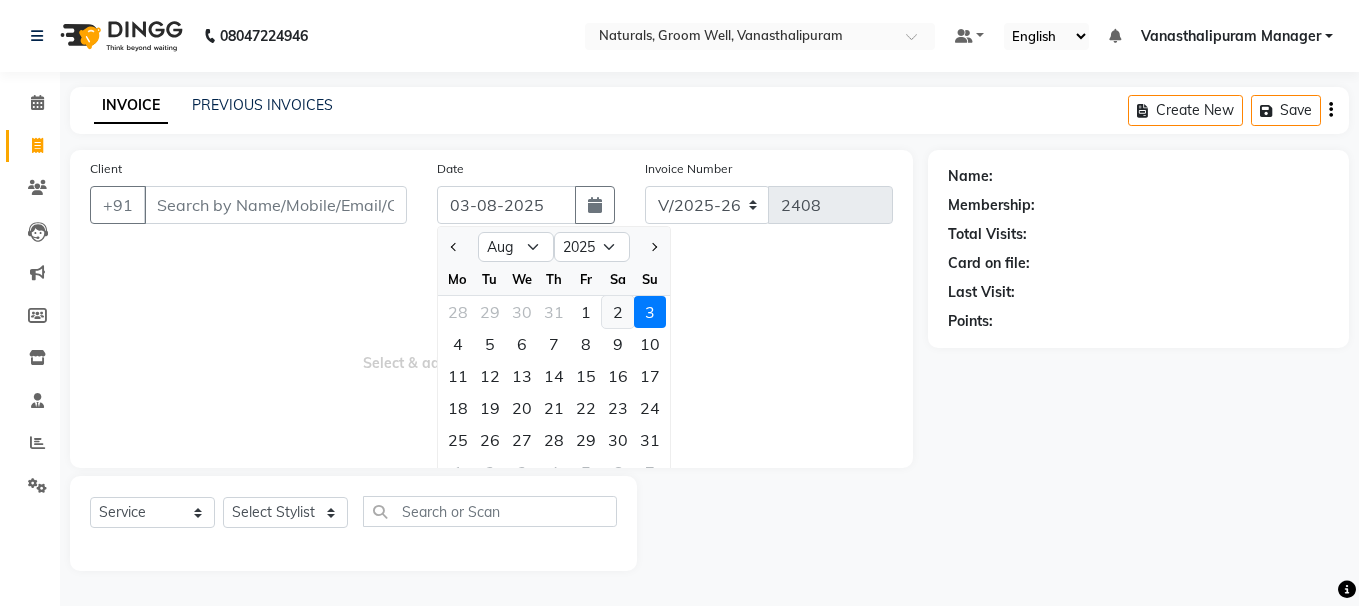 type on "02-08-2025" 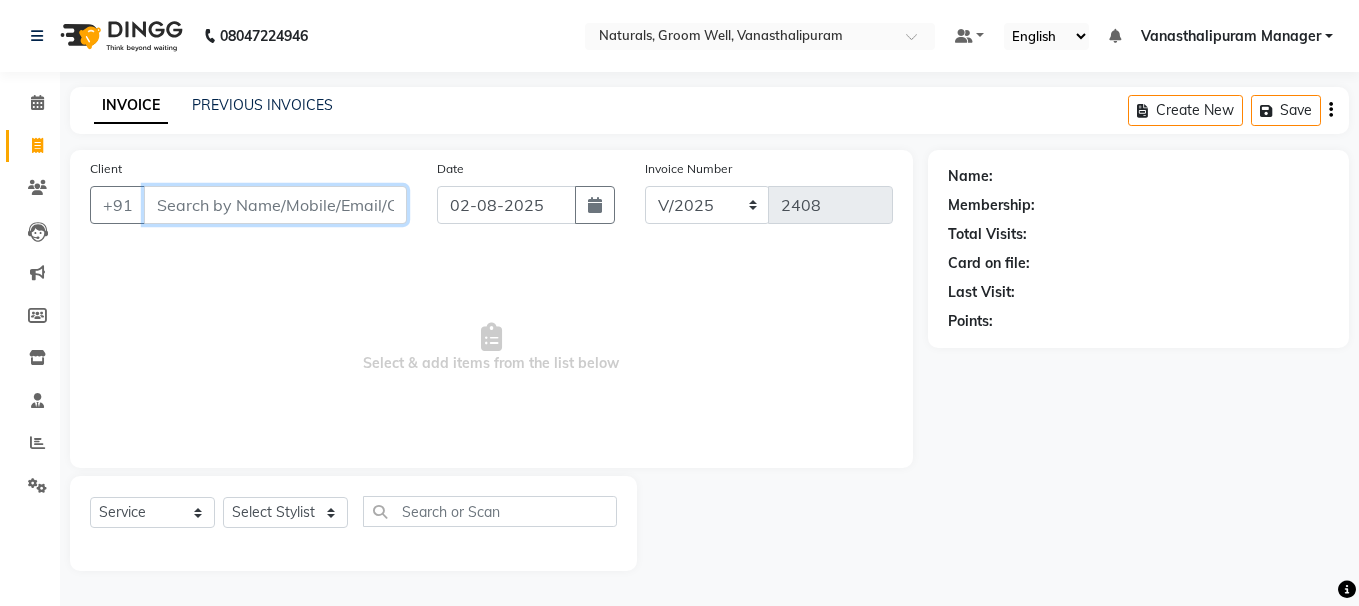 click on "Client" at bounding box center (275, 205) 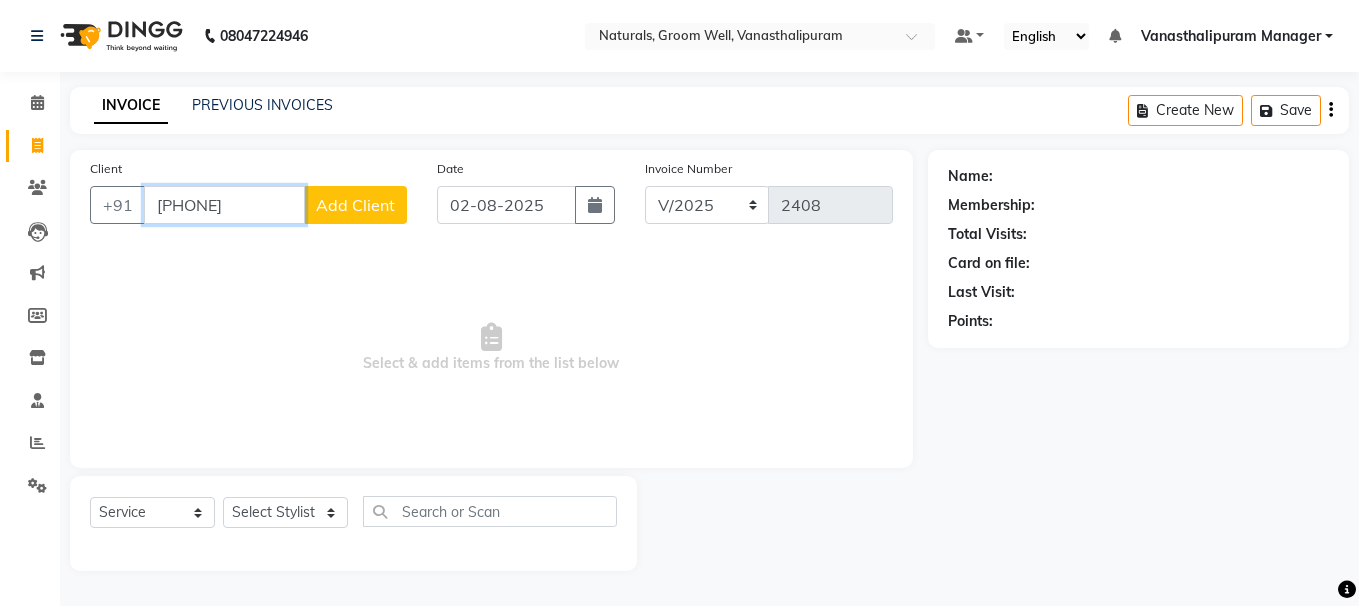 type on "[PHONE]" 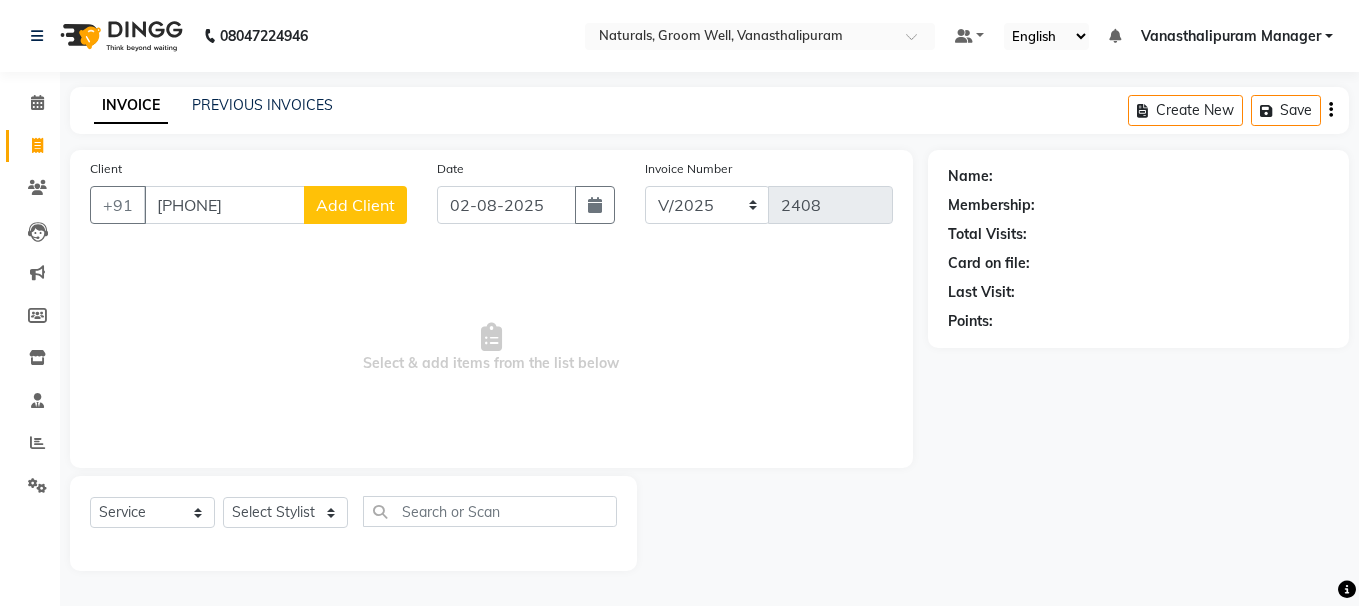 click on "Add Client" 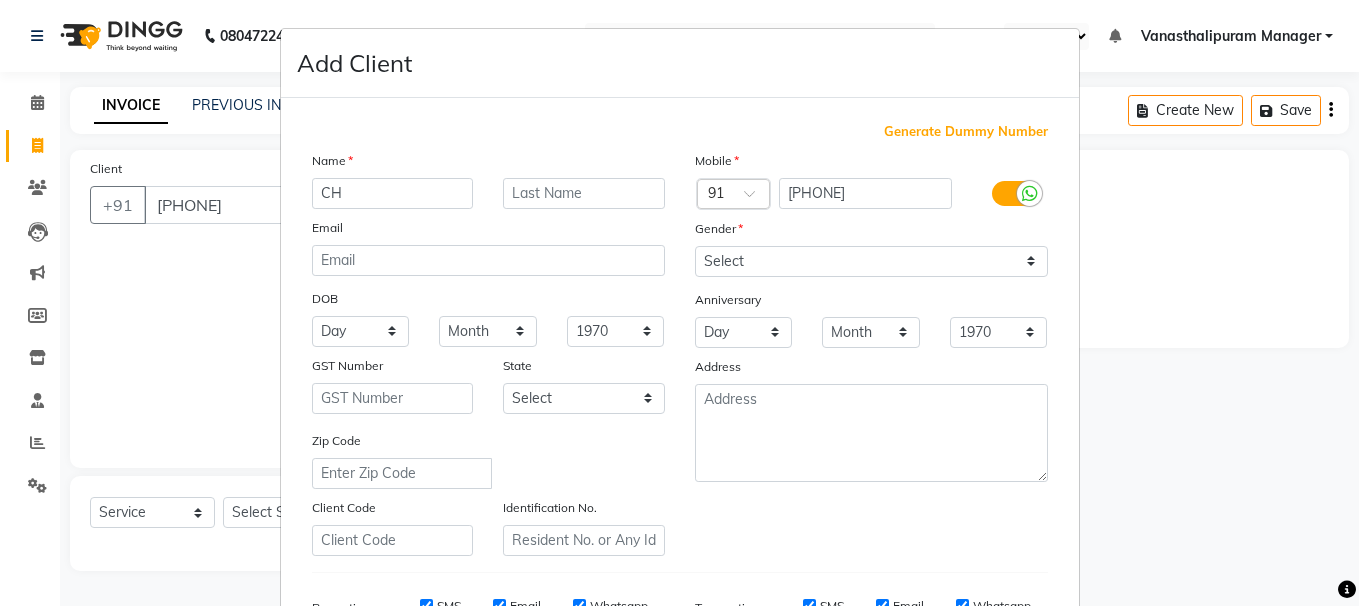 type on "C" 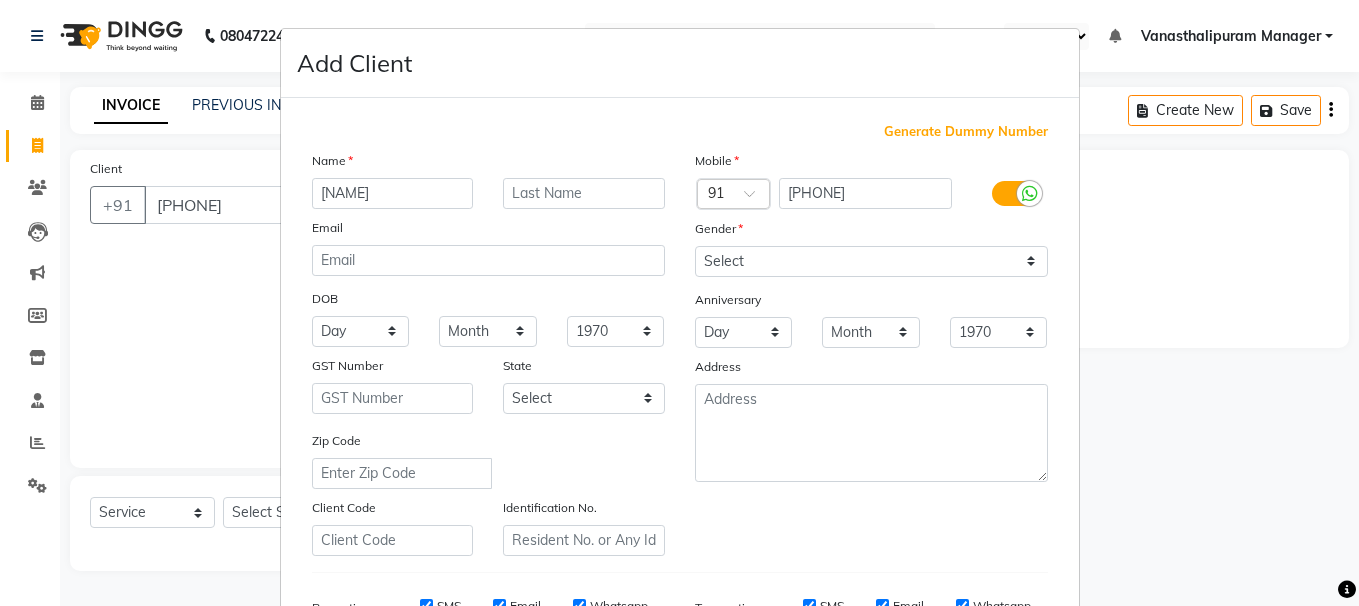 type on "[NAME]" 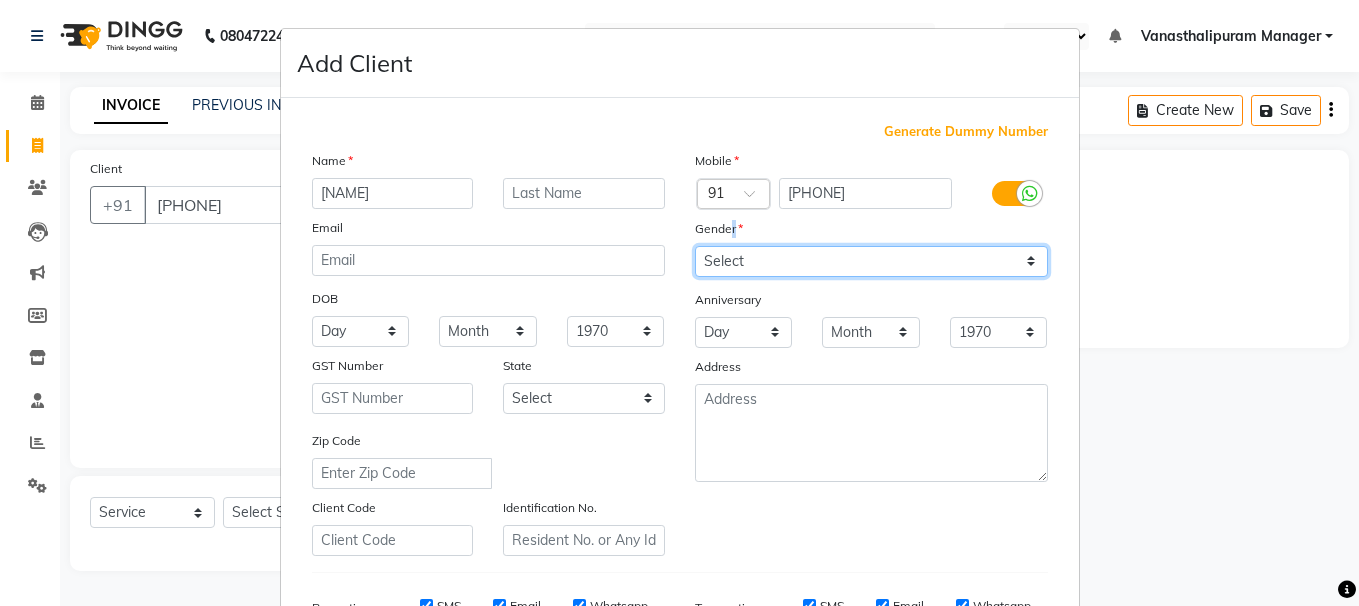click on "Select Male Female Other Prefer Not To Say" at bounding box center [871, 261] 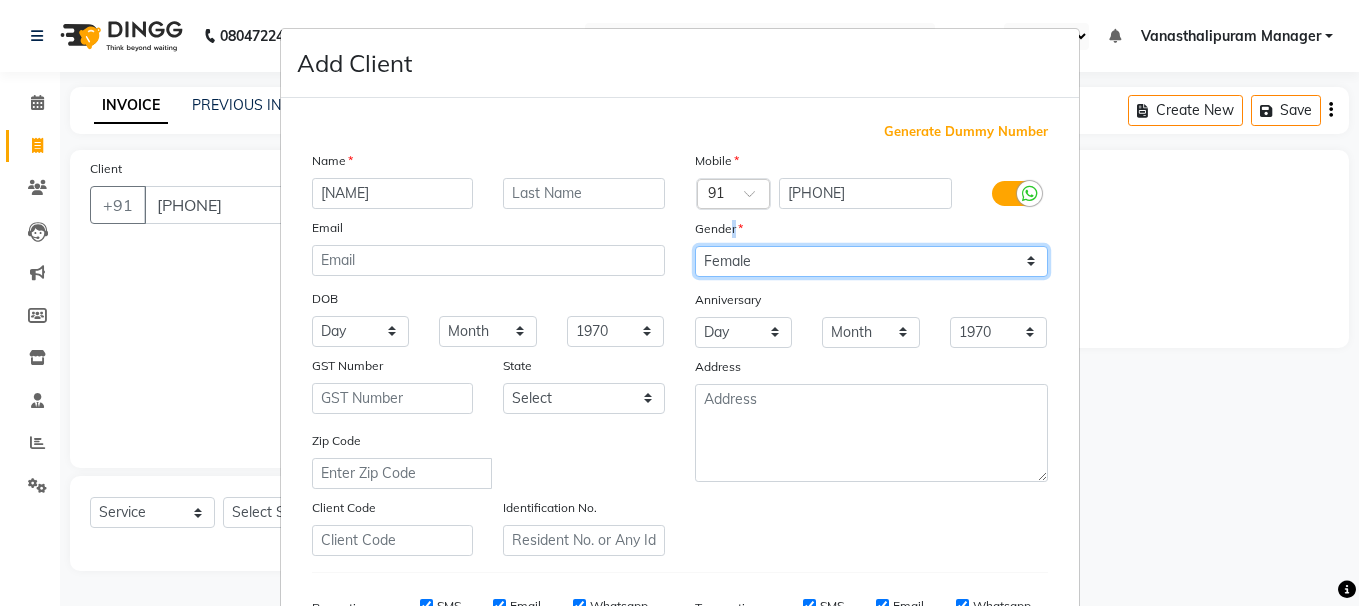 click on "Select Male Female Other Prefer Not To Say" at bounding box center [871, 261] 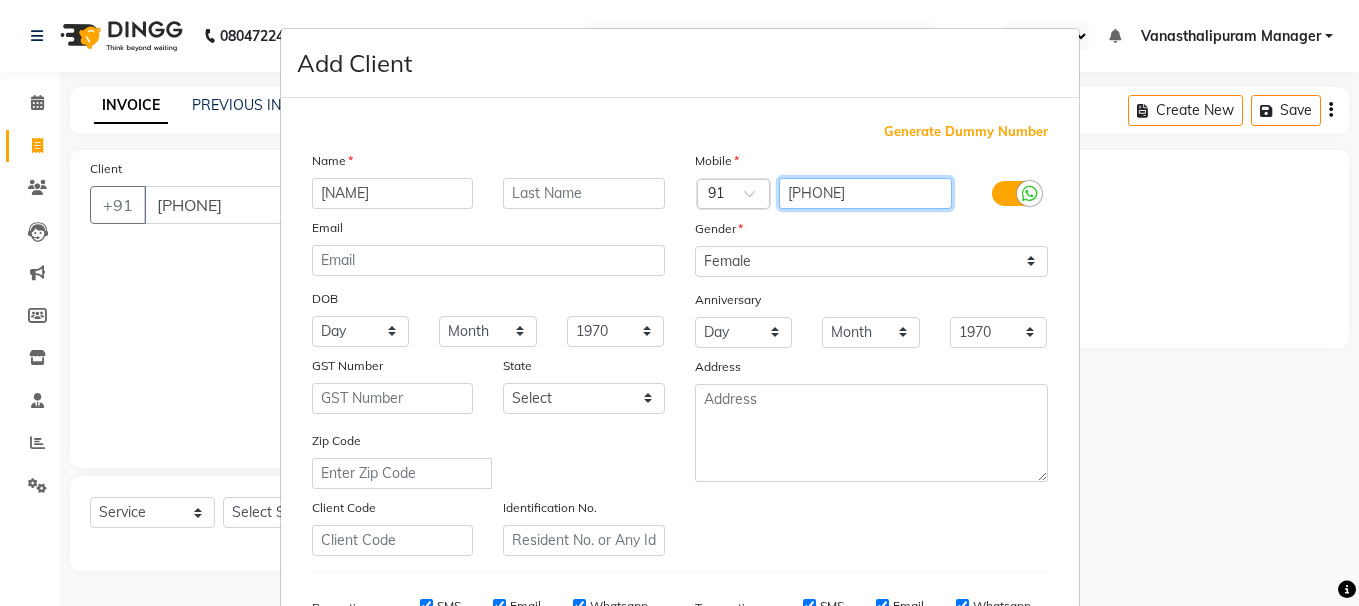 click on "[PHONE]" at bounding box center [865, 193] 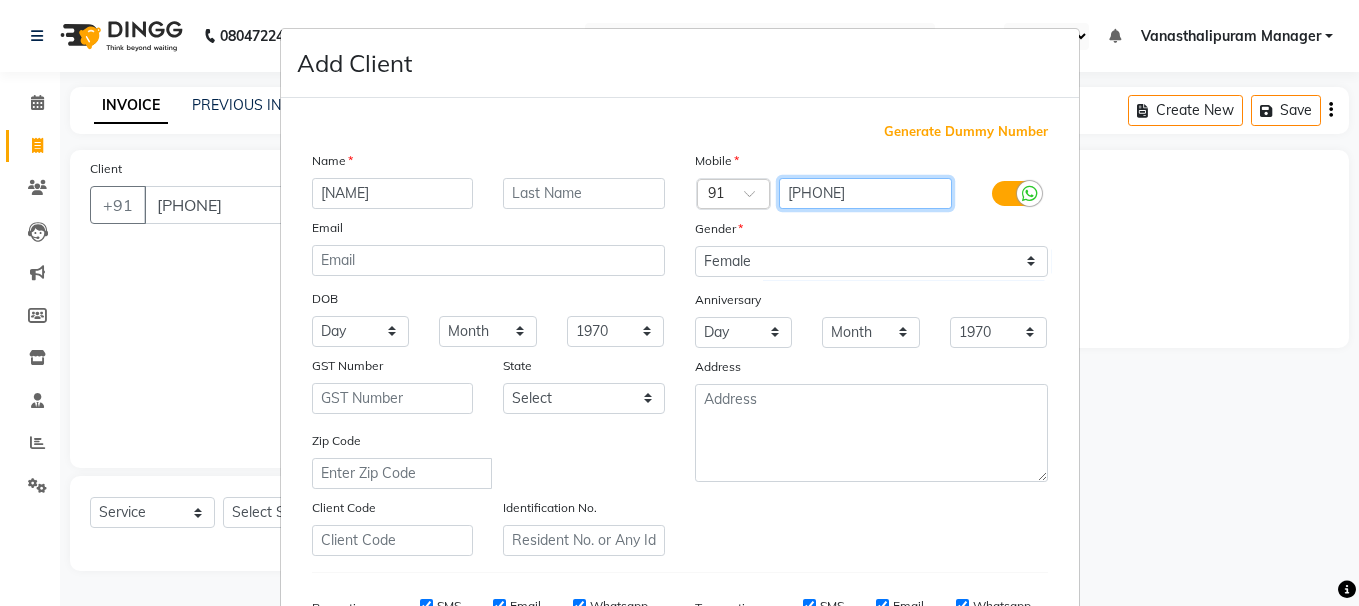click on "[PHONE]" at bounding box center (865, 193) 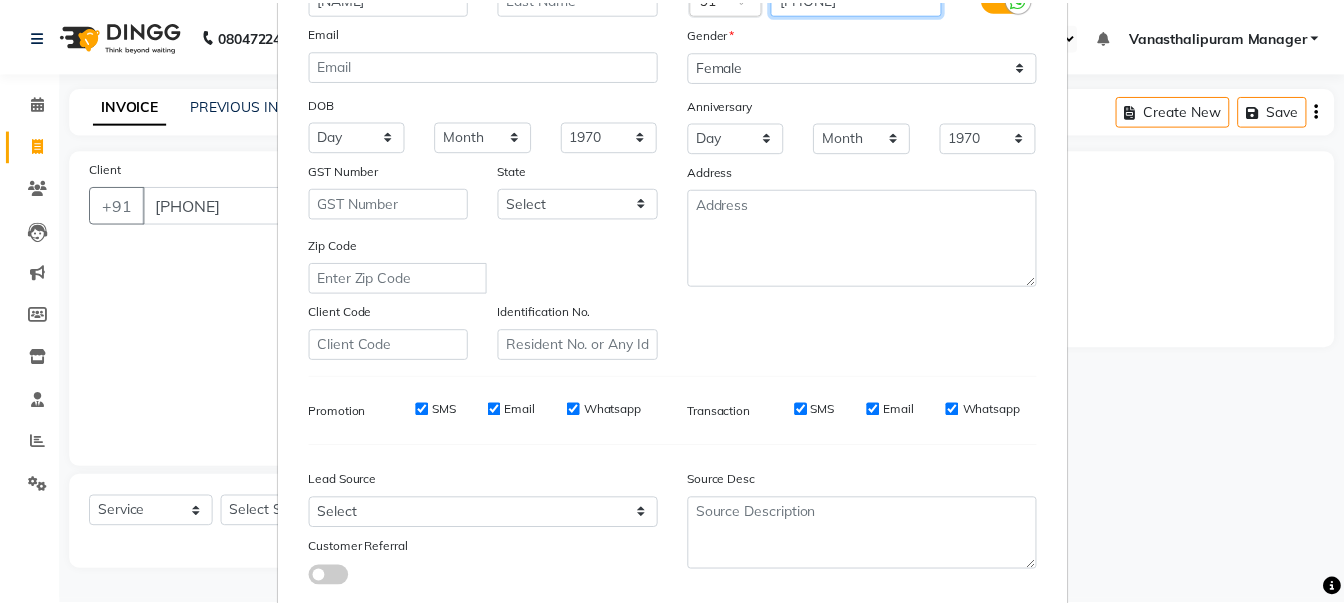 scroll, scrollTop: 317, scrollLeft: 0, axis: vertical 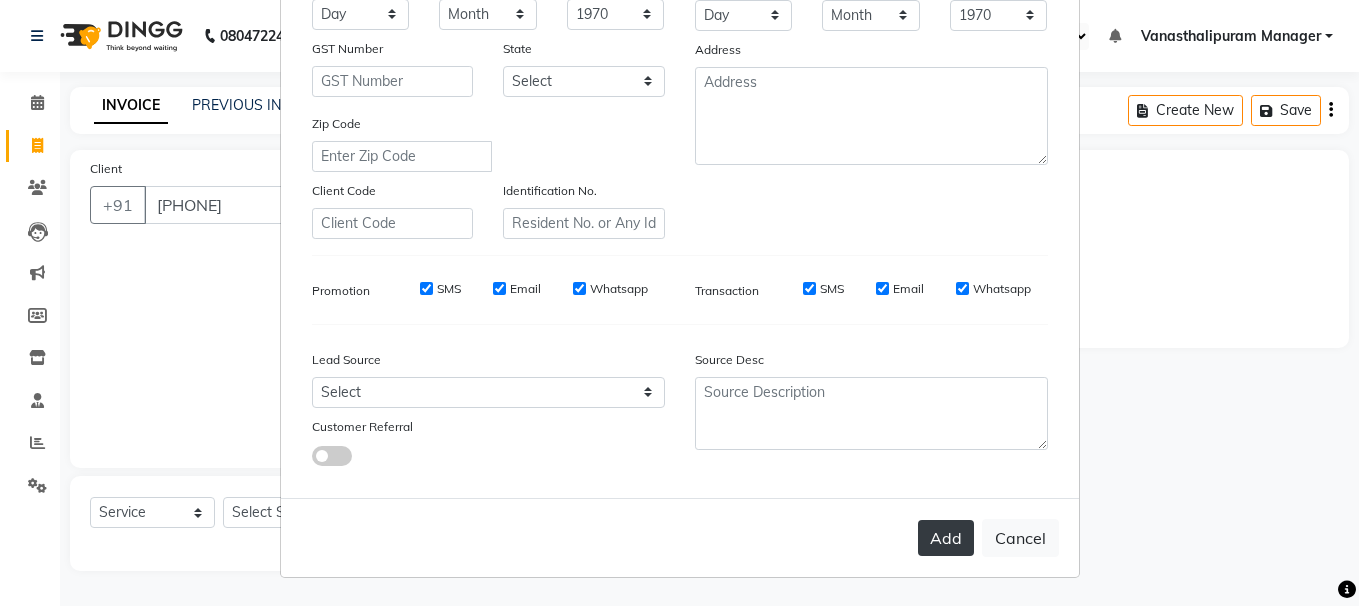 click on "Add" at bounding box center [946, 538] 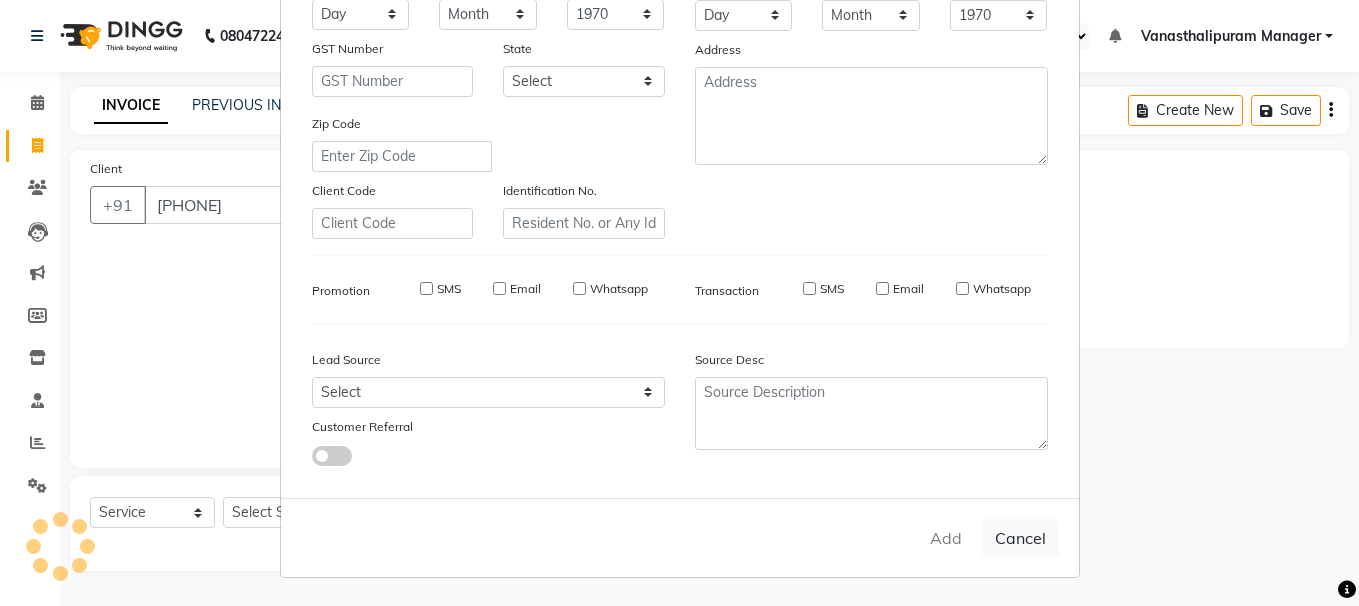 type 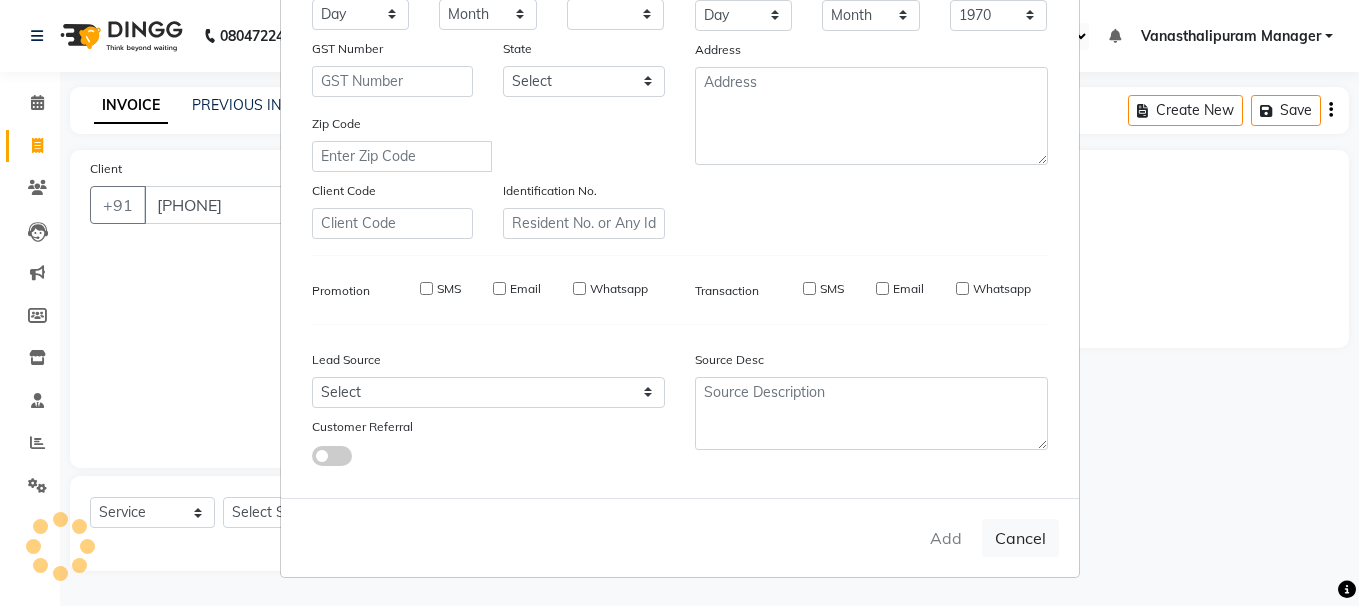 type 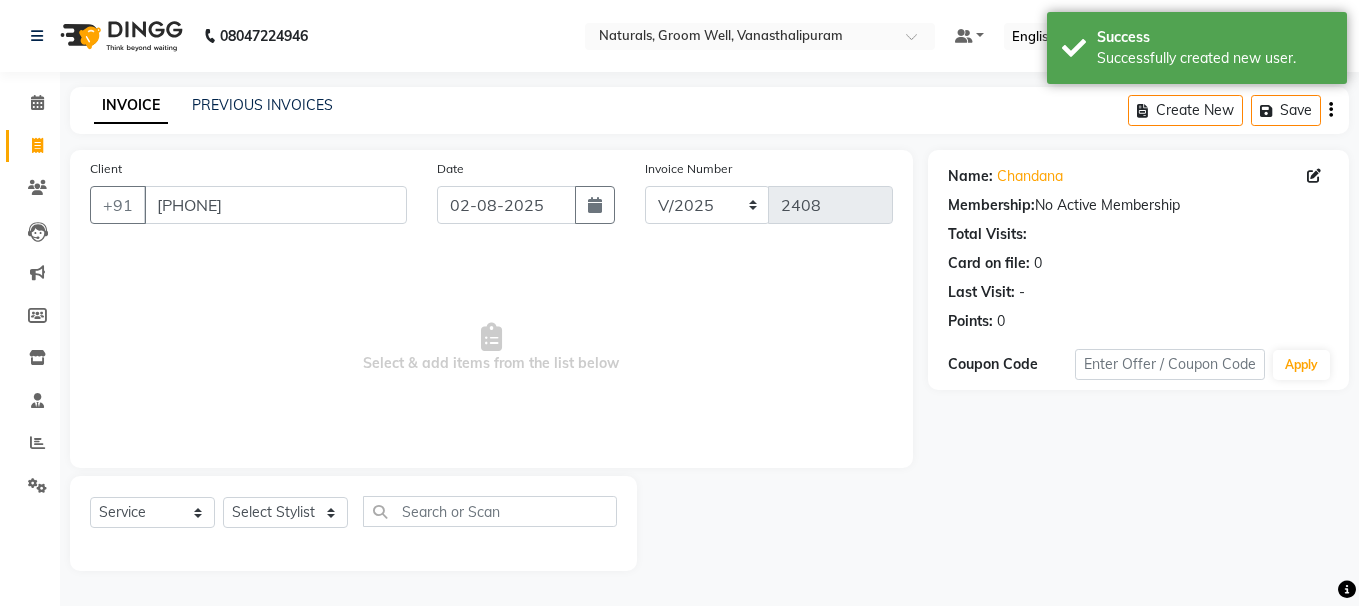 click on "Select  Service  Product  Membership  Package Voucher Prepaid Gift Card  Select Stylist [NAME] [NAME] [NAME] [NAME] [NAME] [NAME] [NAME] [NAME] [NAME] [NAME] [NAME] [NAME] [NAME] [NAME] [NAME] [NAME] [NAME] [NAME] [NAME]" 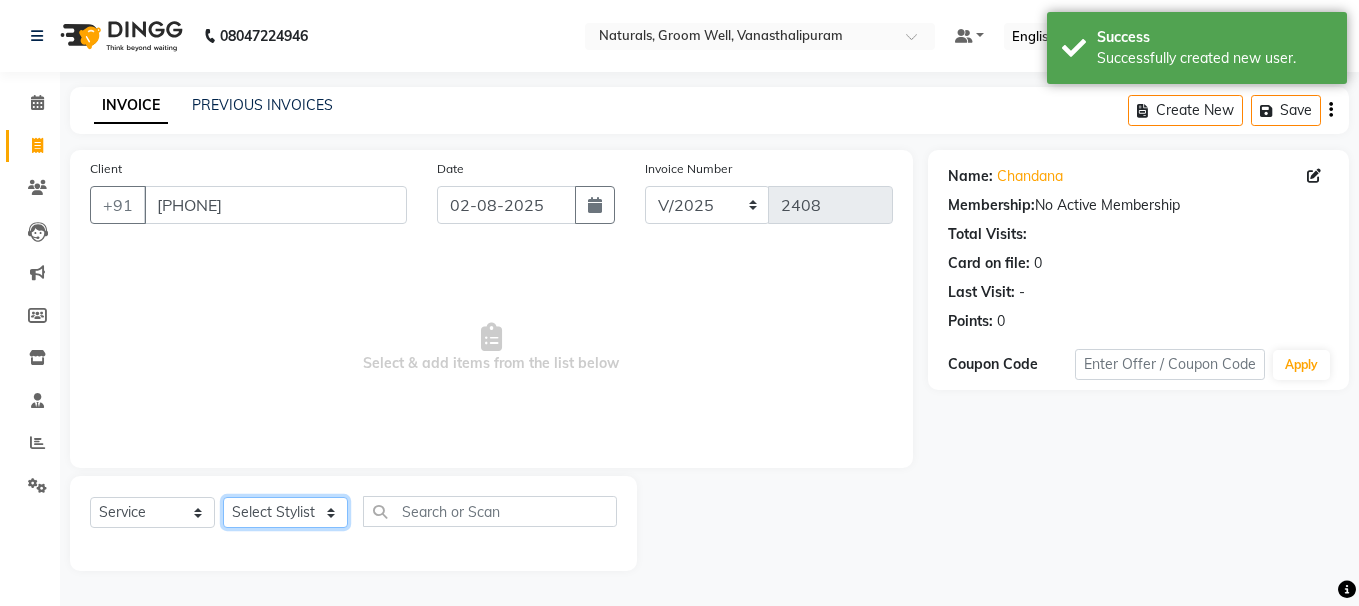 click on "Select Stylist gousiya kiran lavanya maheshwari naresh praveen sameena sandhya Vanasthalipuram Manager vinay" 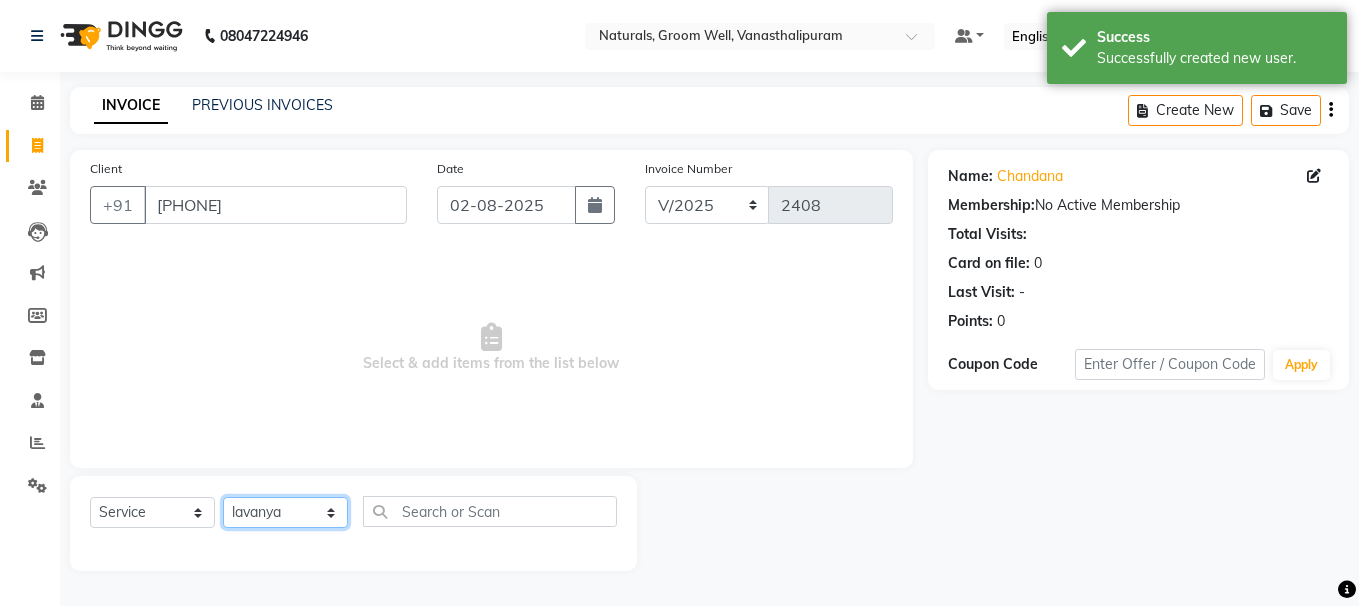click on "Select Stylist gousiya kiran lavanya maheshwari naresh praveen sameena sandhya Vanasthalipuram Manager vinay" 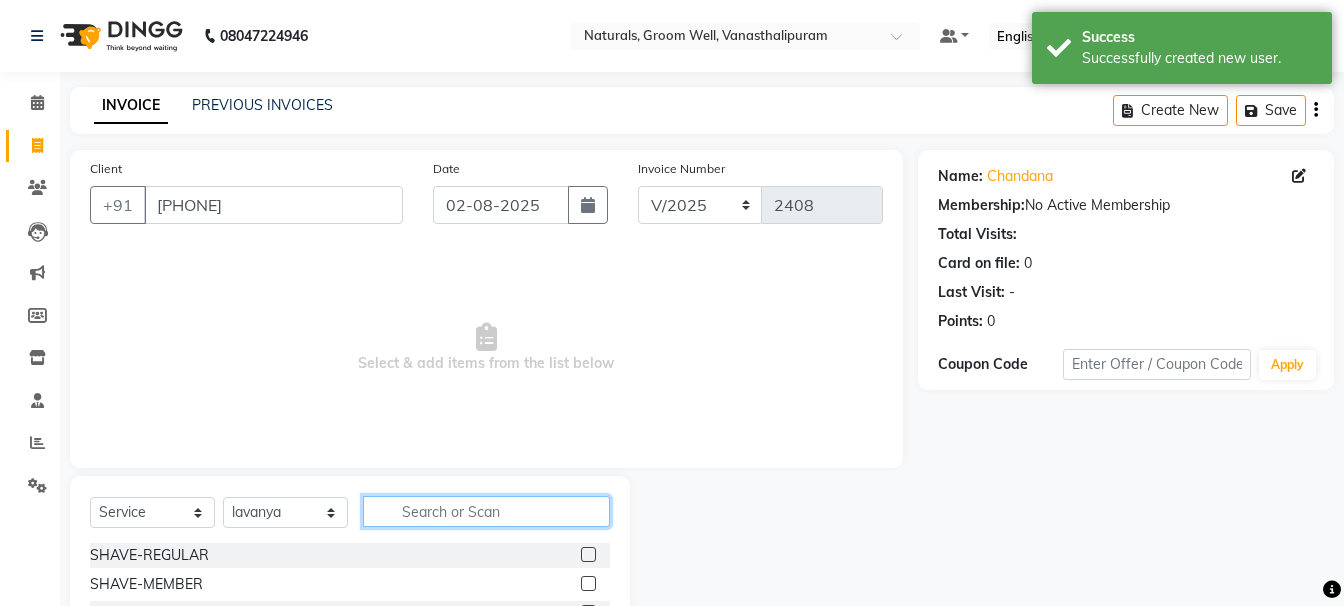 click 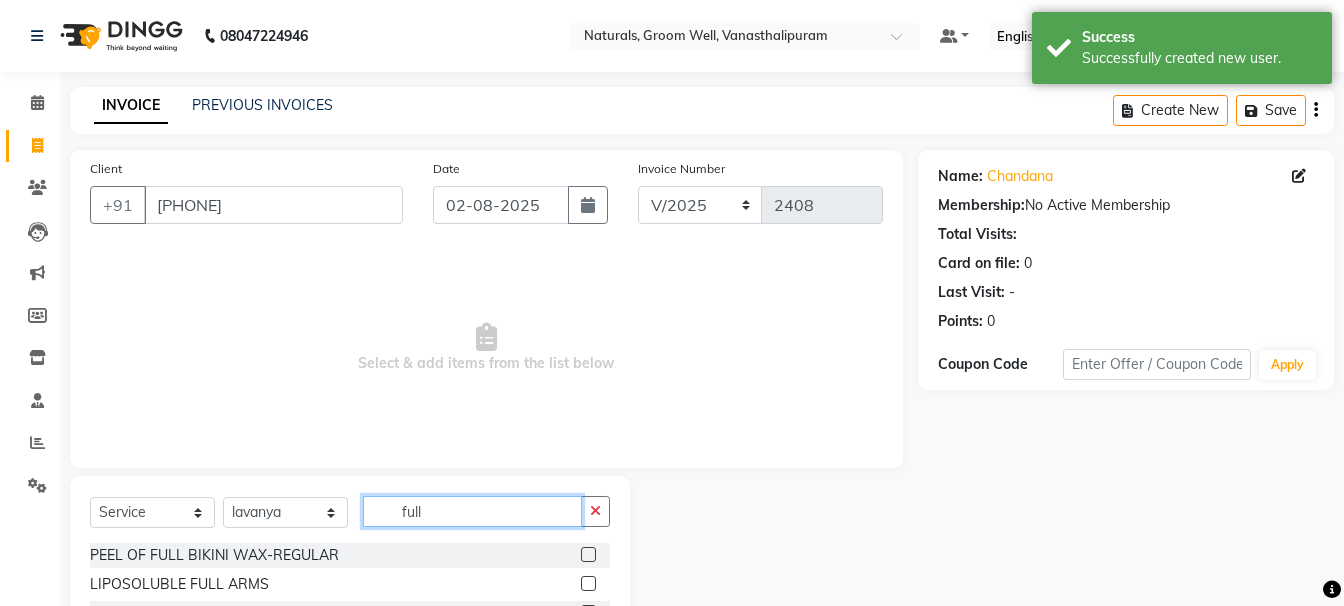 type on "full" 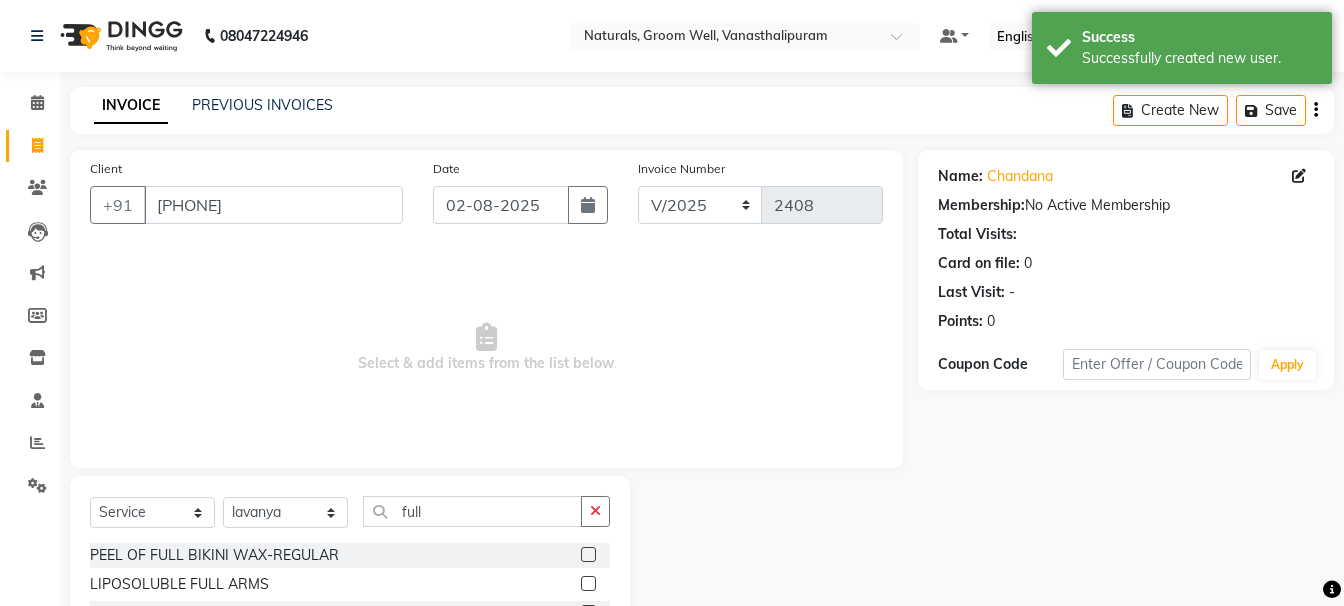 click 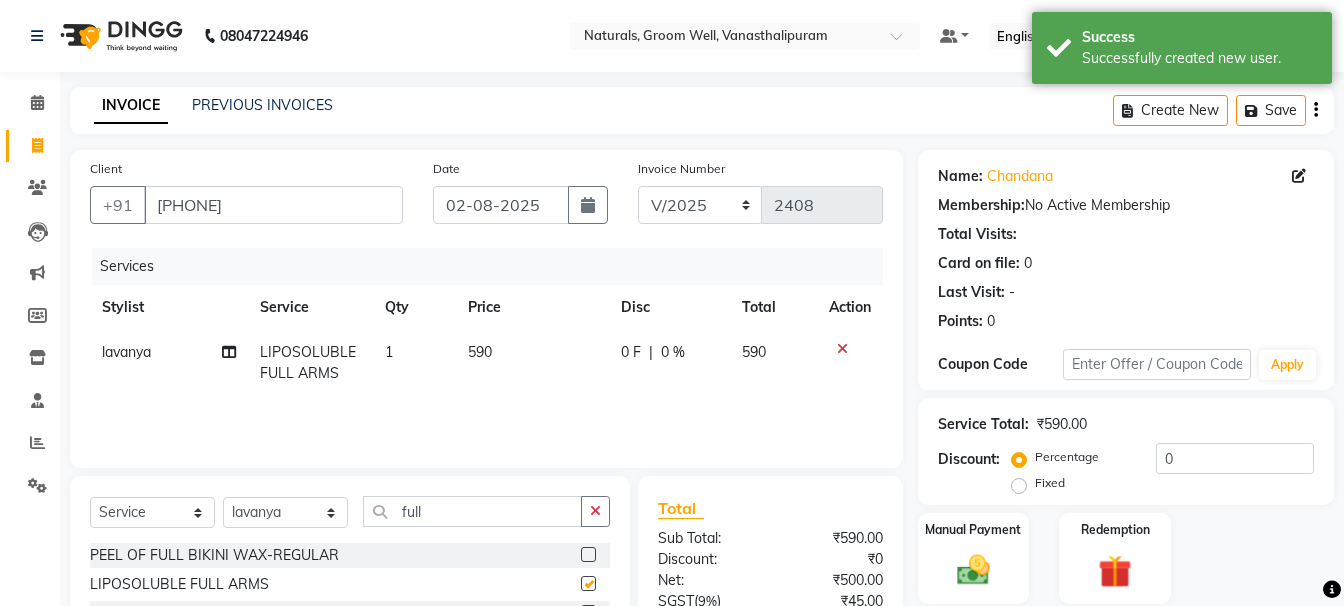 checkbox on "false" 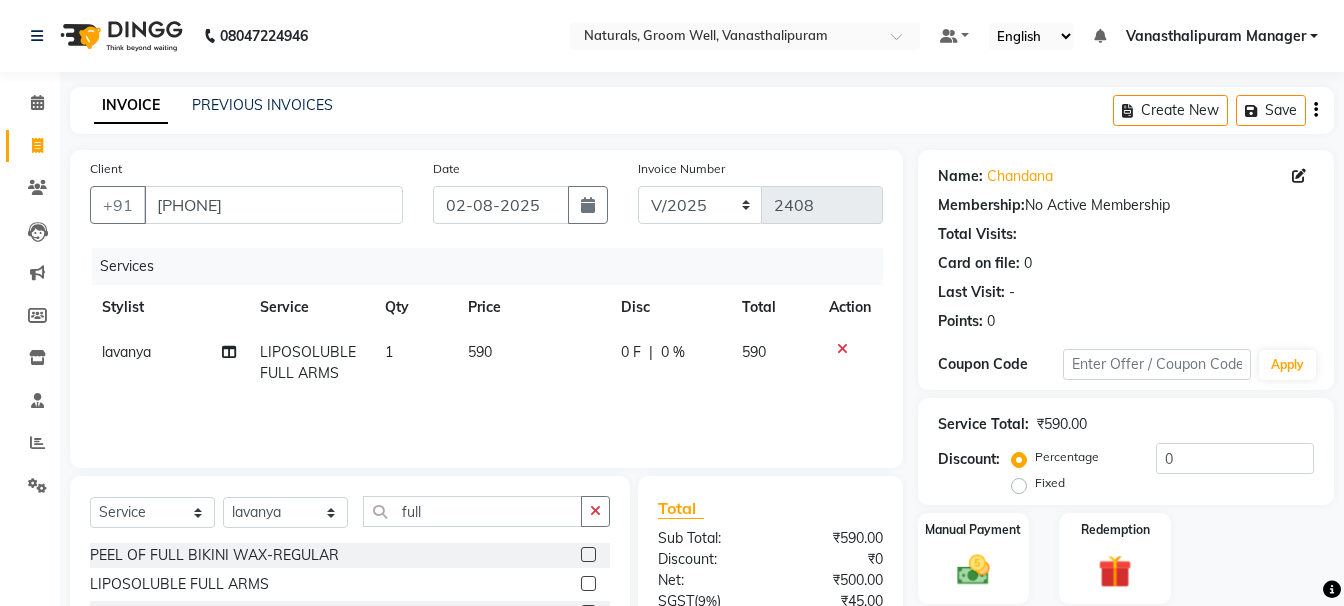 click on "590" 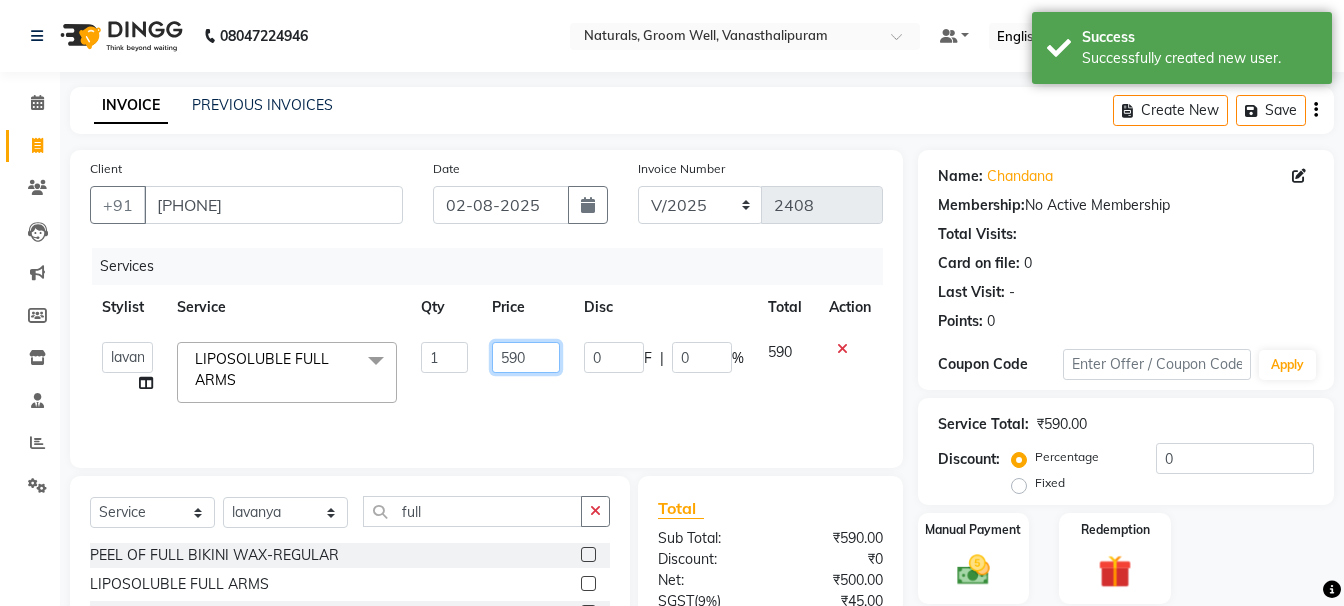 click on "590" 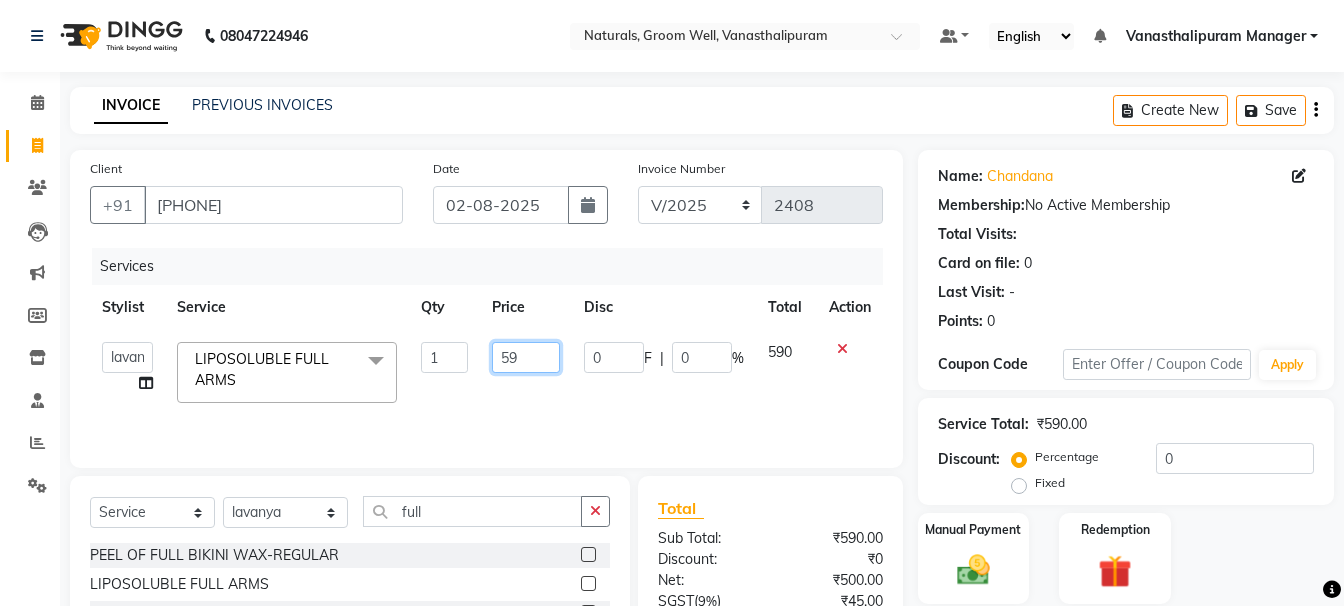 type on "5" 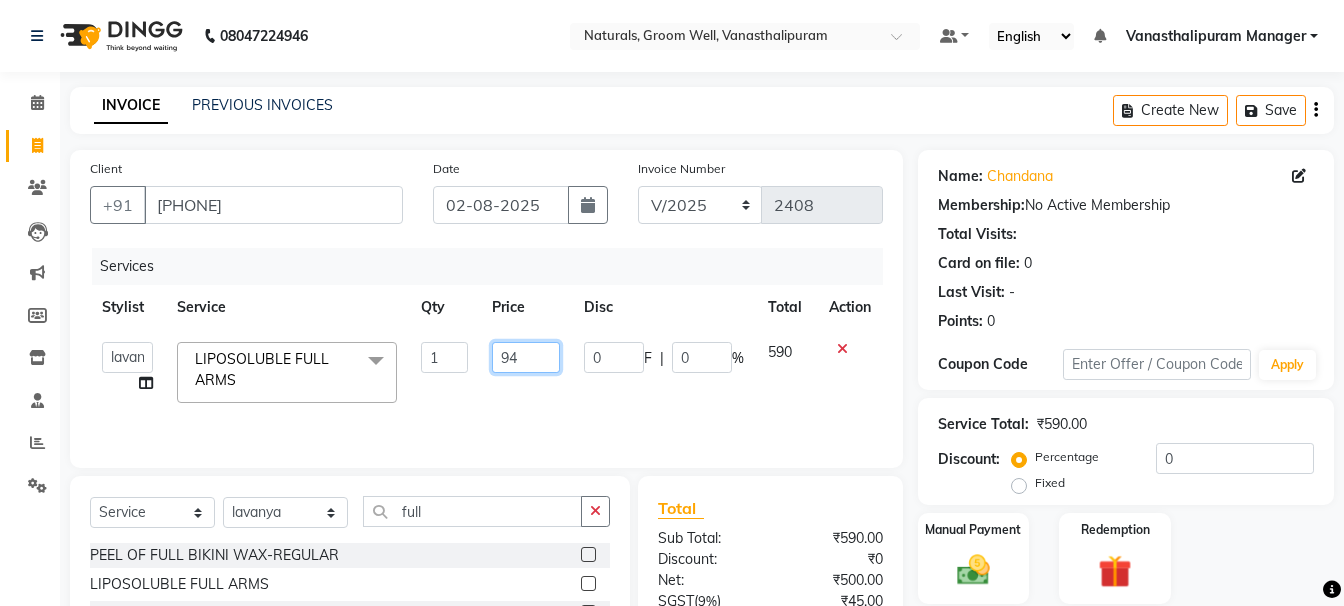 type on "944" 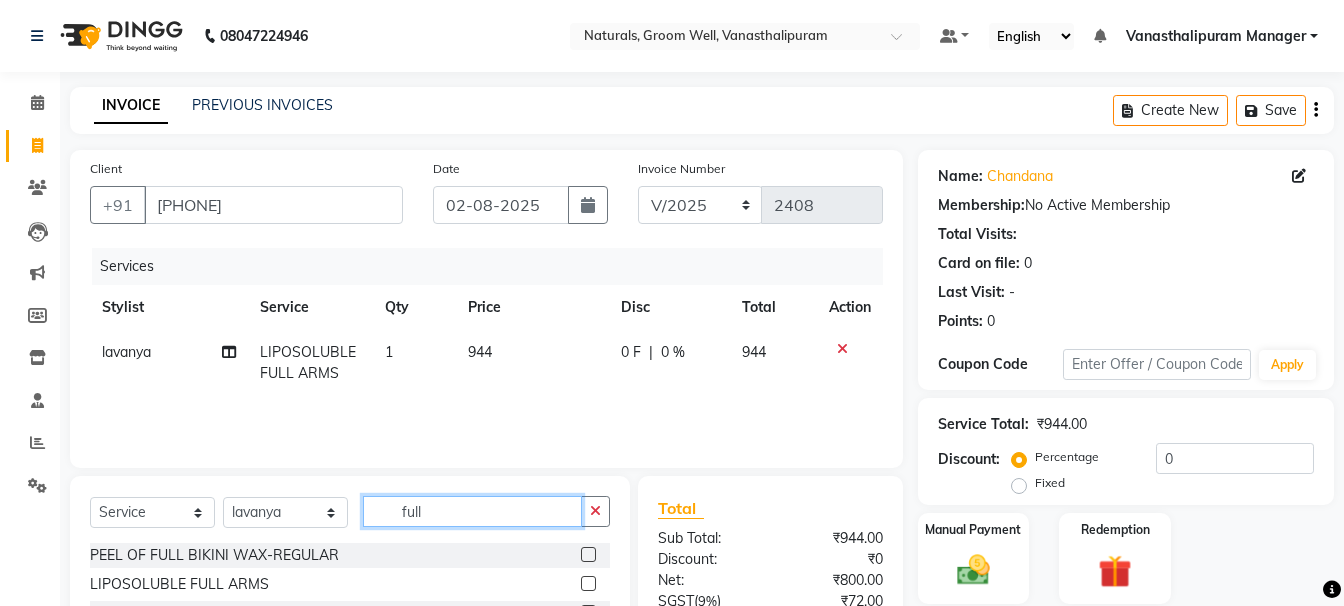 click on "full" 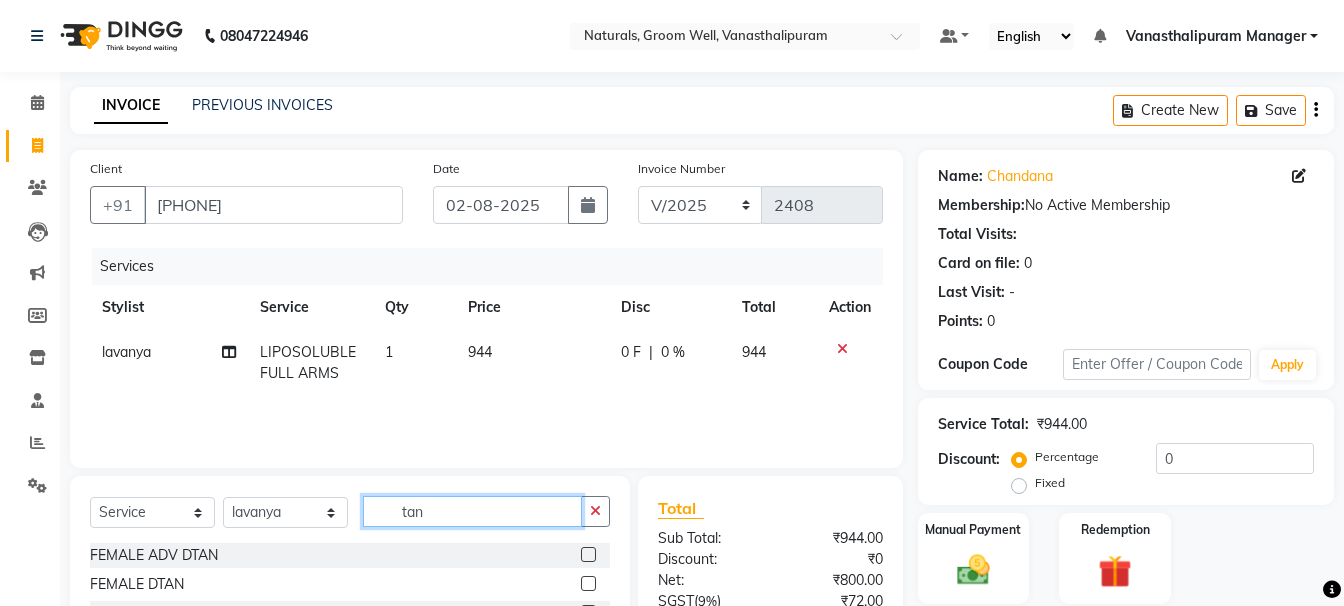 type on "tan" 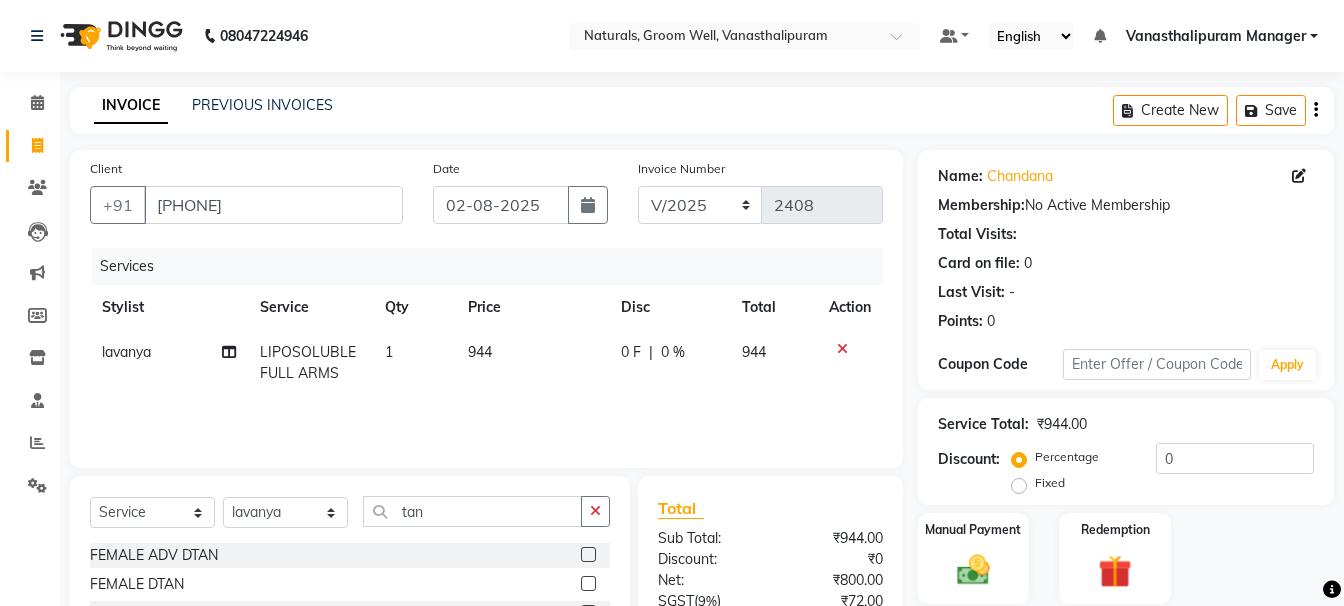 click 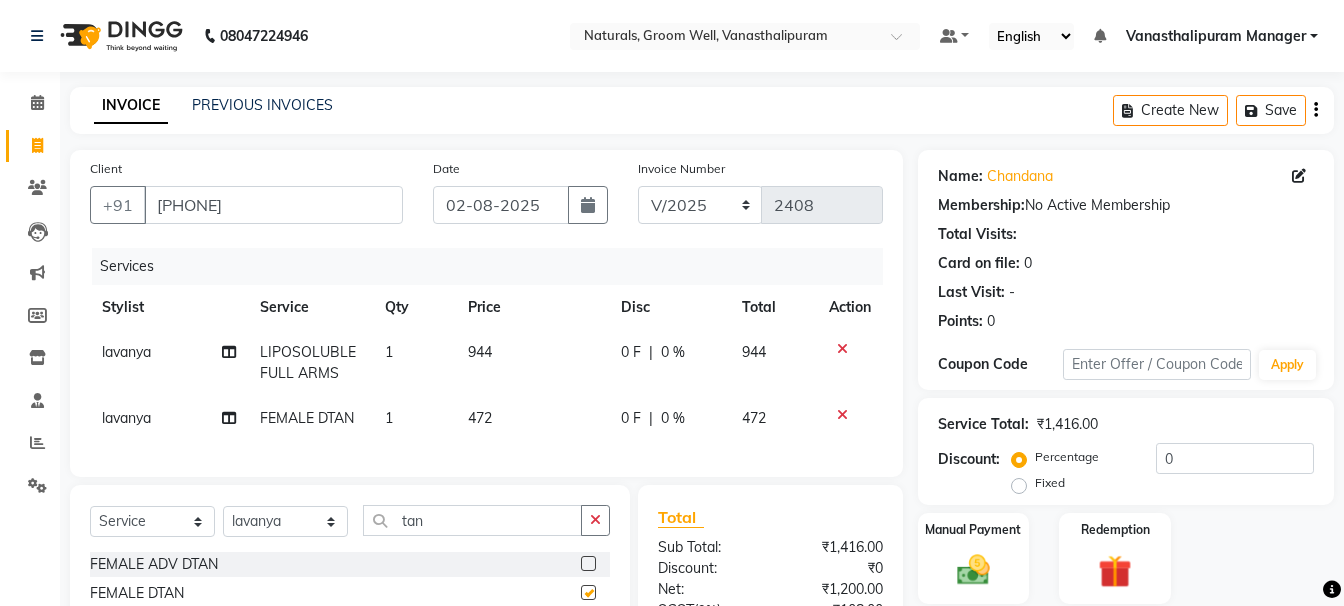 checkbox on "false" 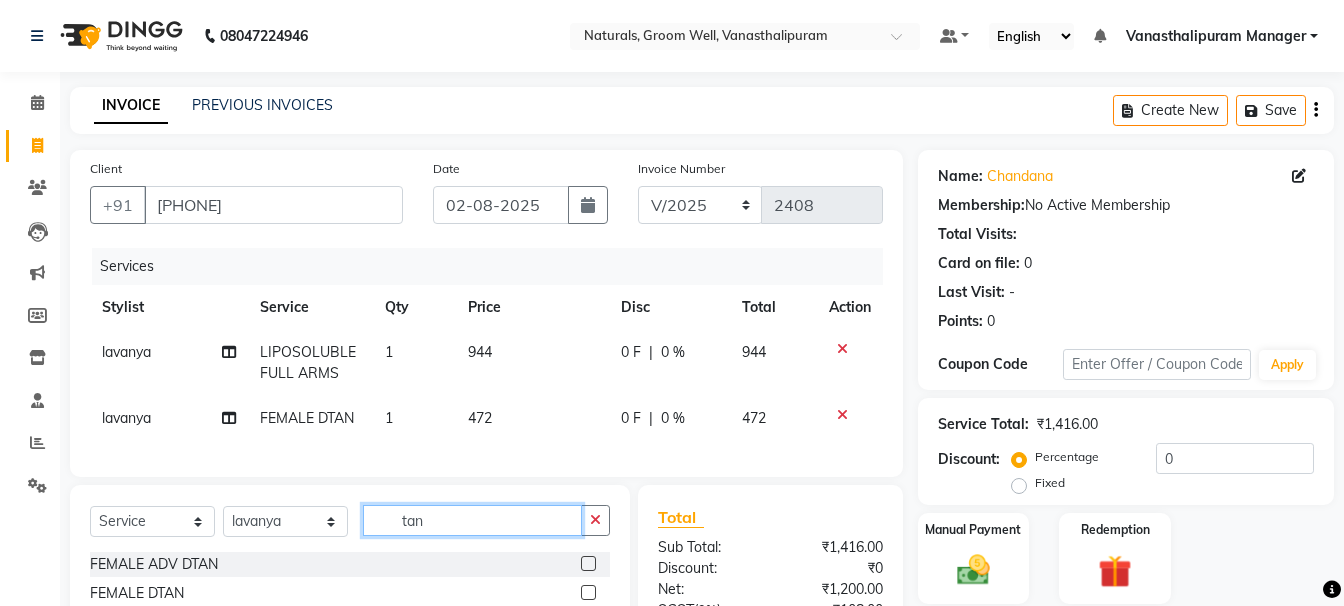 click on "tan" 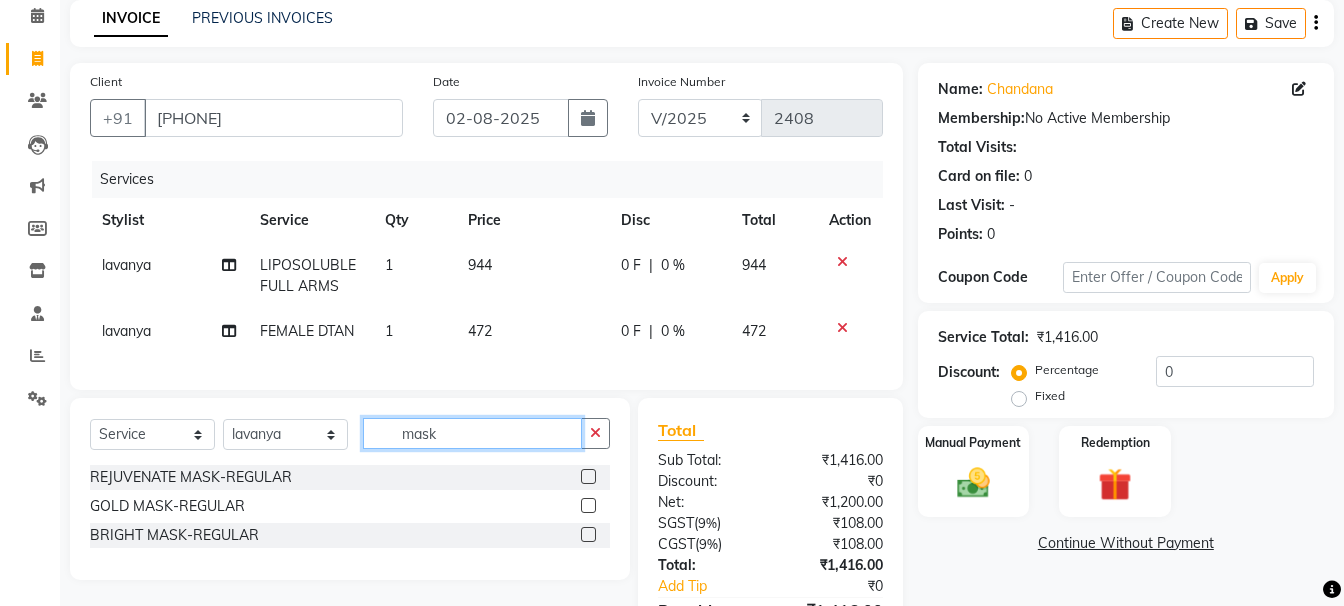 scroll, scrollTop: 200, scrollLeft: 0, axis: vertical 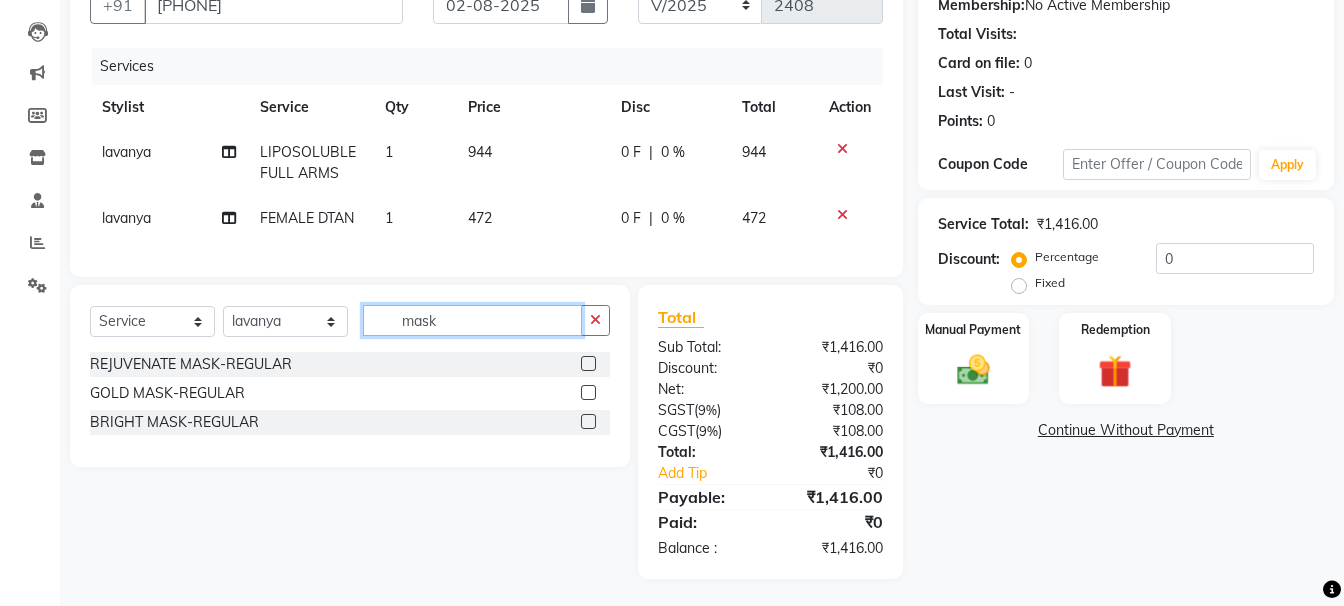 type on "mask" 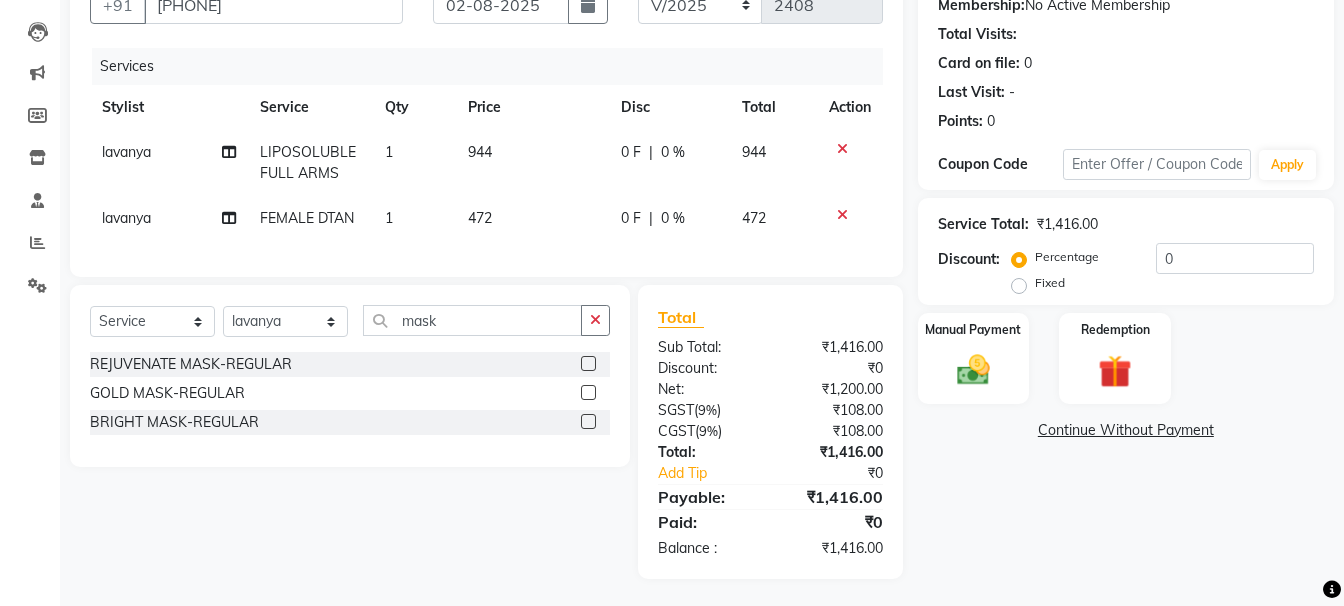 click 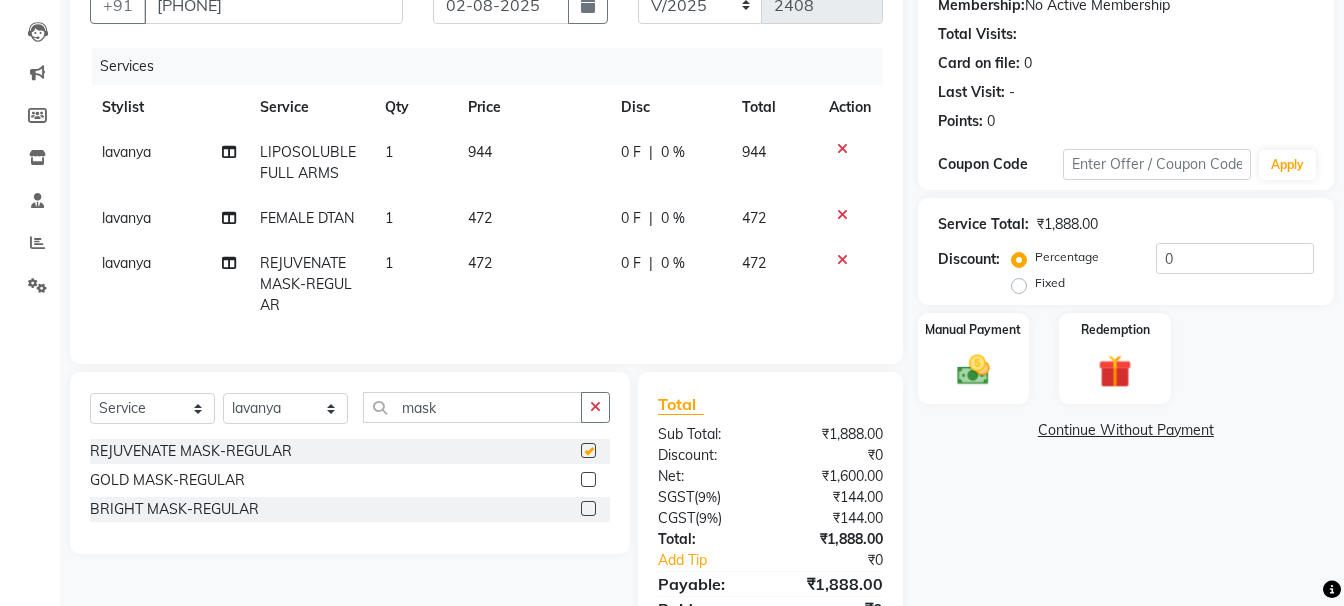 checkbox on "false" 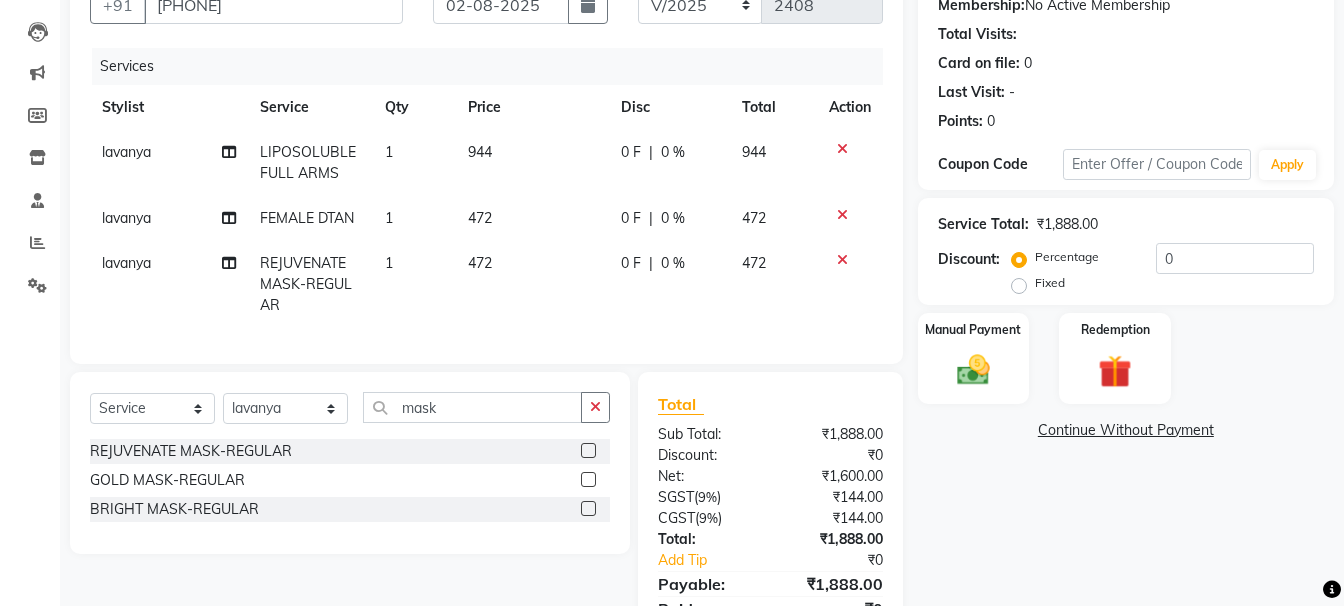 click on "472" 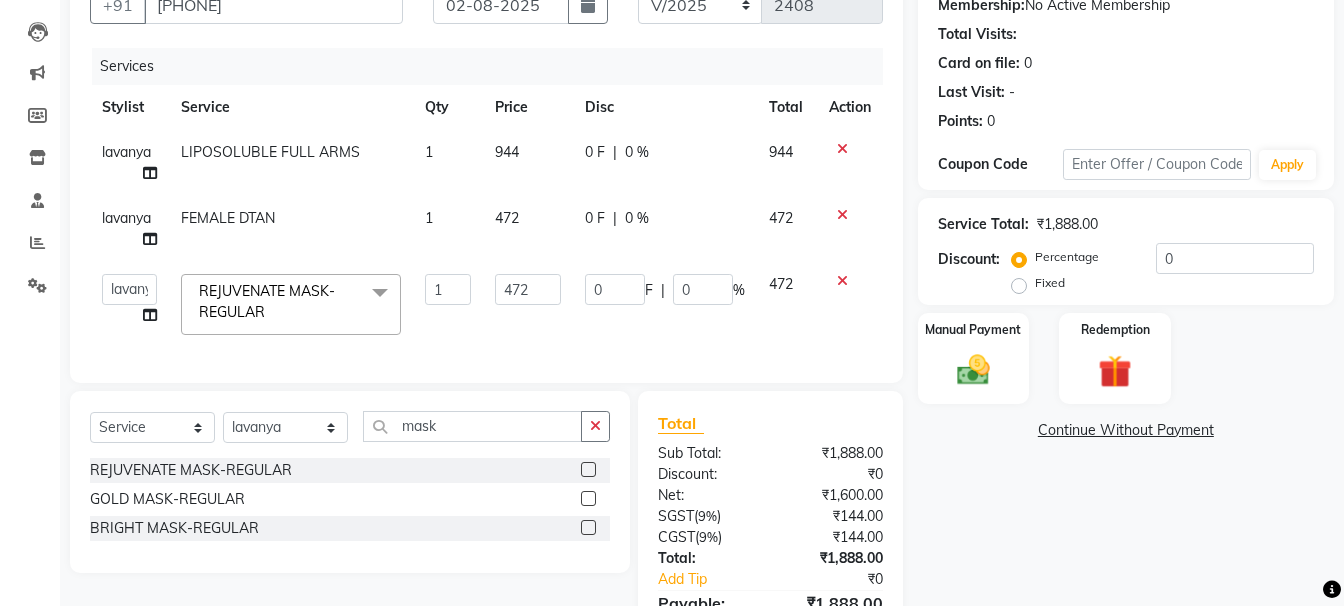 click on "472" 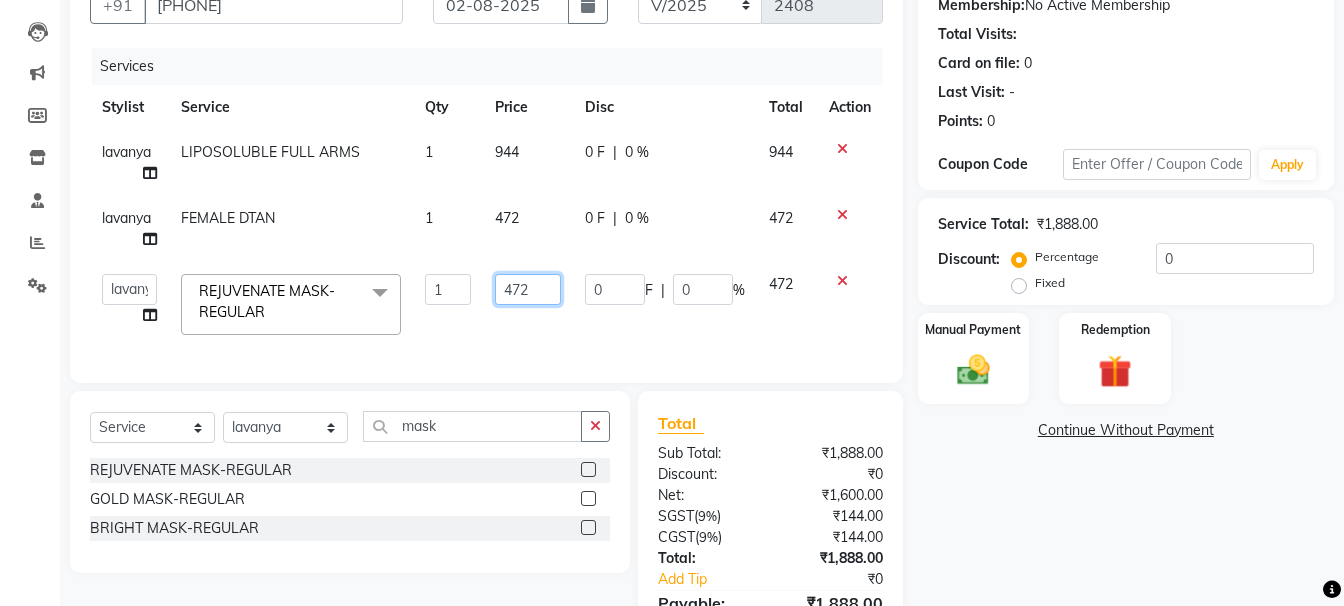 click on "472" 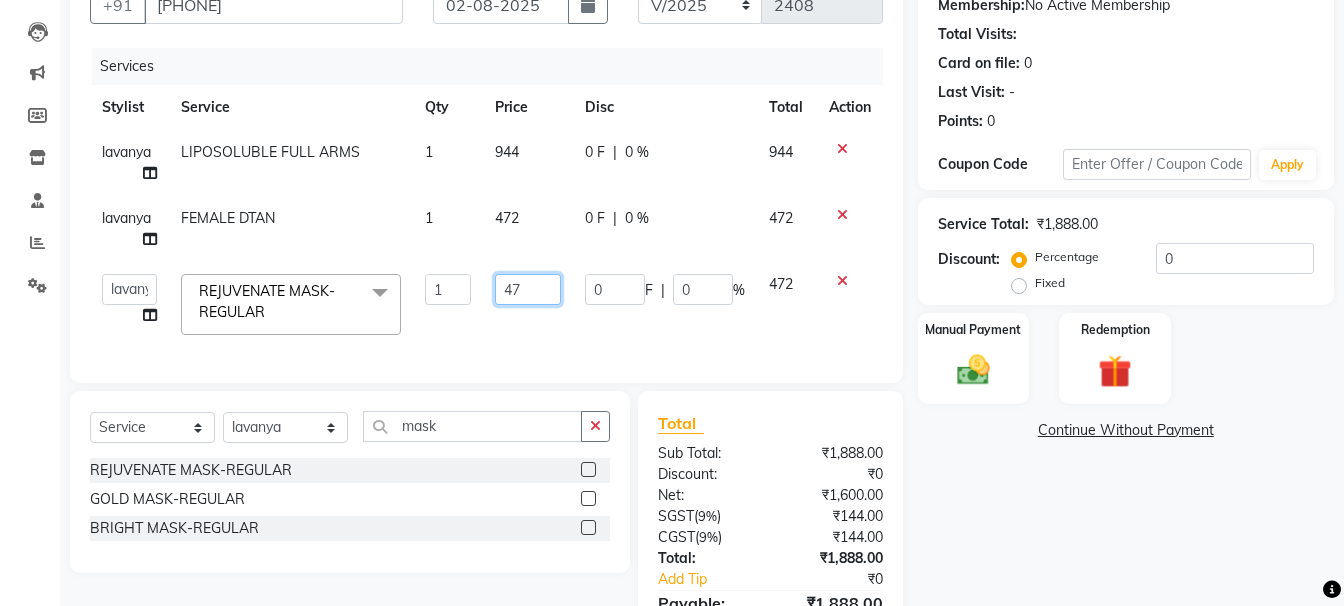 type on "4" 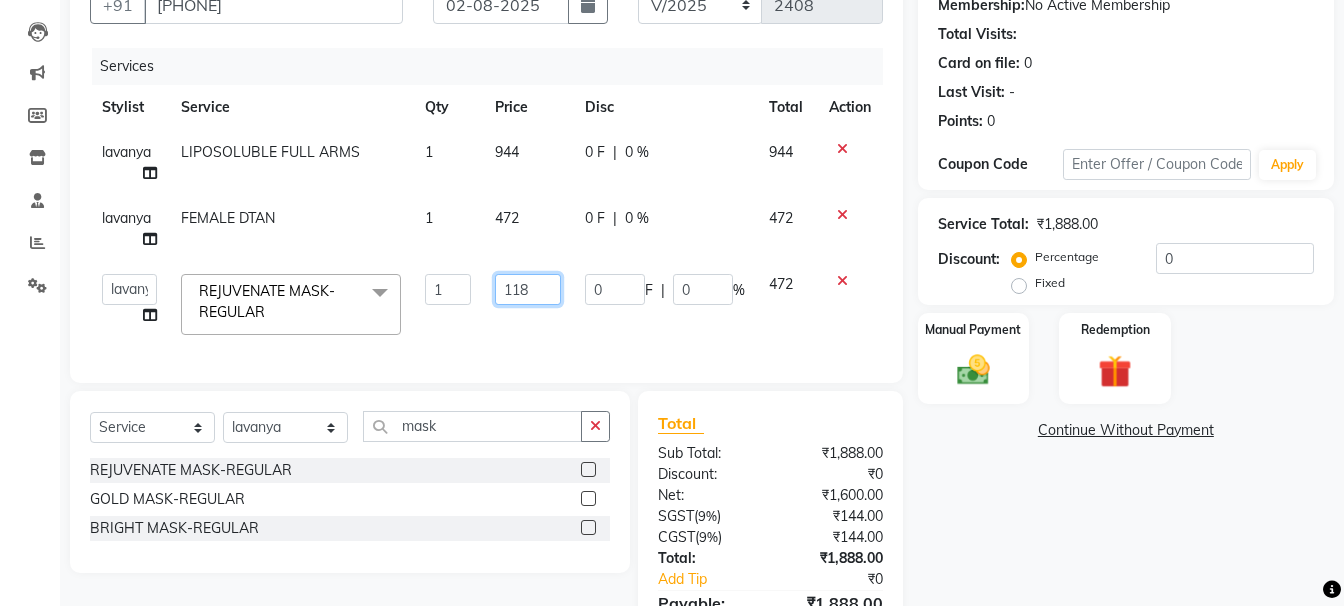 type on "1180" 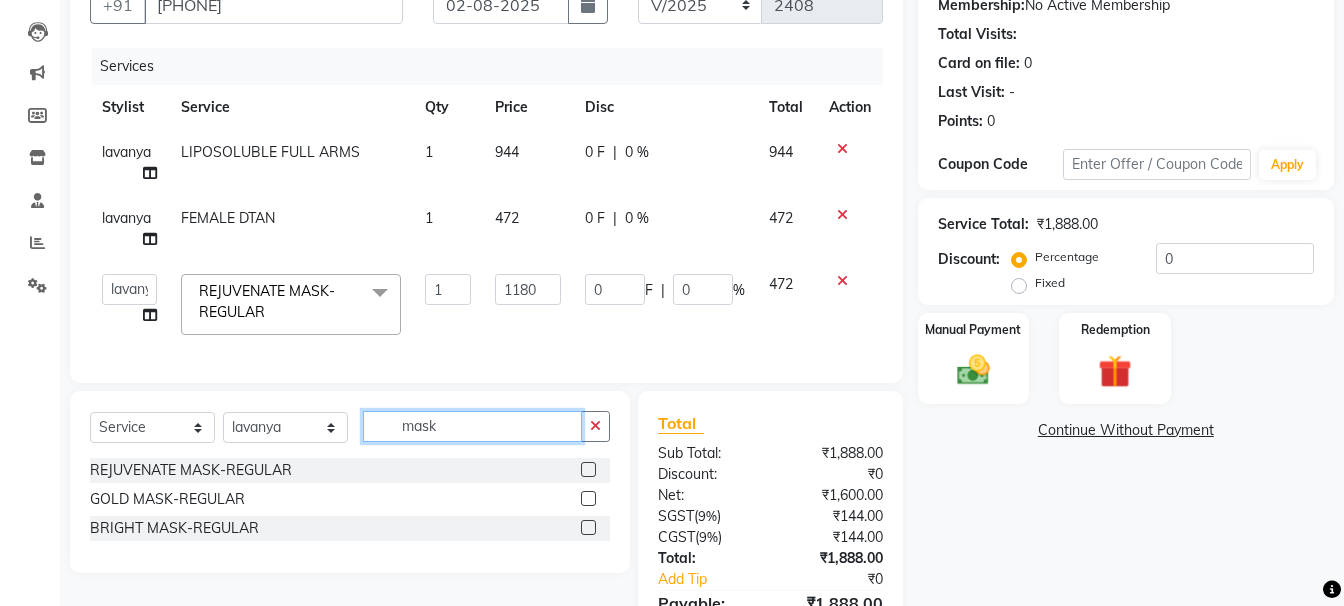drag, startPoint x: 487, startPoint y: 451, endPoint x: 488, endPoint y: 438, distance: 13.038404 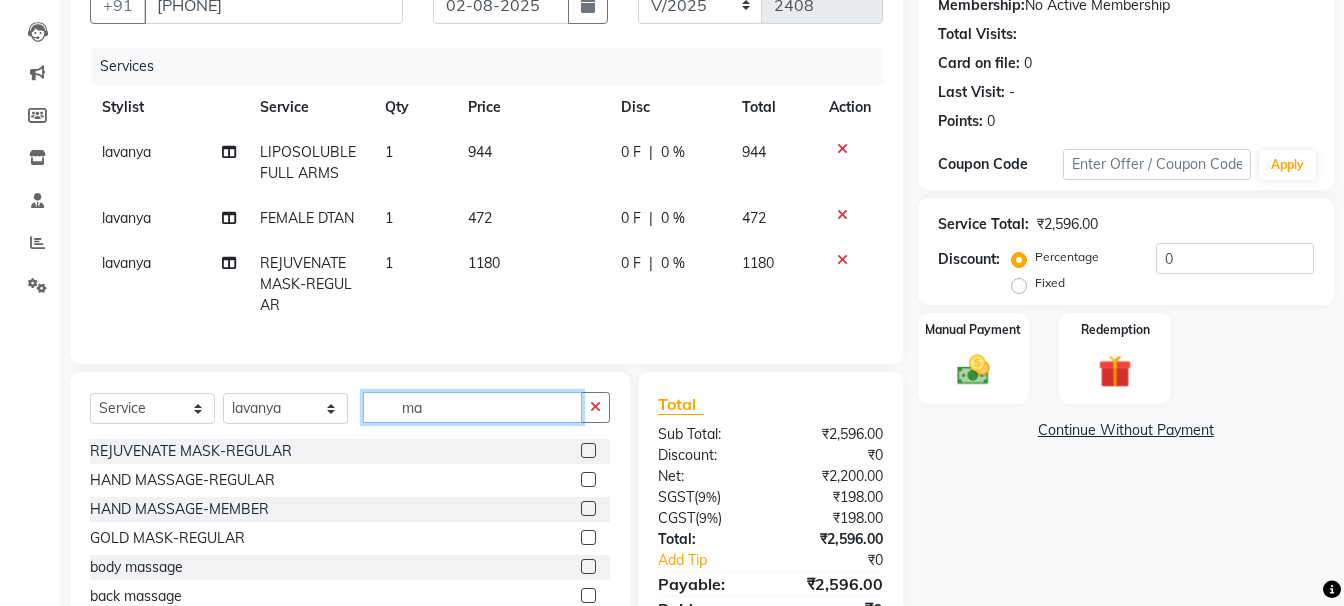 type on "m" 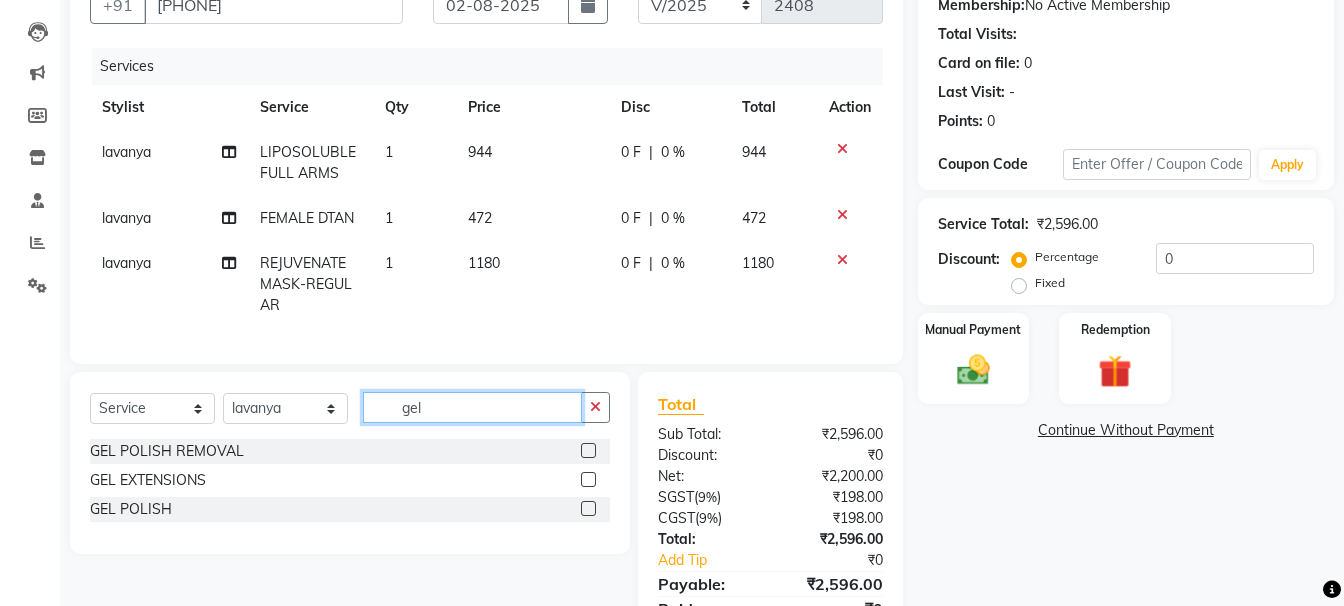 type on "gel" 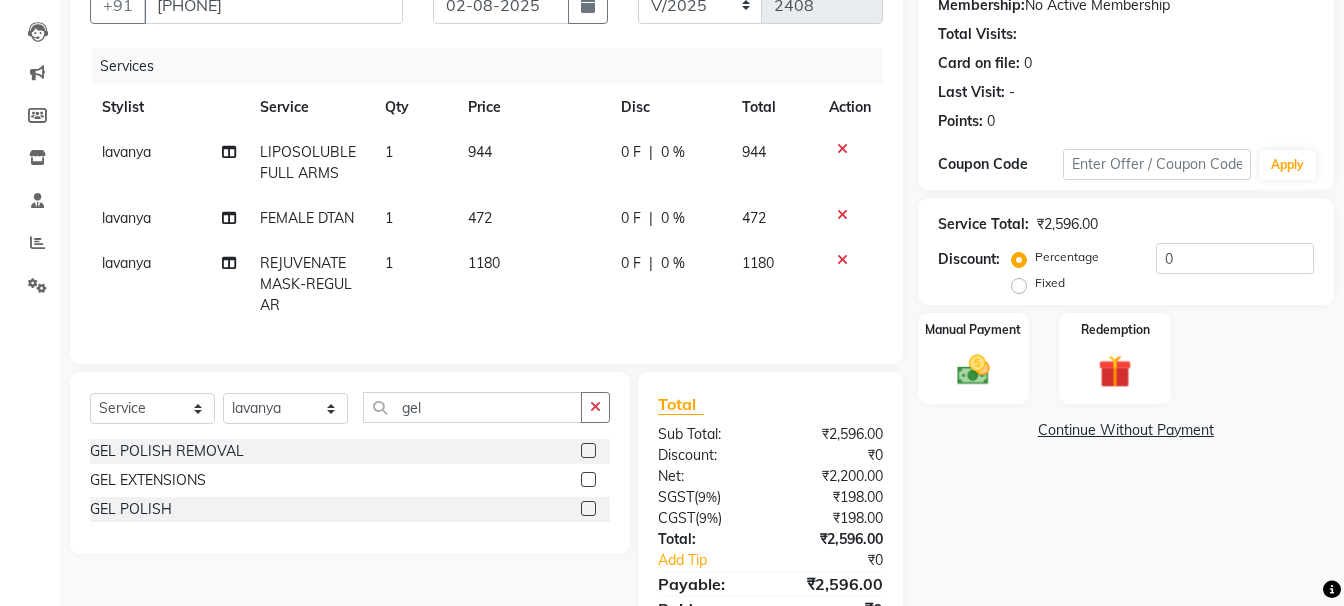 click 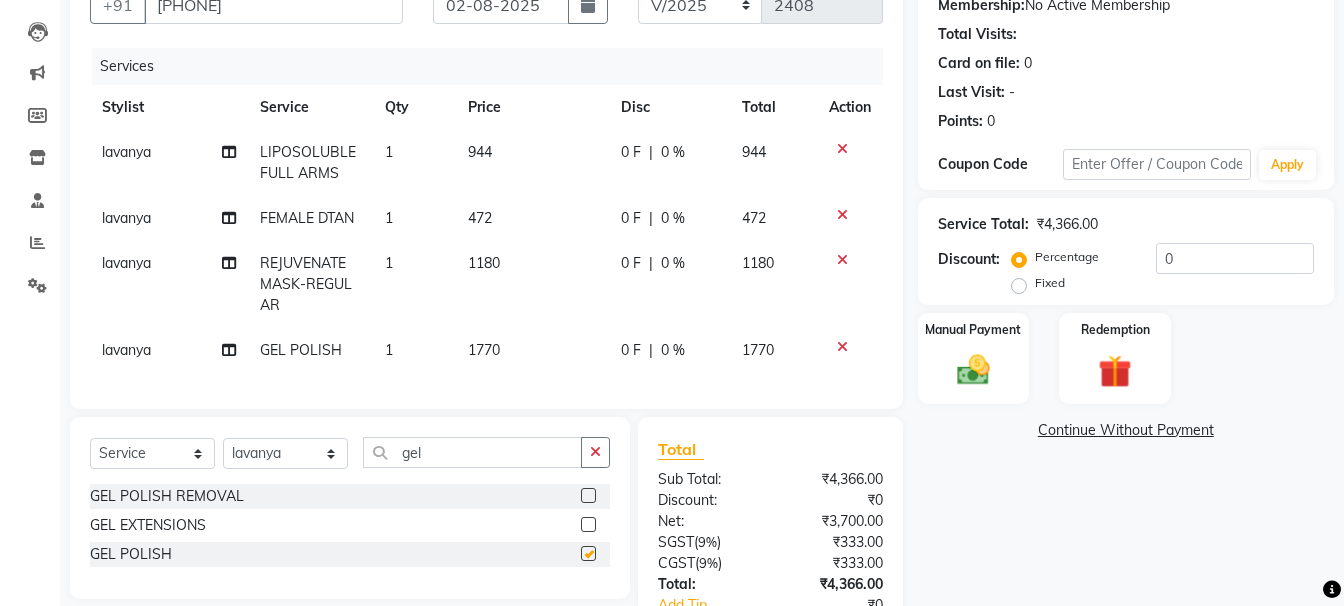click 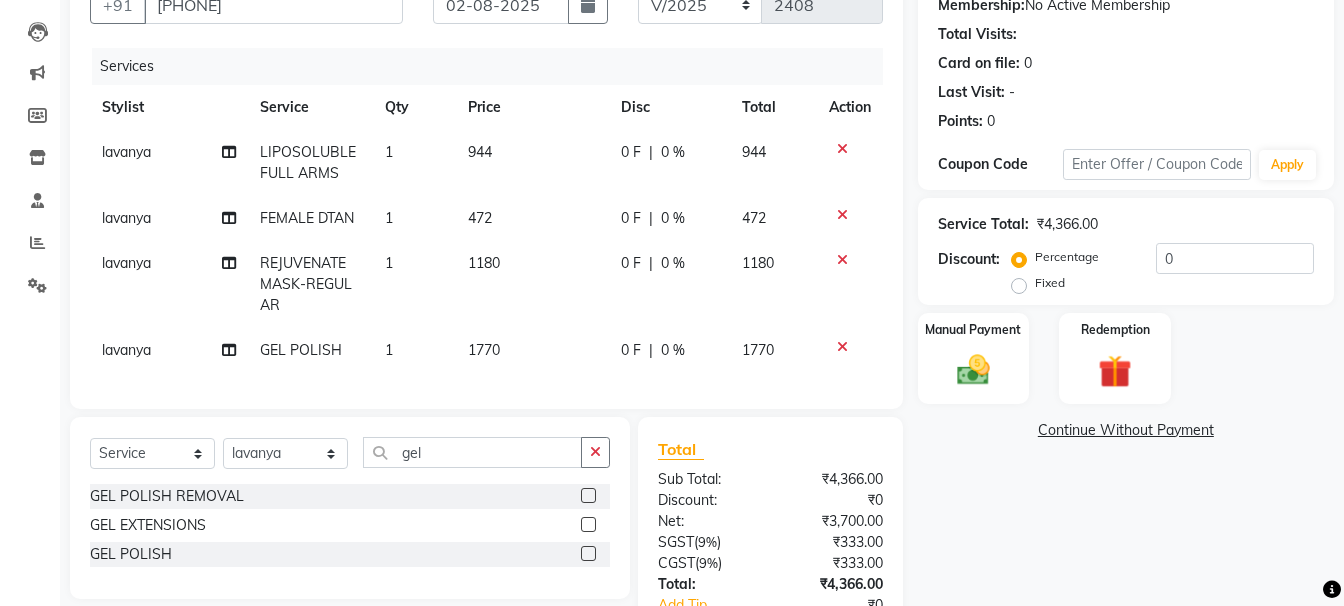 checkbox on "false" 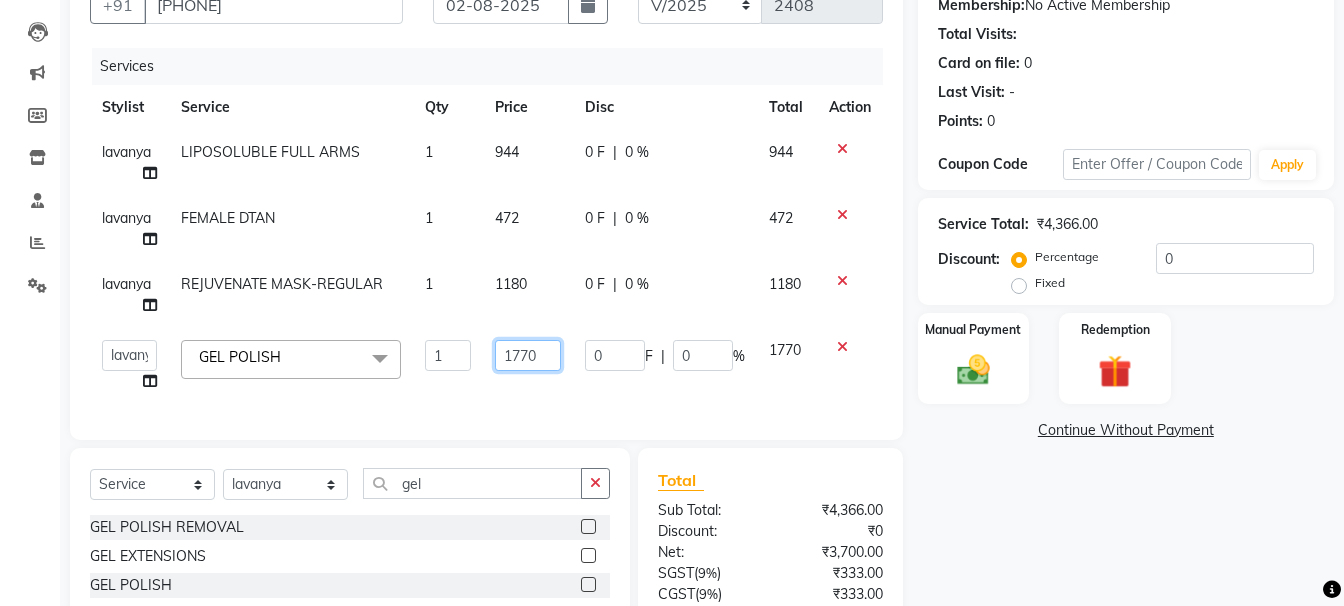 click on "1770" 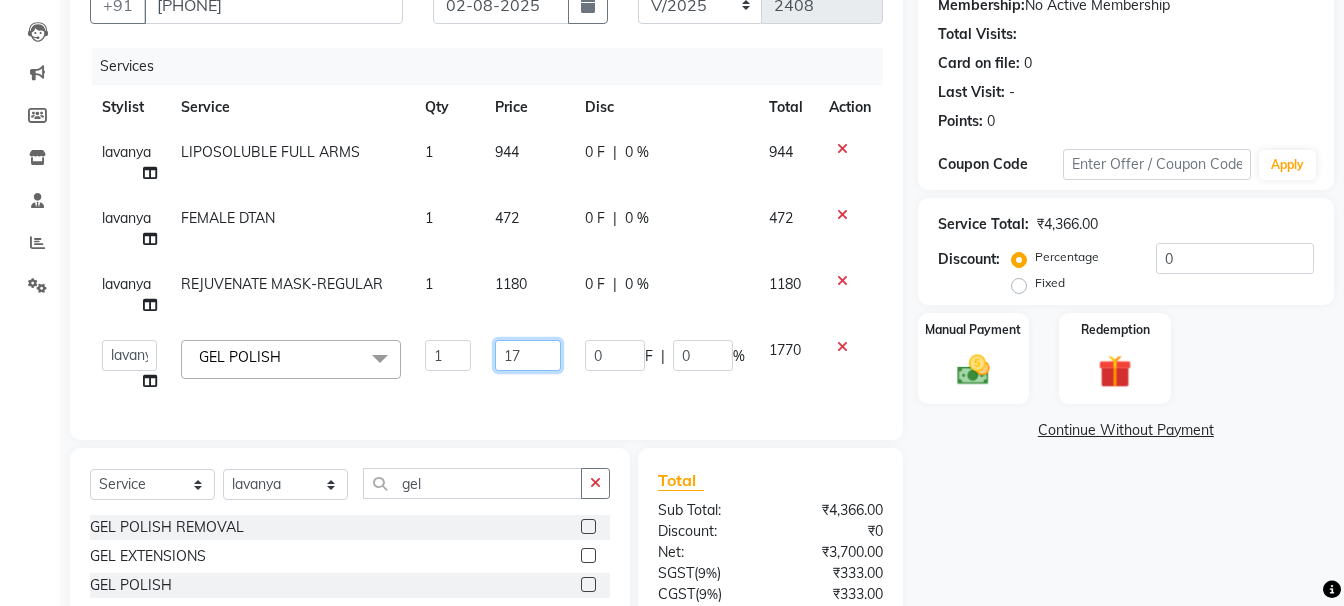 type on "1" 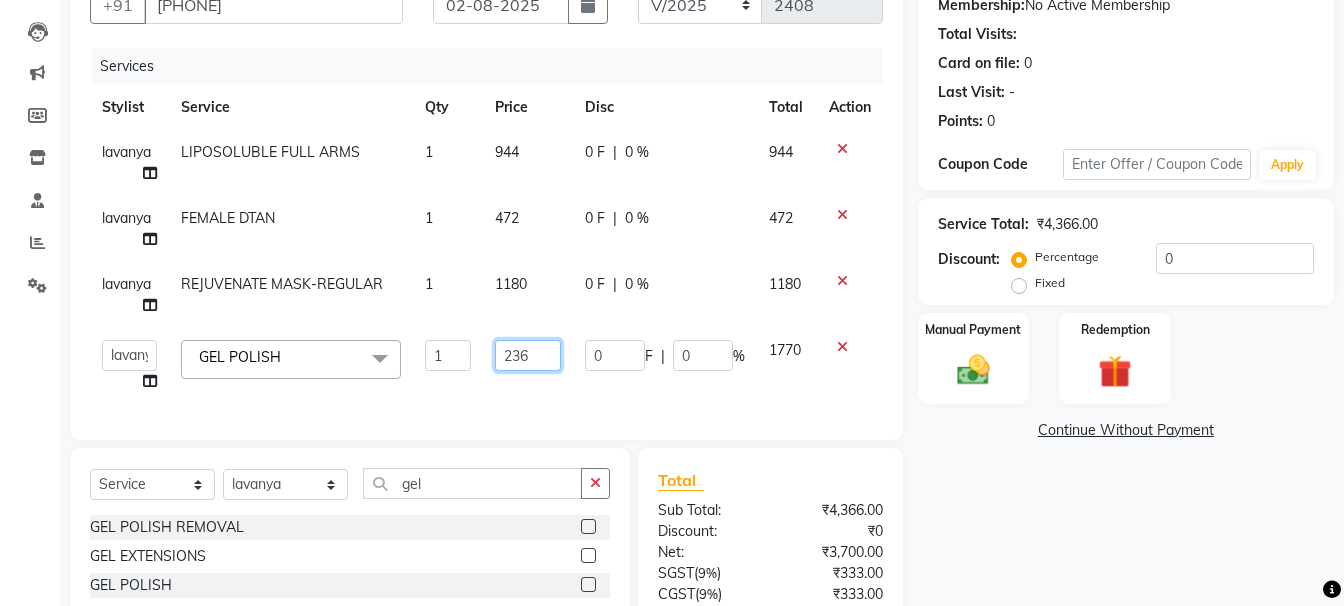 type on "2360" 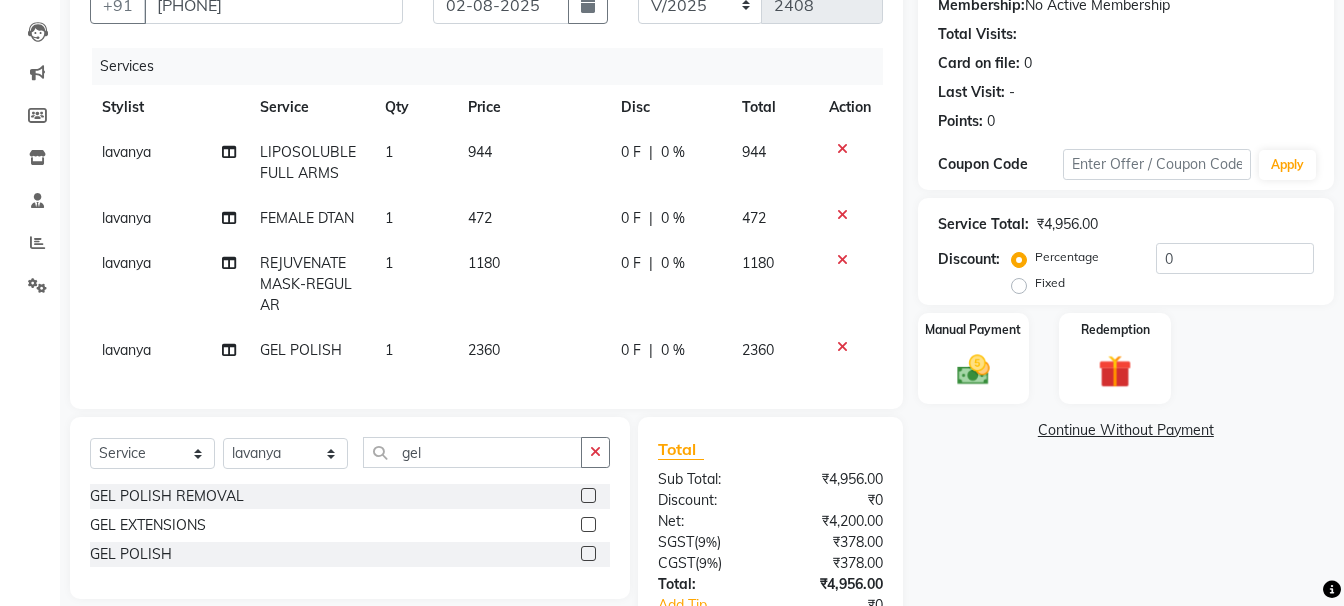 click 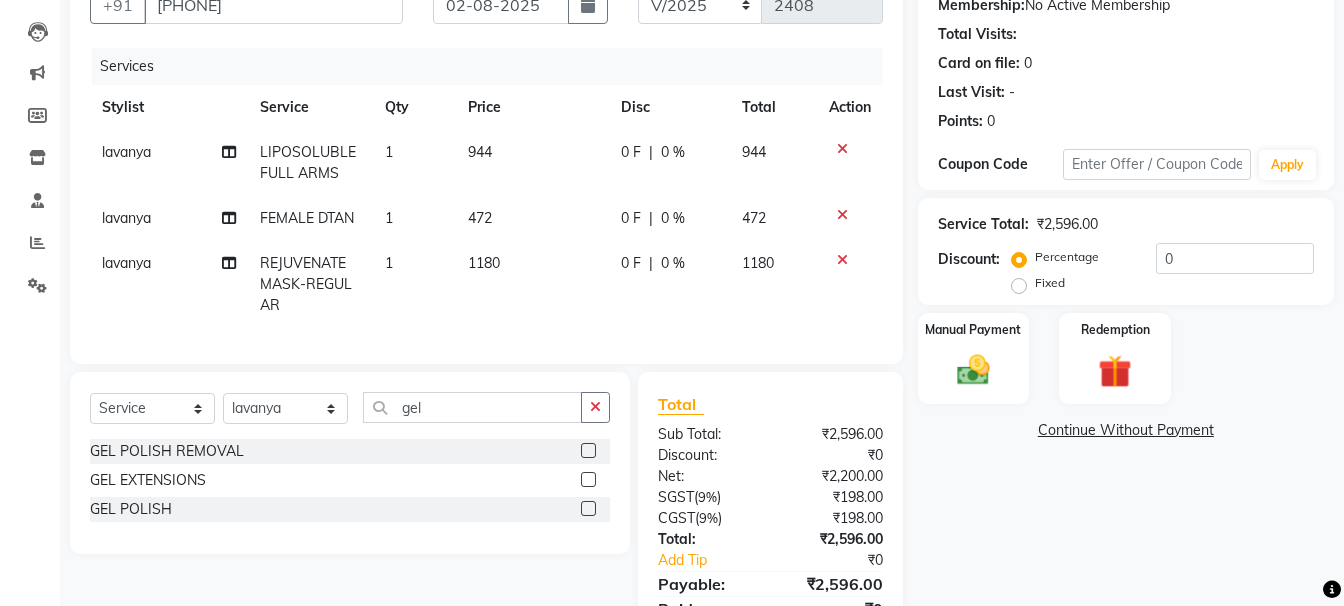 click 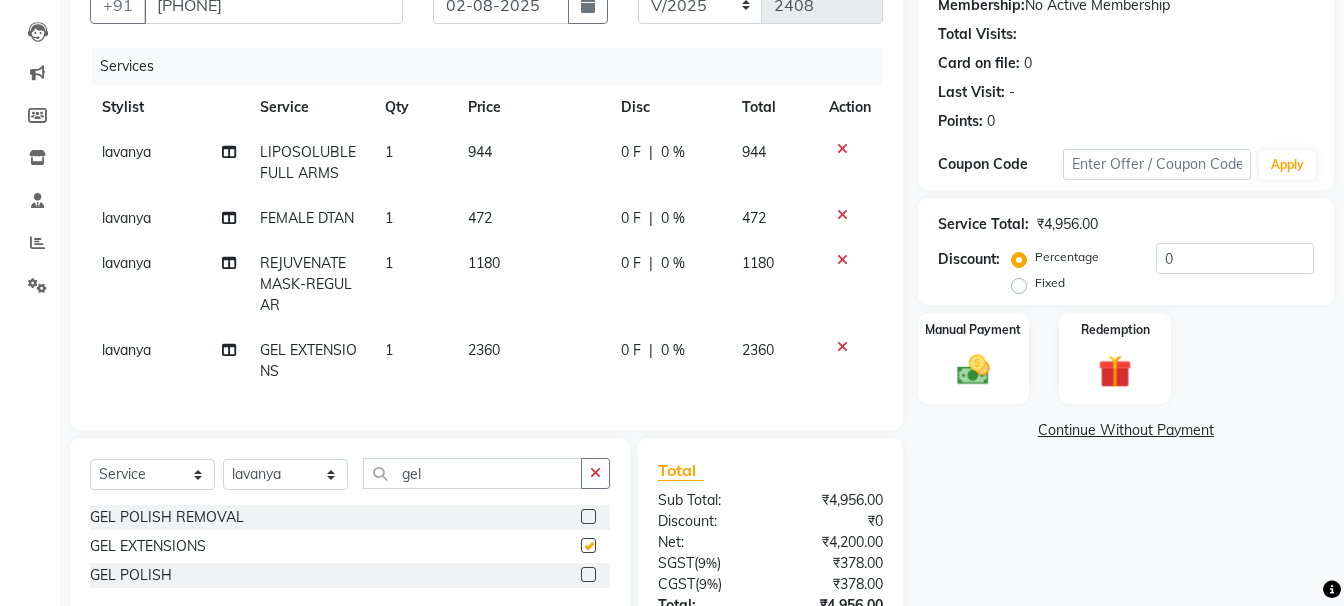 checkbox on "false" 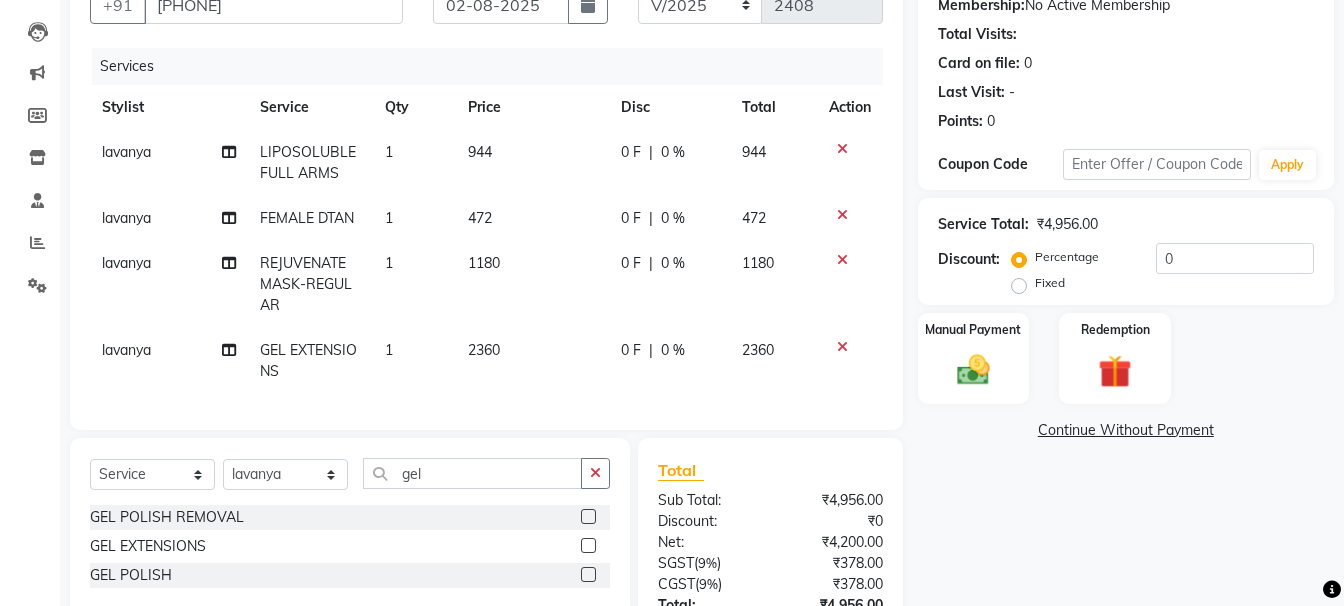 click on "2360" 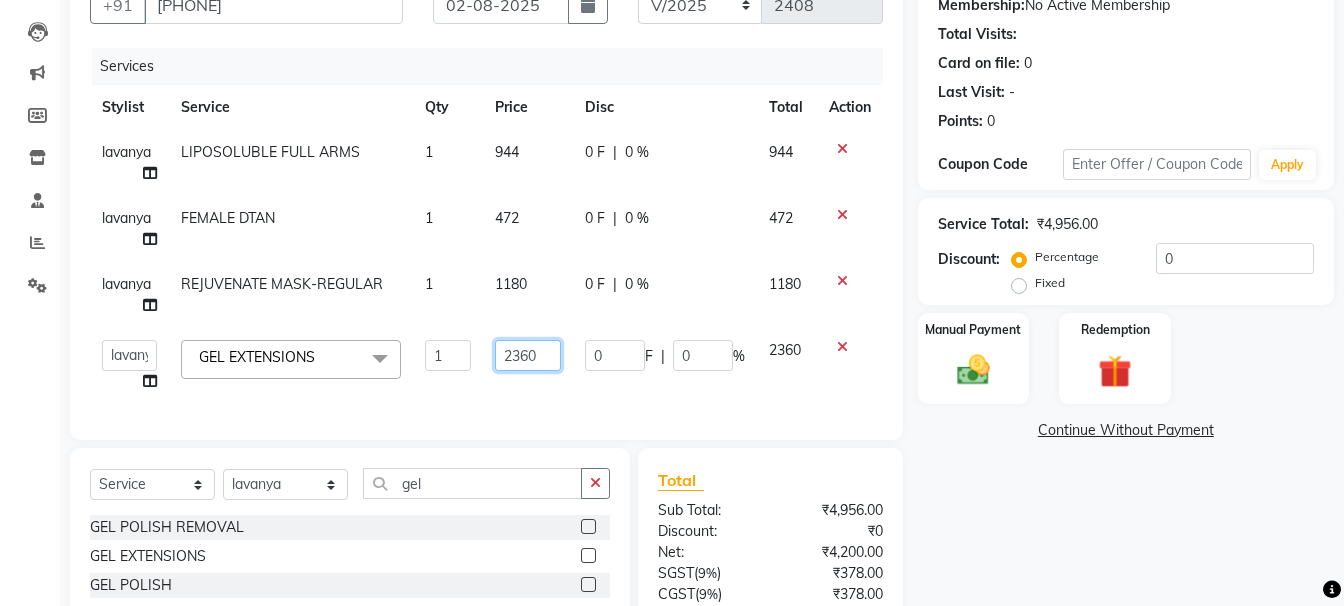 click on "2360" 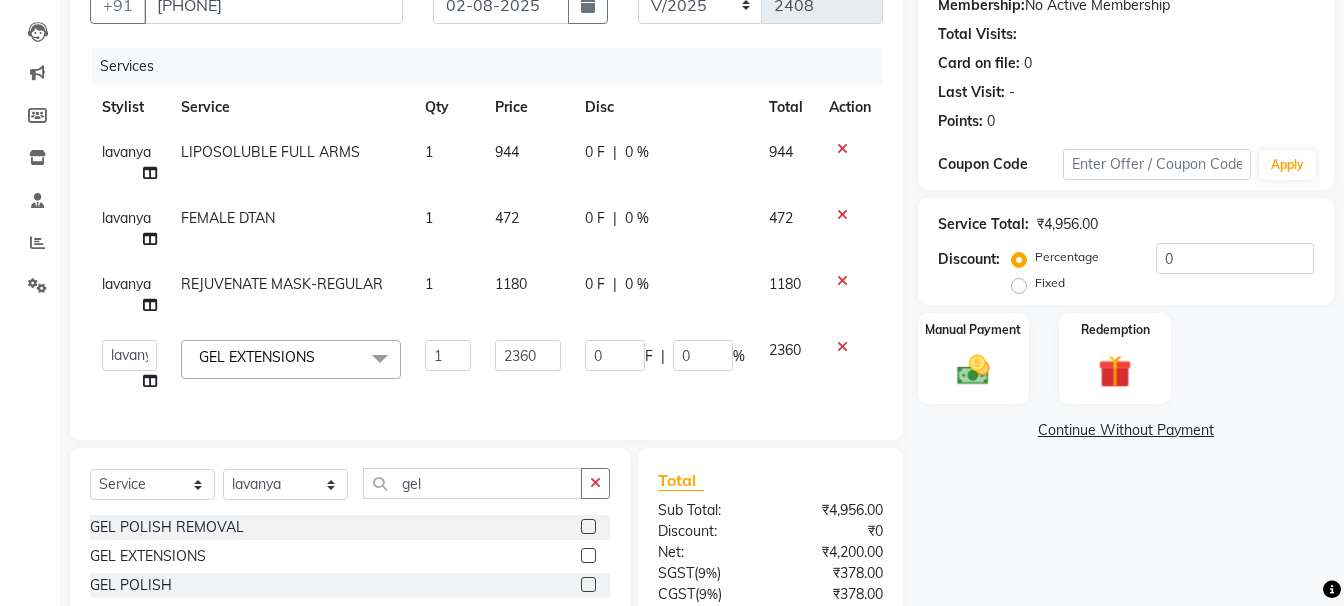 click 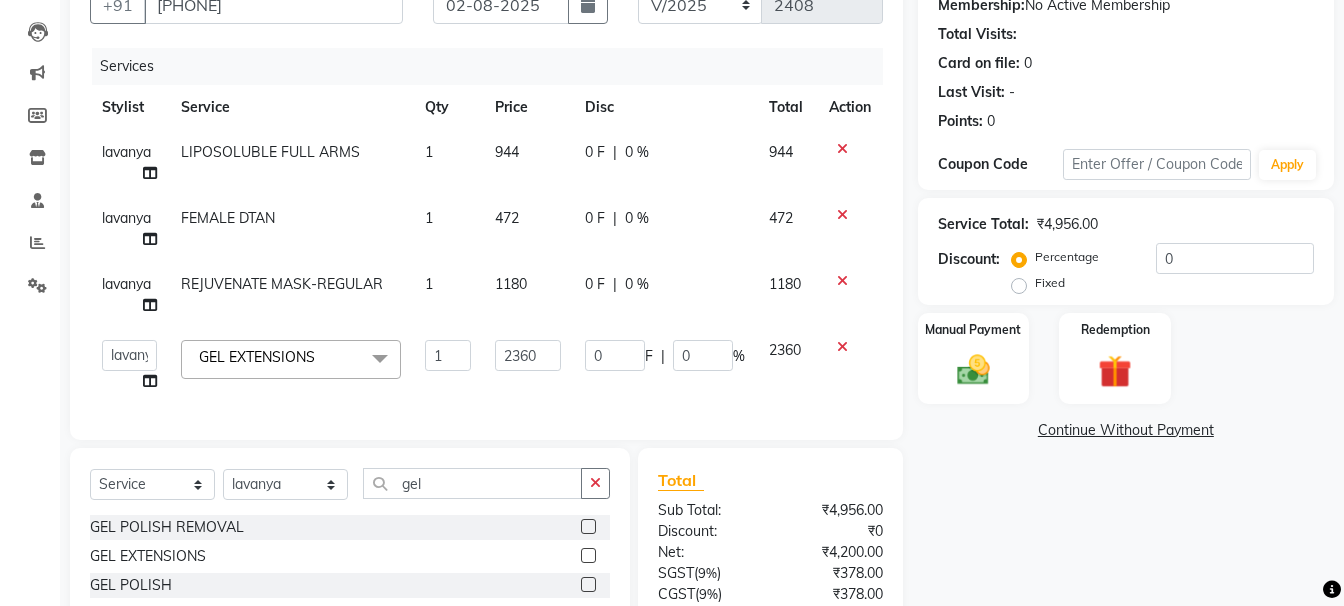 click at bounding box center [587, 556] 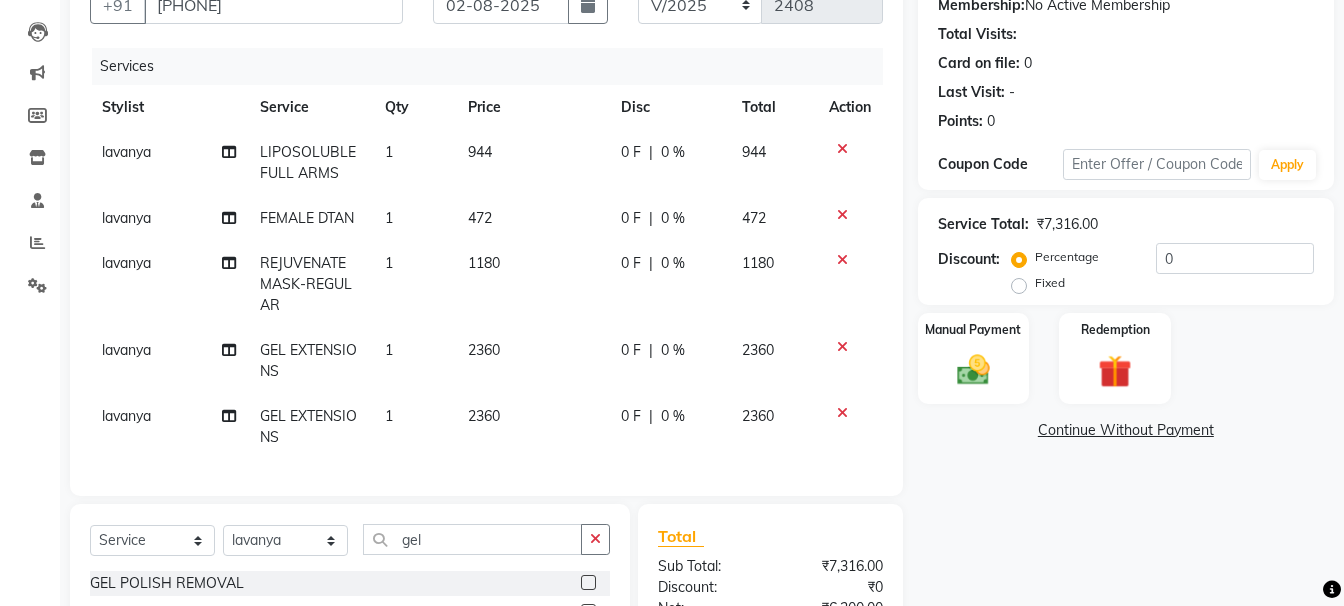 checkbox on "false" 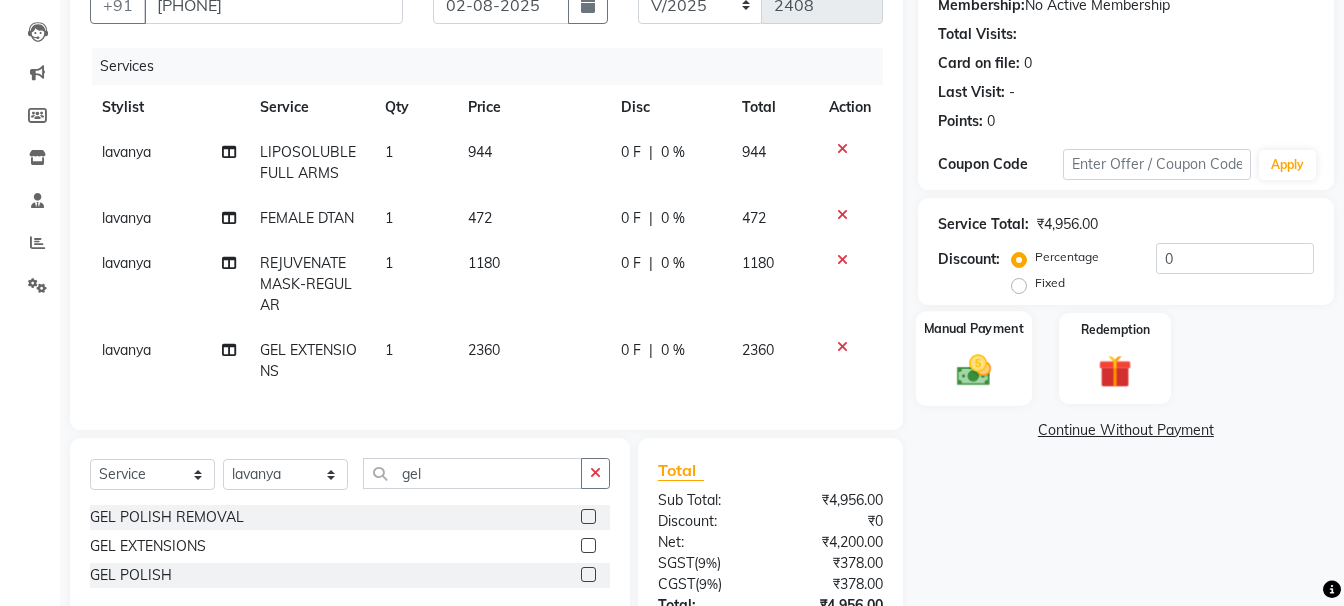 click on "Manual Payment" 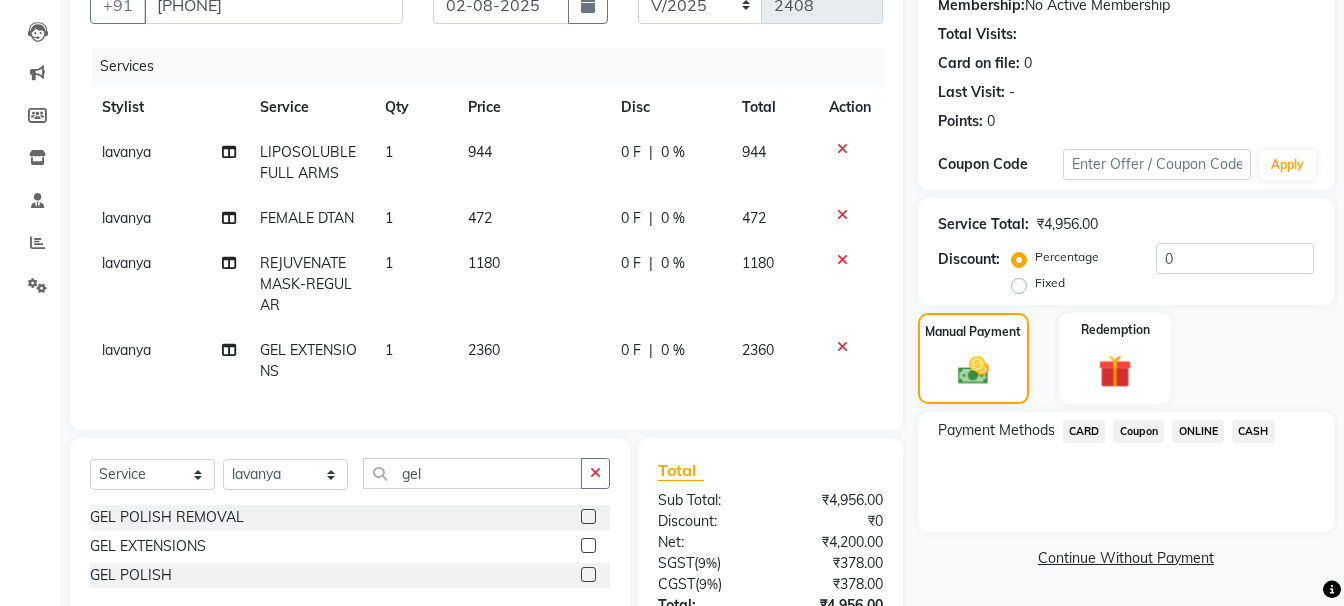 click on "ONLINE" 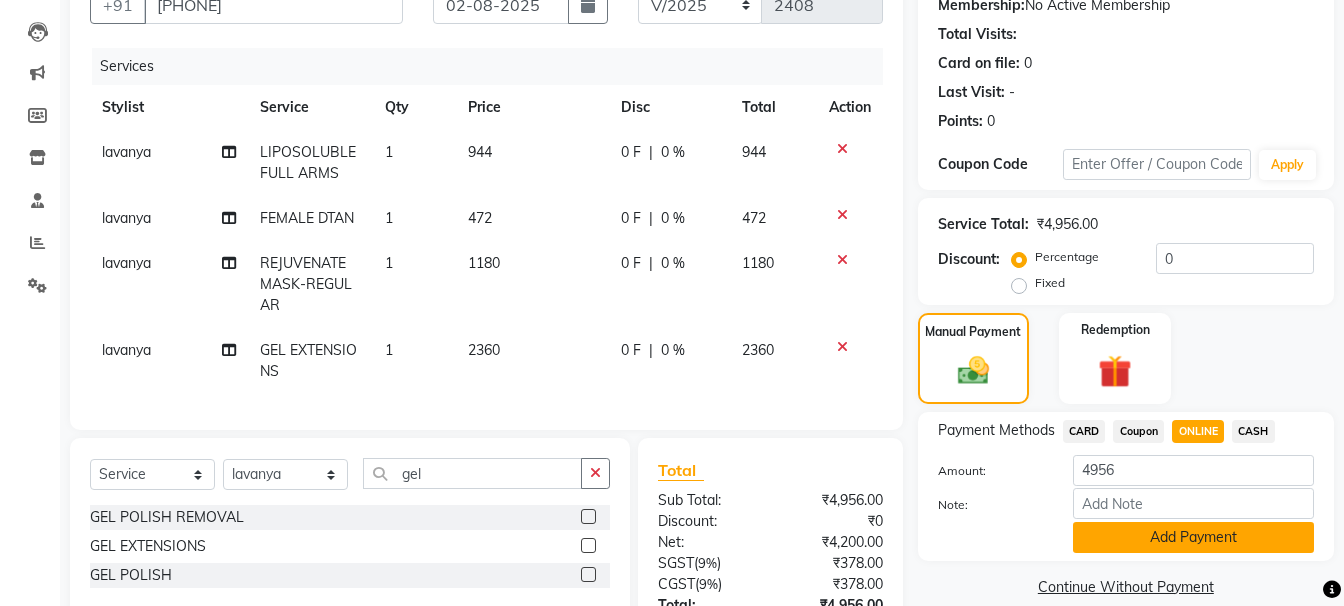 click on "Add Payment" 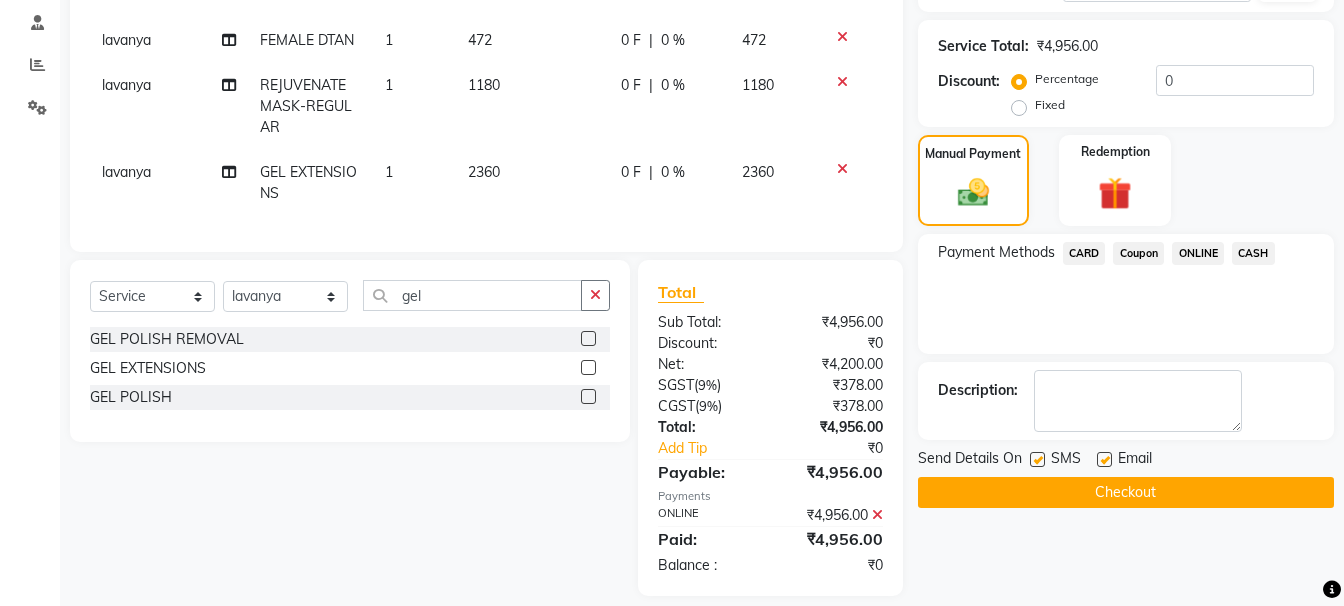 scroll, scrollTop: 413, scrollLeft: 0, axis: vertical 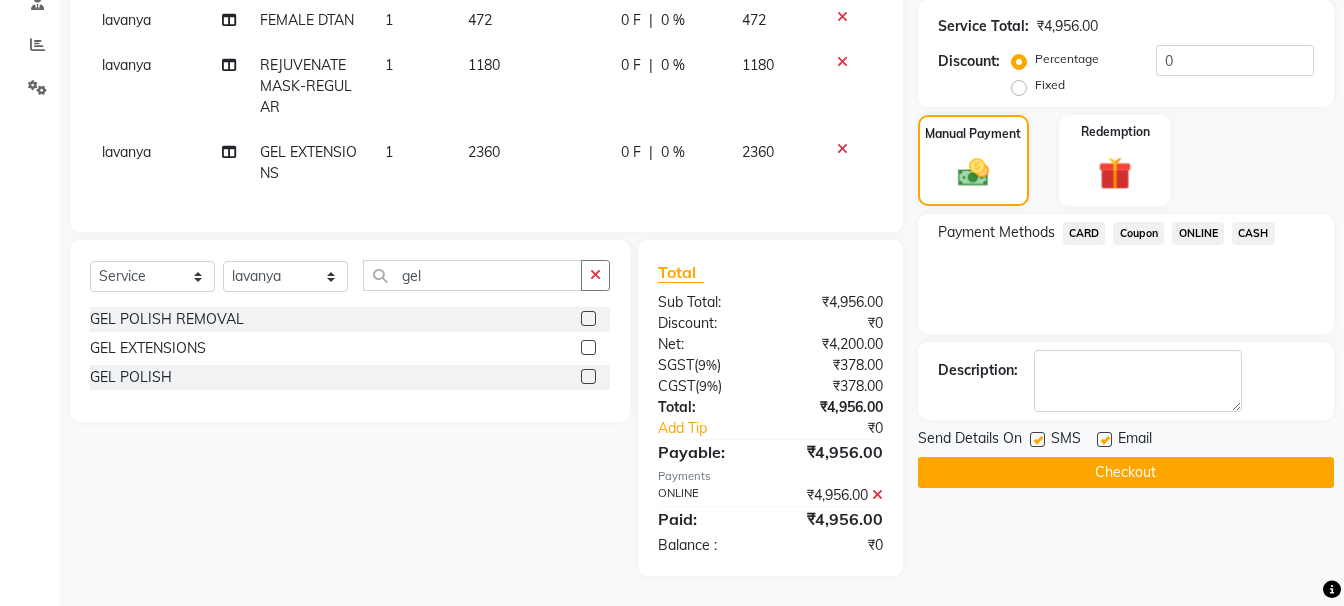 click on "Checkout" 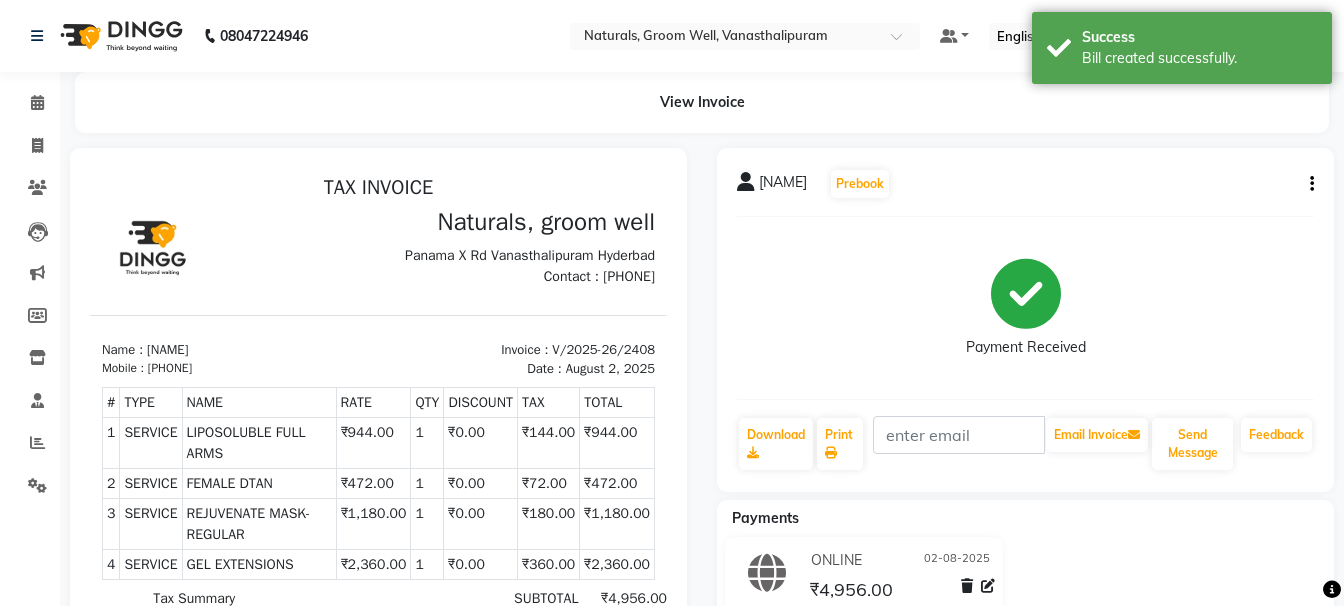 scroll, scrollTop: 0, scrollLeft: 0, axis: both 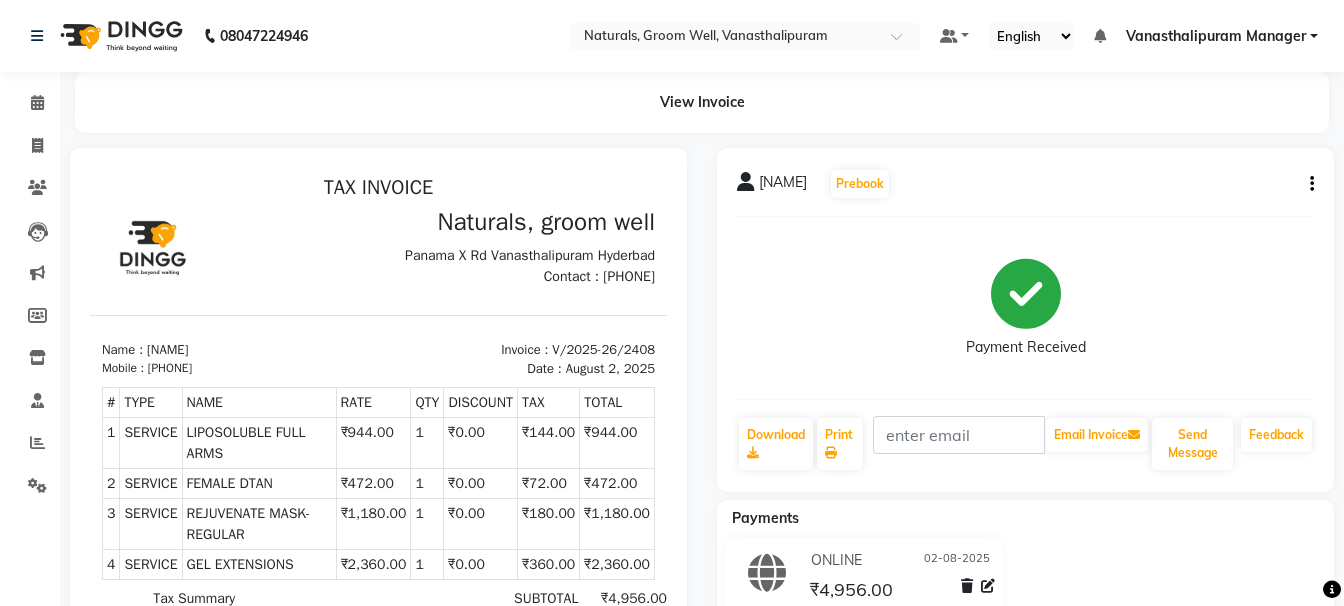 click on "Invoice" 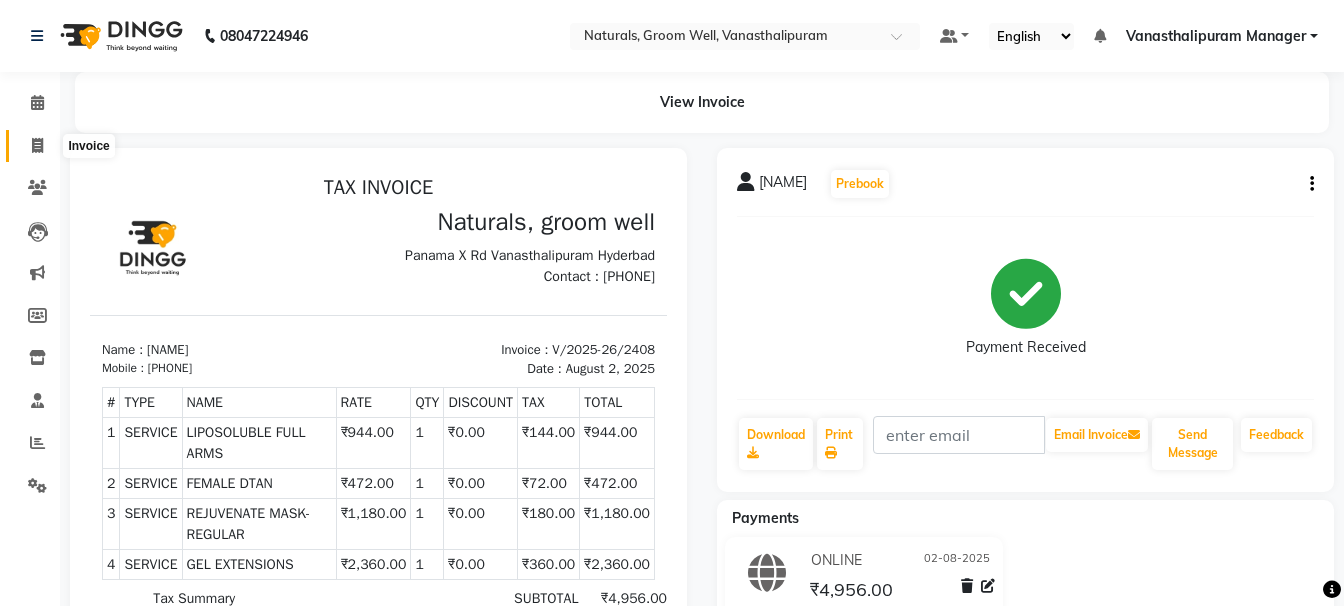 click 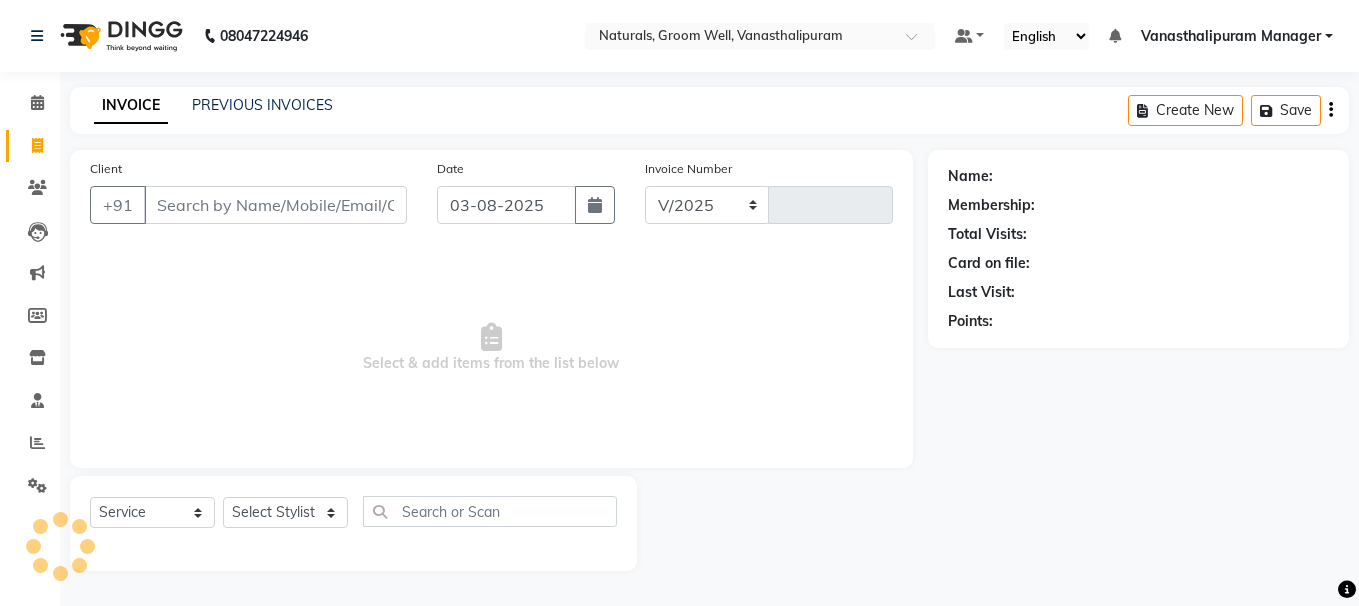 select on "5859" 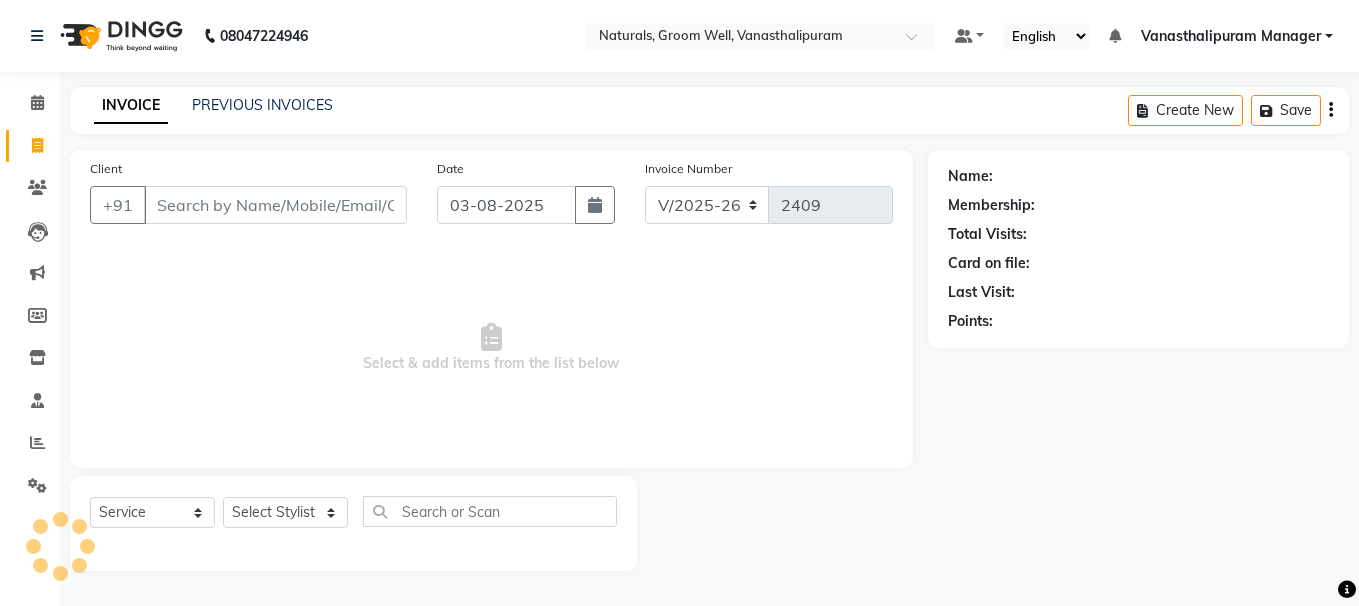 click on "Client" at bounding box center [275, 205] 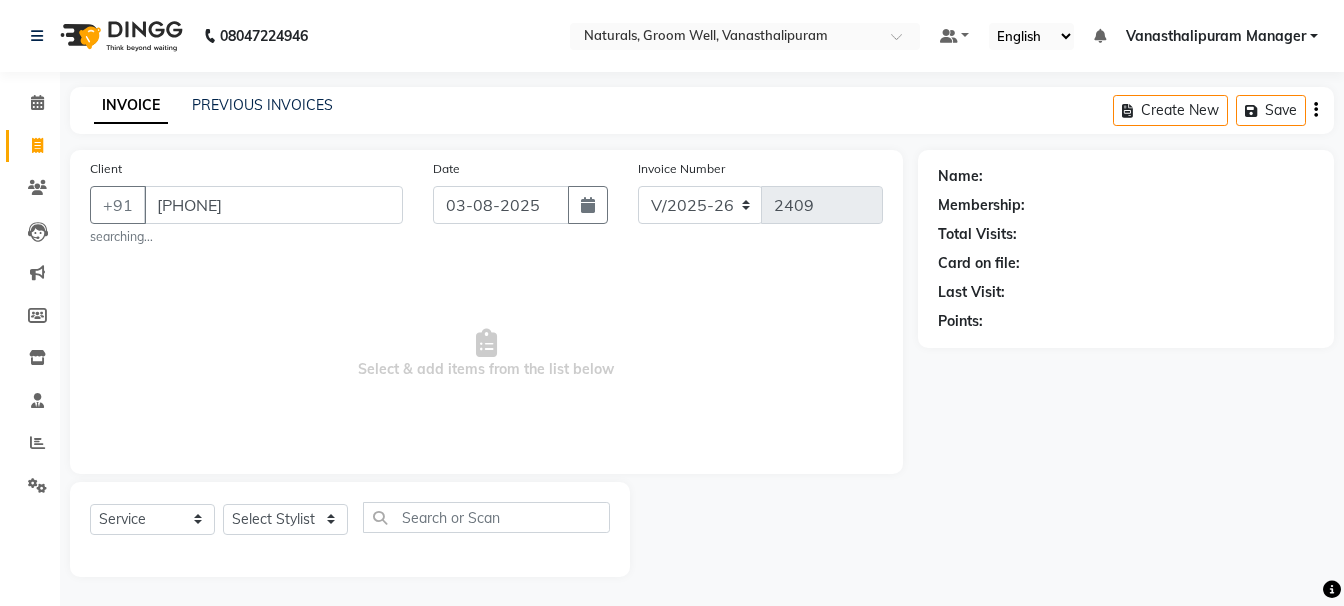 type on "[PHONE]" 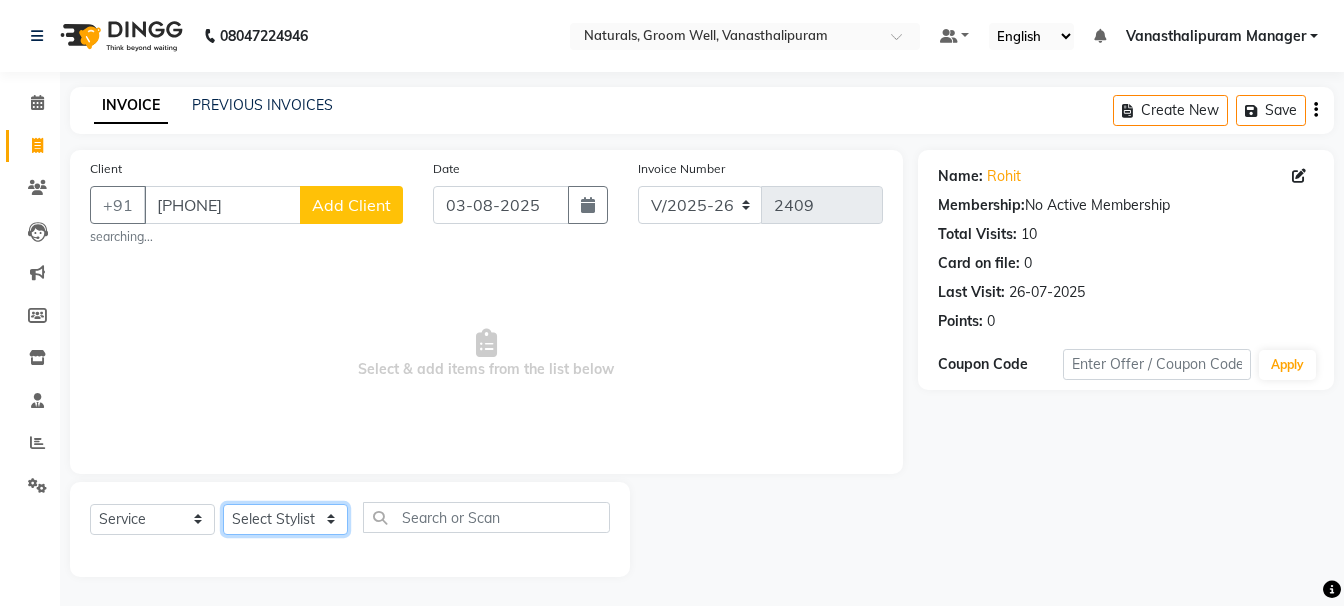 click on "Select Stylist gousiya kiran lavanya maheshwari naresh praveen sameena sandhya Vanasthalipuram Manager vinay" 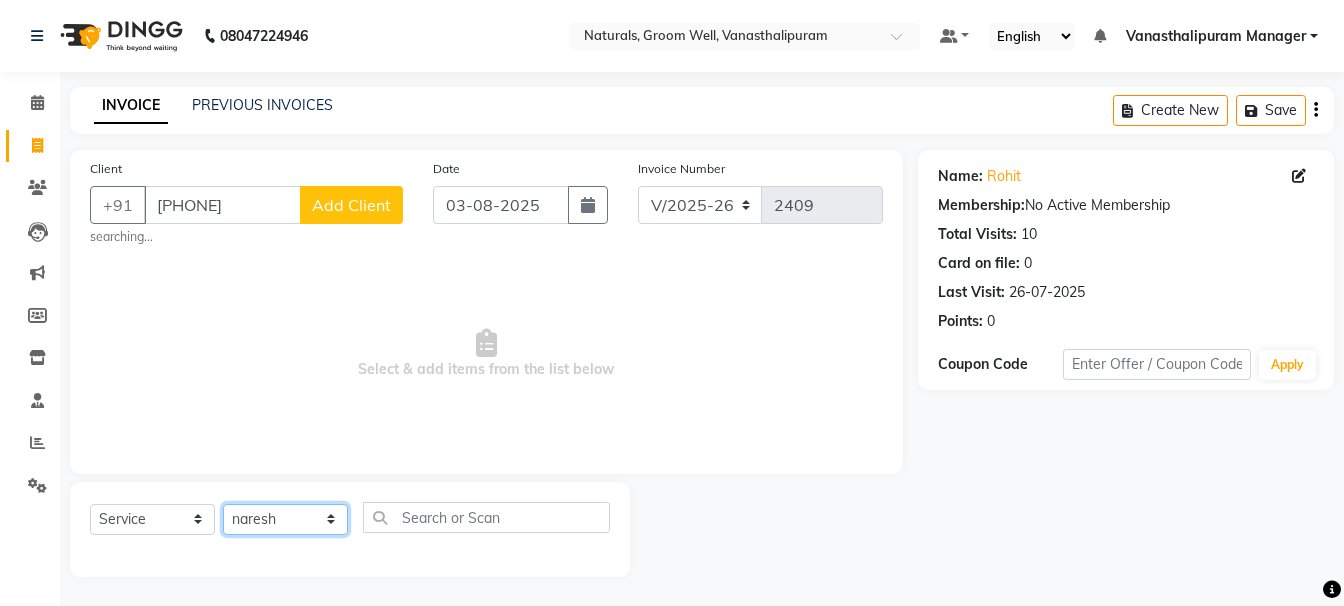 click on "Select Stylist gousiya kiran lavanya maheshwari naresh praveen sameena sandhya Vanasthalipuram Manager vinay" 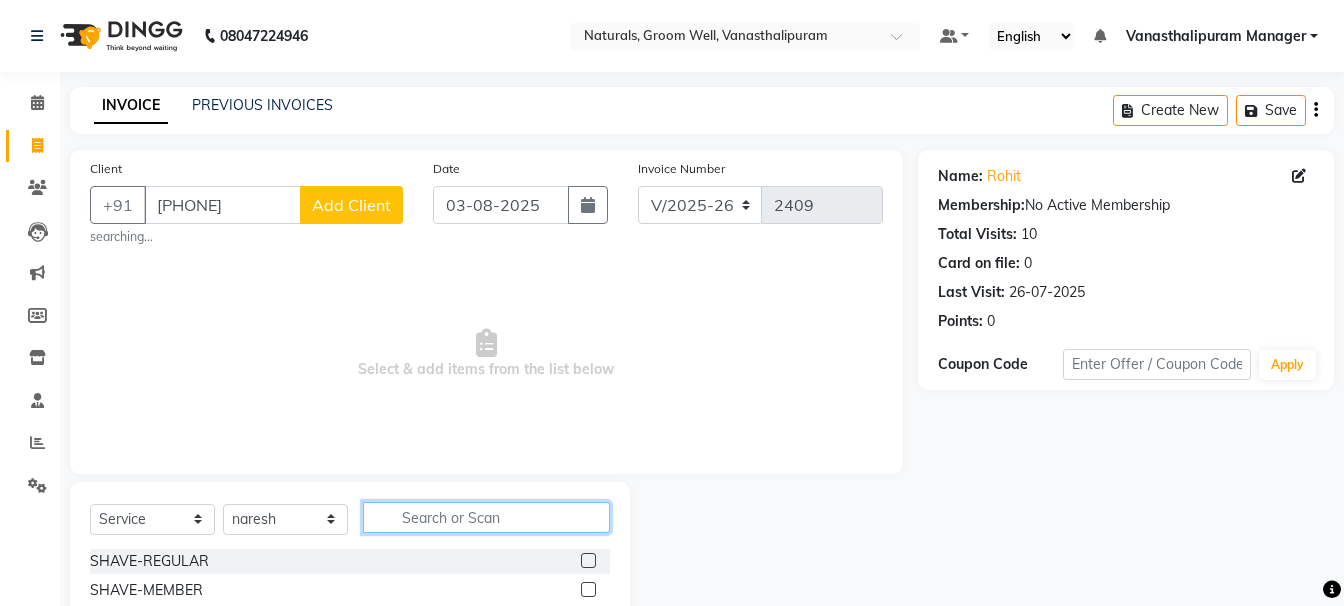 click 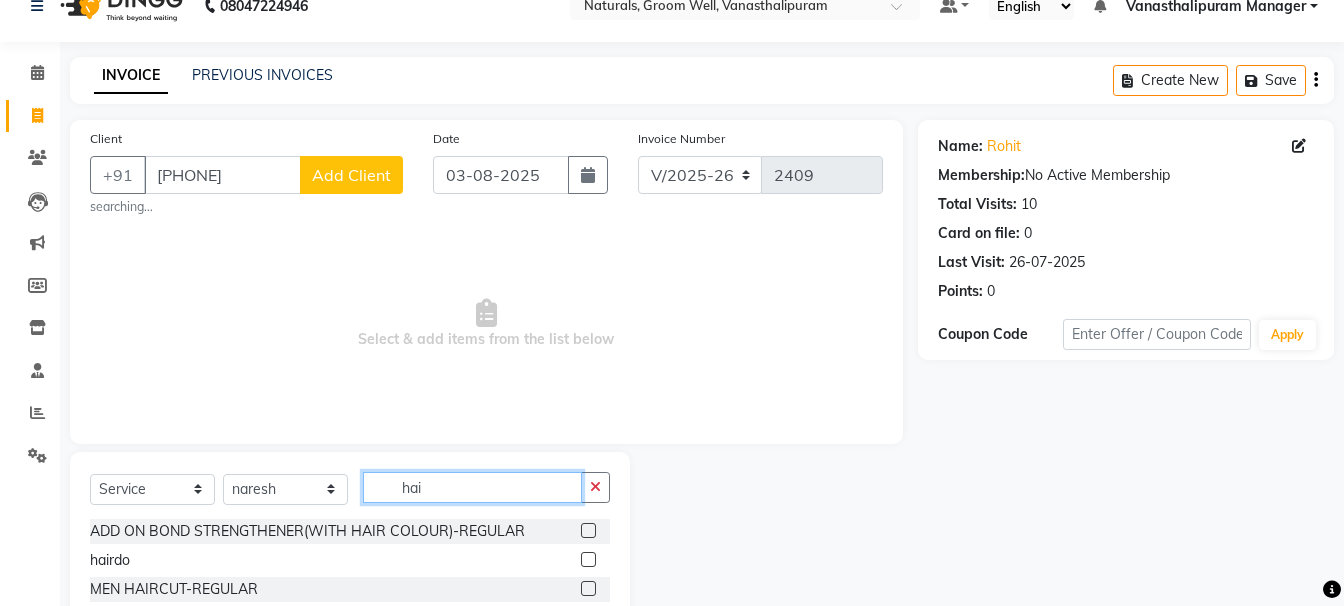 scroll, scrollTop: 201, scrollLeft: 0, axis: vertical 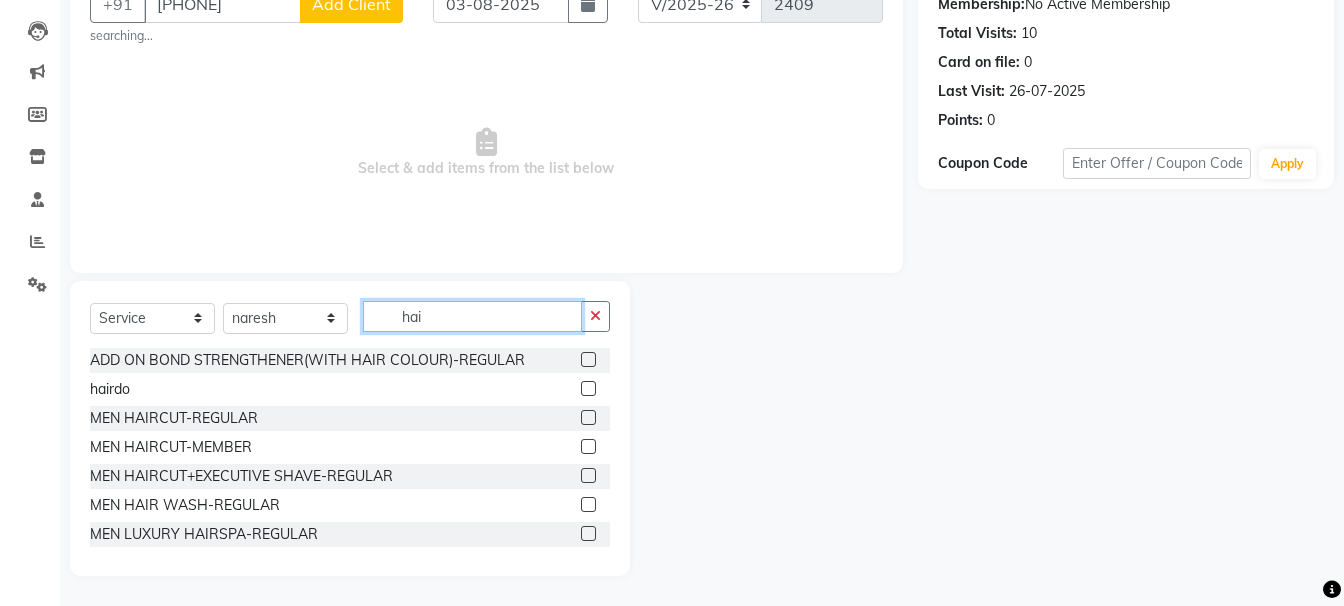 type on "hai" 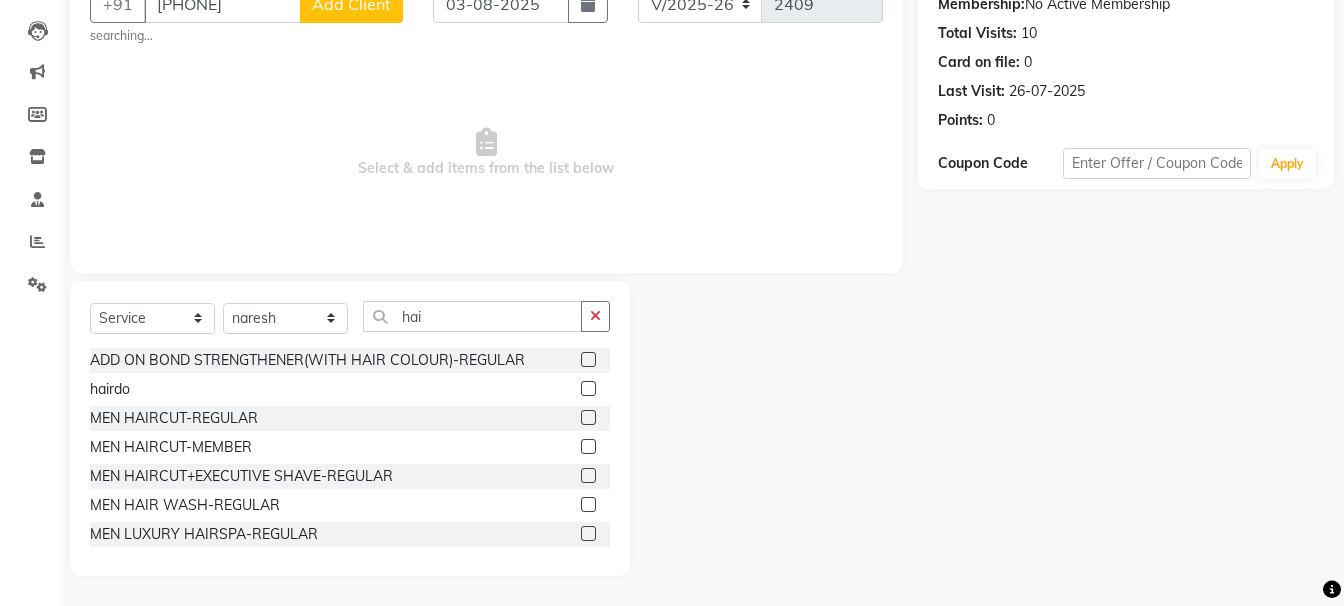 click 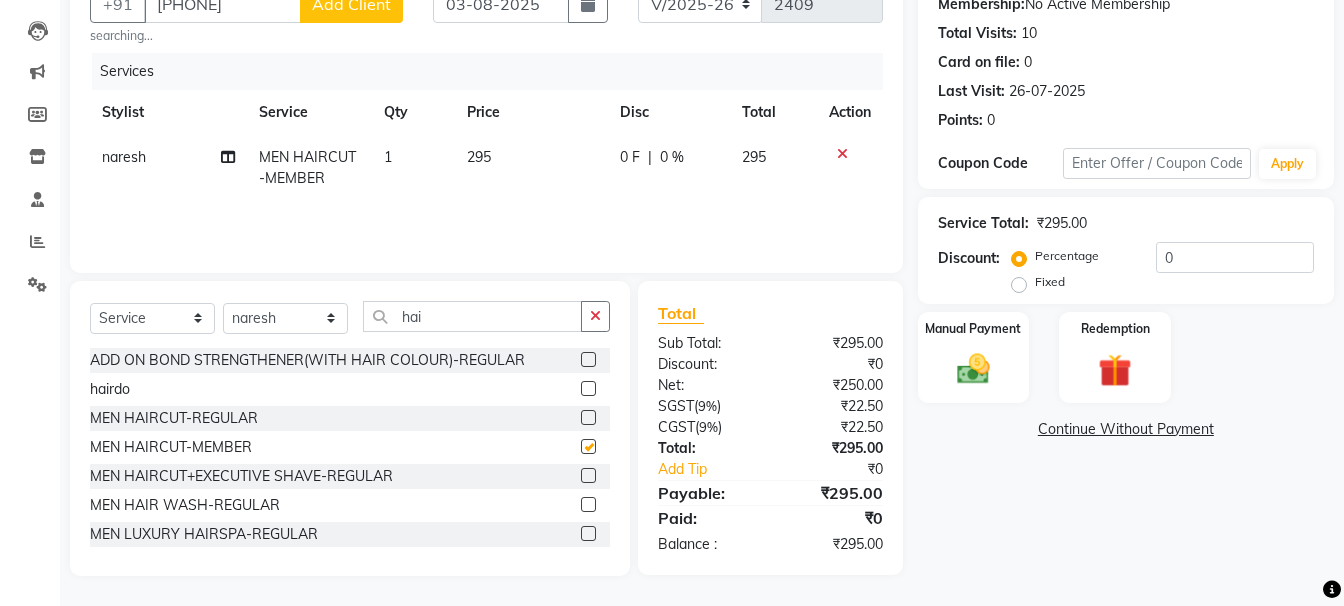 checkbox on "false" 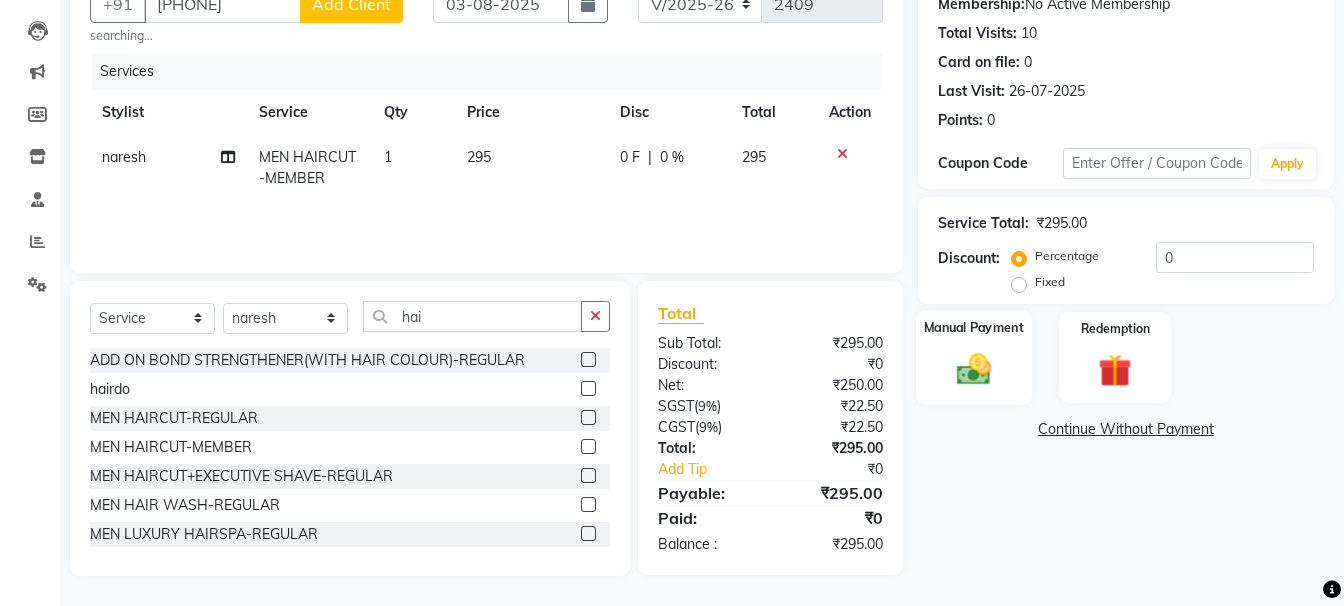 click 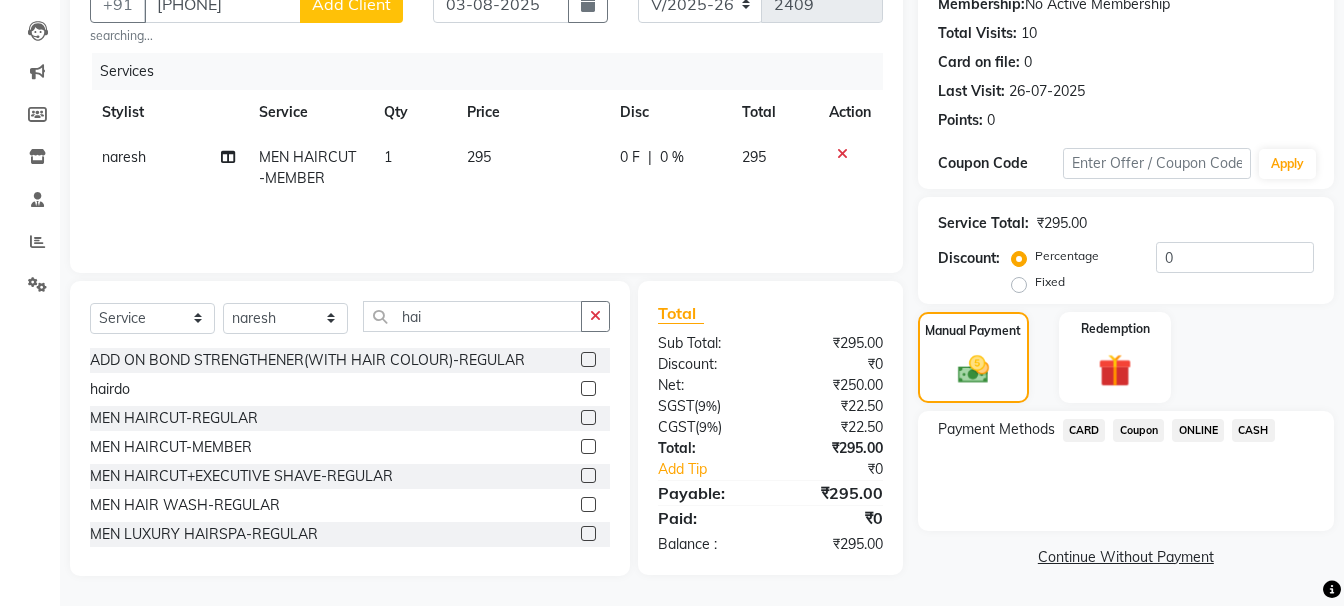 click on "ONLINE" 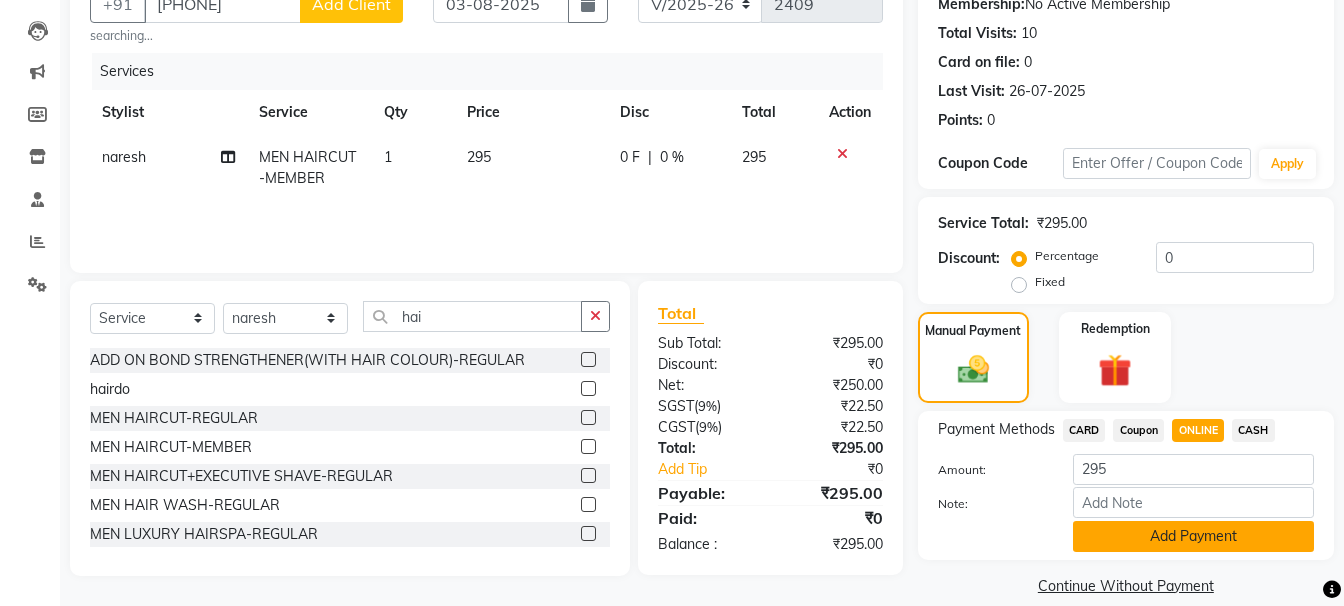 click on "Add Payment" 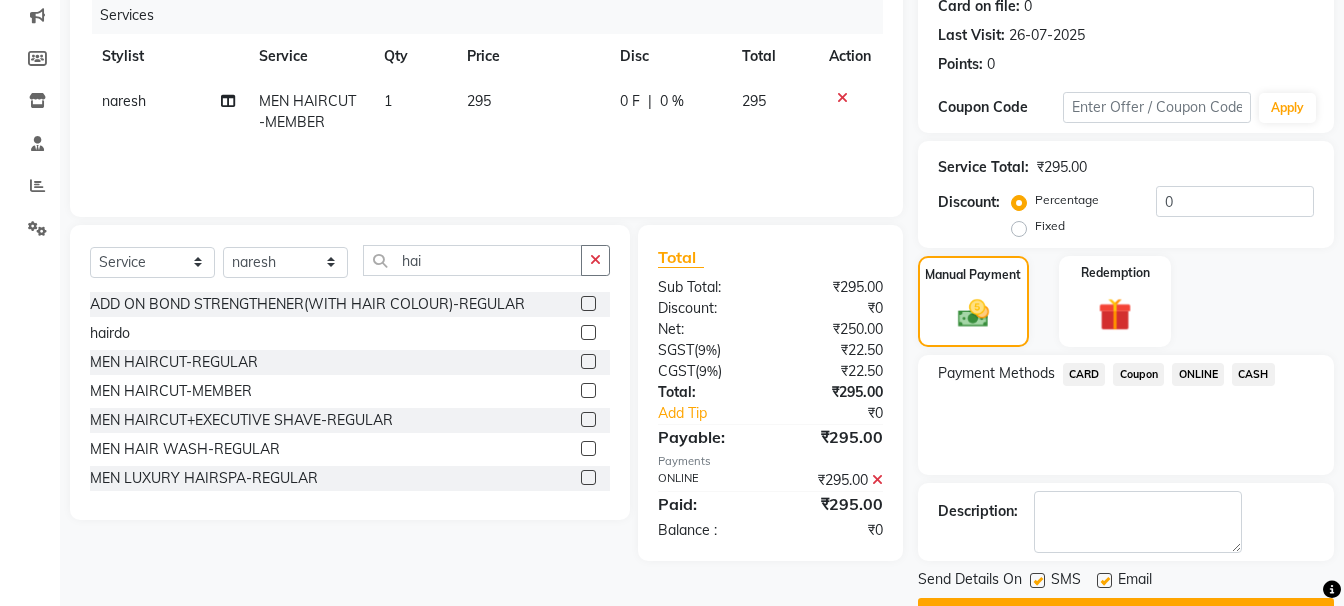 scroll, scrollTop: 310, scrollLeft: 0, axis: vertical 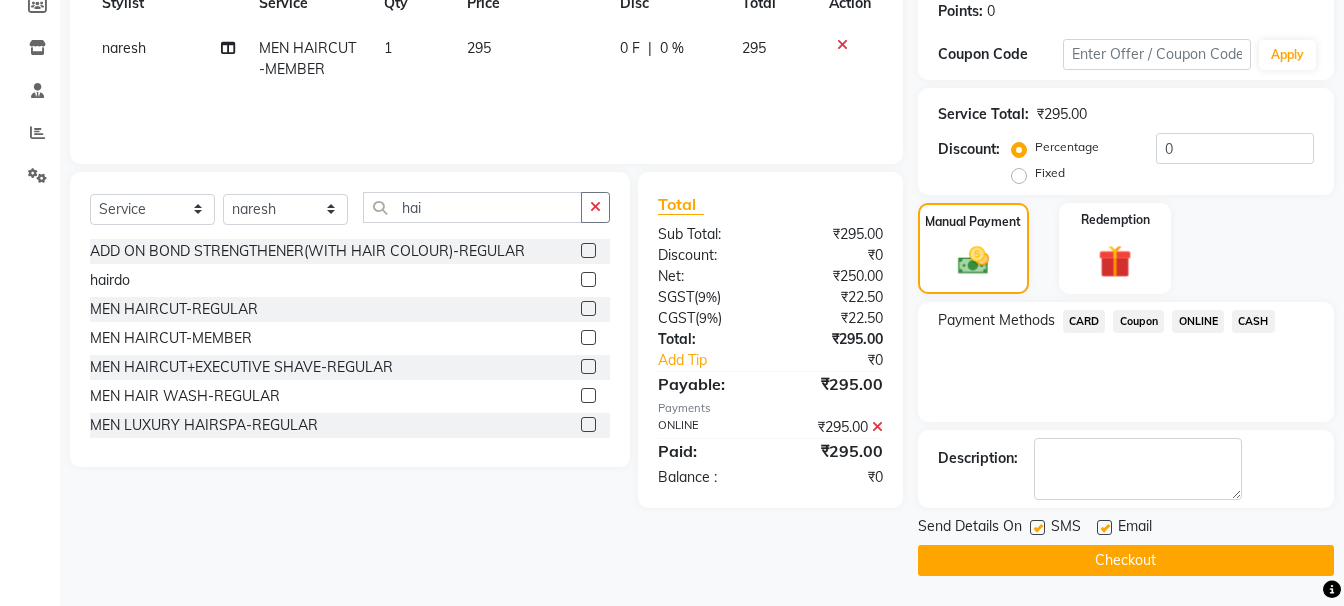 click on "Checkout" 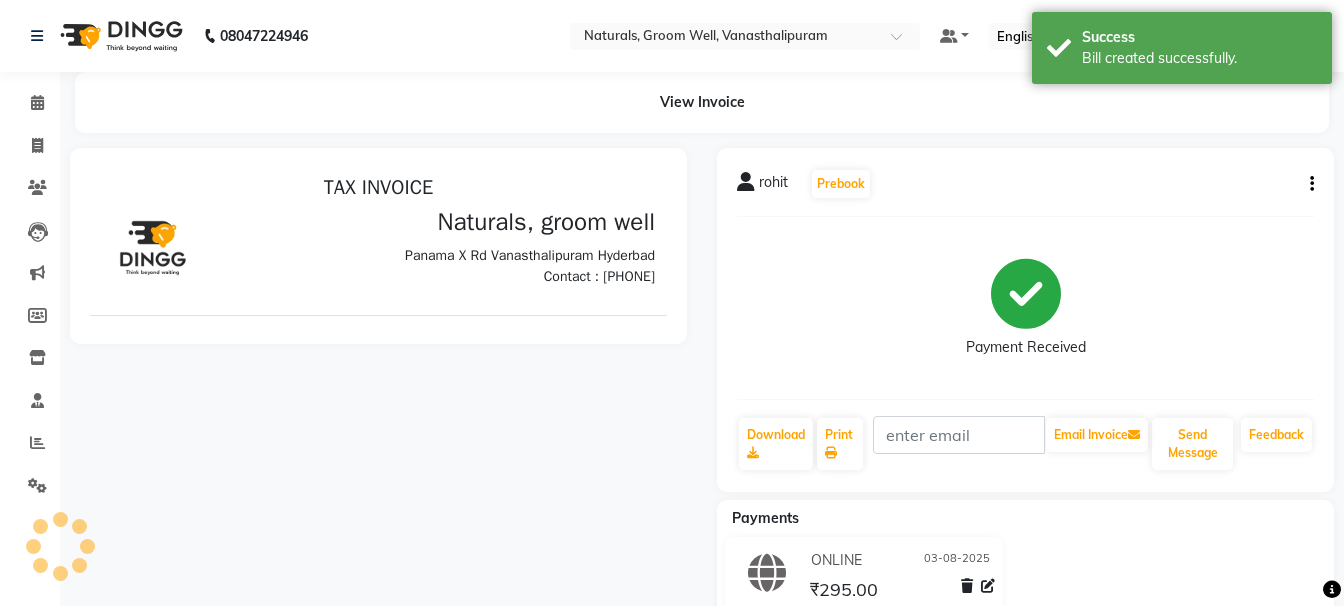 scroll, scrollTop: 0, scrollLeft: 0, axis: both 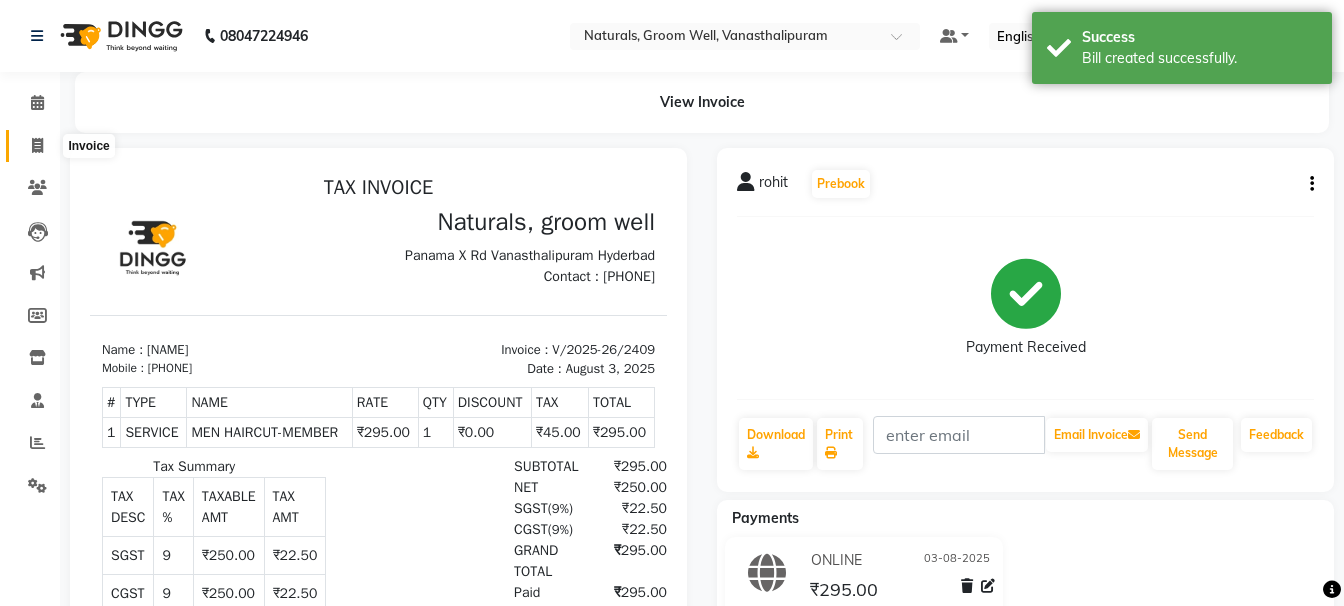 click 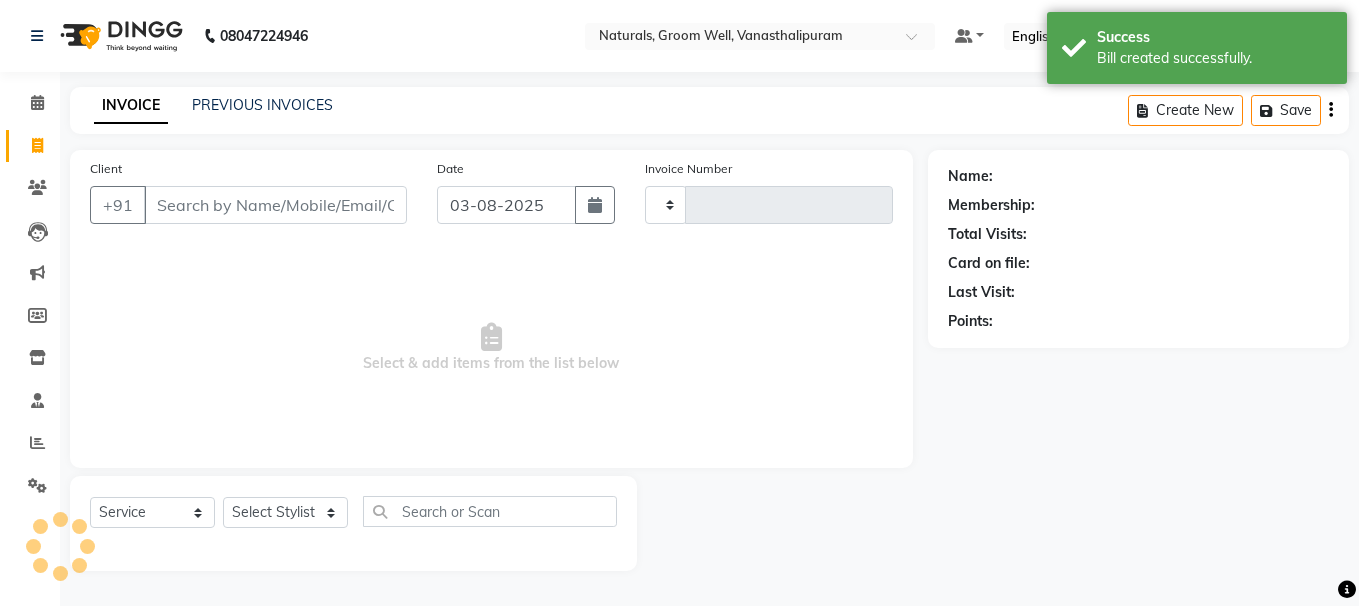 type on "2410" 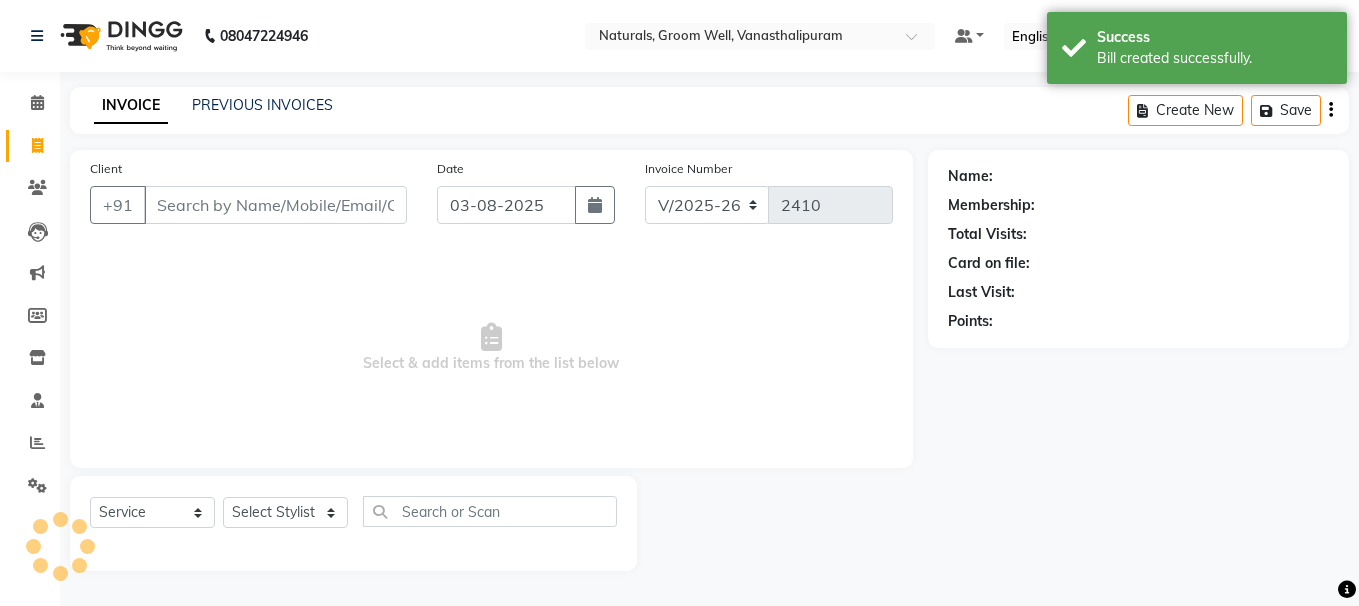 click on "Client" at bounding box center [275, 205] 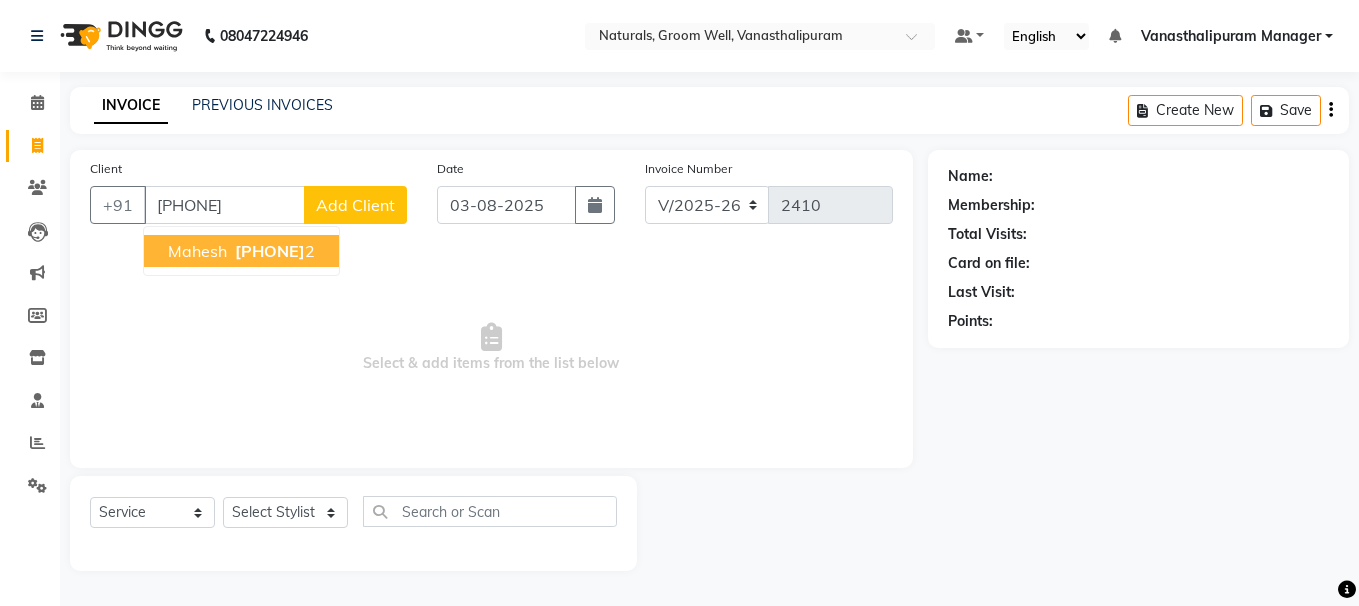 type on "[PHONE]" 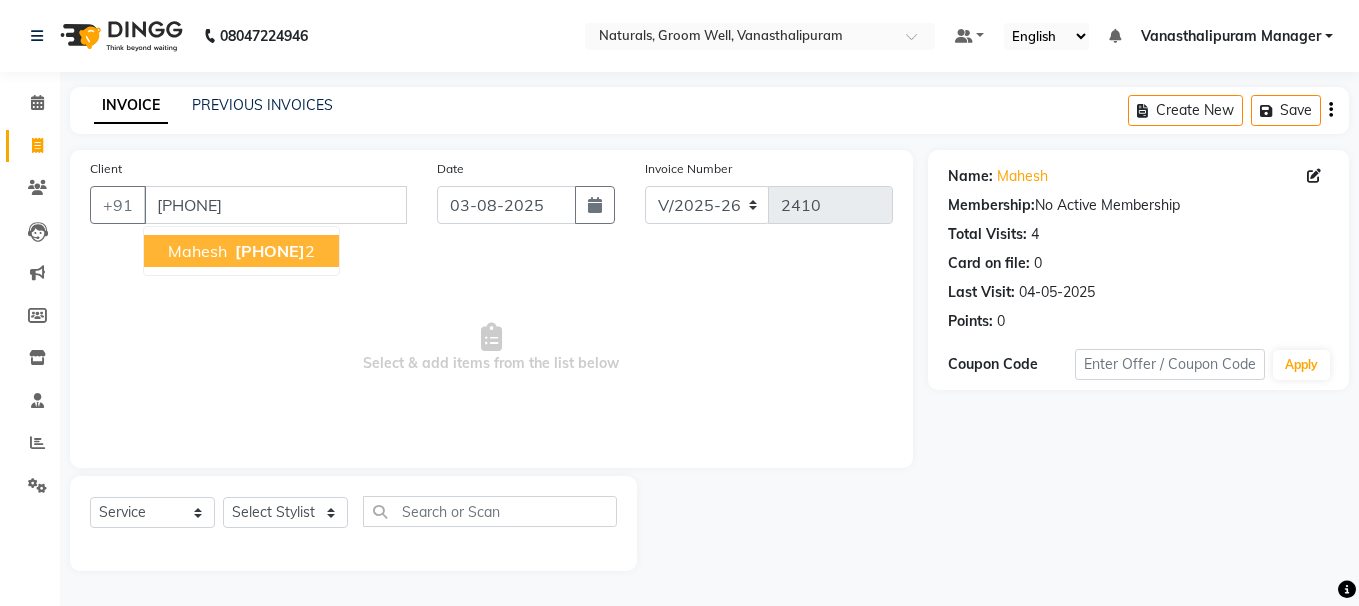 click on "[PHONE]" at bounding box center (270, 251) 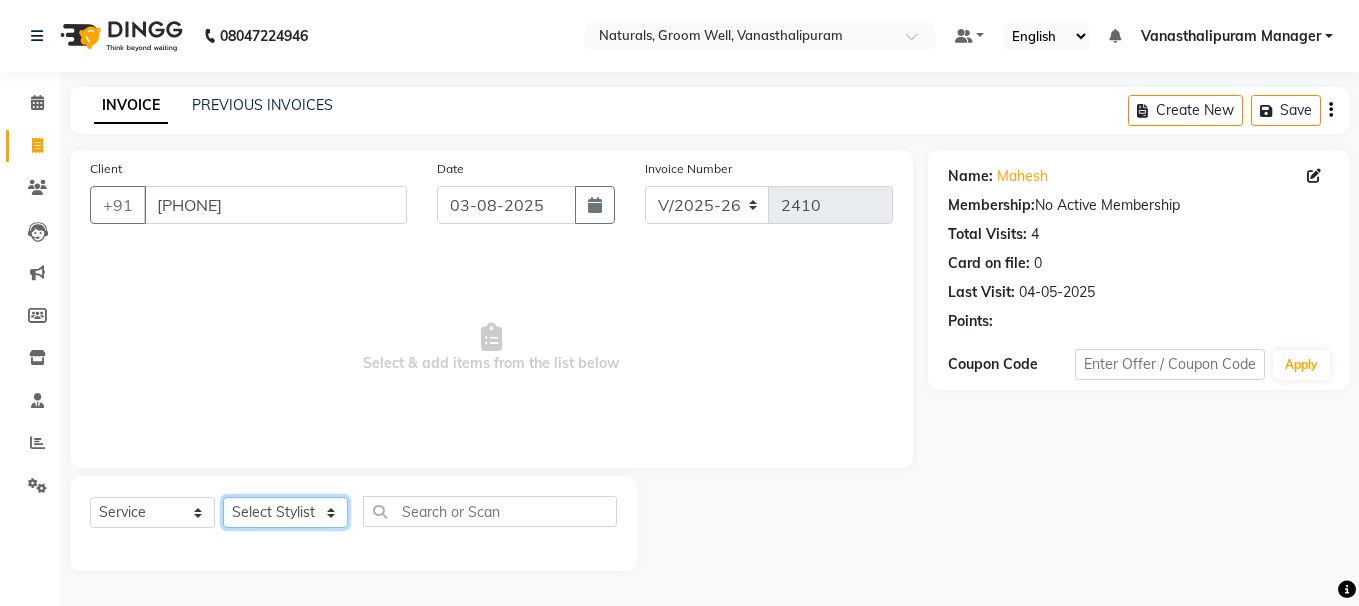 click on "Select Stylist gousiya kiran lavanya maheshwari naresh praveen sameena sandhya Vanasthalipuram Manager vinay" 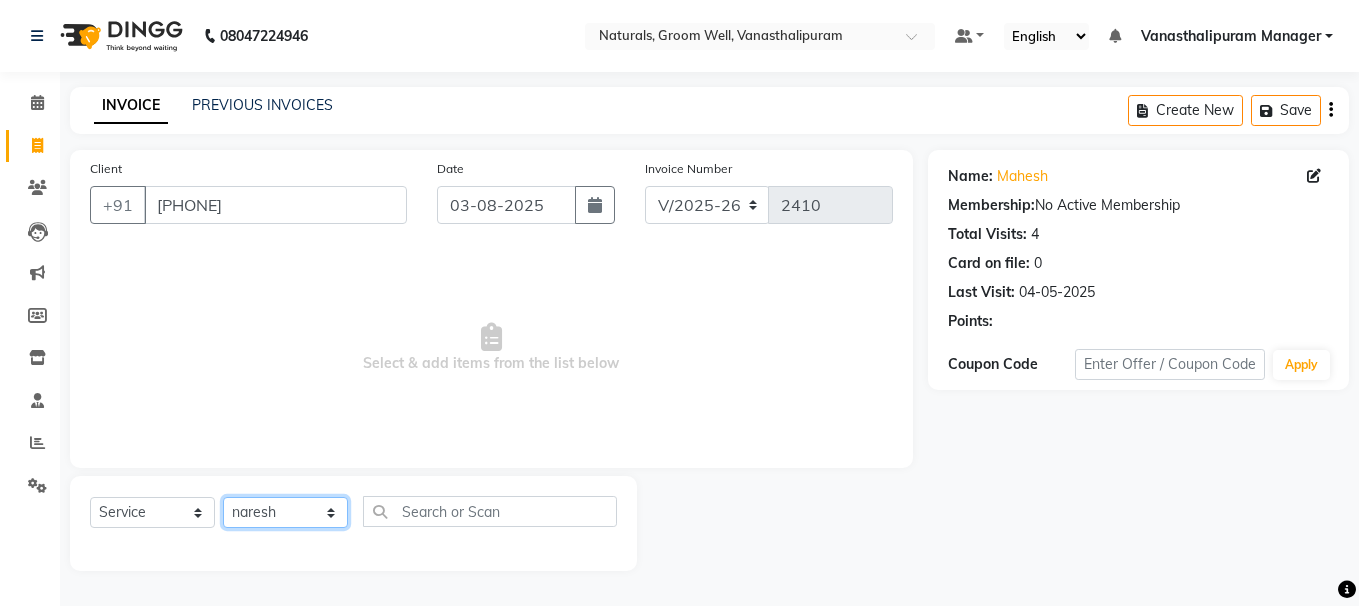 click on "Select Stylist gousiya kiran lavanya maheshwari naresh praveen sameena sandhya Vanasthalipuram Manager vinay" 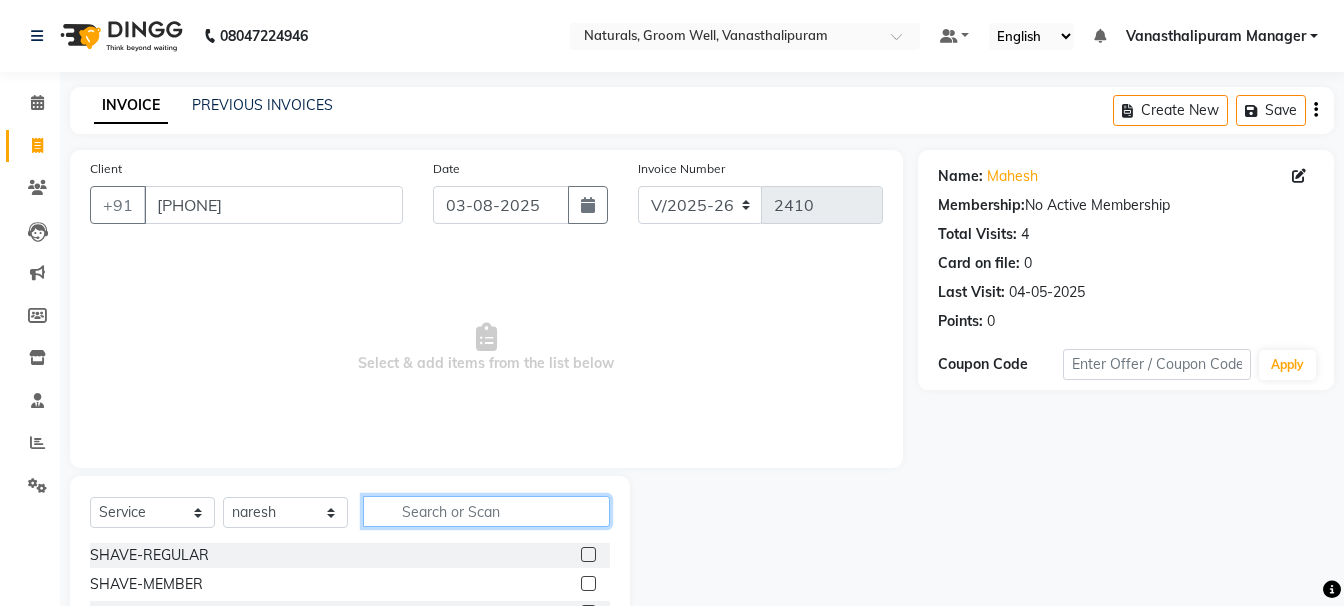 click 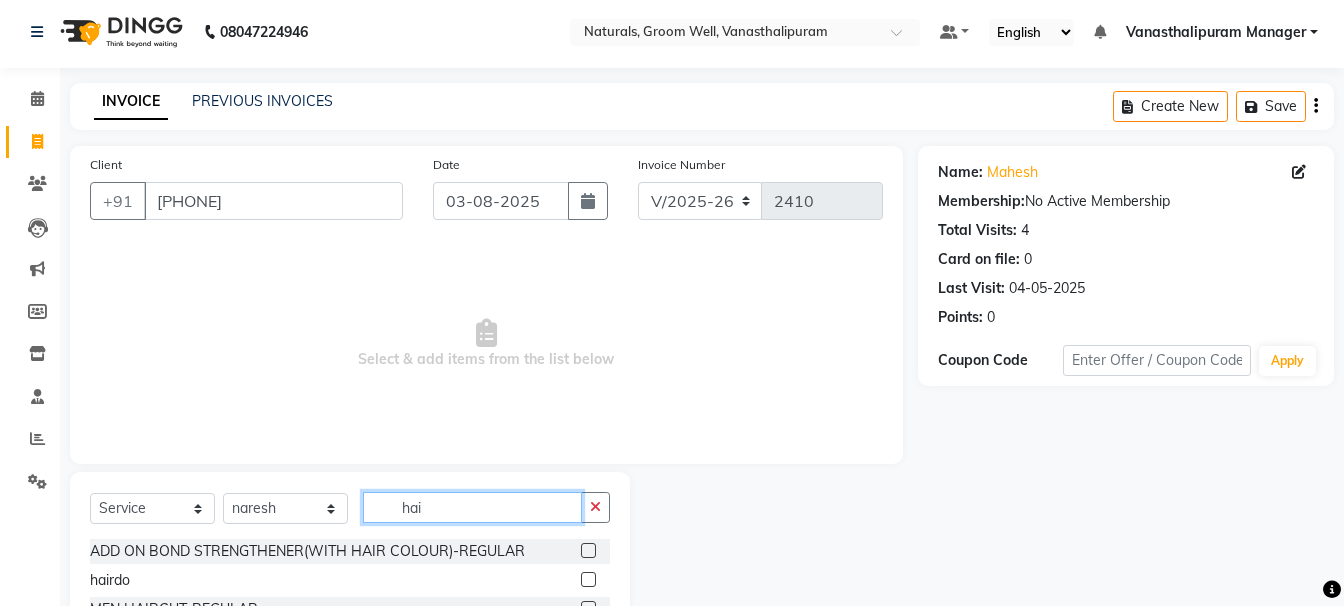 scroll, scrollTop: 195, scrollLeft: 0, axis: vertical 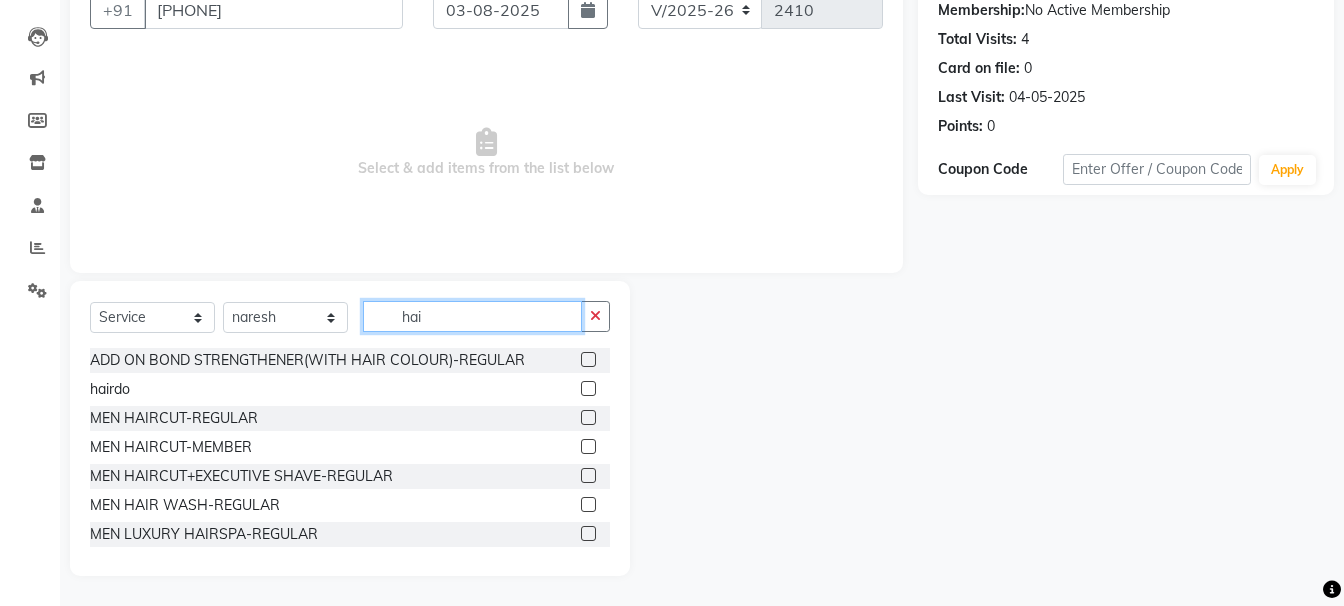 type on "hai" 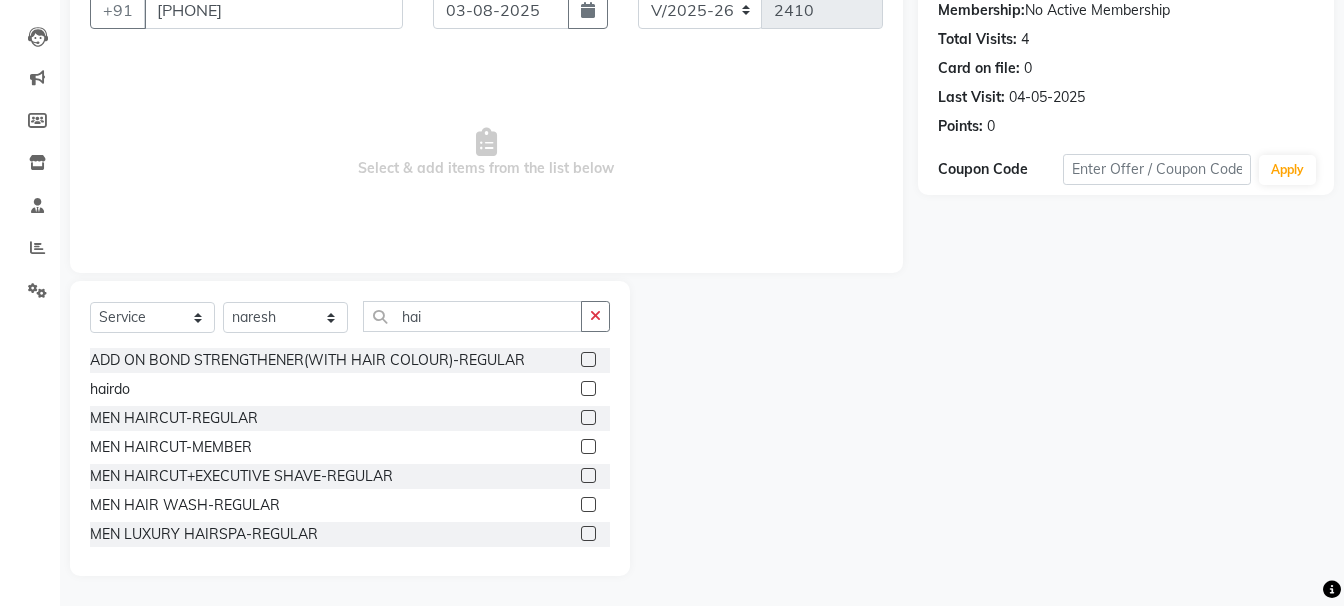 click 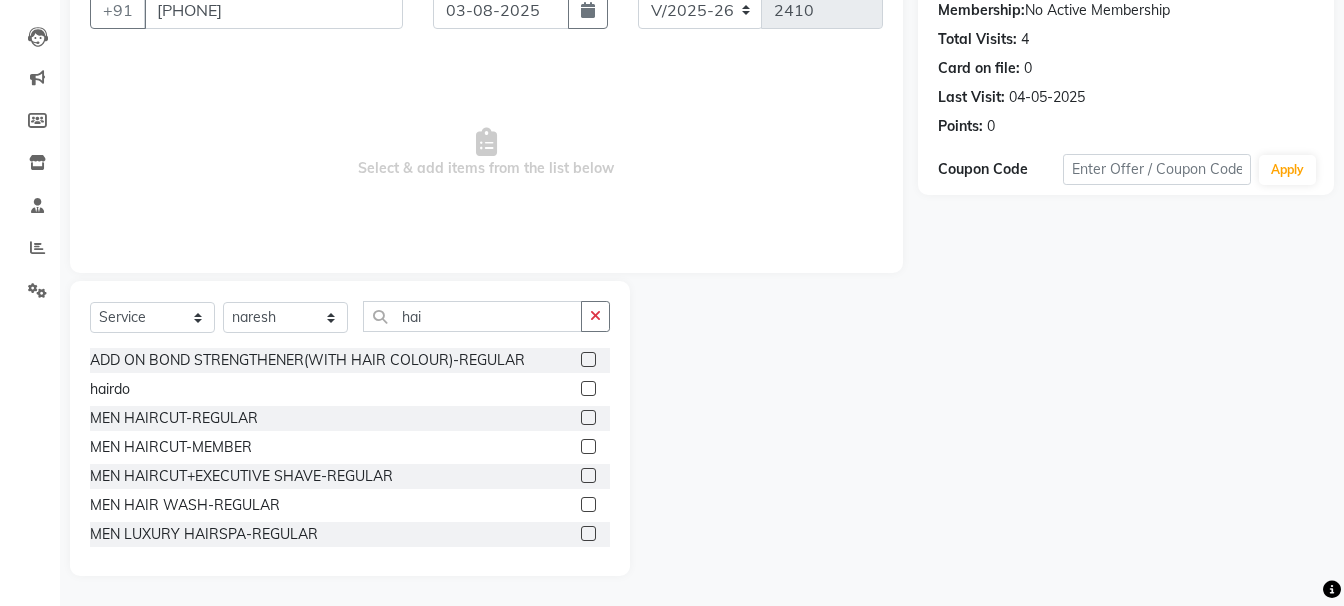 click 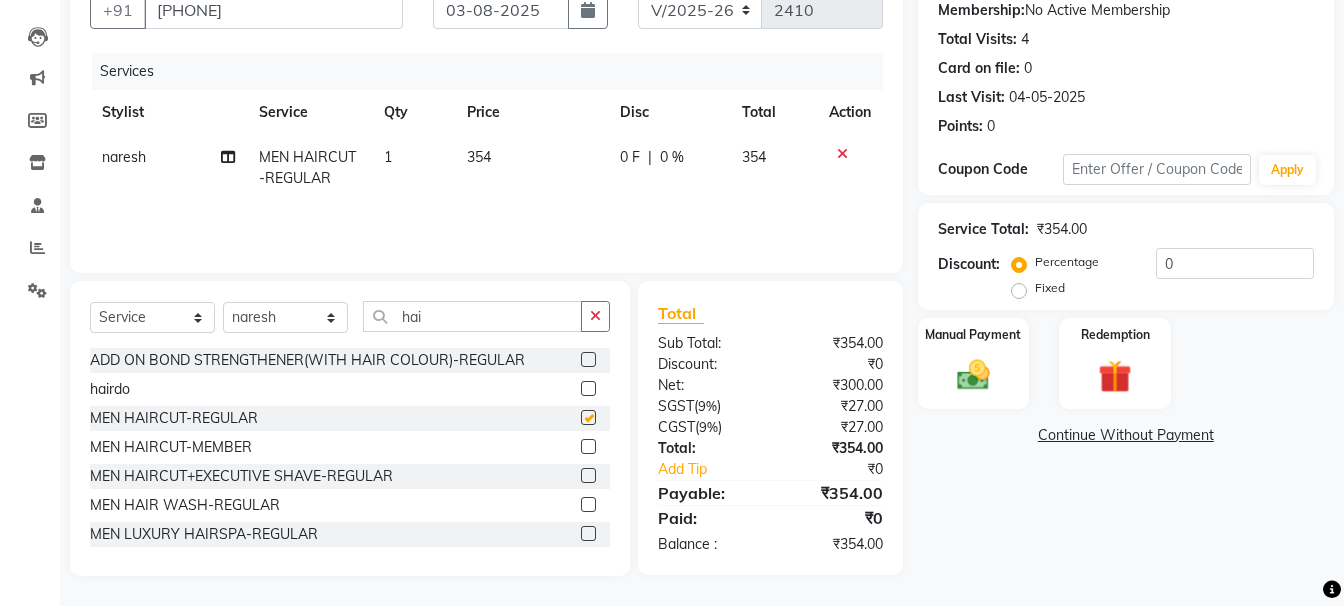 checkbox on "false" 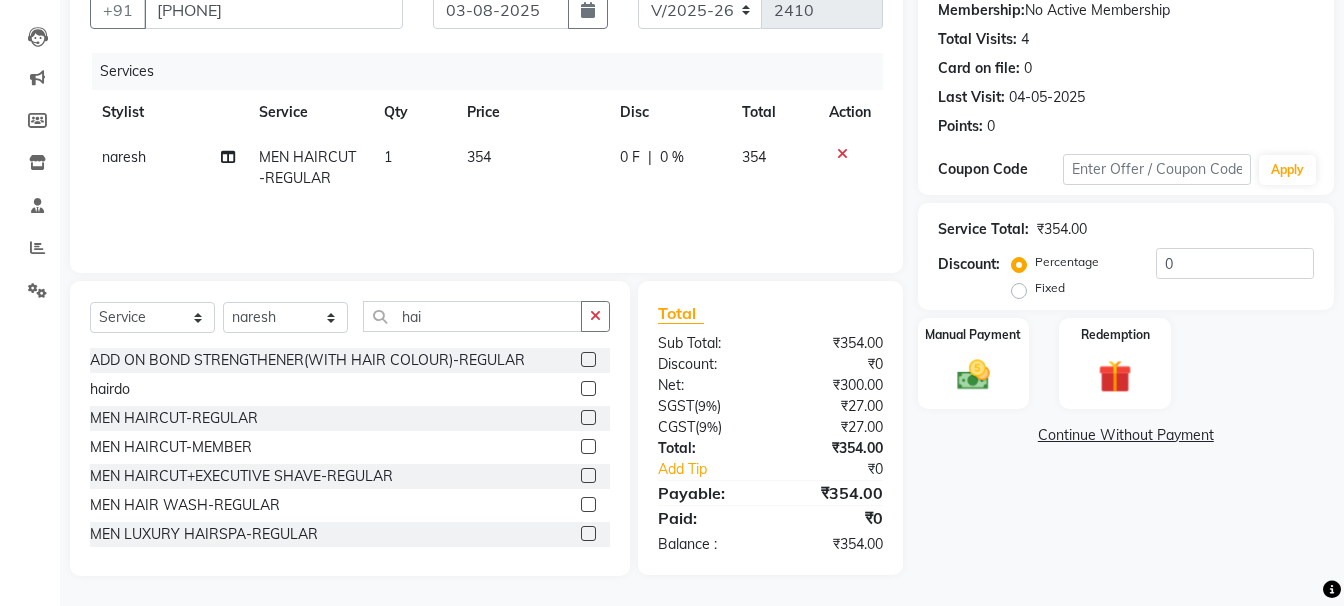 click on "354" 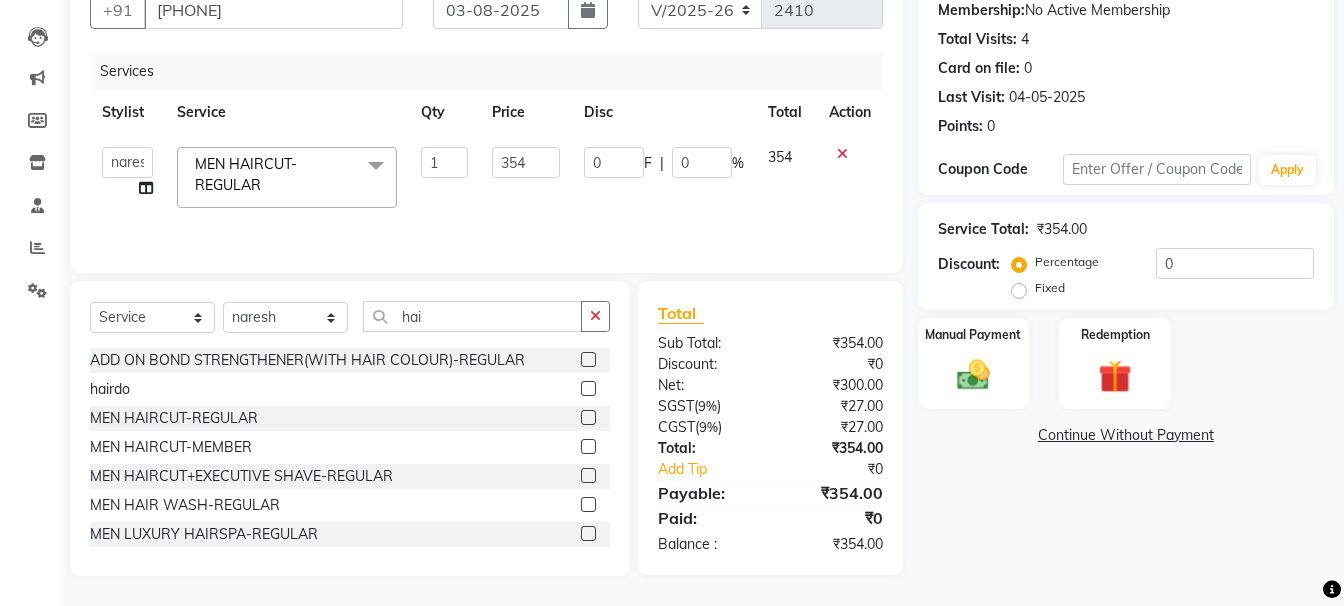 click on "354" 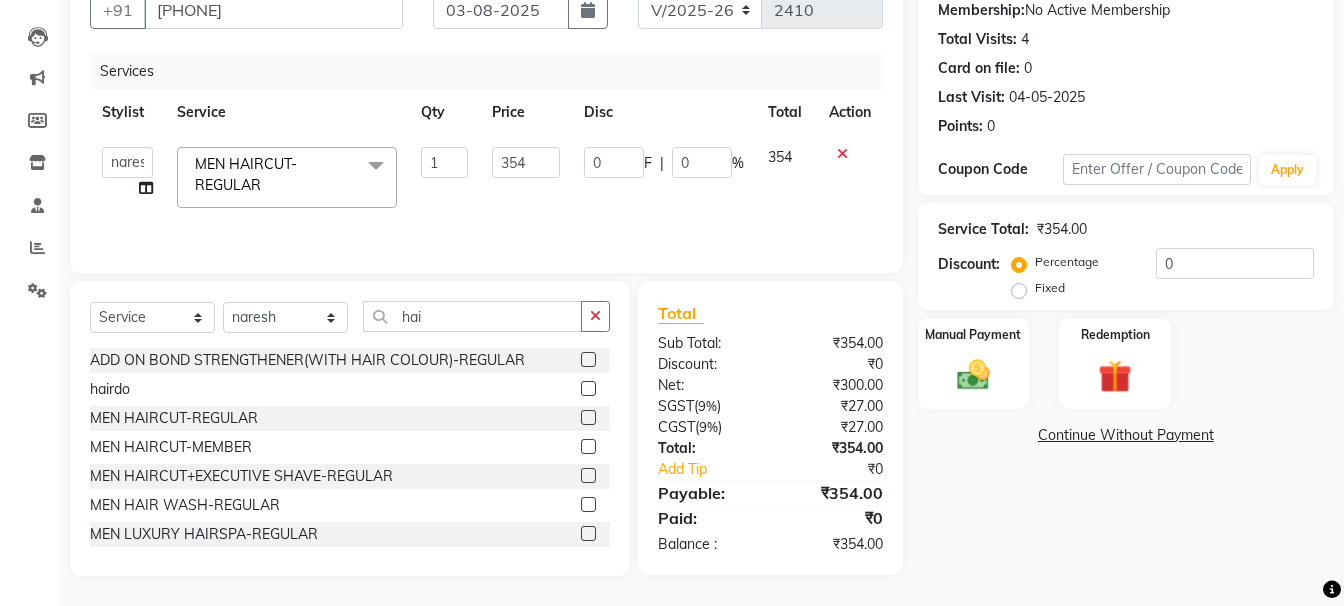 click on "354" 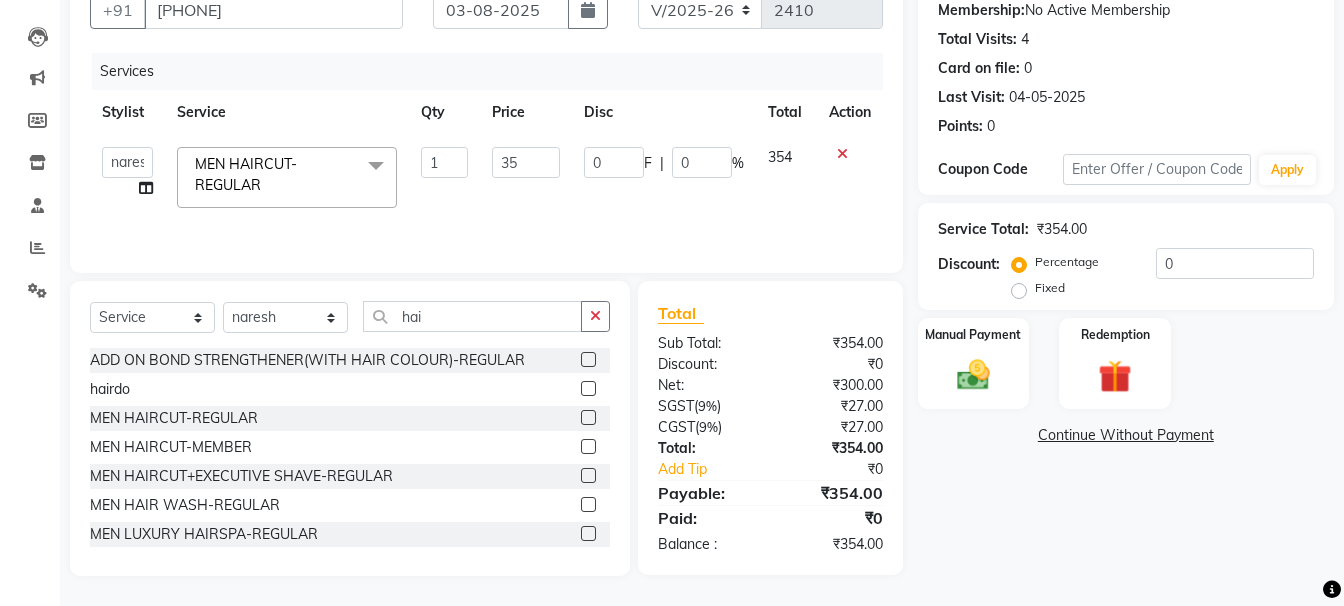 type on "350" 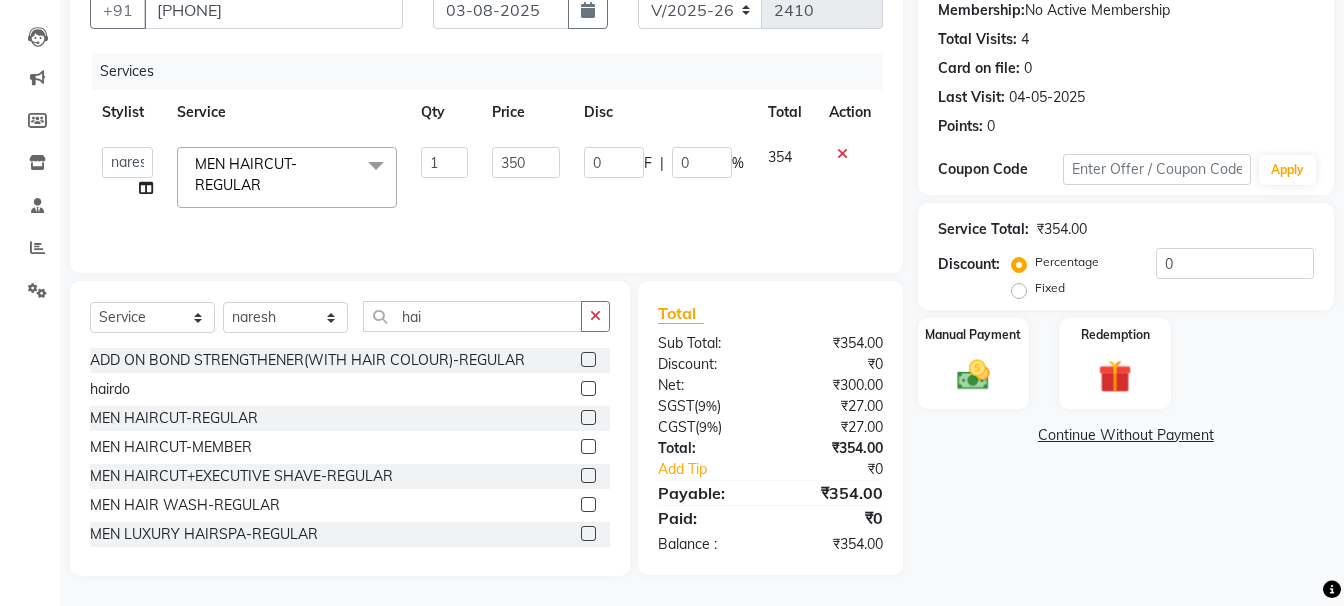 click on "Date 03-08-2025" 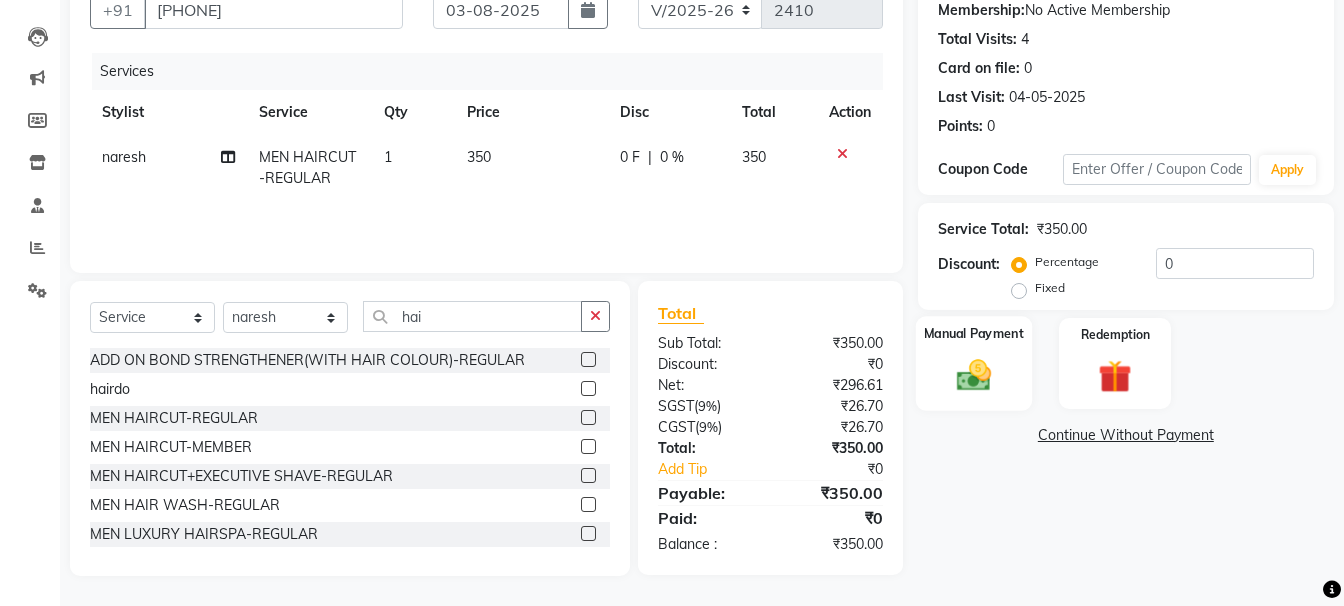 click 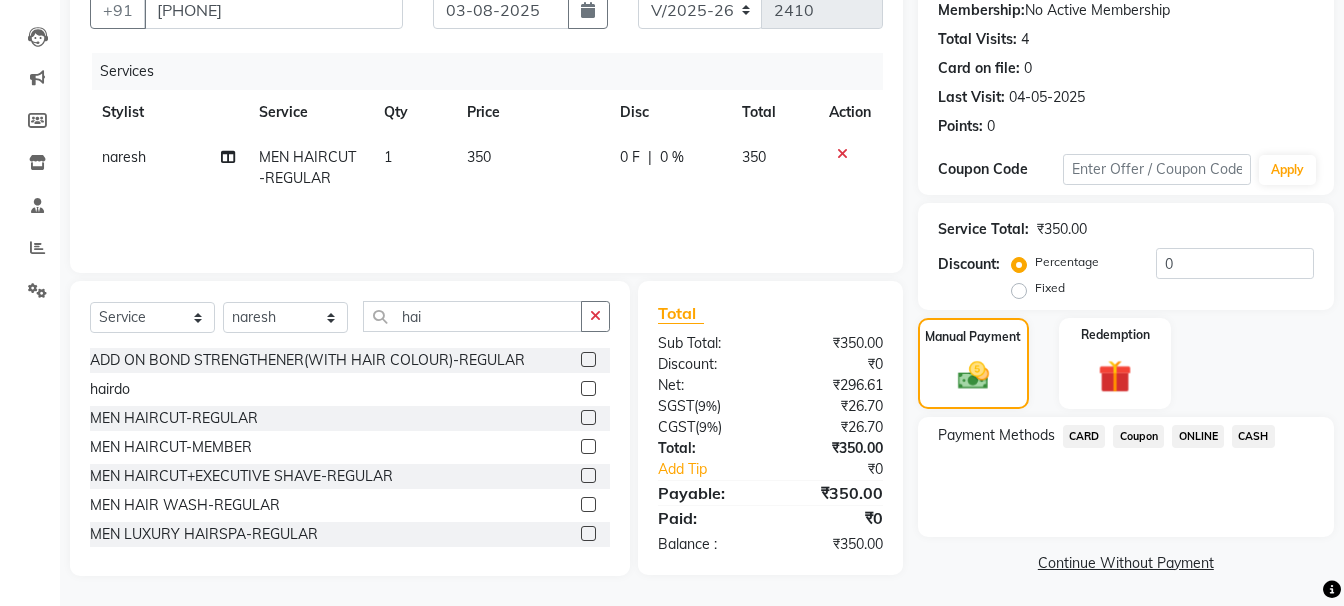 click on "ONLINE" 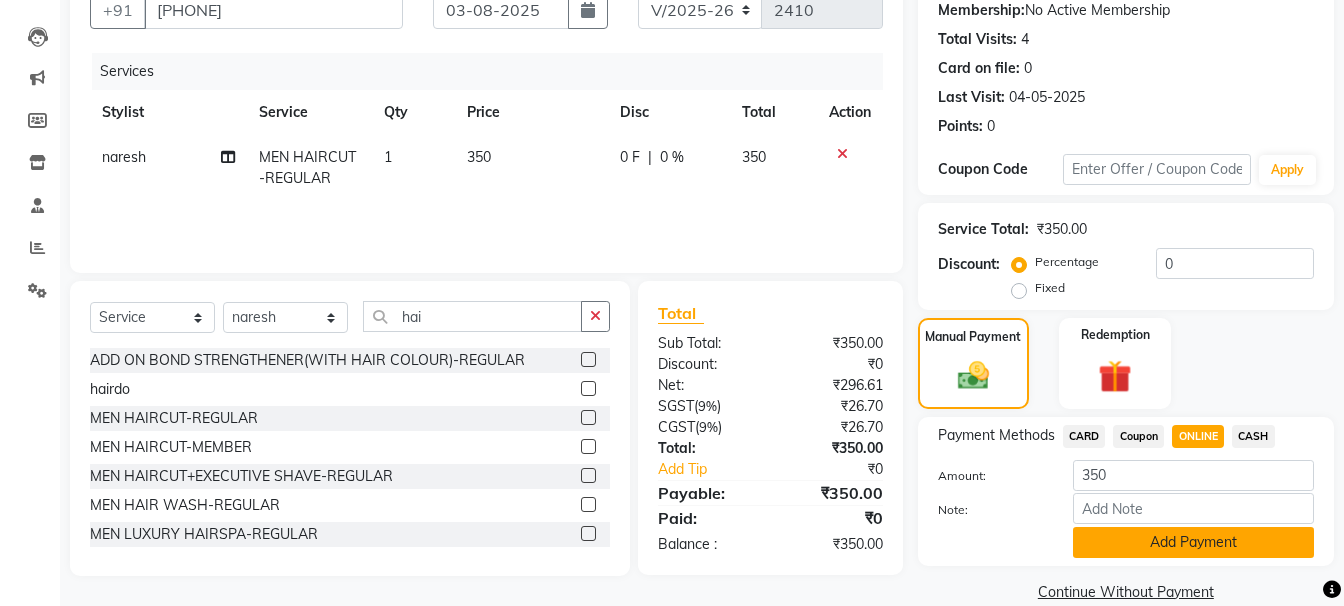 click on "Add Payment" 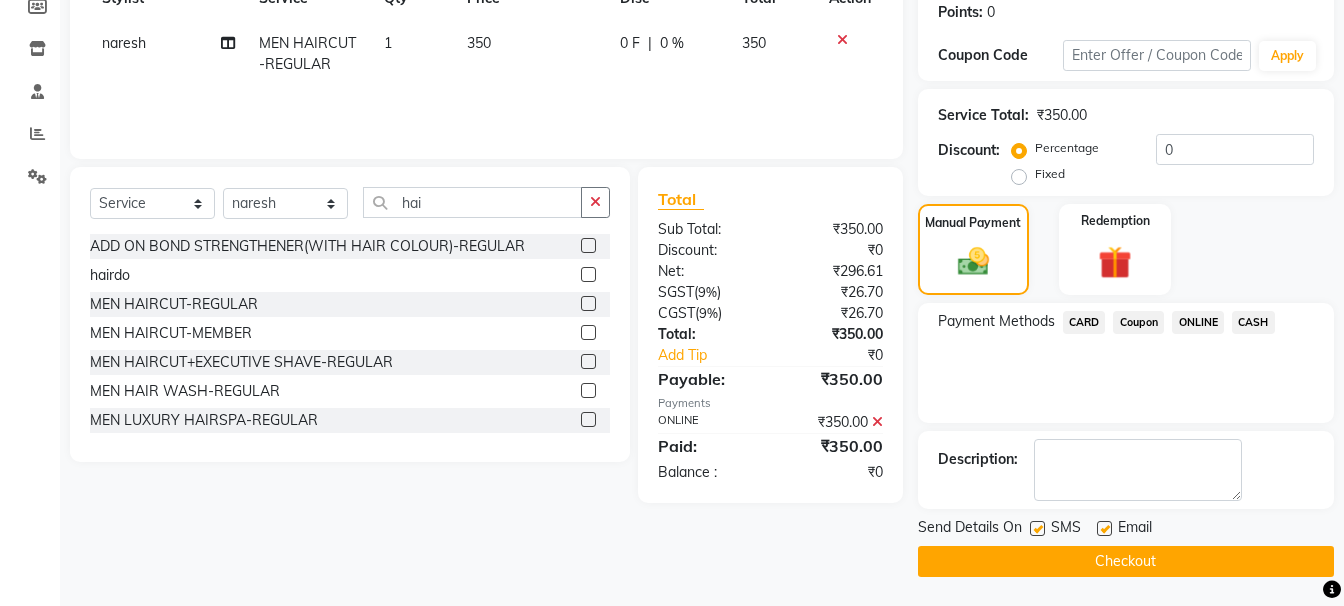 scroll, scrollTop: 310, scrollLeft: 0, axis: vertical 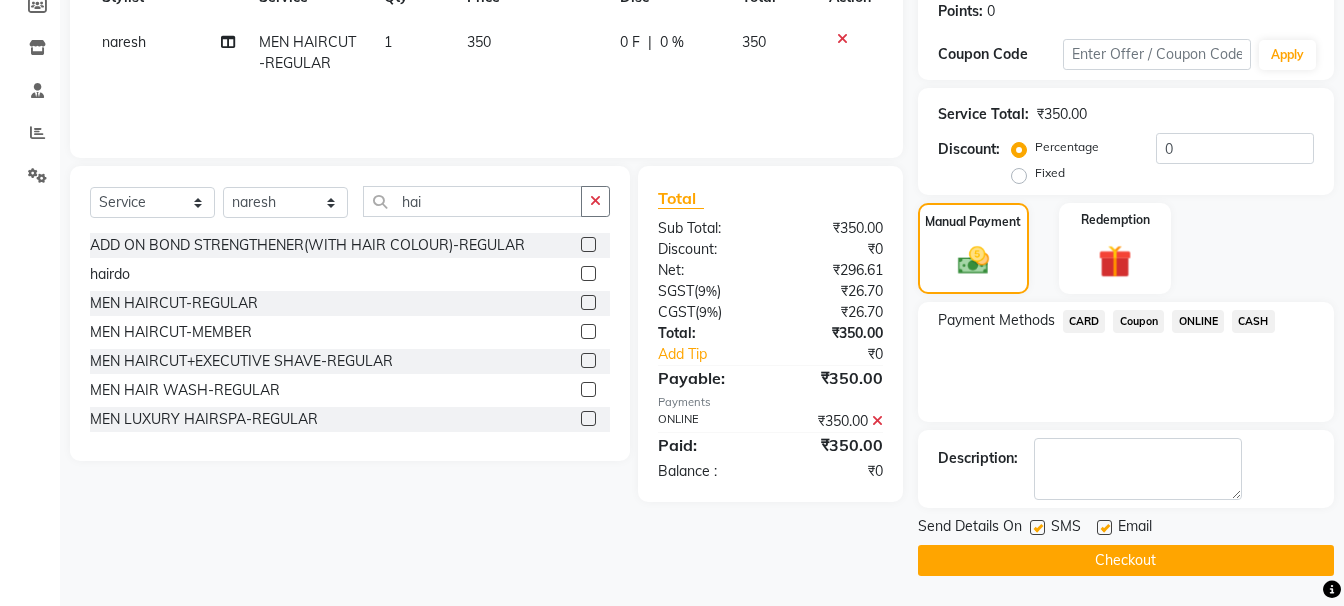 click on "CASH" 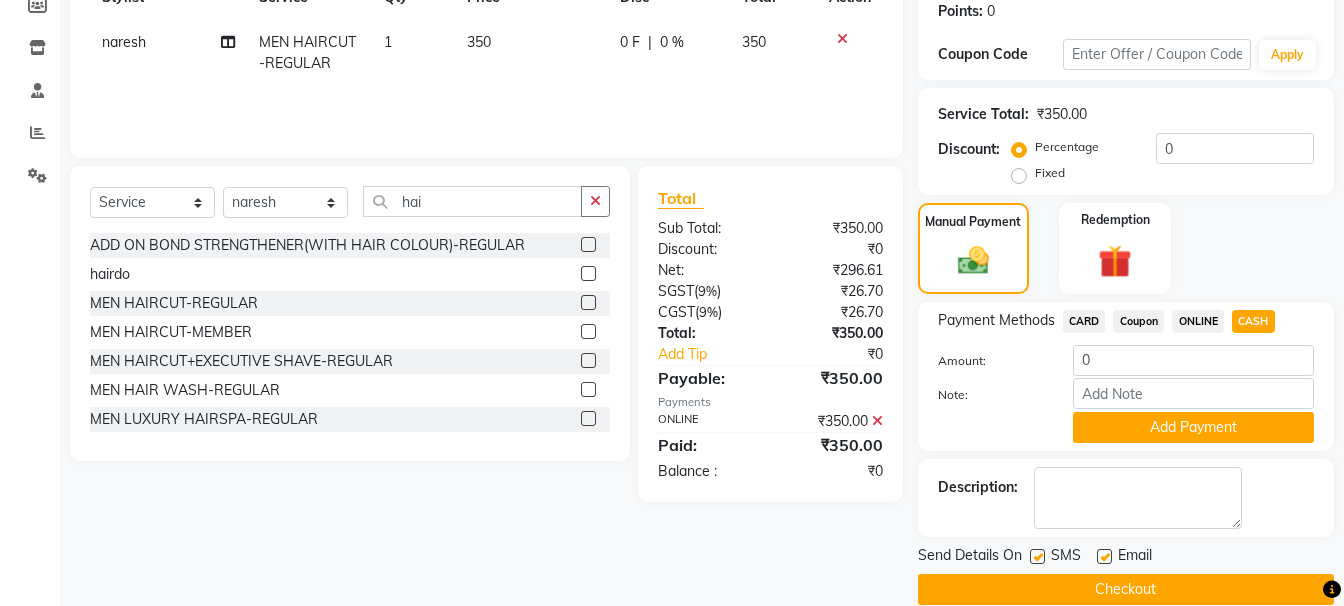 click on "Checkout" 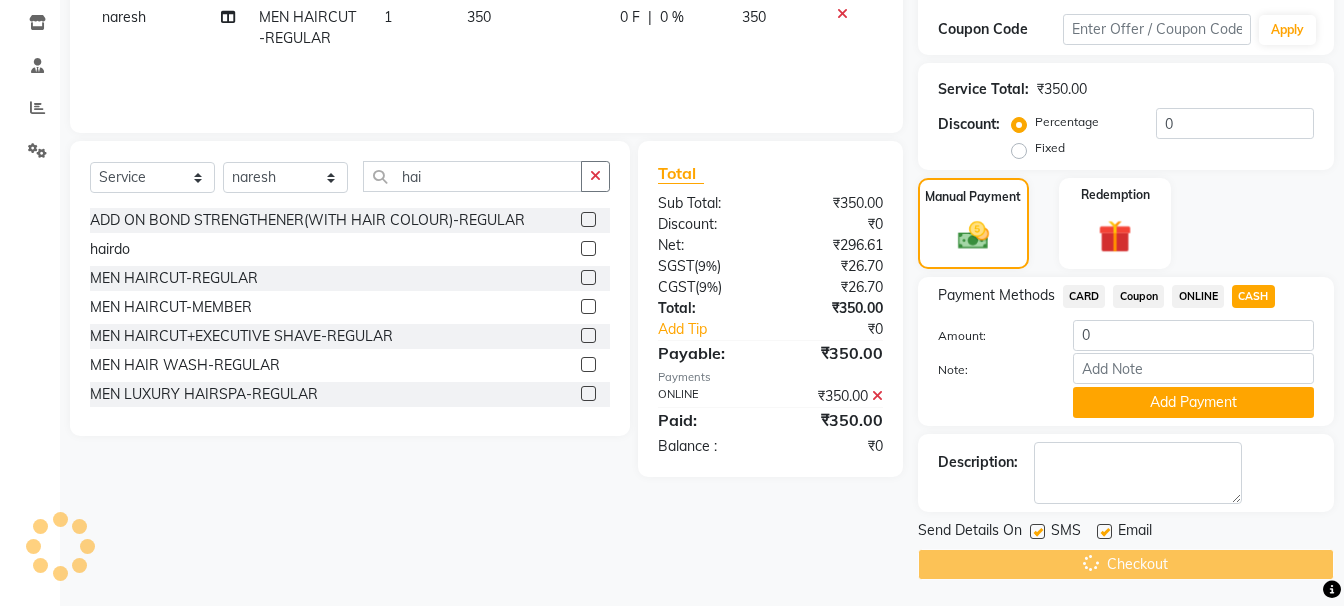 scroll, scrollTop: 339, scrollLeft: 0, axis: vertical 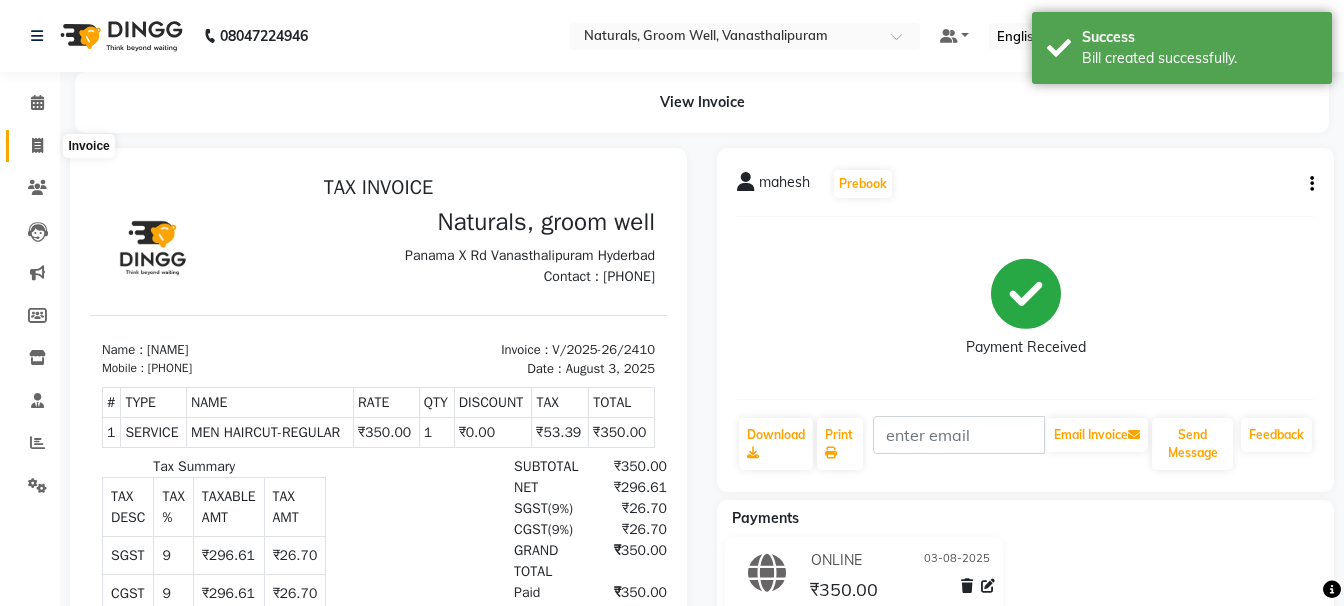 drag, startPoint x: 39, startPoint y: 140, endPoint x: 63, endPoint y: 153, distance: 27.294687 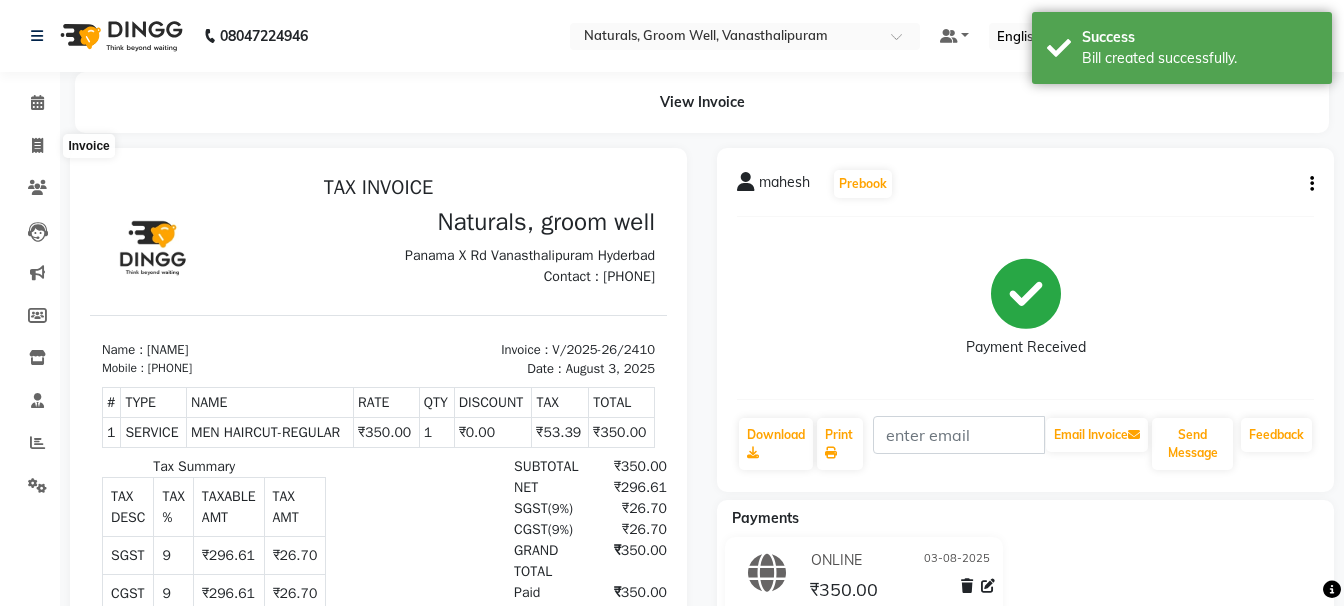 select on "service" 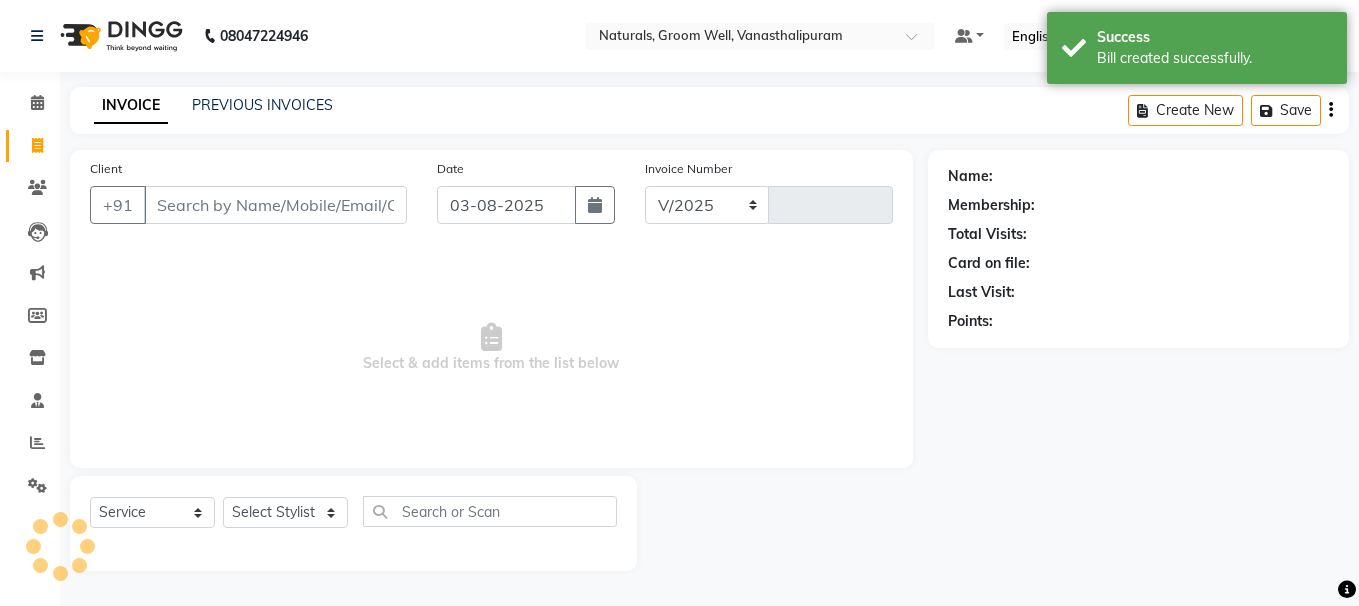 select on "5859" 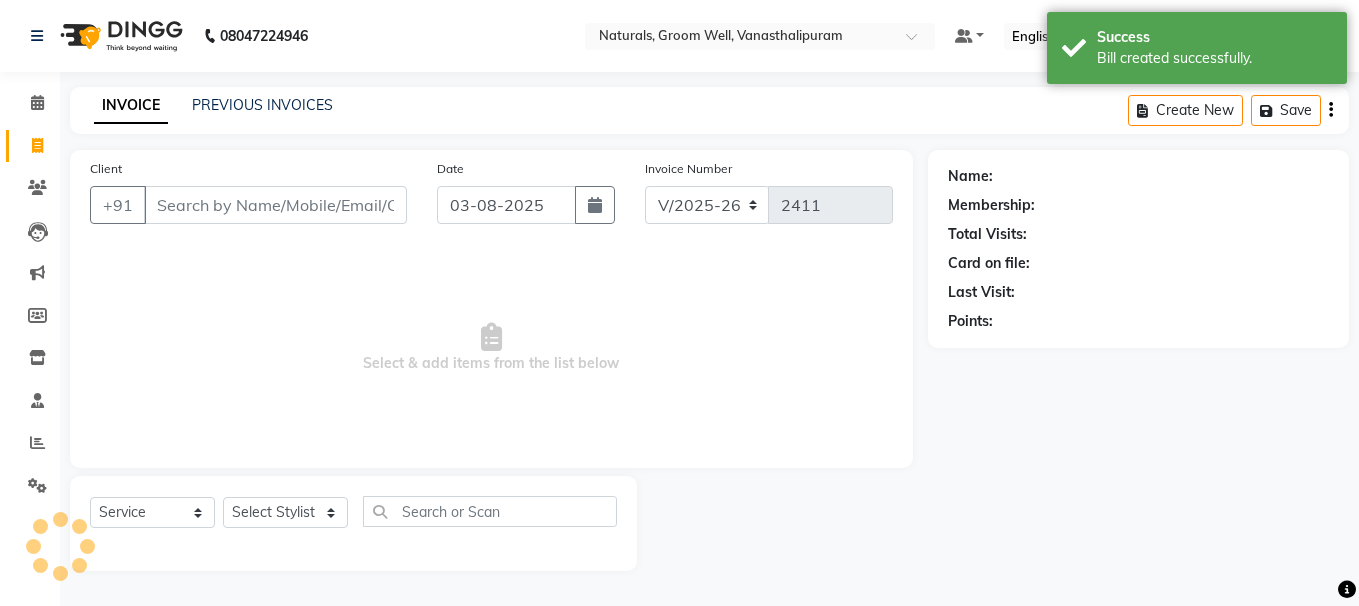 click on "Client" at bounding box center [275, 205] 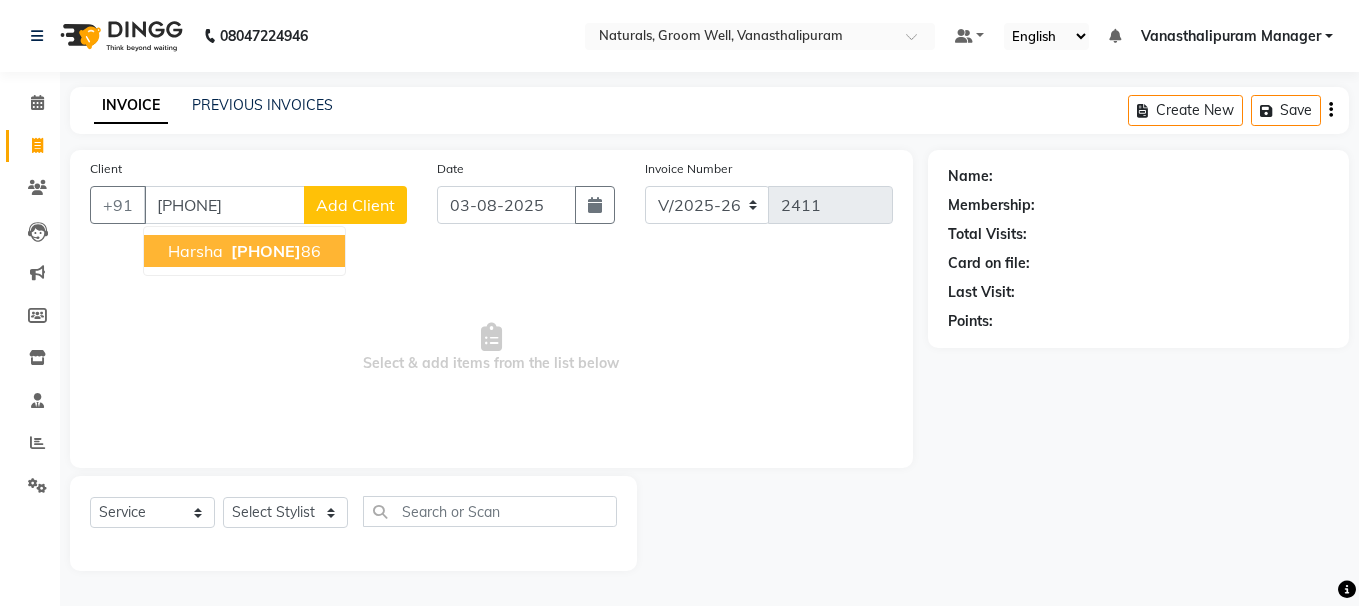 click on "harsha" at bounding box center [195, 251] 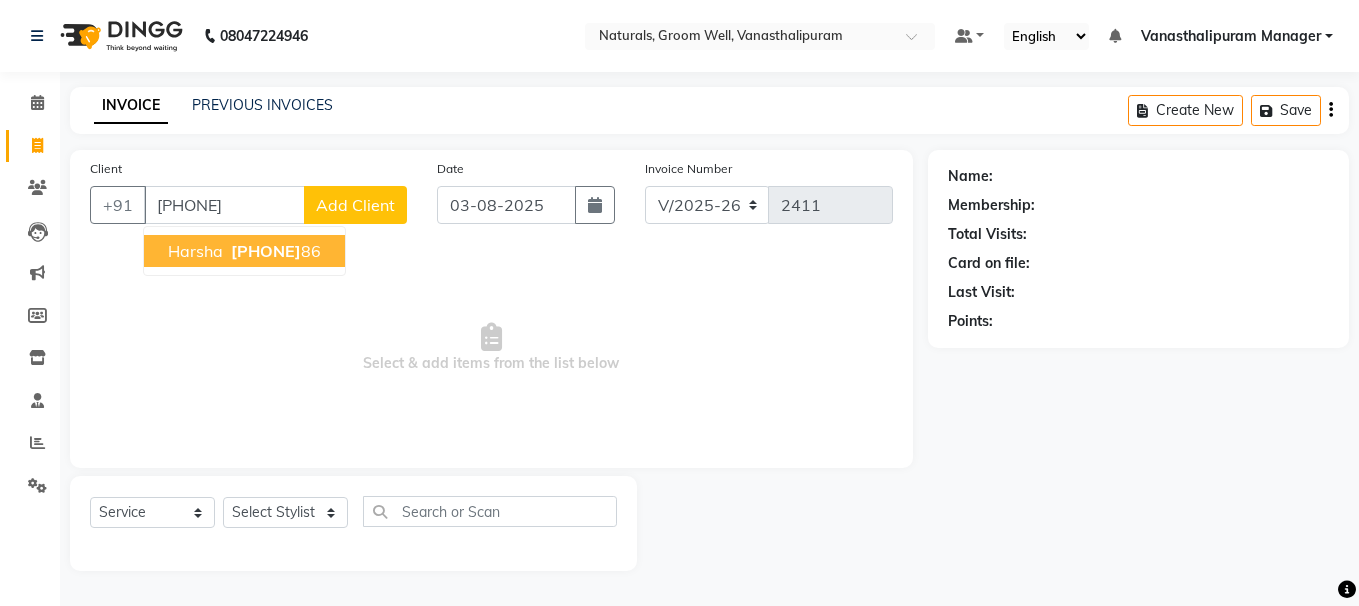 type on "[PHONE]" 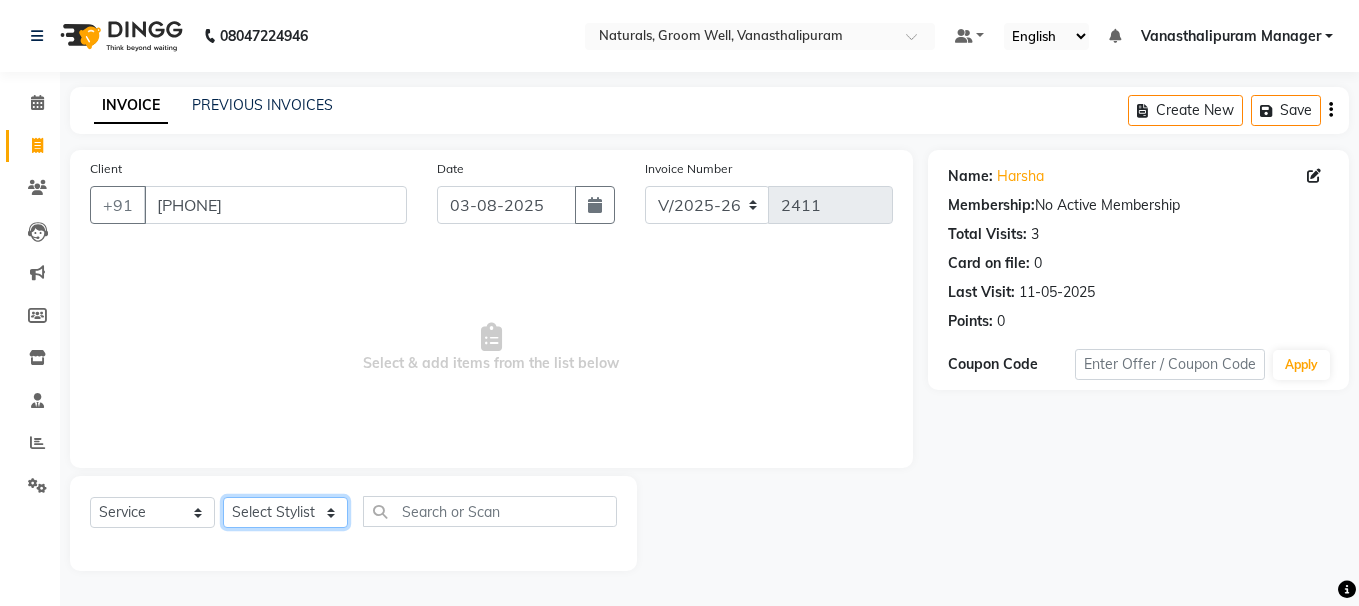 click on "Select Stylist gousiya kiran lavanya maheshwari naresh praveen sameena sandhya Vanasthalipuram Manager vinay" 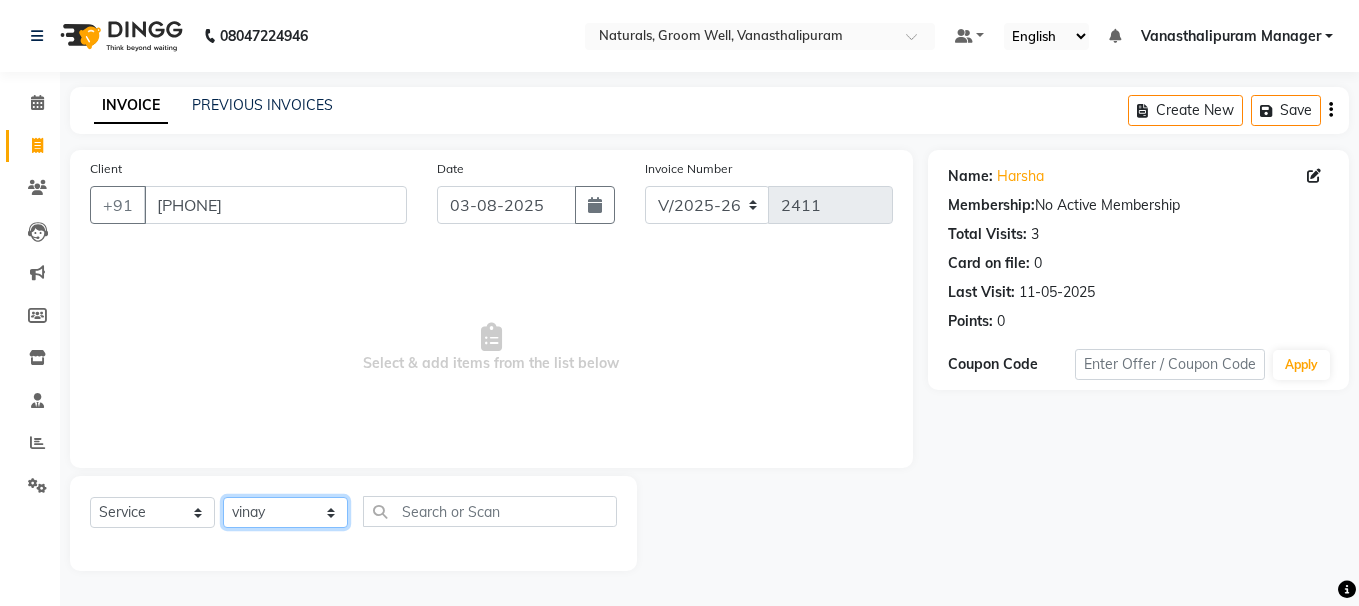 click on "Select Stylist gousiya kiran lavanya maheshwari naresh praveen sameena sandhya Vanasthalipuram Manager vinay" 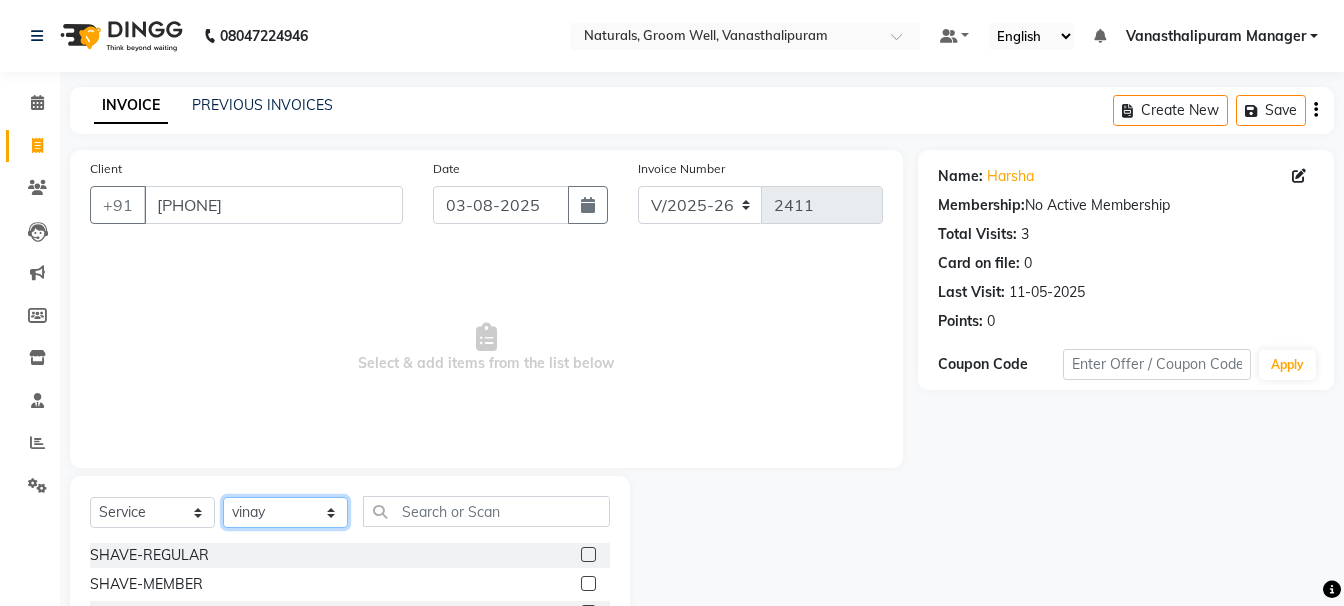 click on "Select Stylist gousiya kiran lavanya maheshwari naresh praveen sameena sandhya Vanasthalipuram Manager vinay" 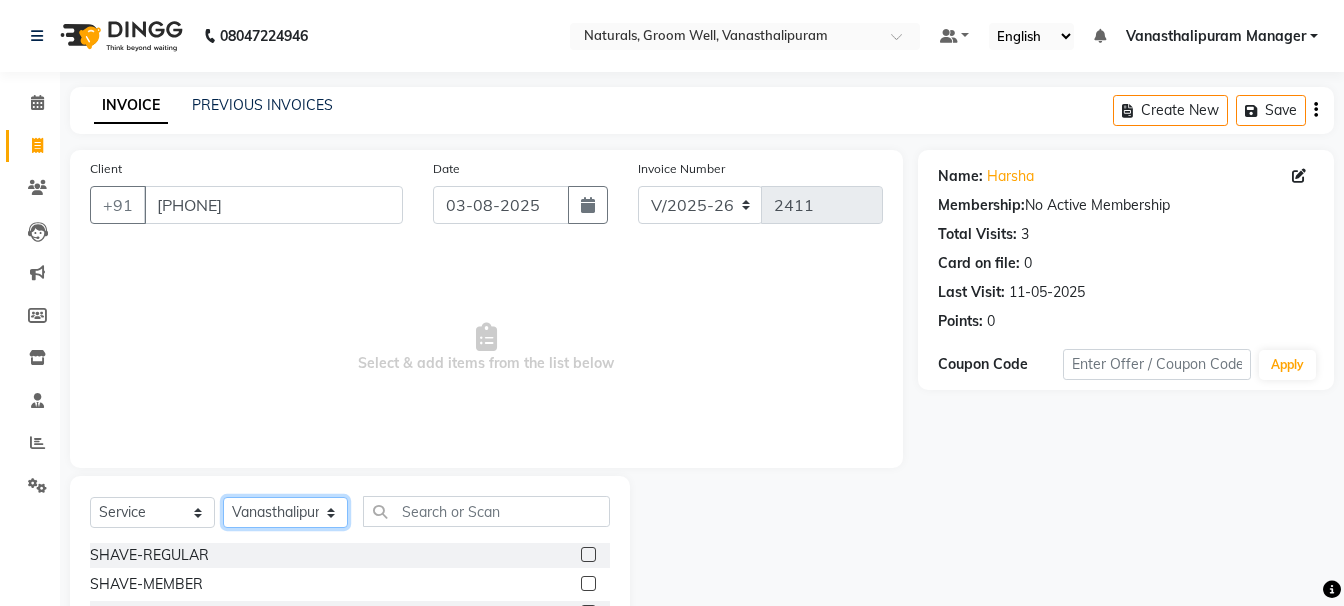 click on "Select Stylist gousiya kiran lavanya maheshwari naresh praveen sameena sandhya Vanasthalipuram Manager vinay" 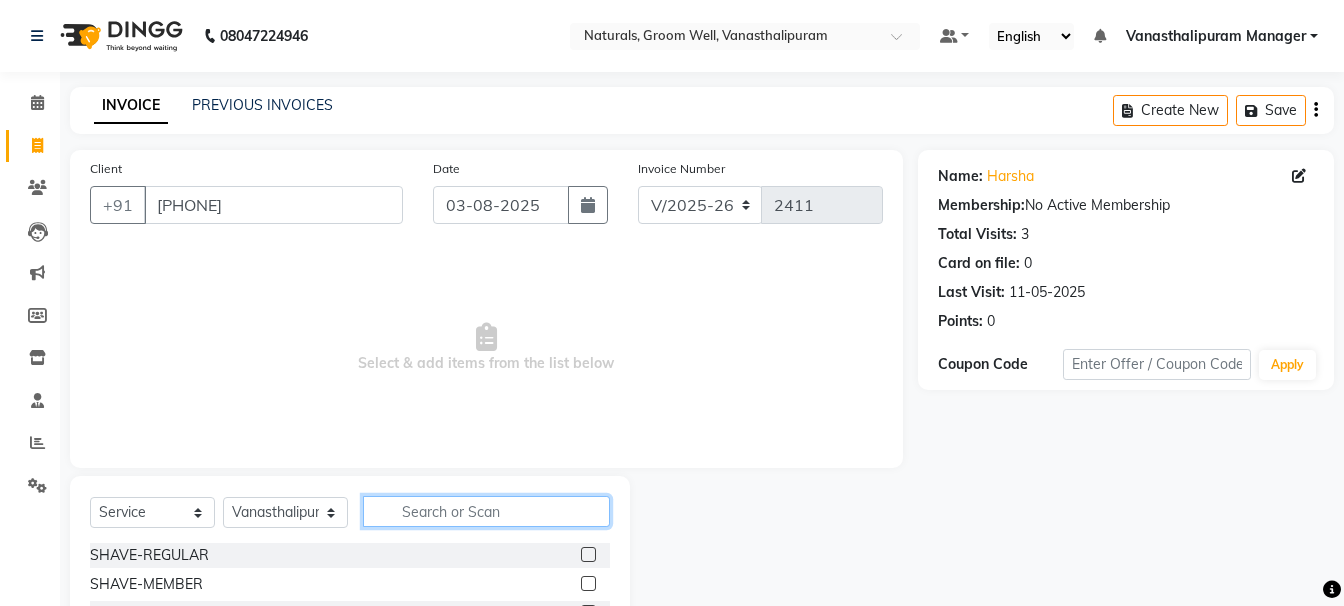 click 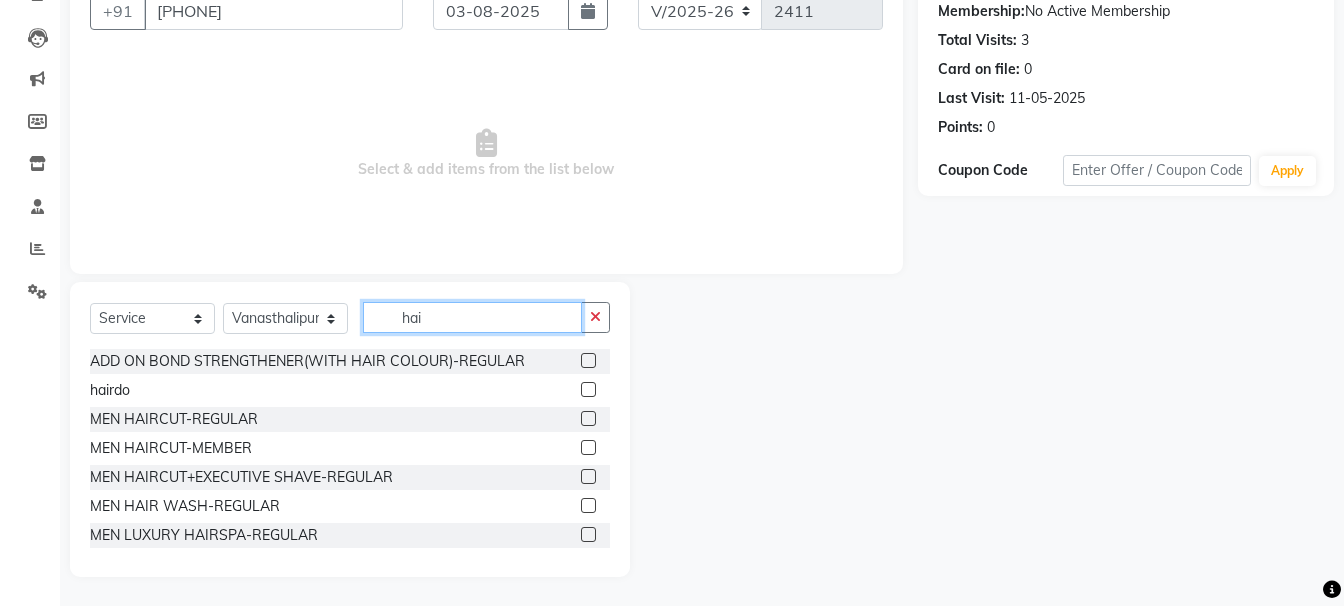 scroll, scrollTop: 195, scrollLeft: 0, axis: vertical 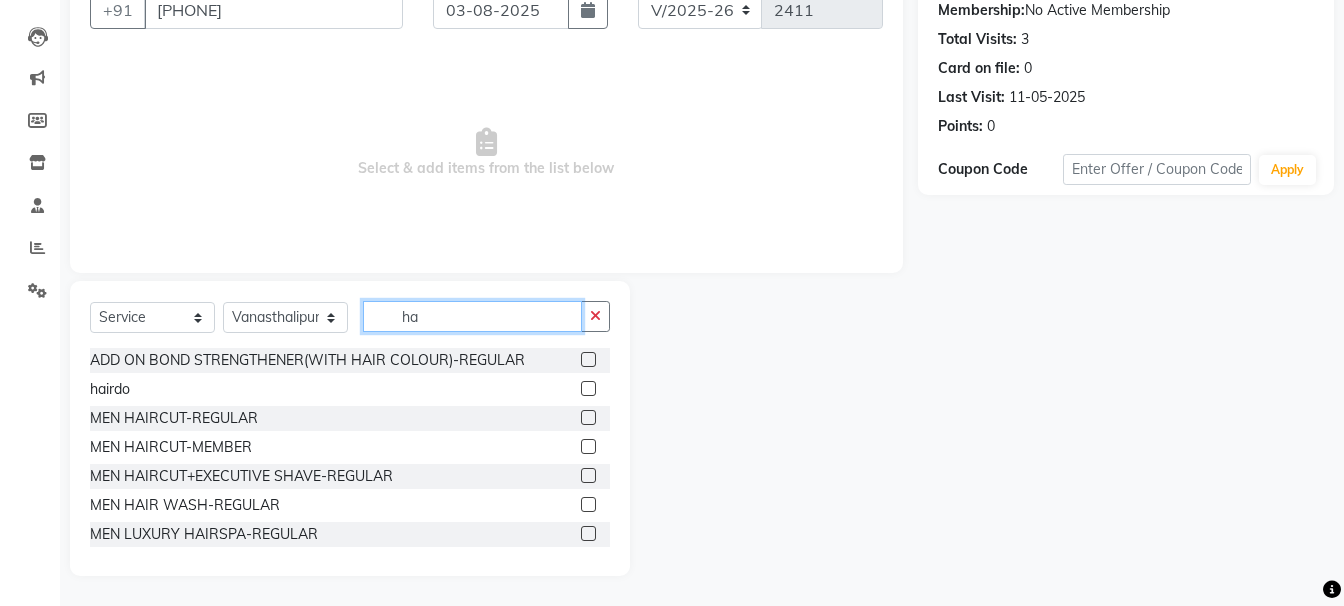 type on "h" 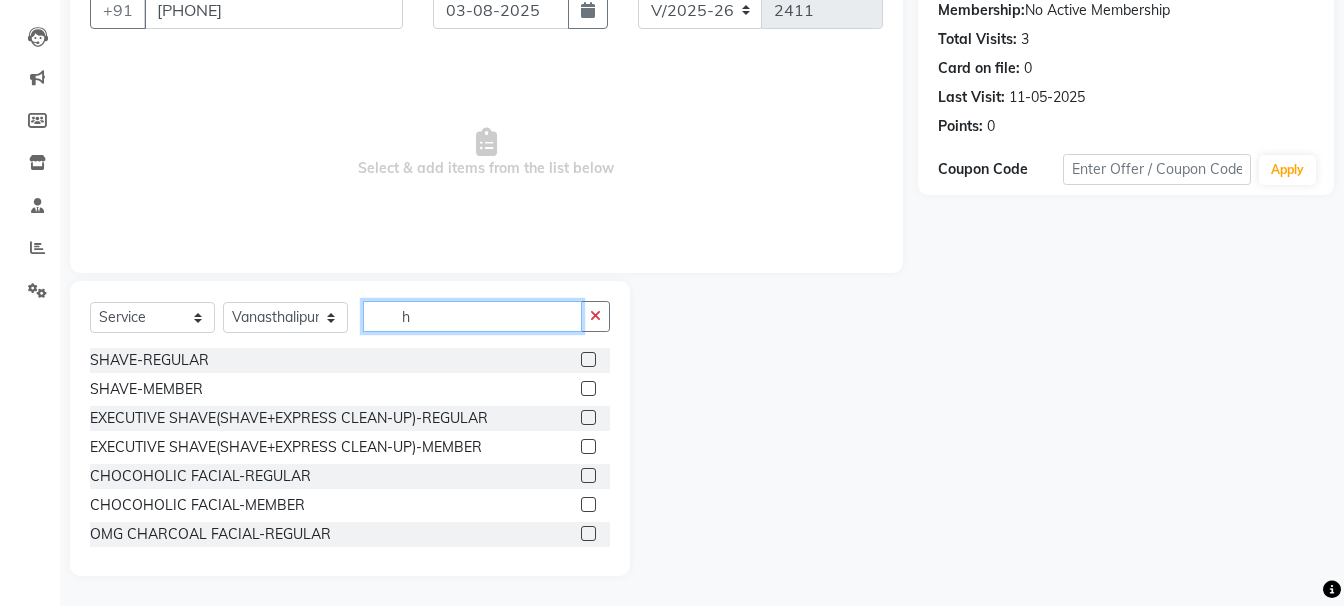 type 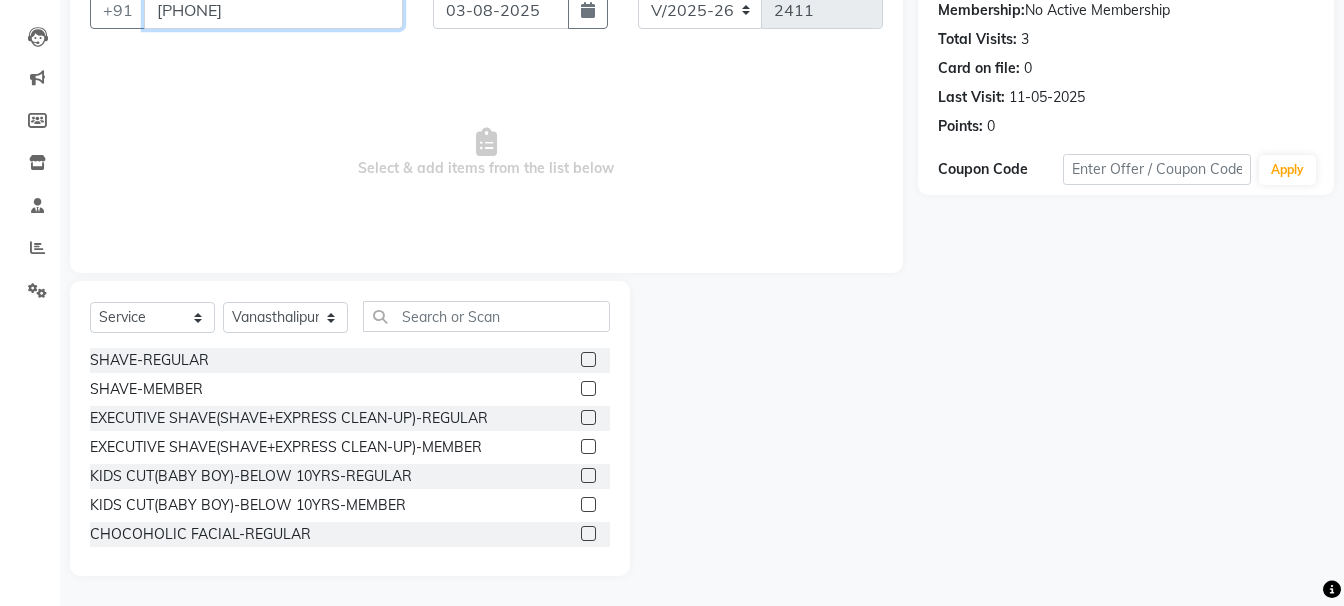 click on "[PHONE]" at bounding box center [273, 10] 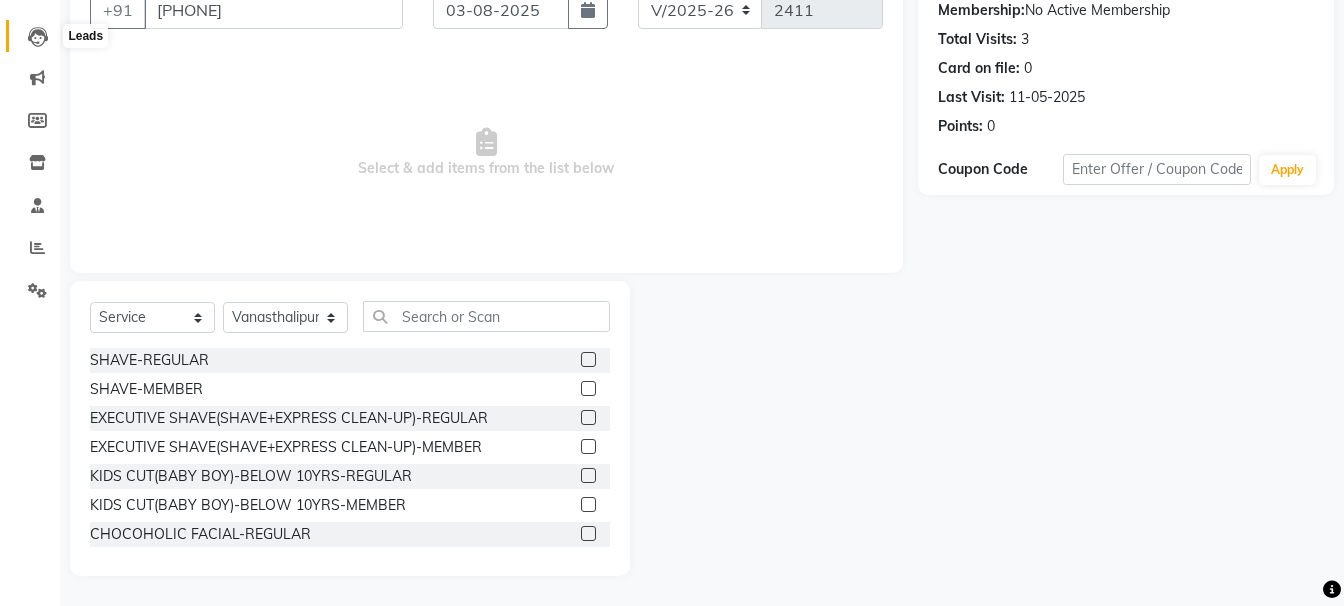 click 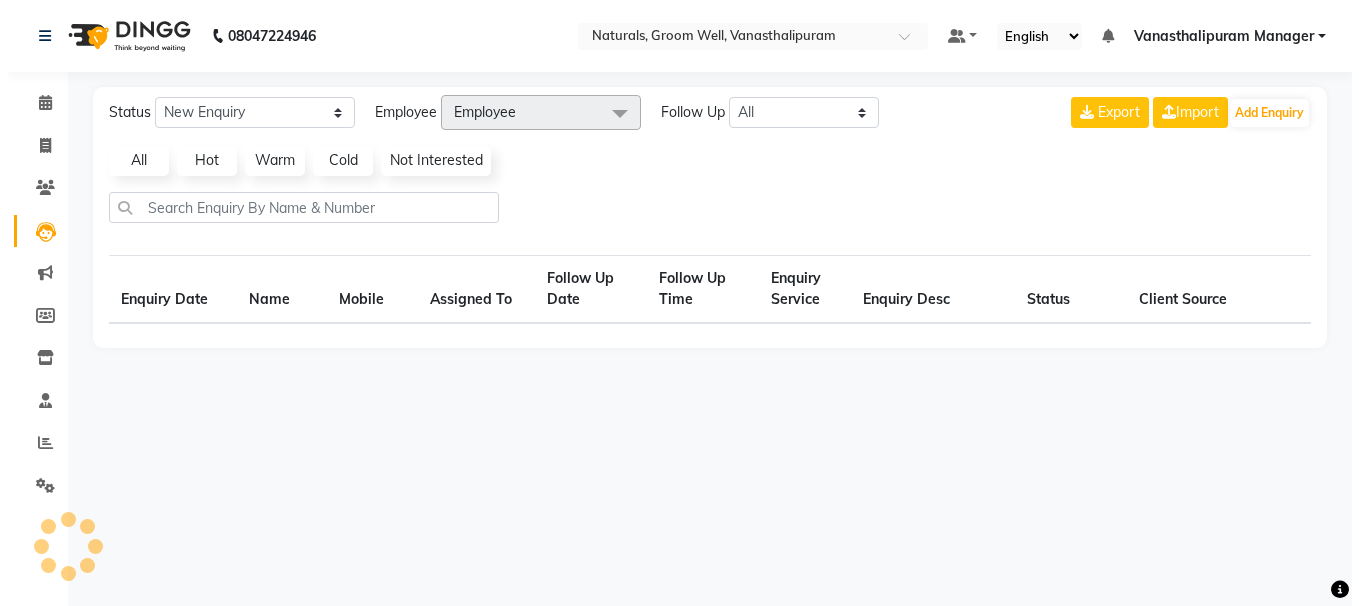 scroll, scrollTop: 0, scrollLeft: 0, axis: both 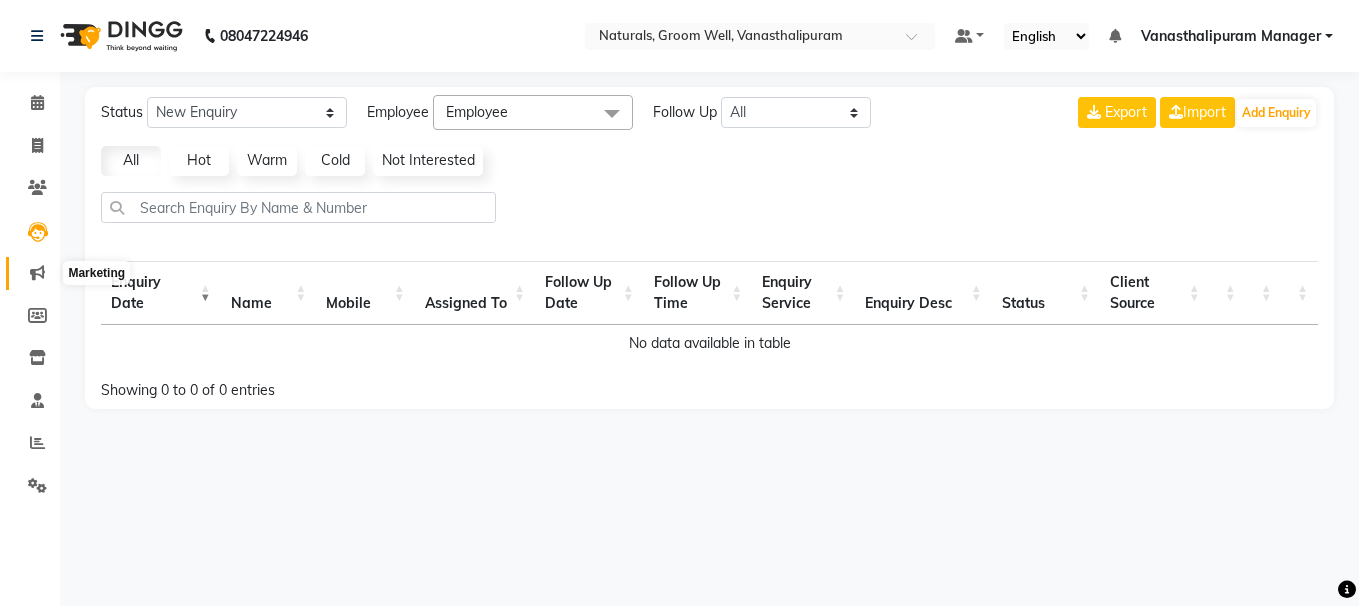 click 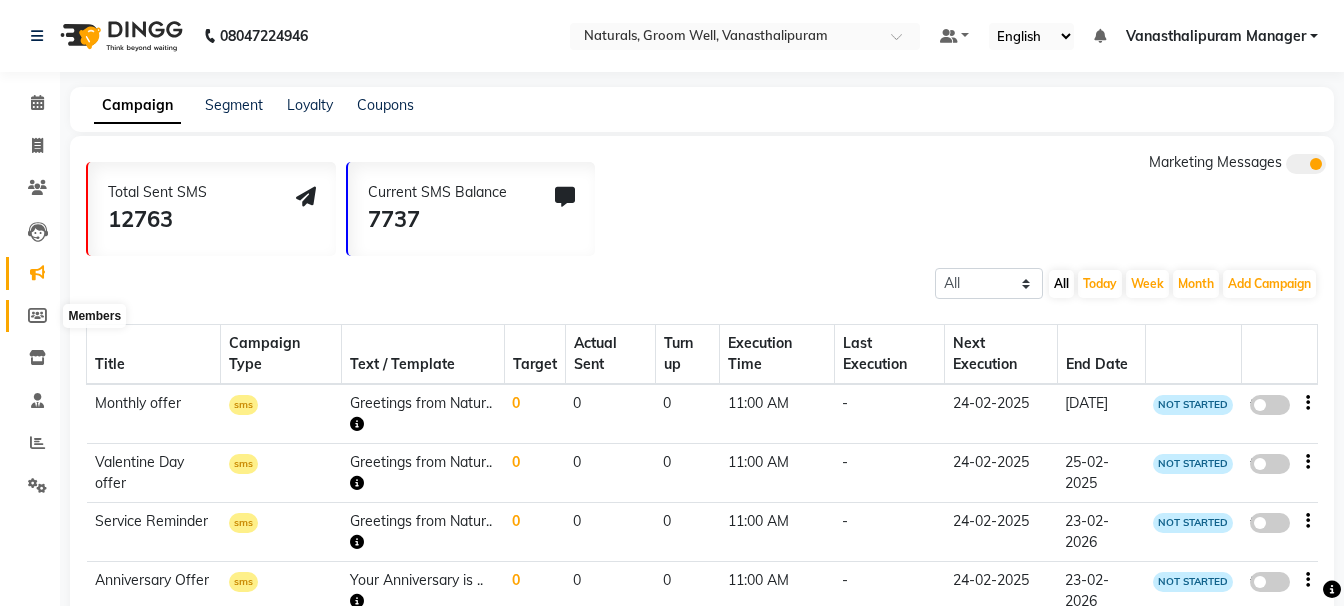 click 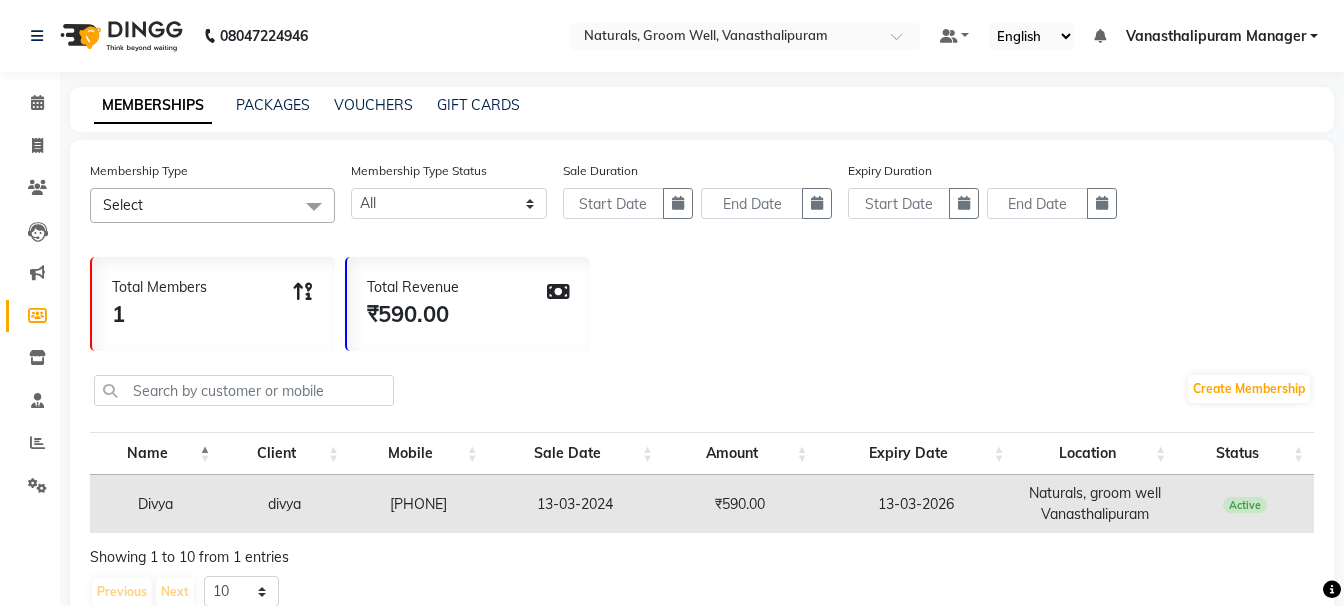 click on "Staff" 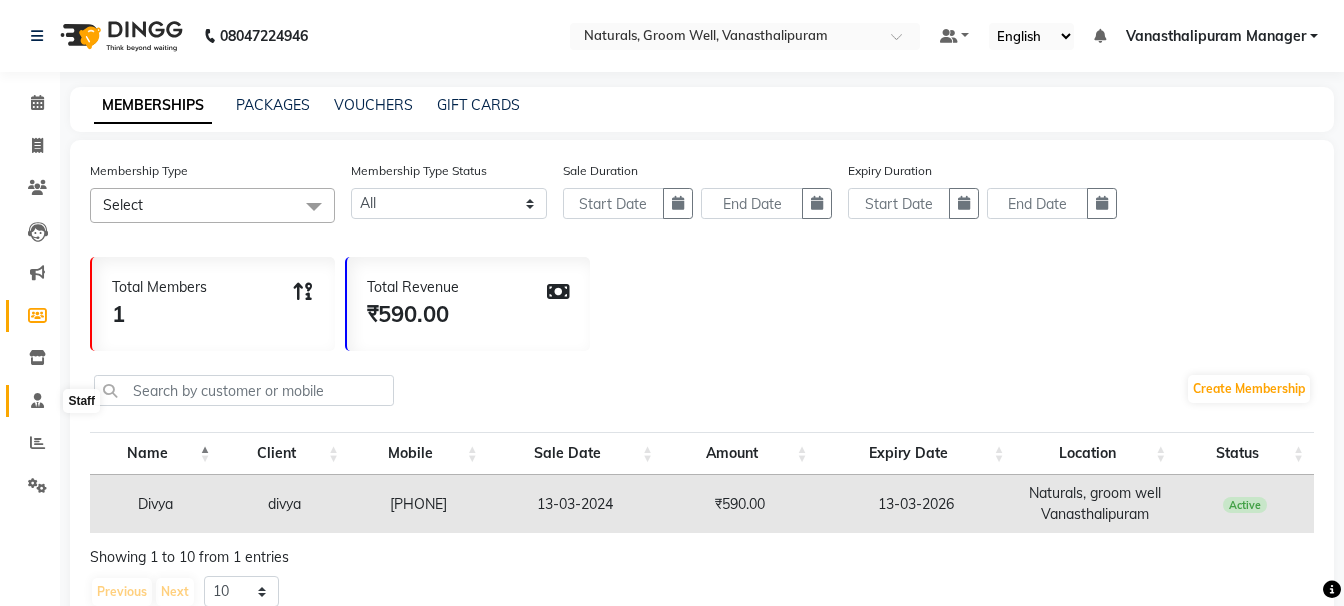 click 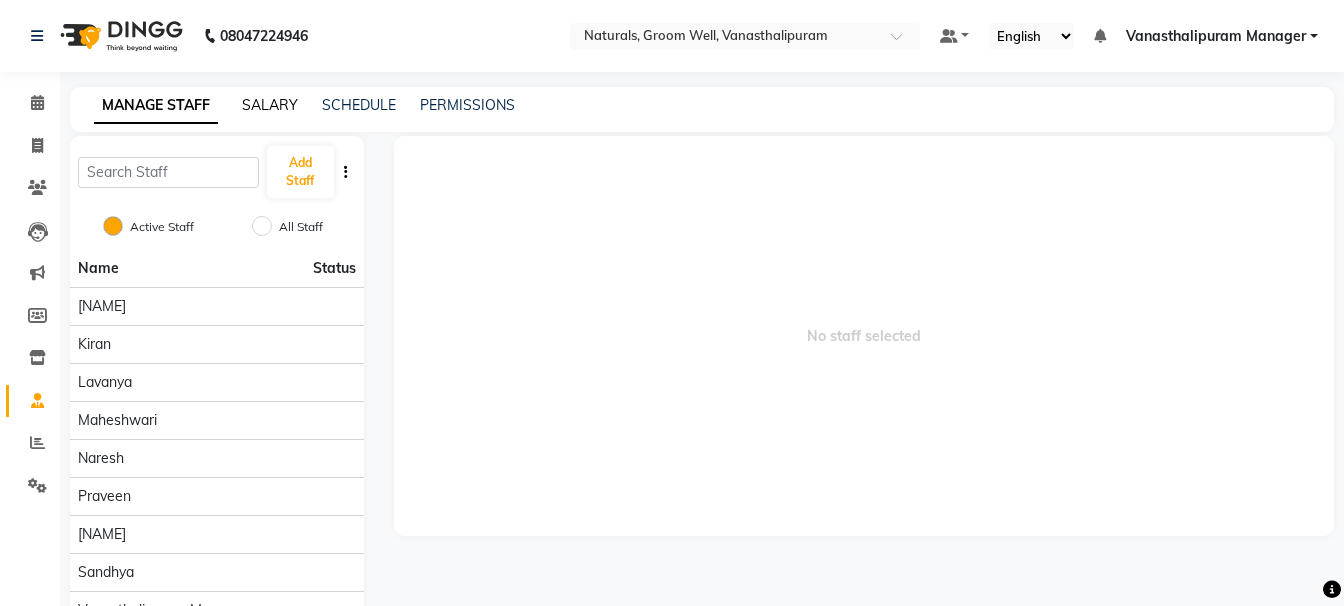 click on "SALARY" 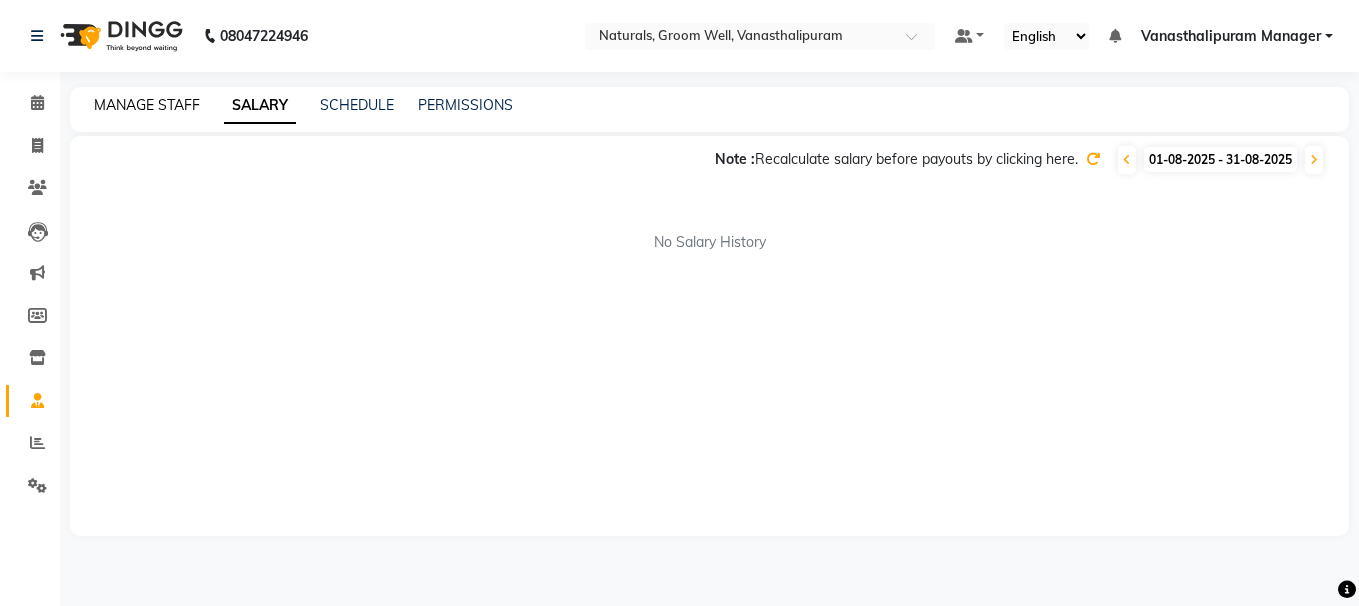 click on "MANAGE STAFF" 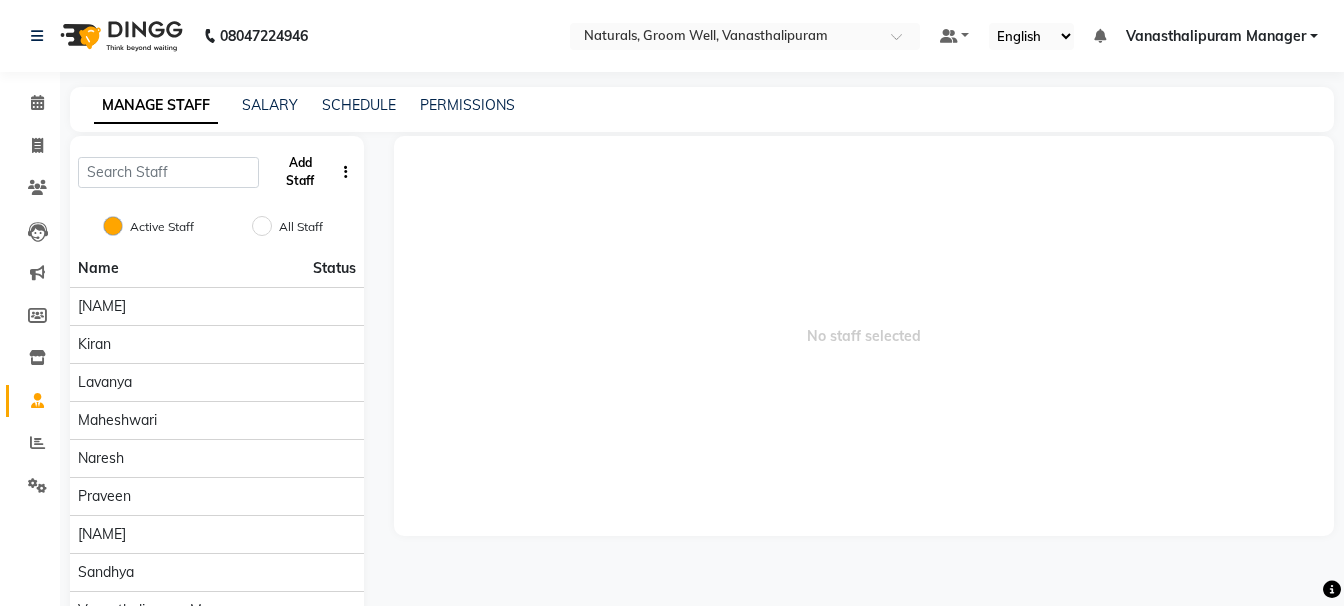 click on "Add Staff" 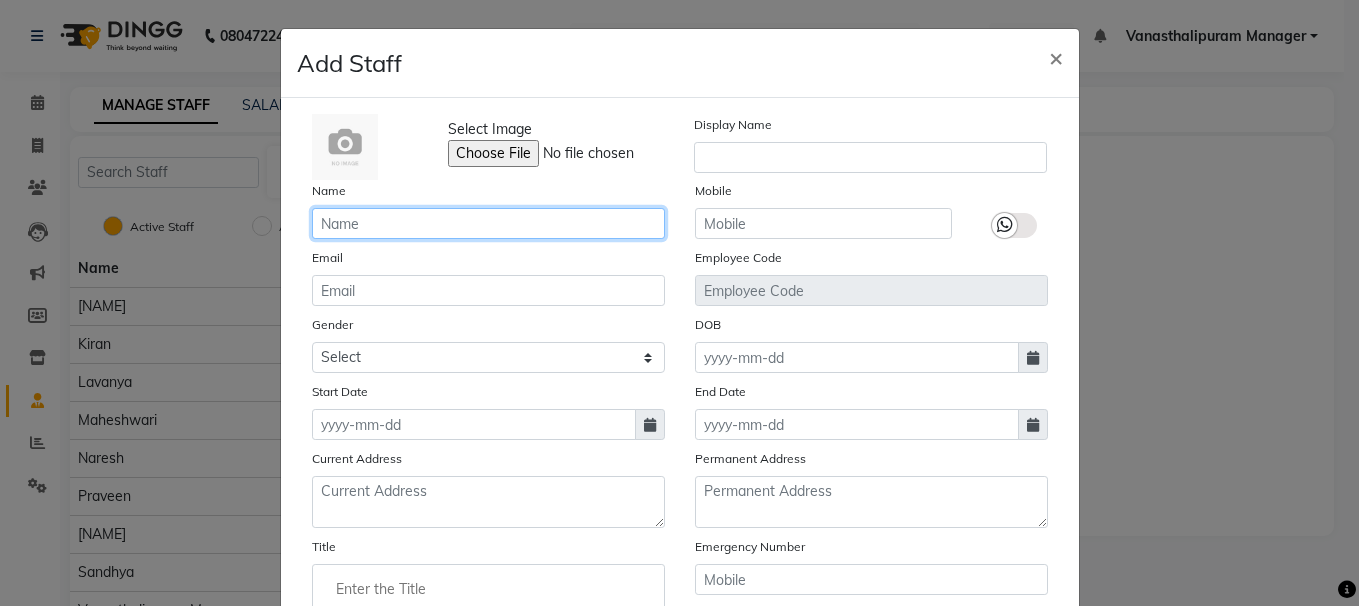 click 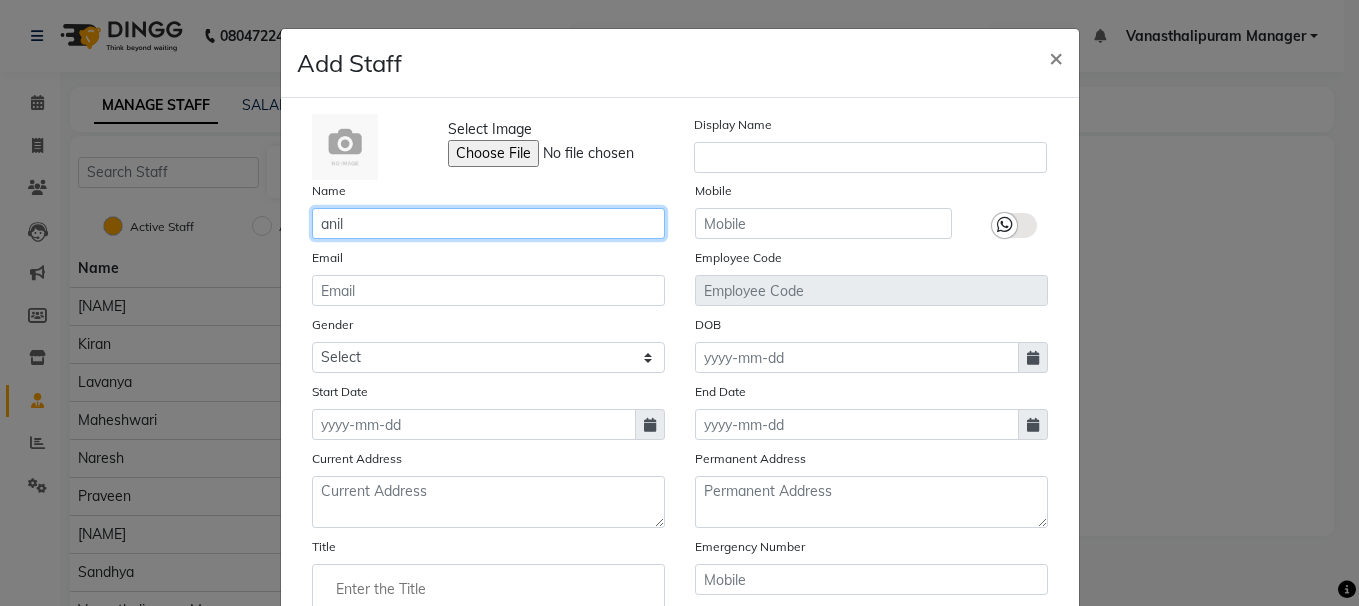 type on "anil" 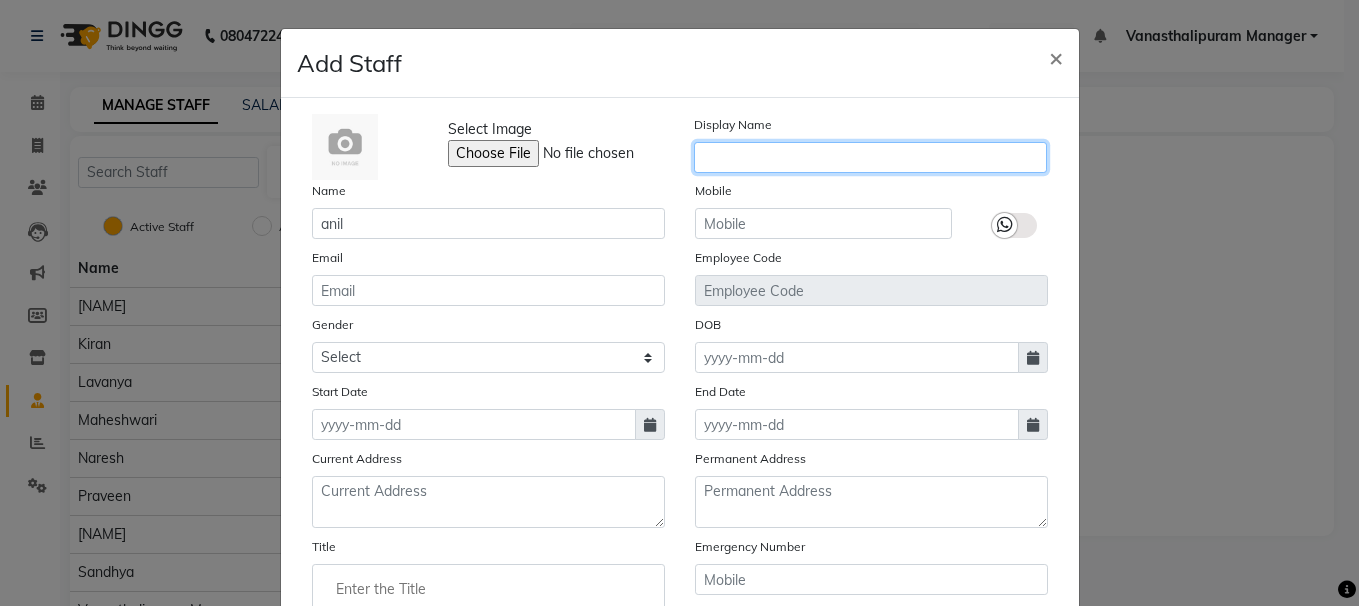 drag, startPoint x: 714, startPoint y: 149, endPoint x: 718, endPoint y: 184, distance: 35.22783 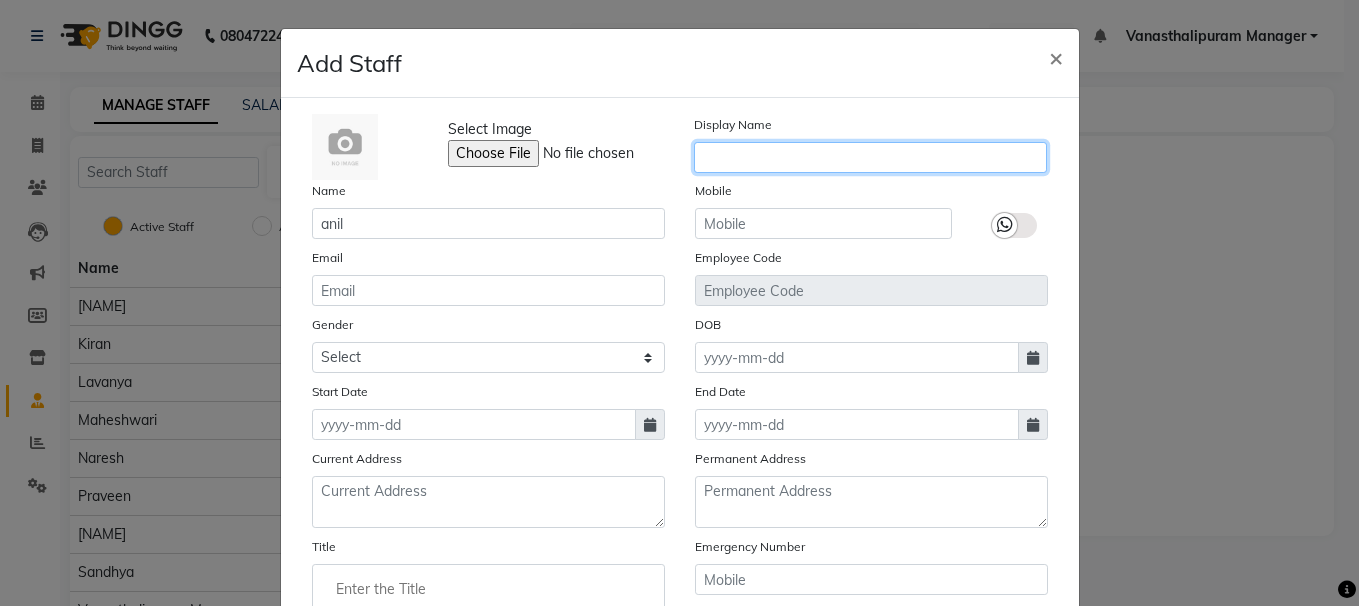 click 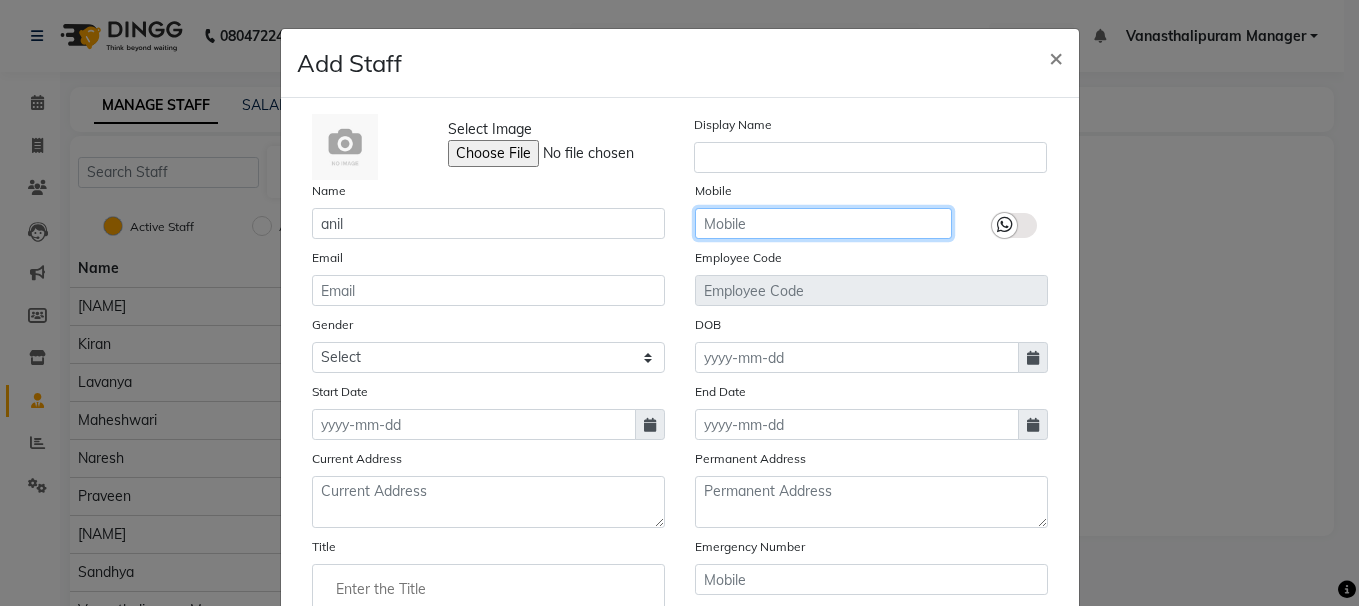 click 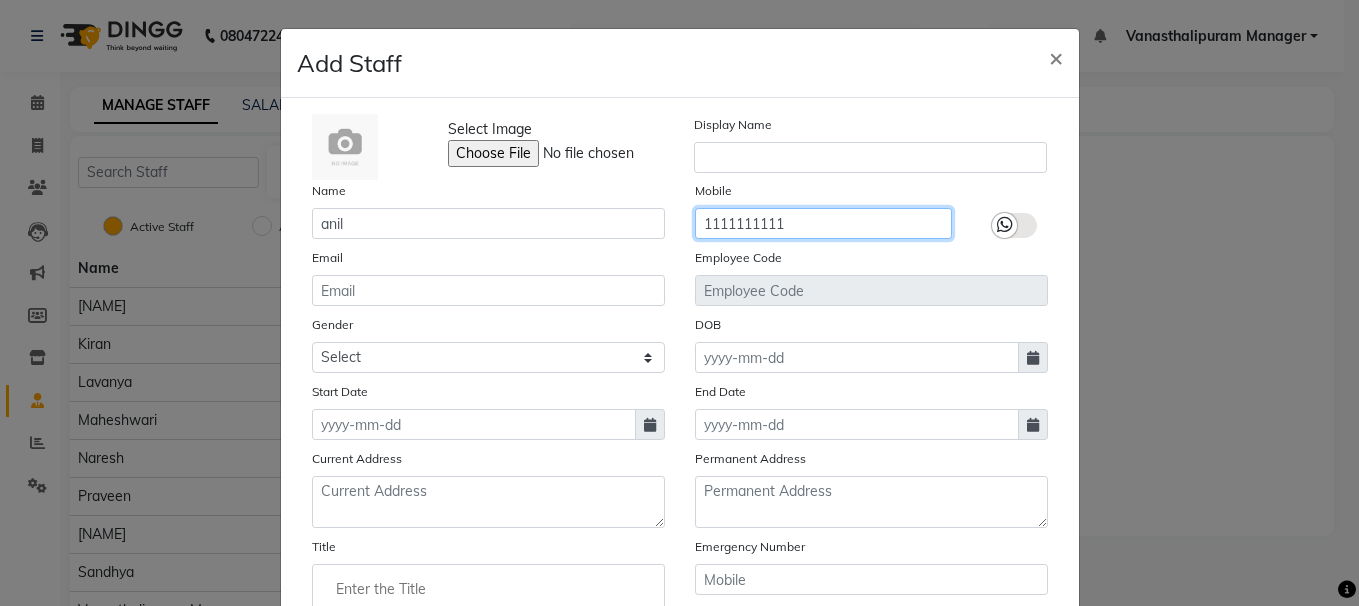 type on "1111111111" 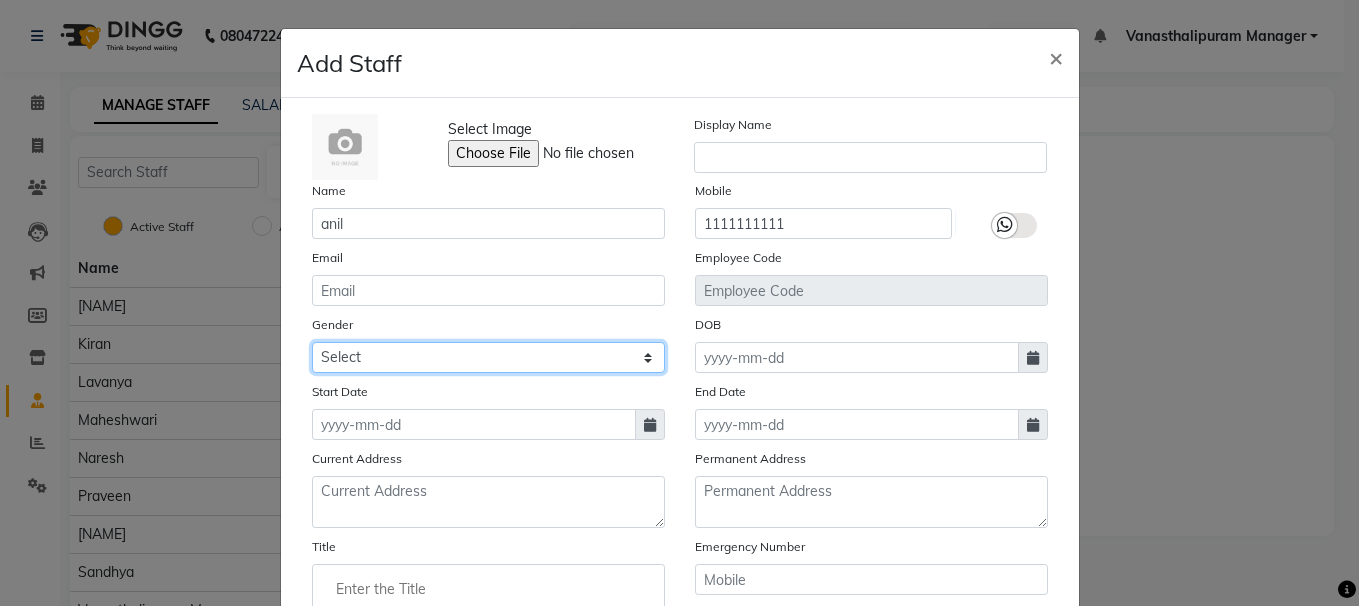 click on "Select Male Female Other Prefer Not To Say" 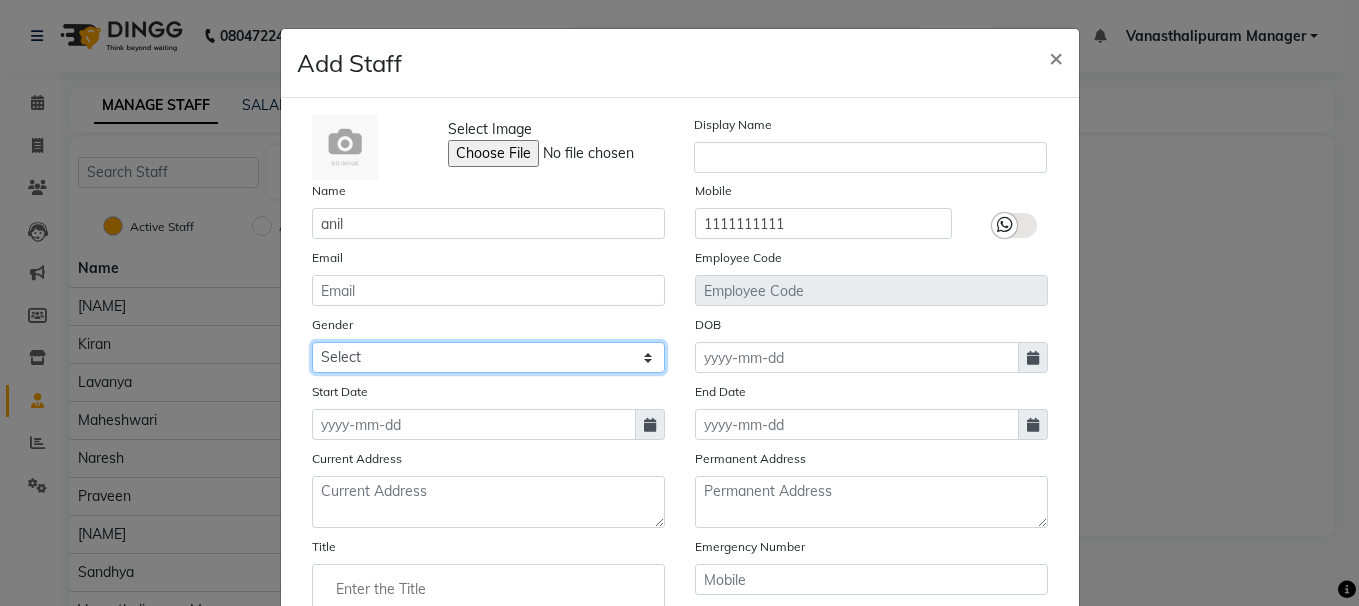 select on "male" 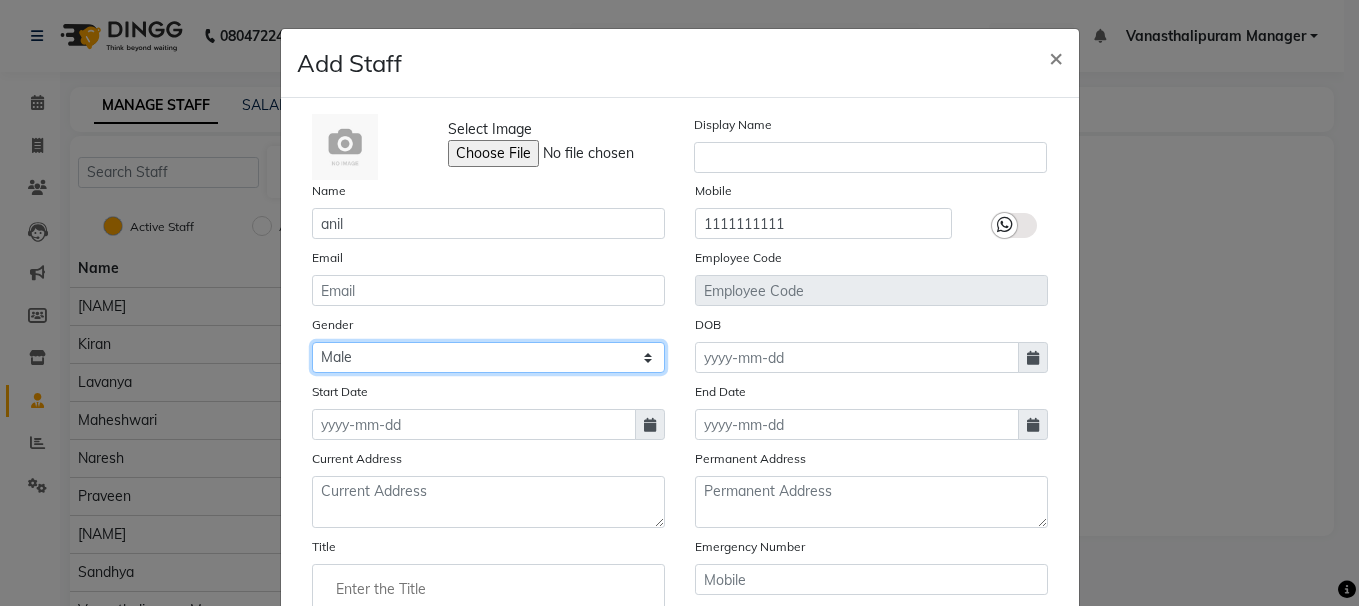 click on "Select Male Female Other Prefer Not To Say" 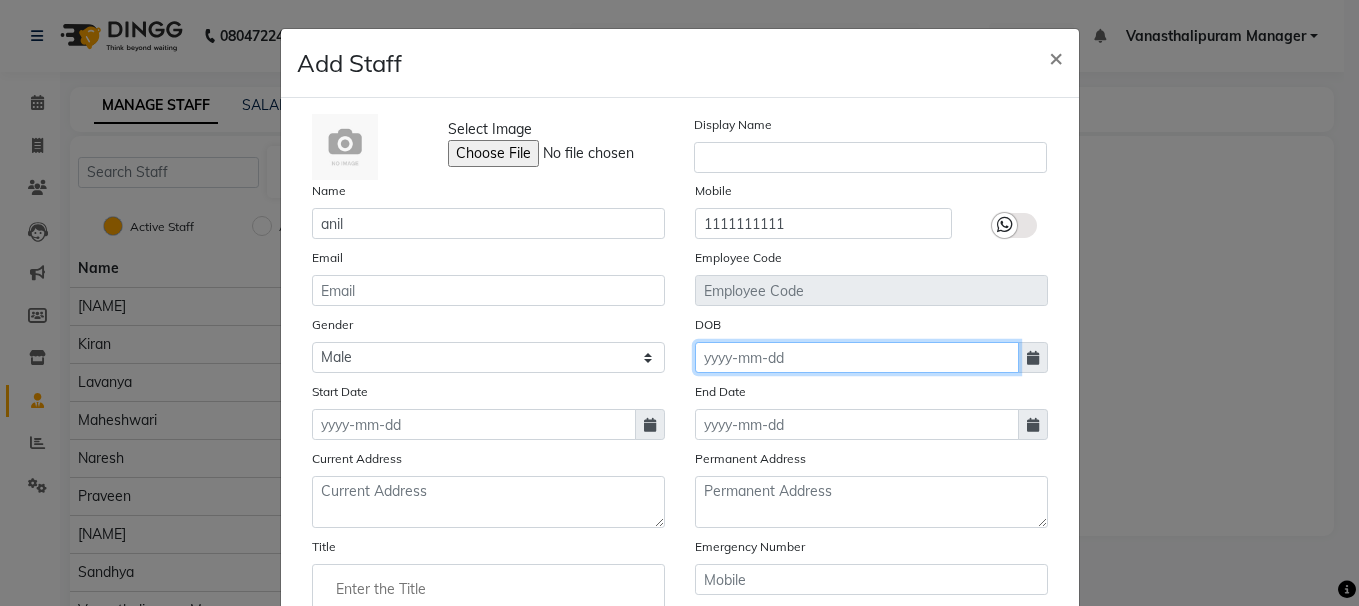 click 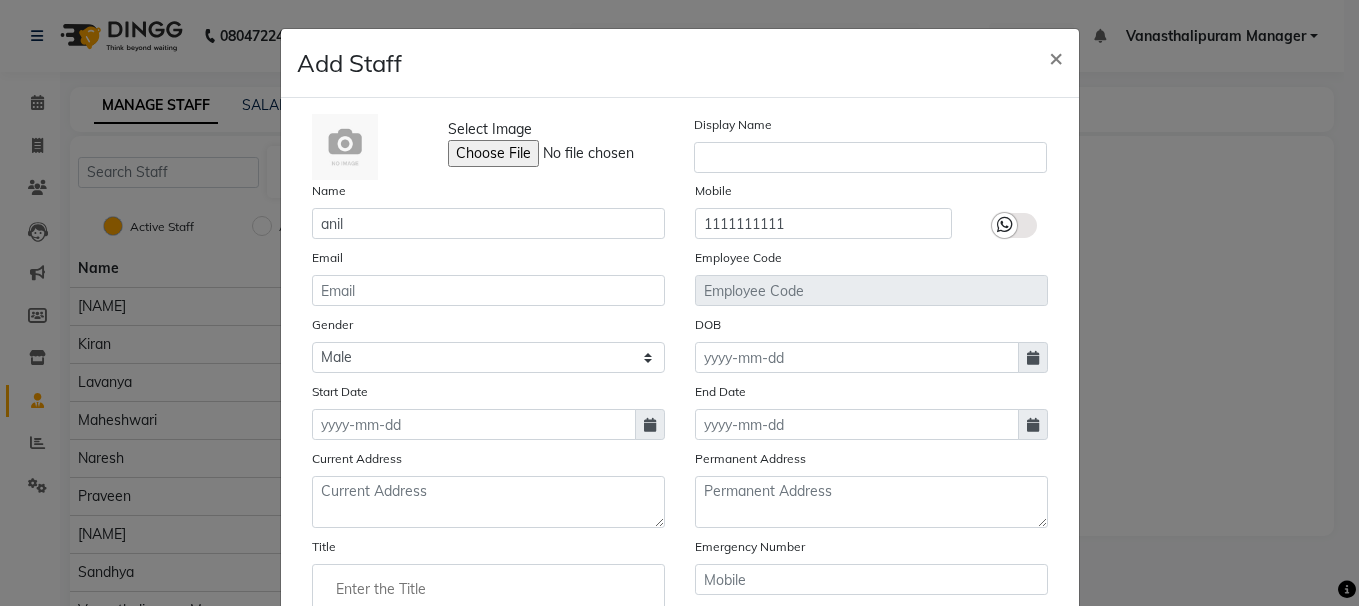 select on "8" 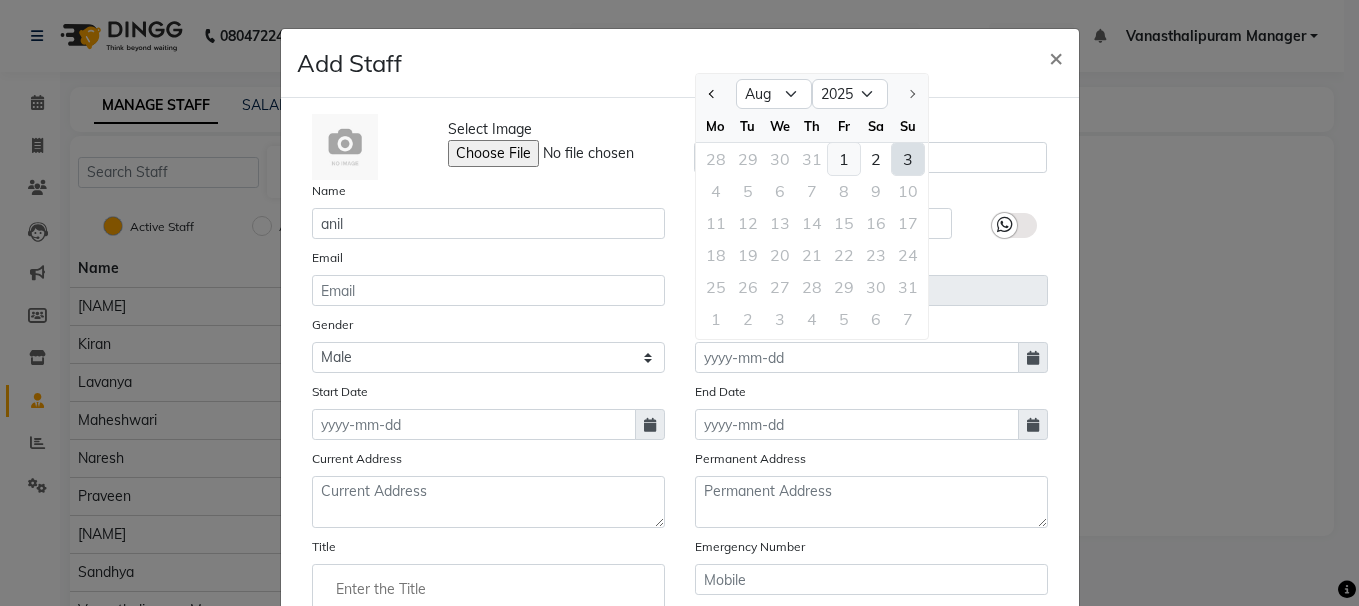 click on "1" 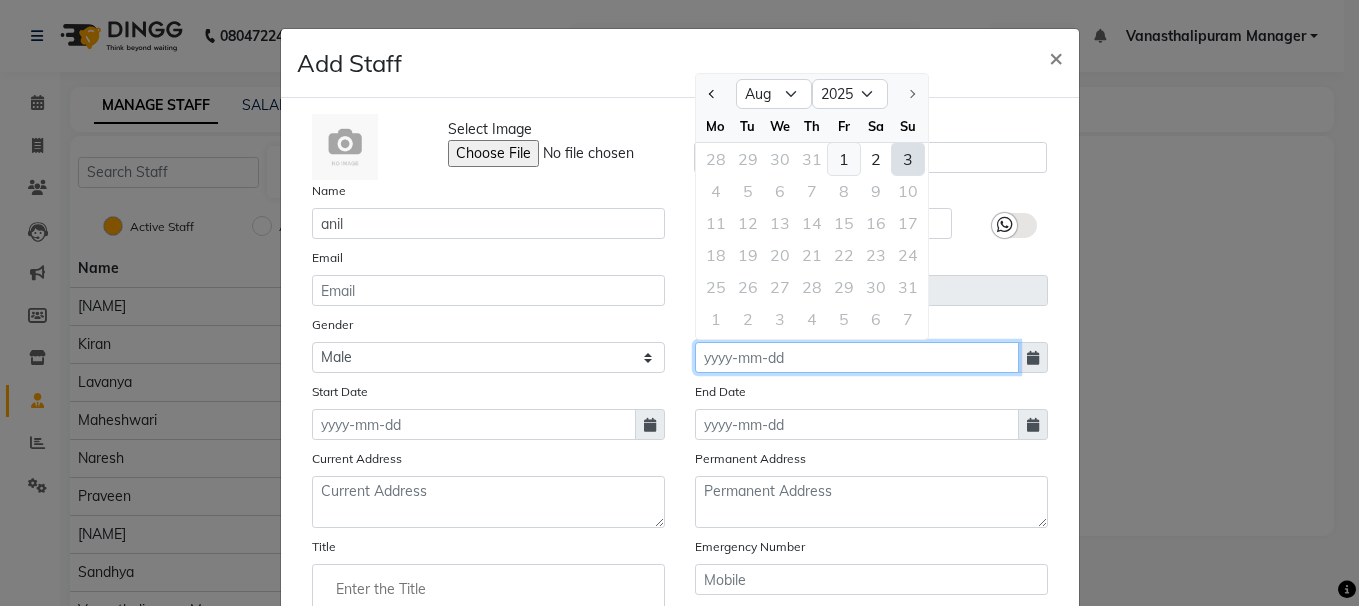 type on "01-08-2025" 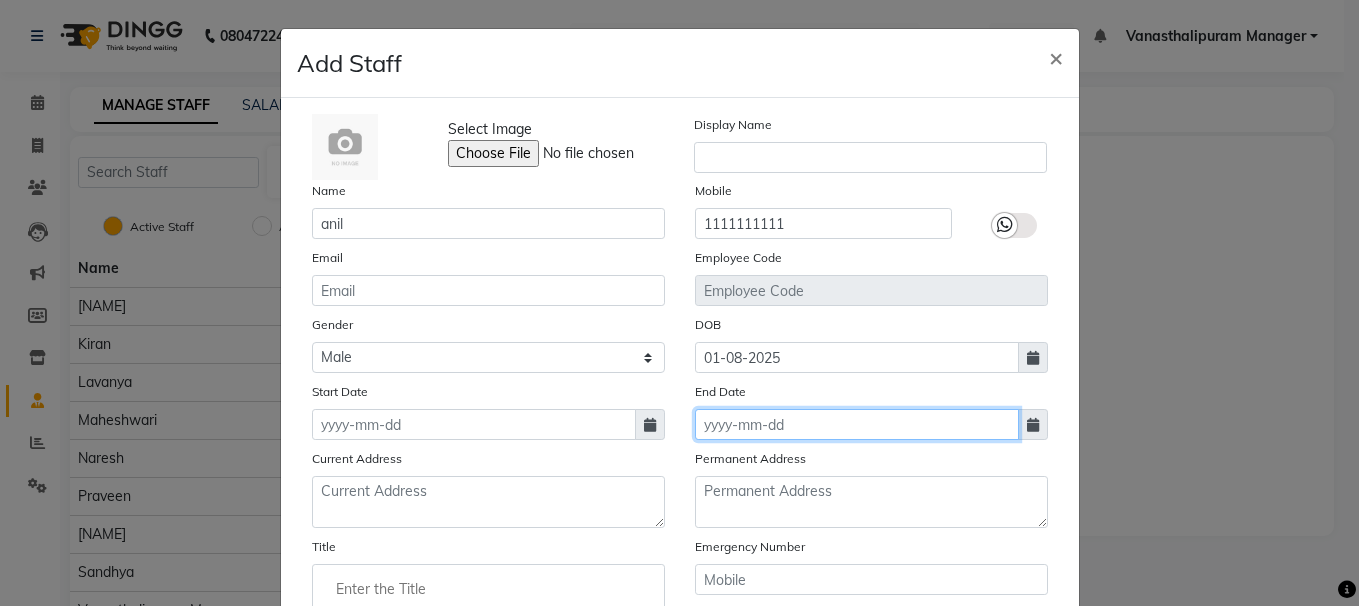 click 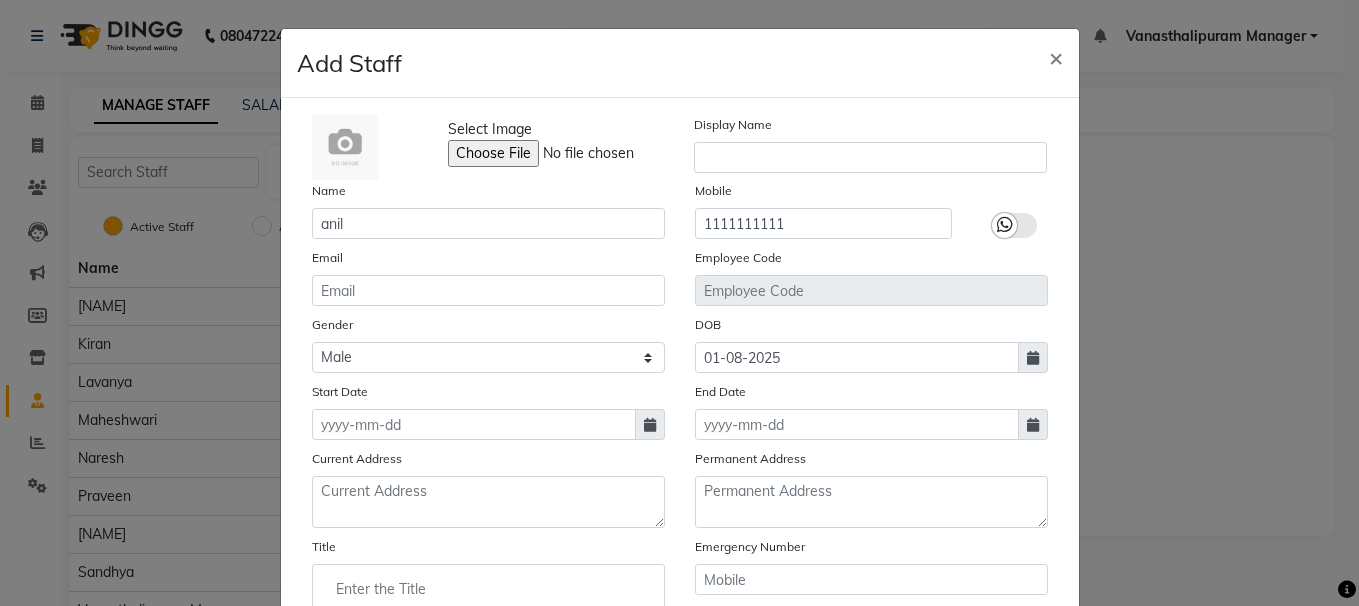 select on "8" 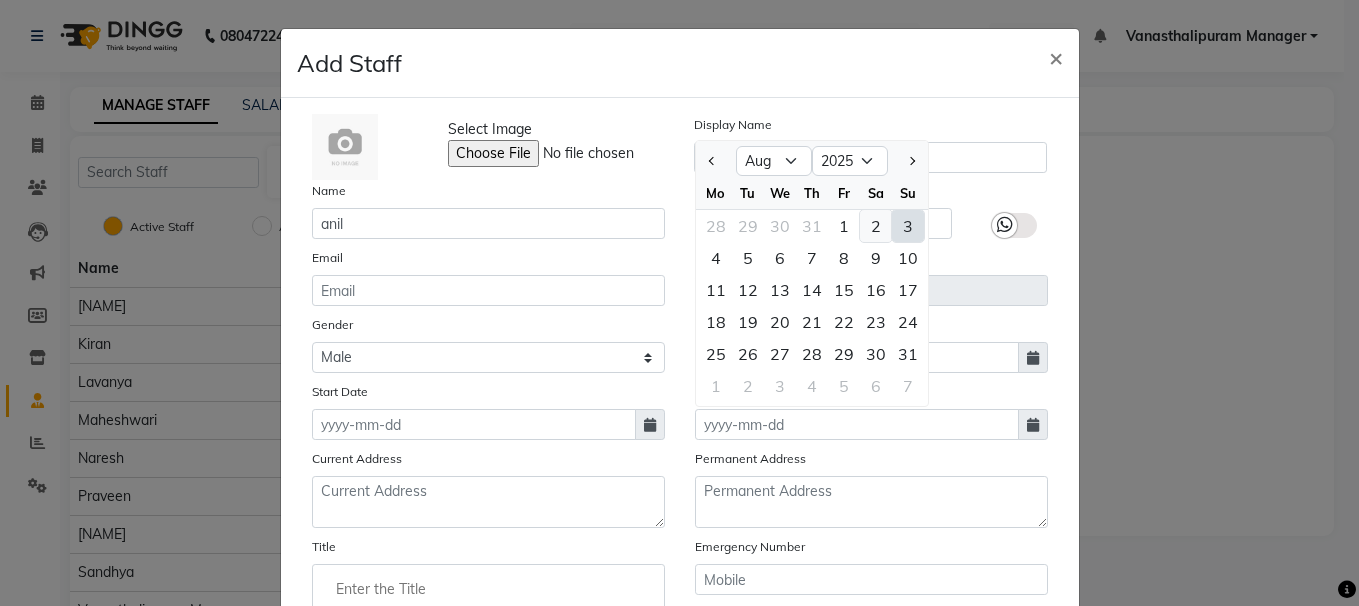 click on "2" 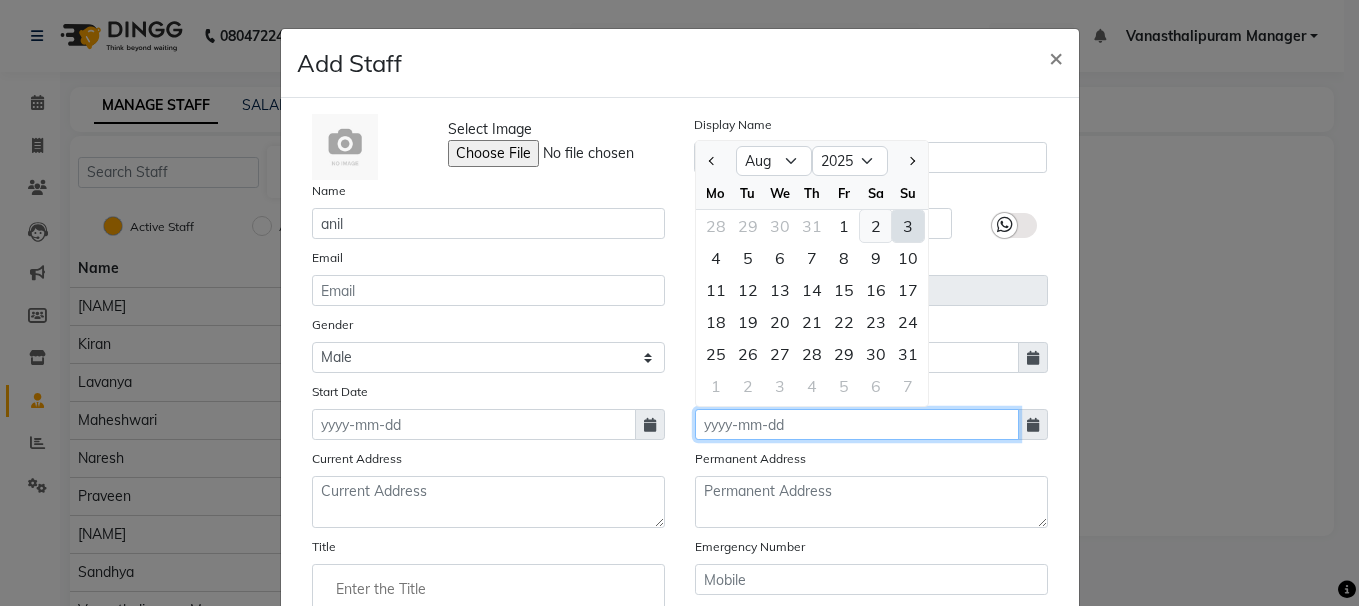 type on "02-08-2025" 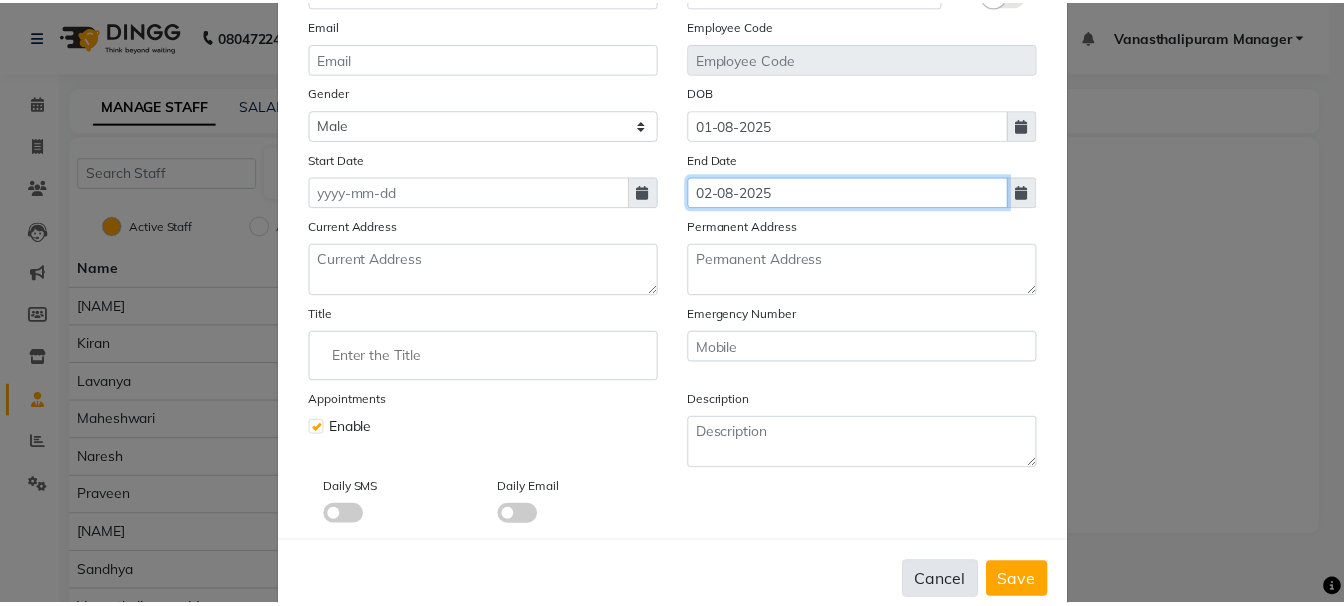 scroll, scrollTop: 276, scrollLeft: 0, axis: vertical 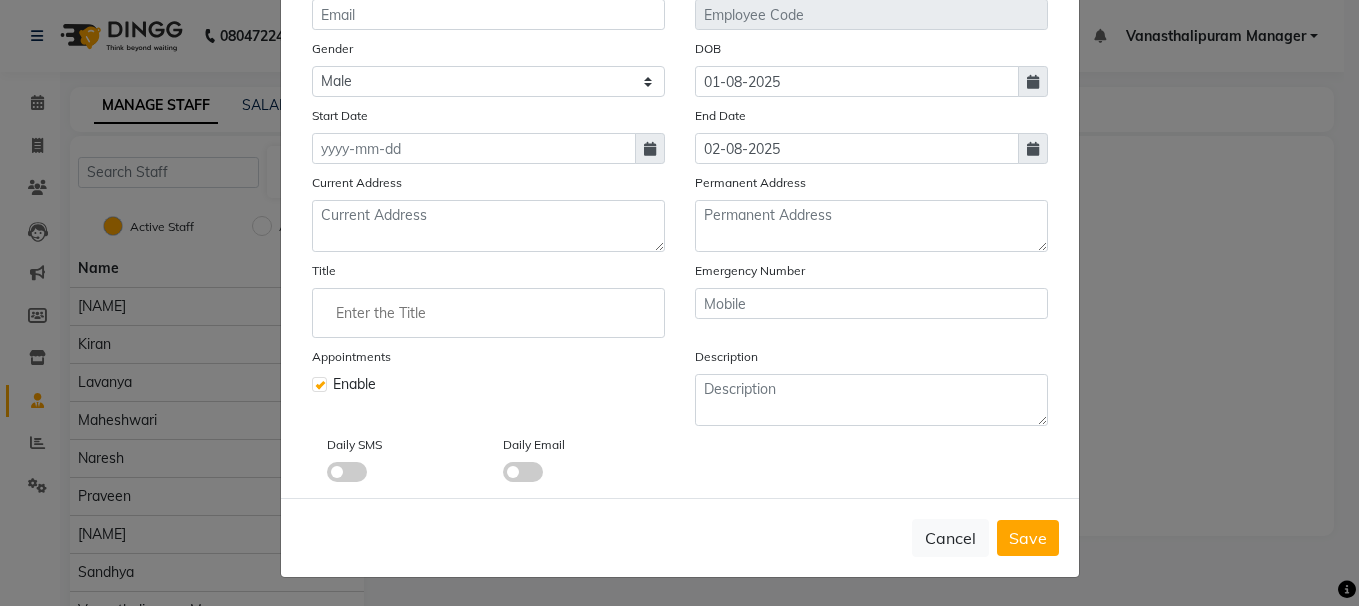 click on "Cancel   Save" 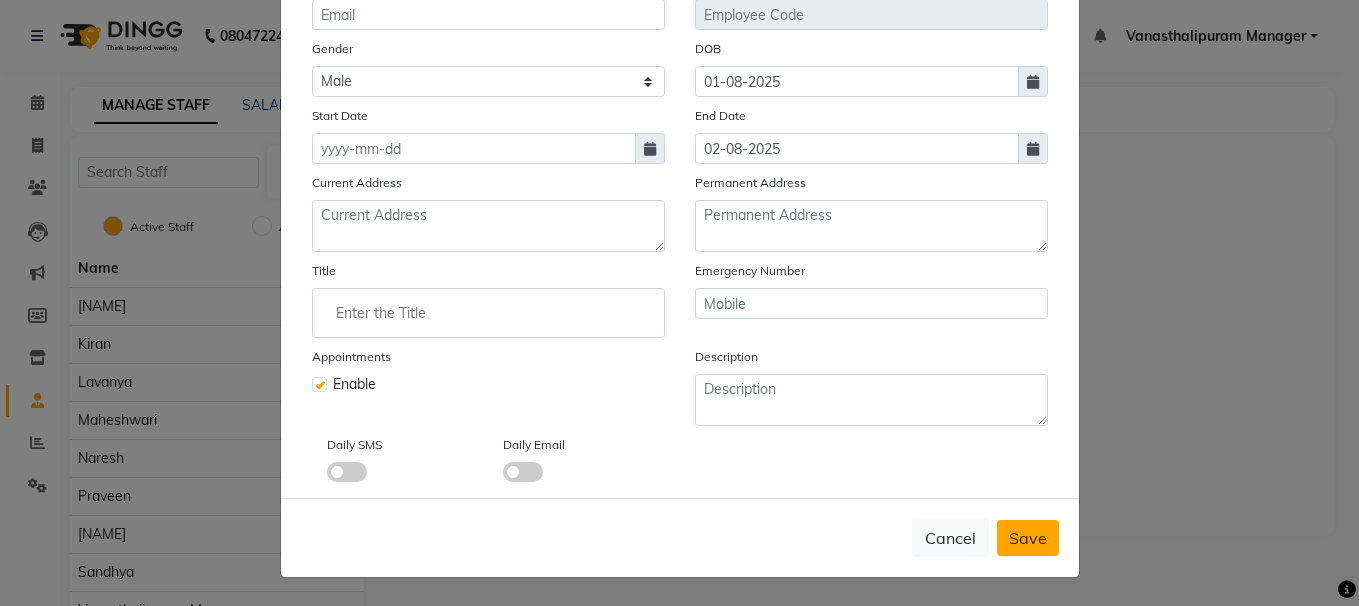 click on "Save" at bounding box center [1028, 538] 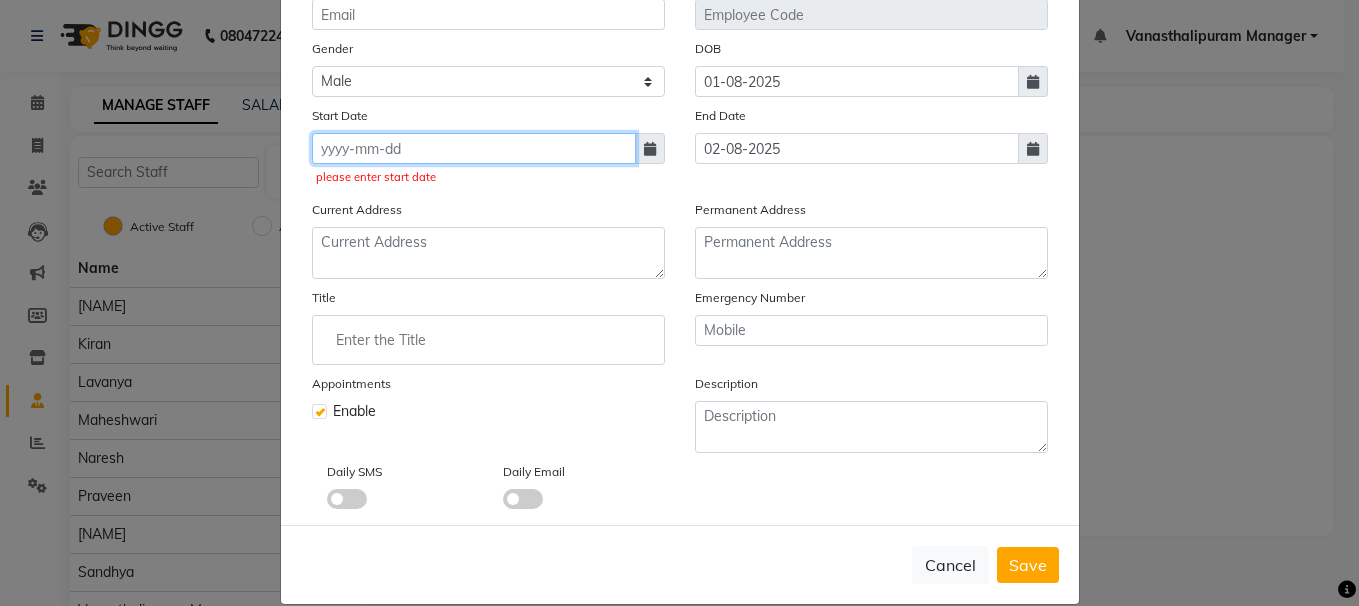click 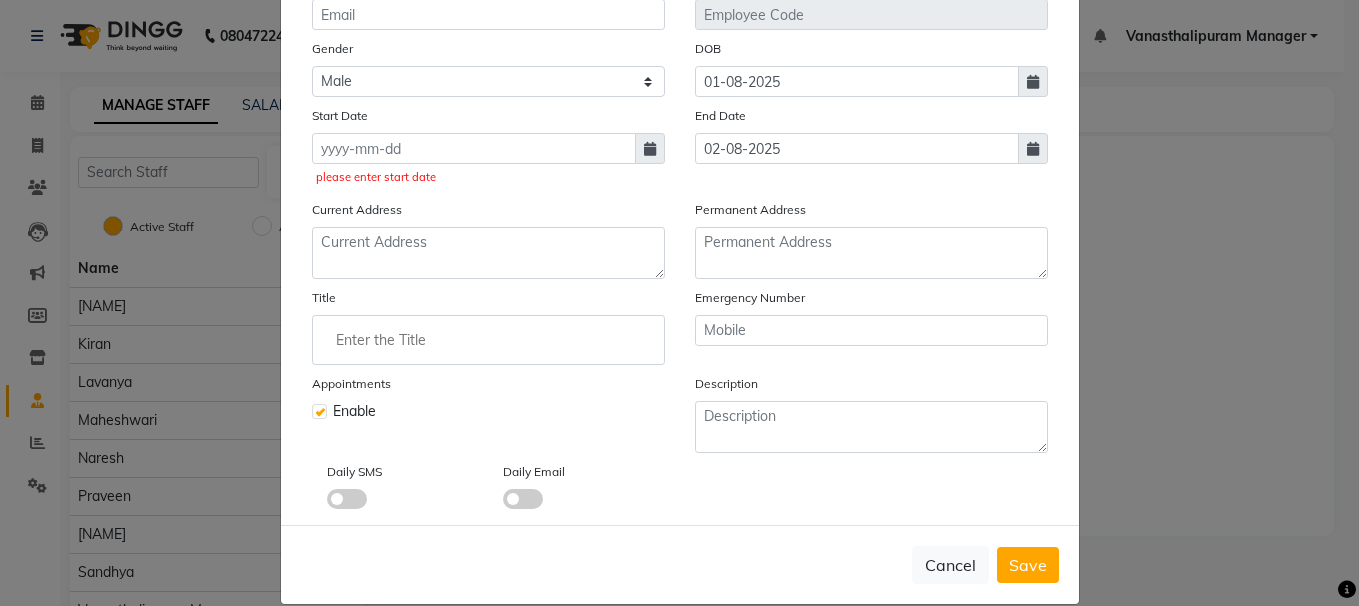 select on "8" 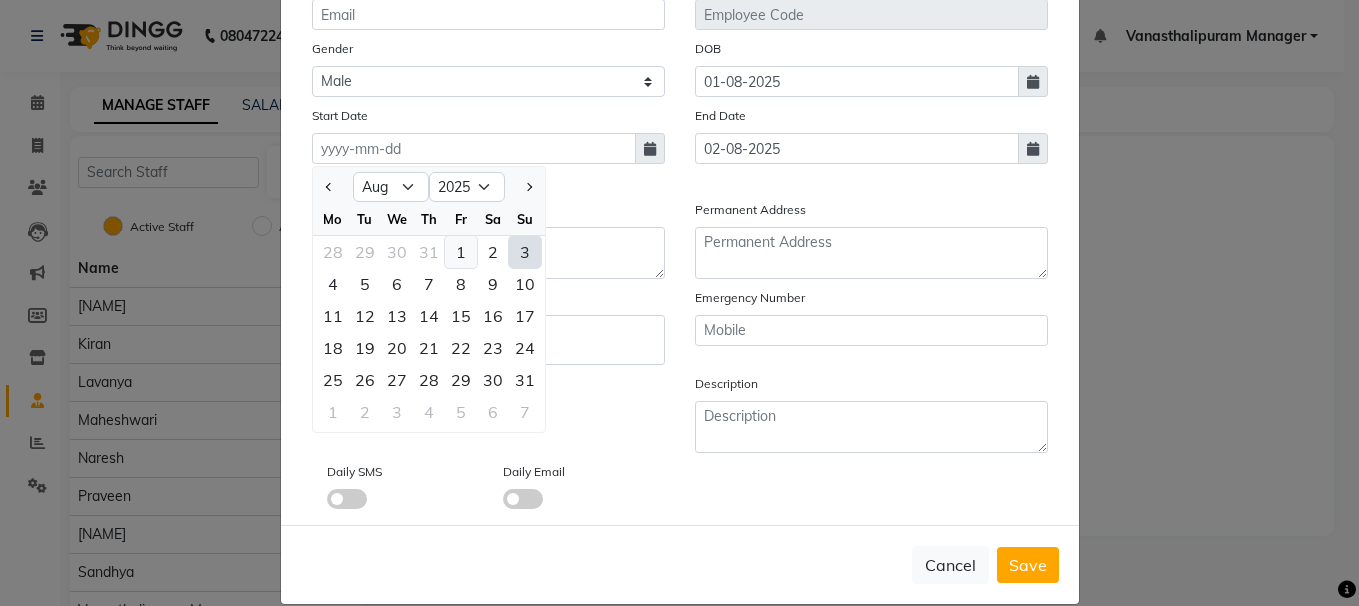 click on "1" 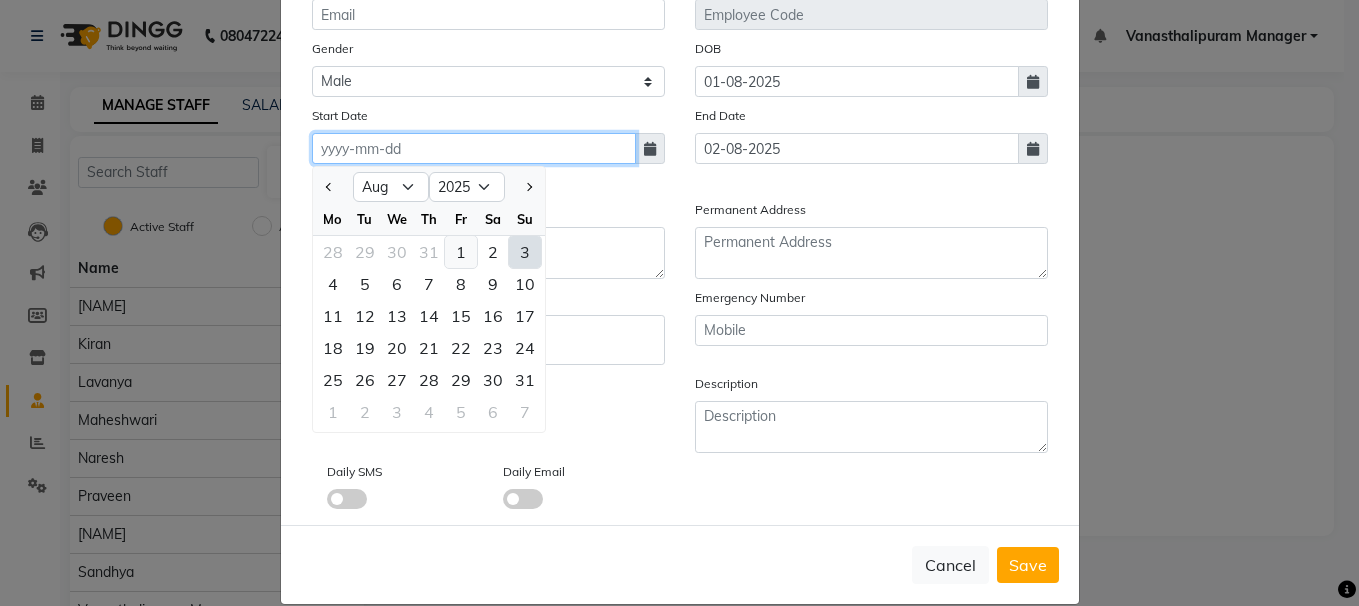 type on "01-08-2025" 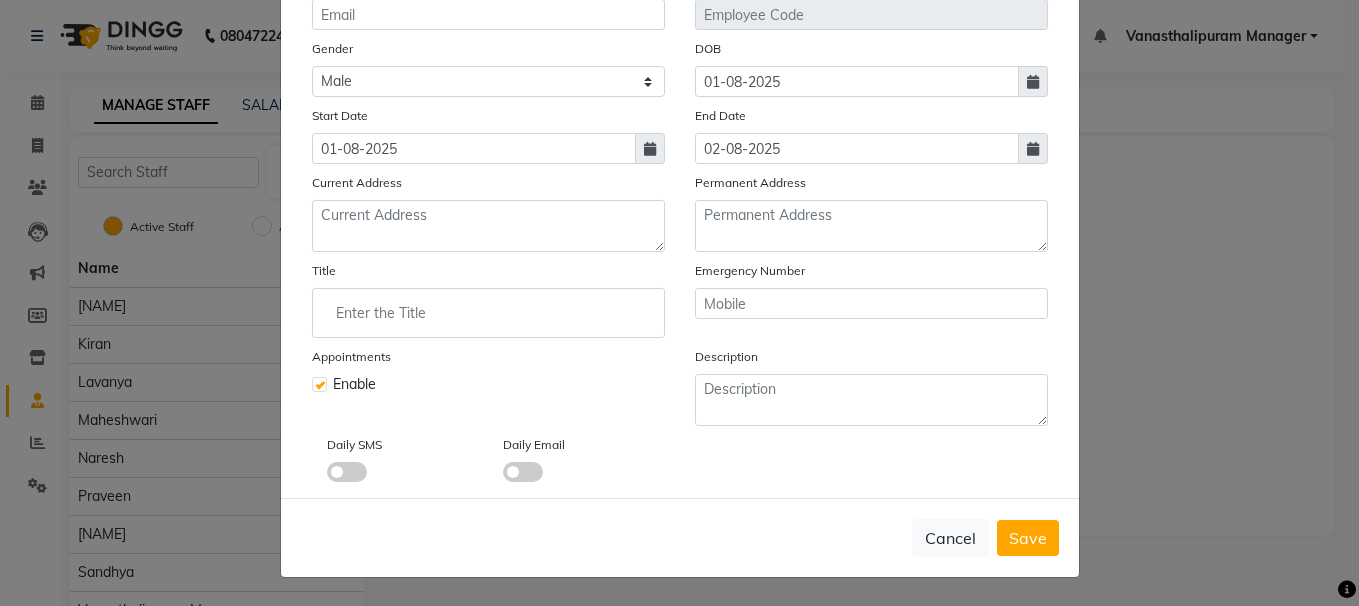 click on "Save" at bounding box center [1028, 538] 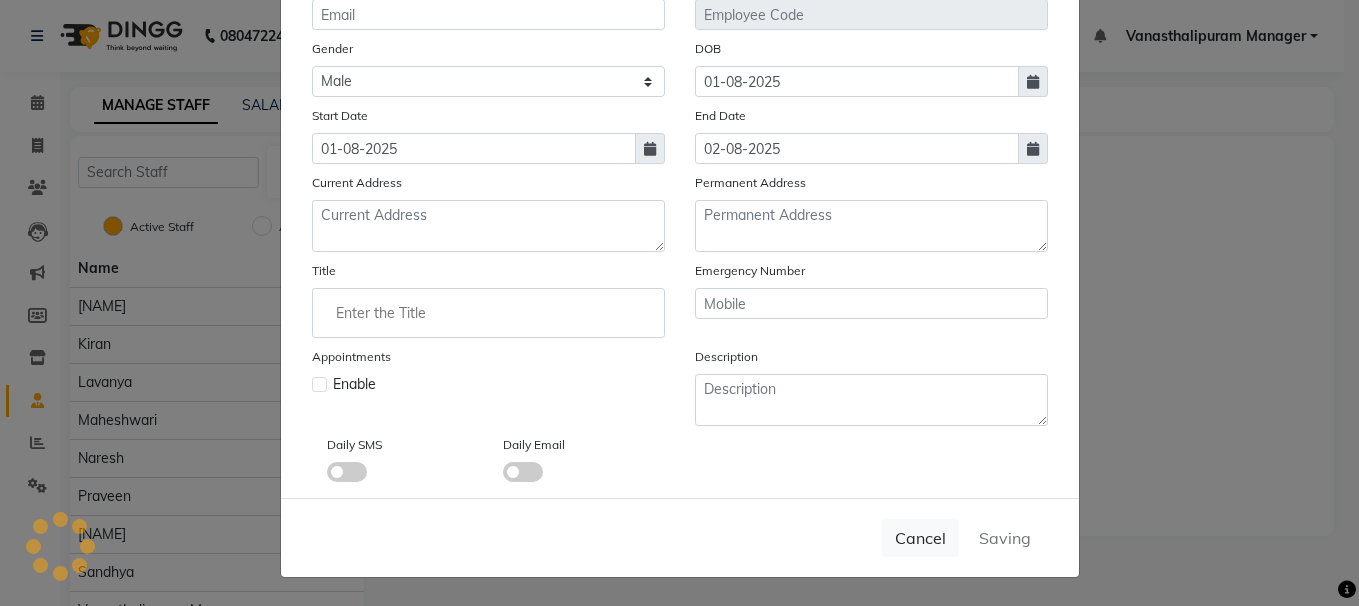 type 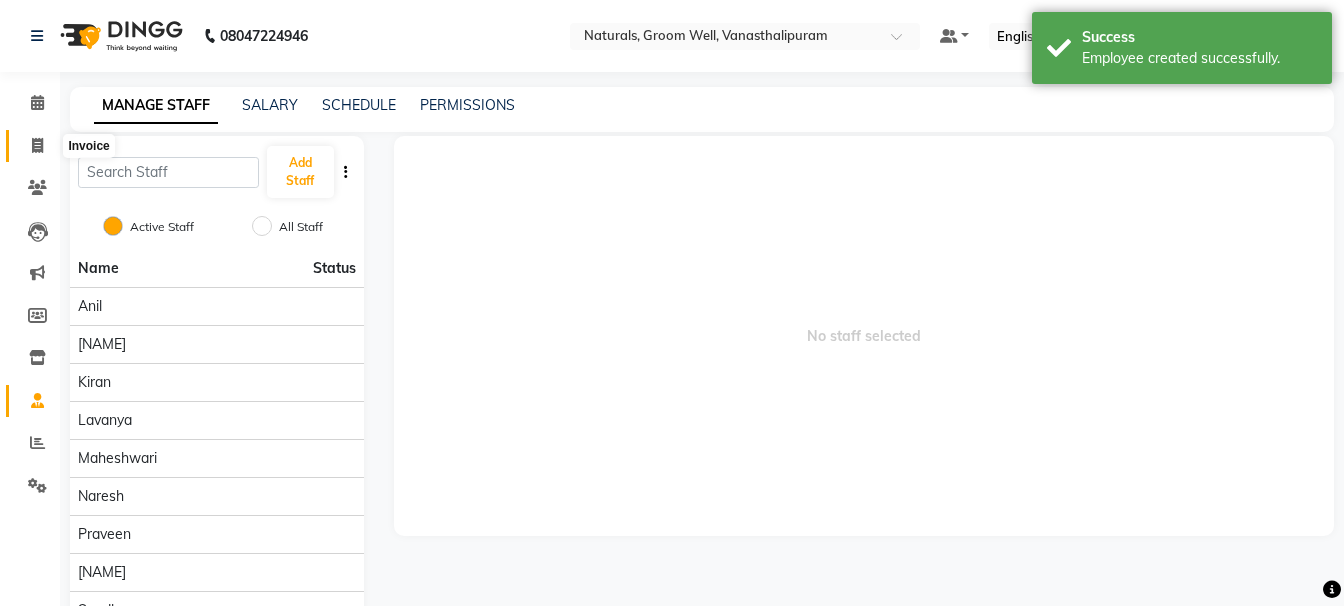 click 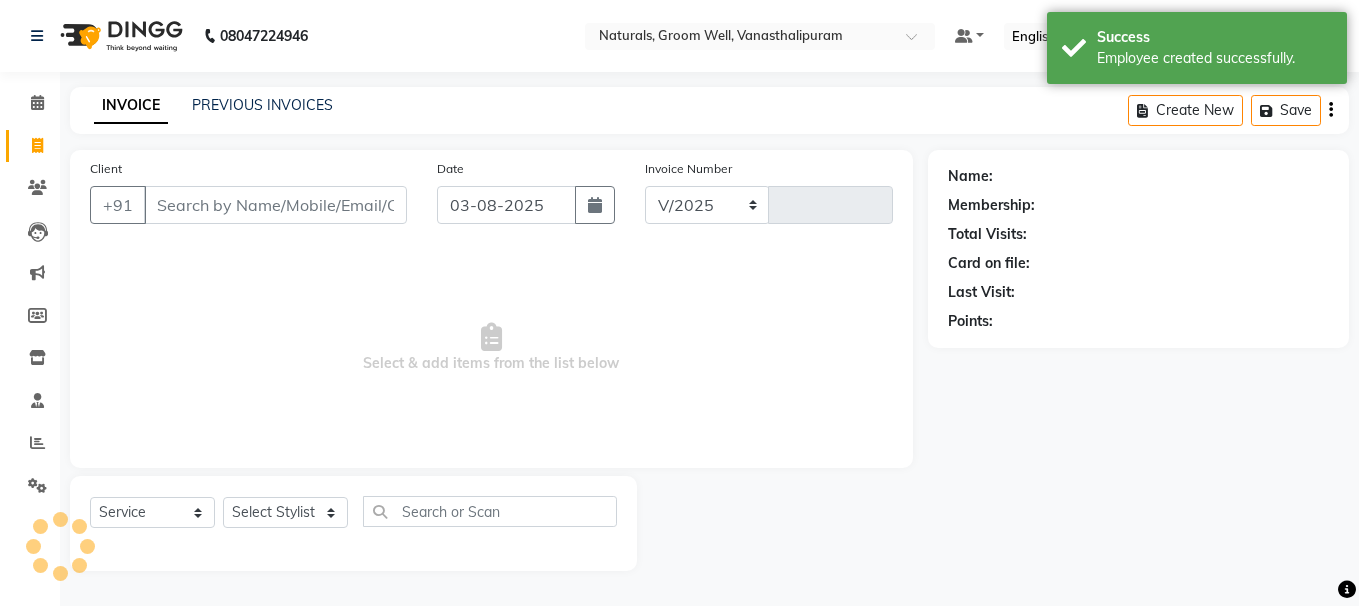 select on "5859" 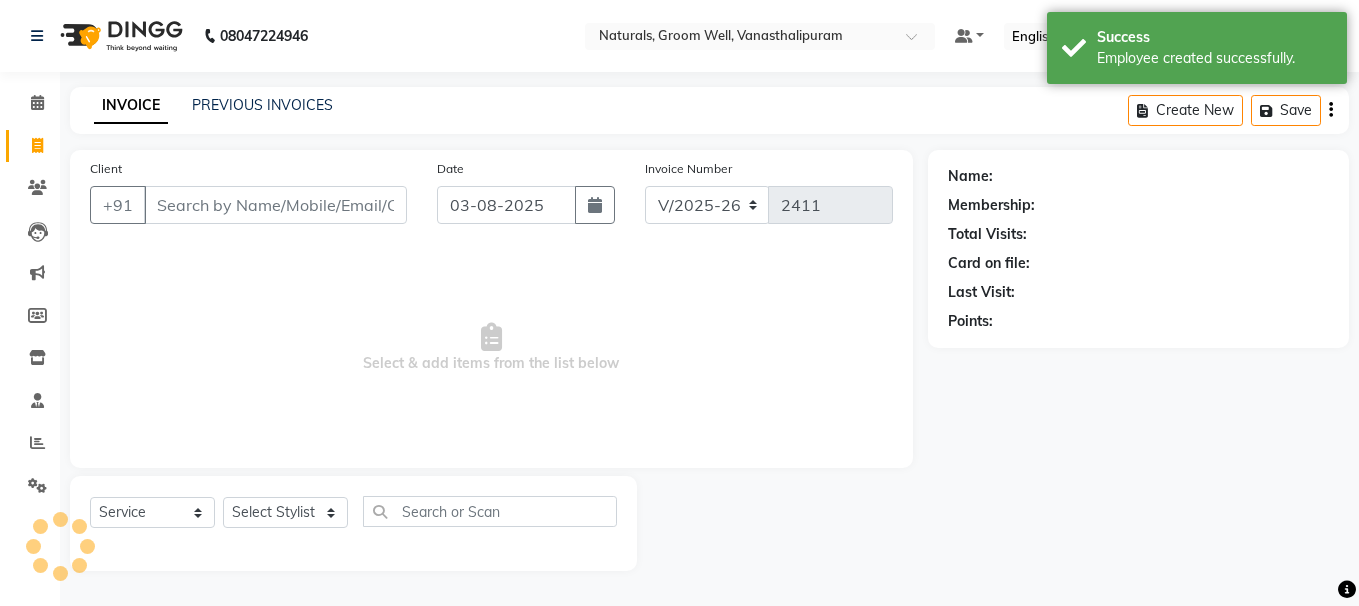 click on "Client" at bounding box center (275, 205) 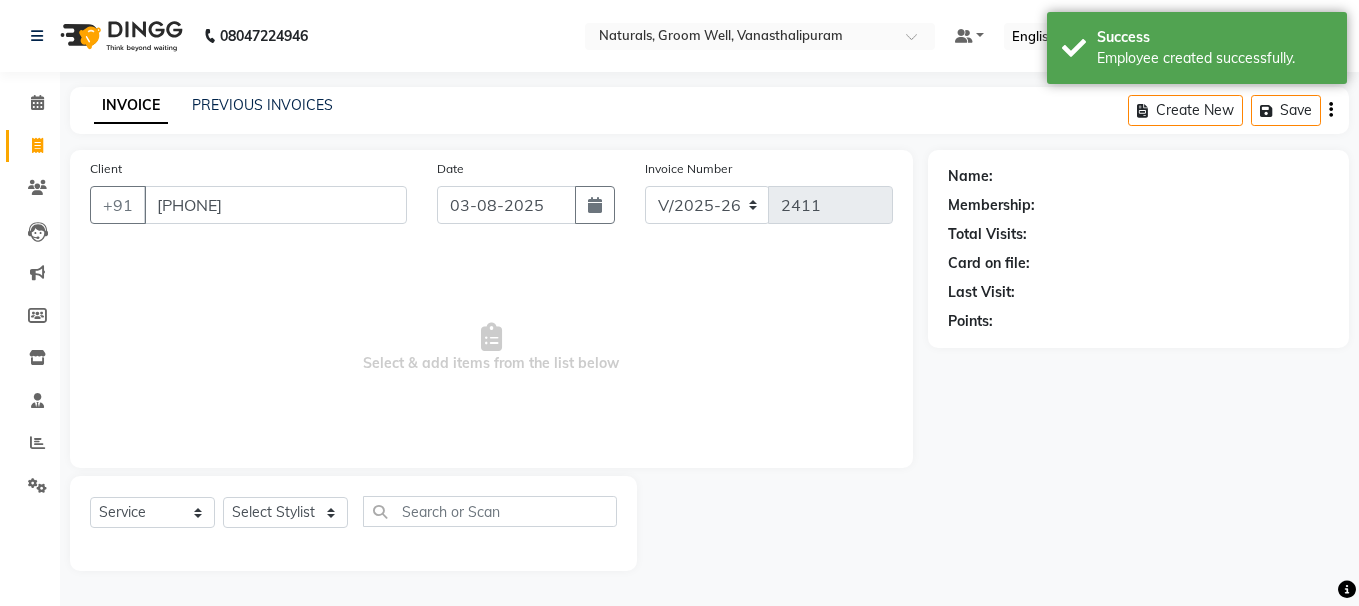 type on "[PHONE]" 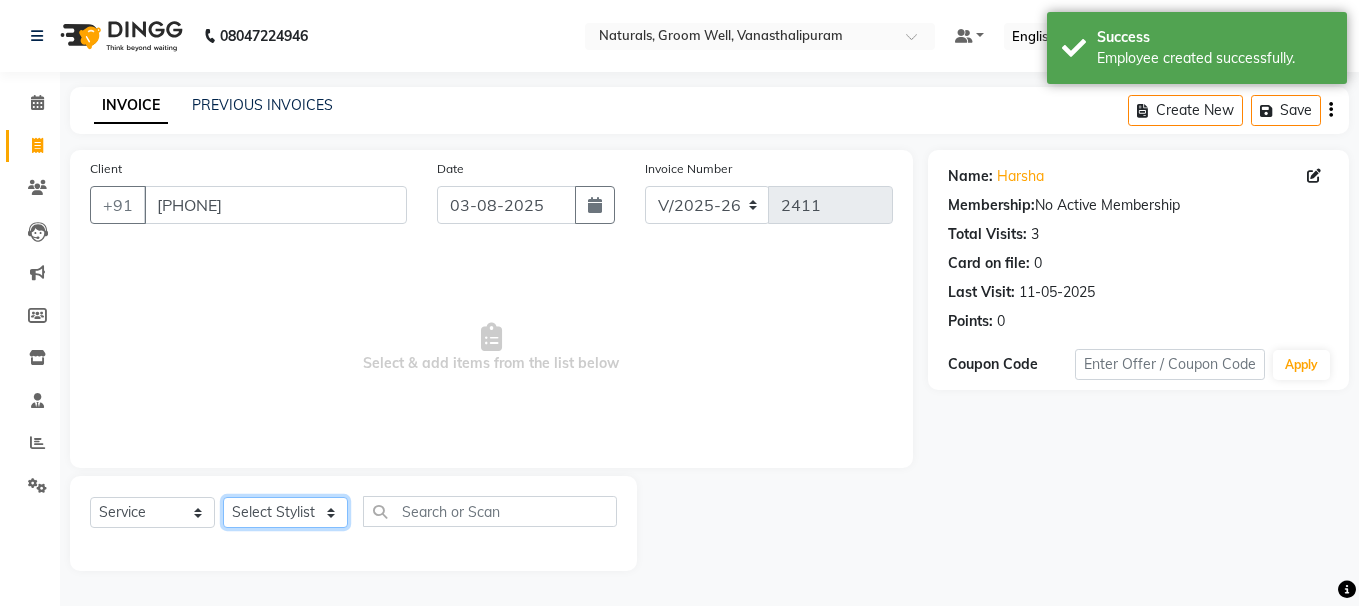 click on "Select Stylist [NAME] [NAME] [NAME] [NAME] [NAME] [NAME] [NAME] [NAME] [NAME] [NAME] [NAME] [NAME] [NAME] [NAME] [NAME] [NAME] [NAME] [NAME] [NAME]" 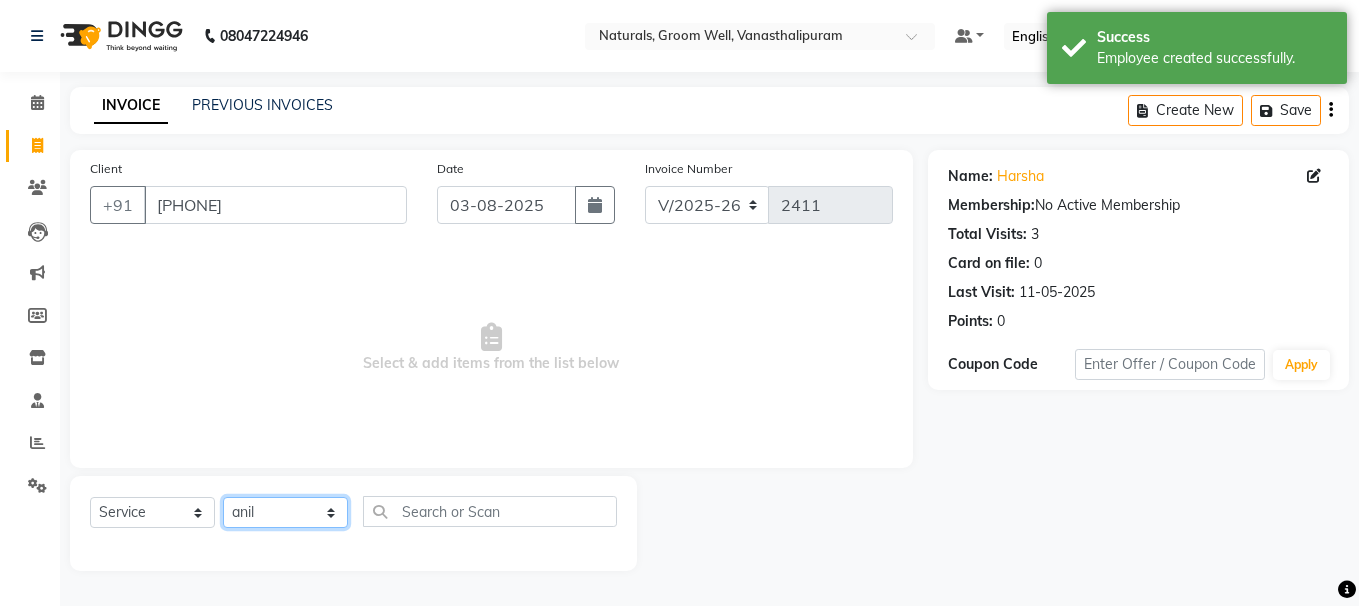 click on "Select Stylist [NAME] [NAME] [NAME] [NAME] [NAME] [NAME] [NAME] [NAME] [NAME] [NAME] [NAME] [NAME] [NAME] [NAME] [NAME] [NAME] [NAME] [NAME] [NAME]" 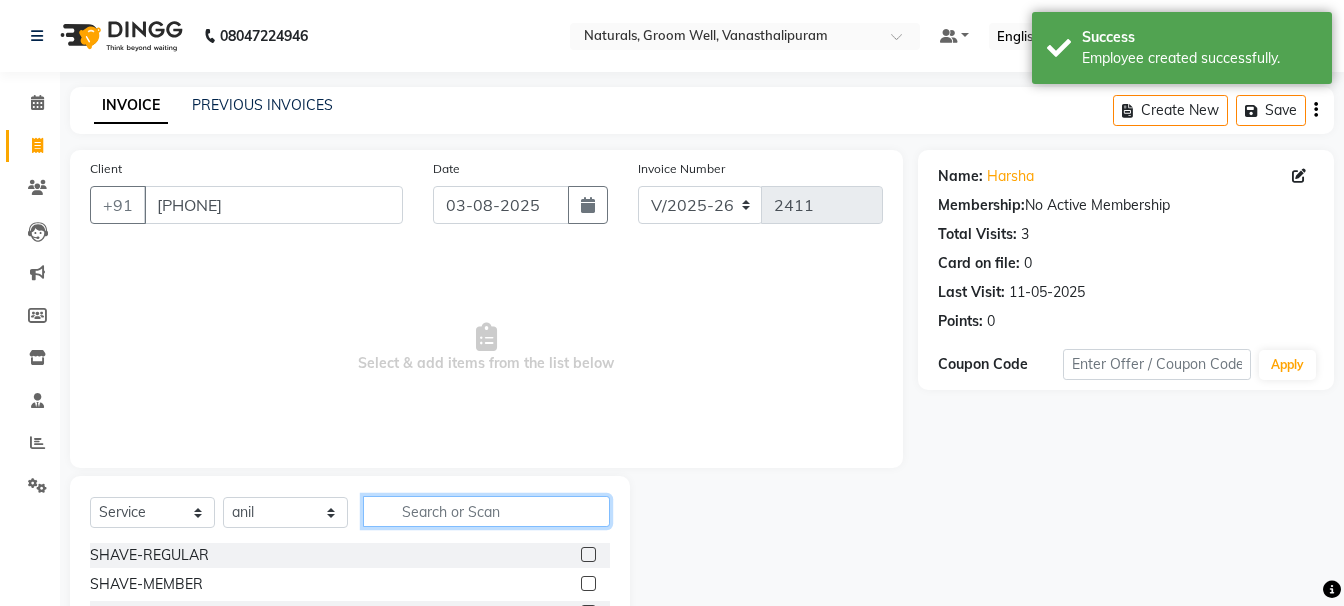 click 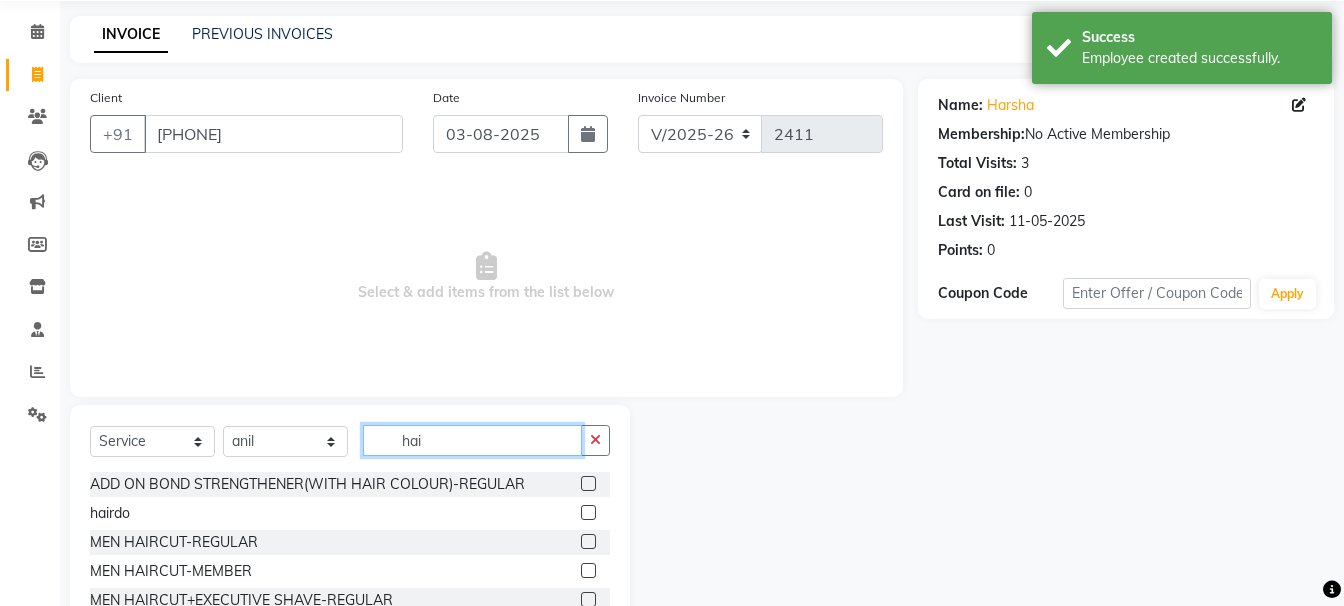 scroll, scrollTop: 95, scrollLeft: 0, axis: vertical 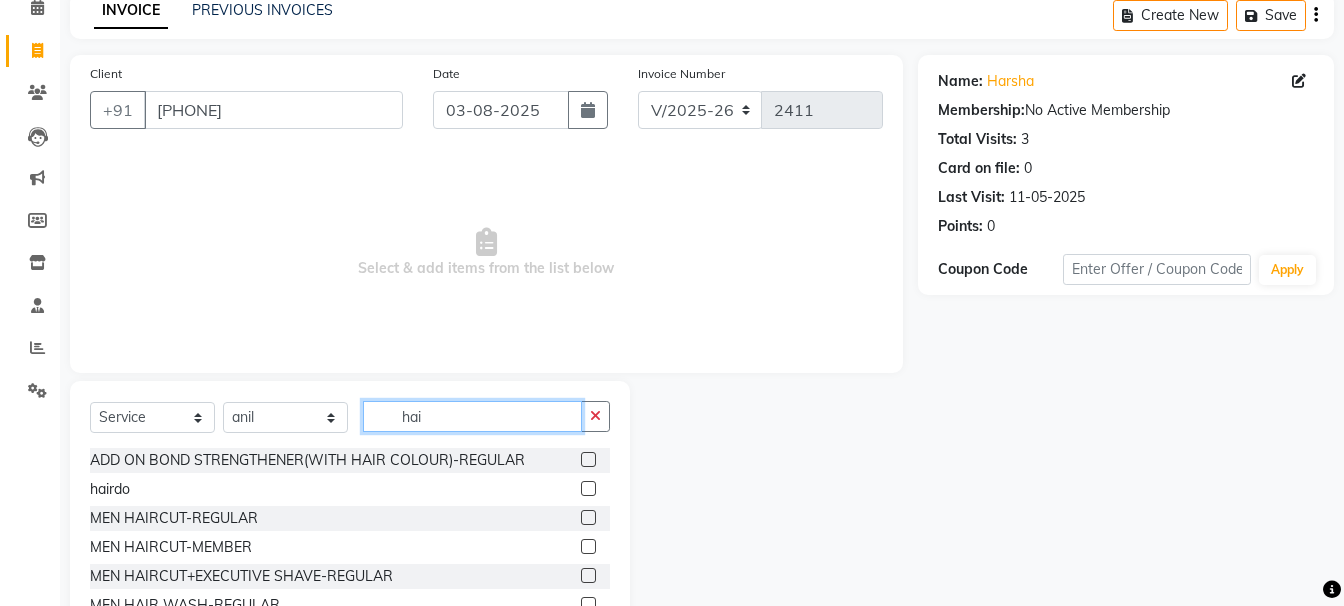 type on "hai" 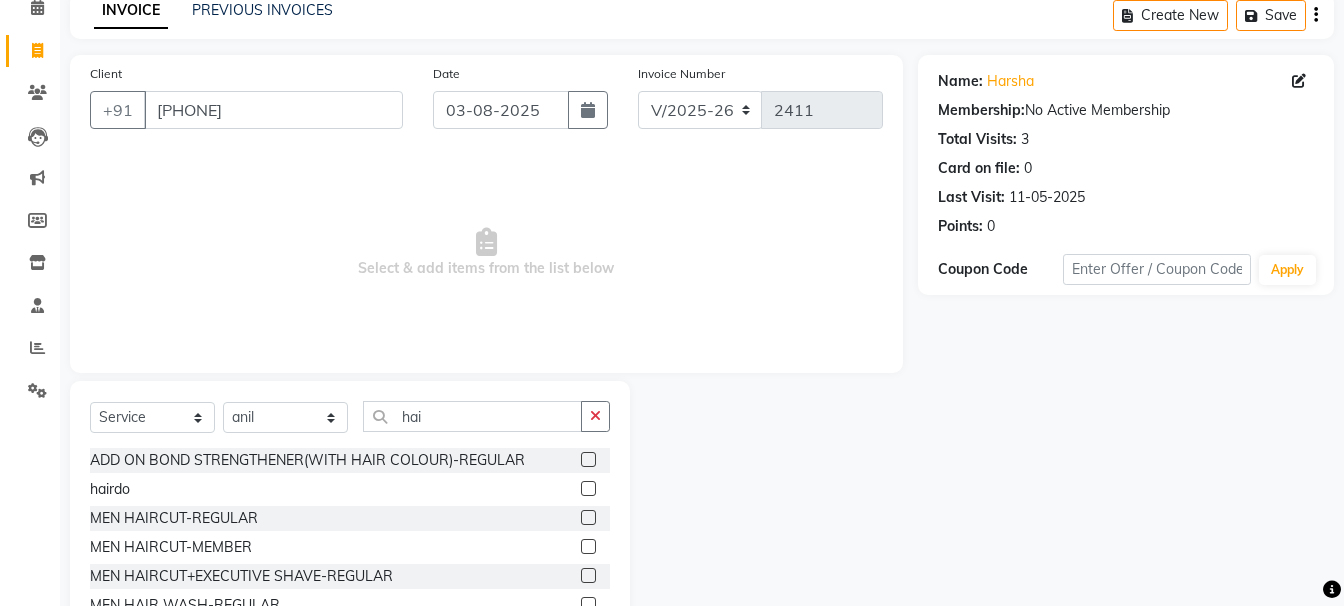drag, startPoint x: 571, startPoint y: 519, endPoint x: 581, endPoint y: 502, distance: 19.723083 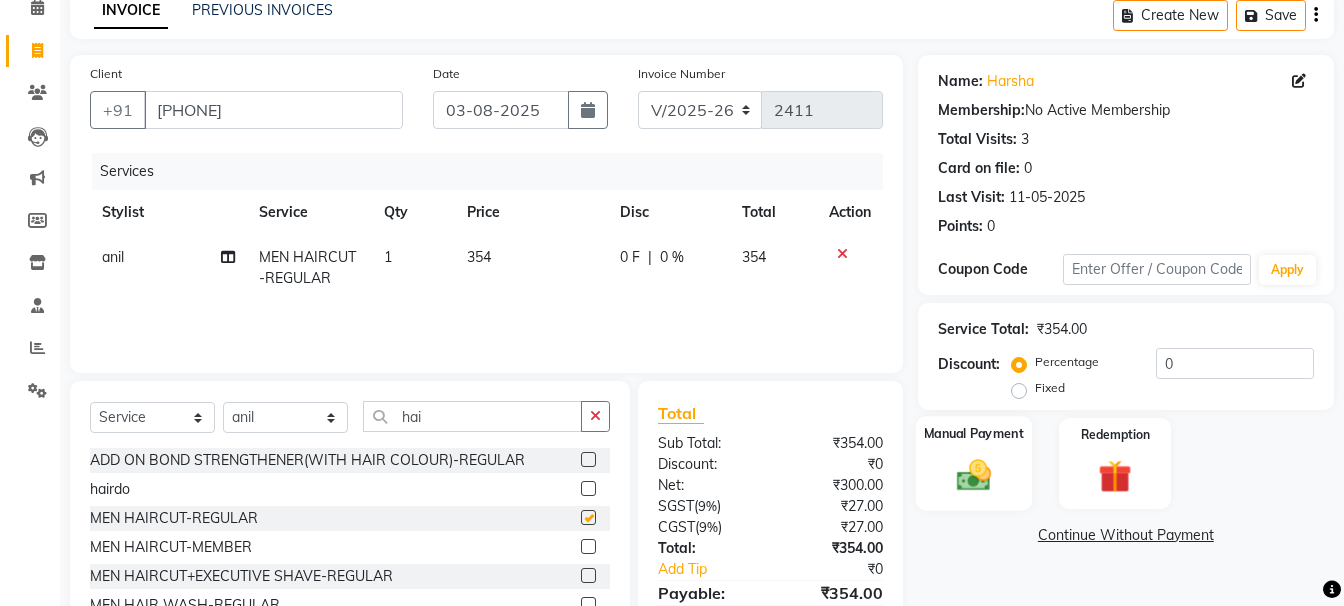 checkbox on "false" 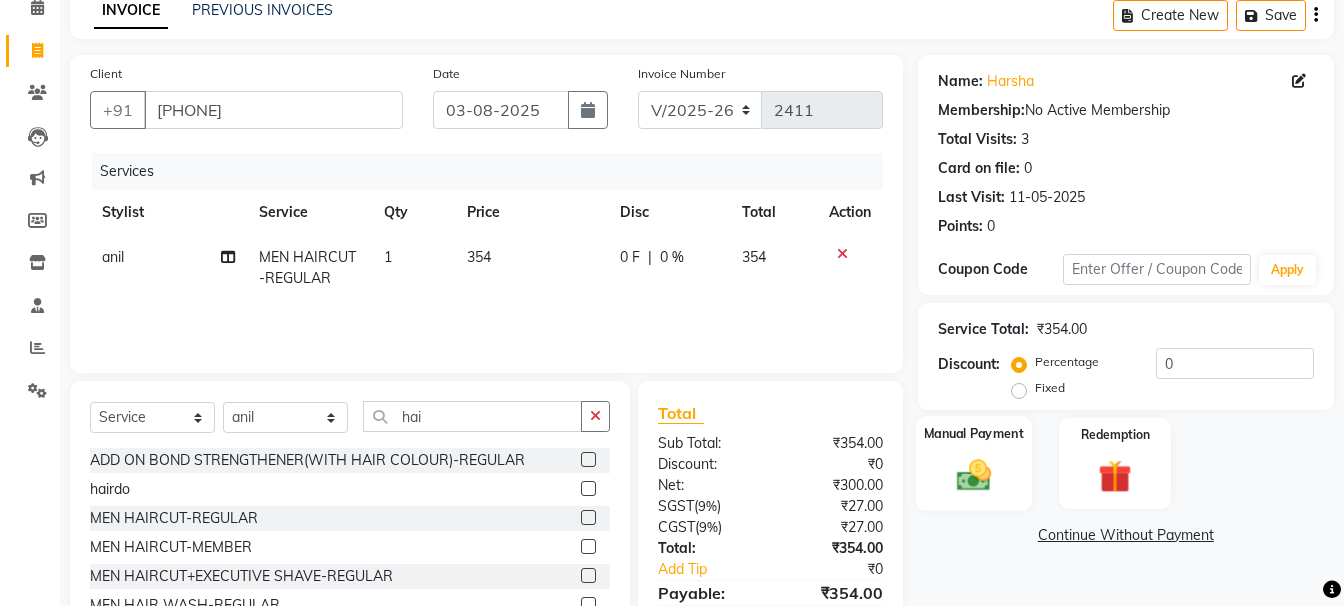 click 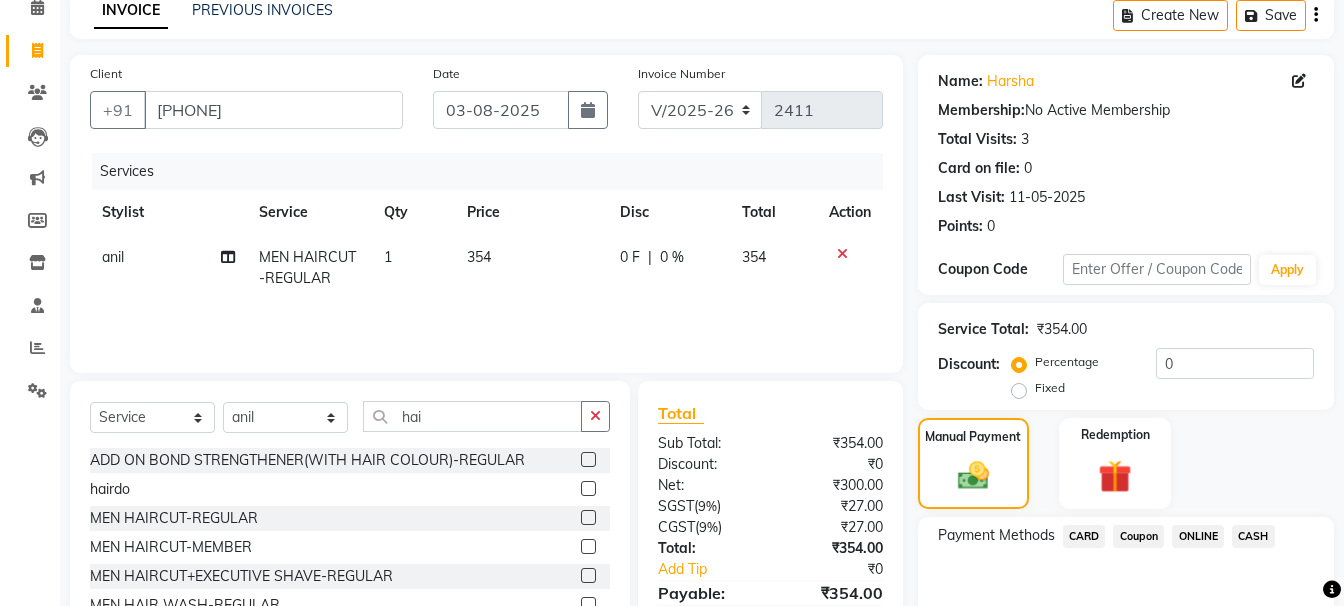 click on "ONLINE" 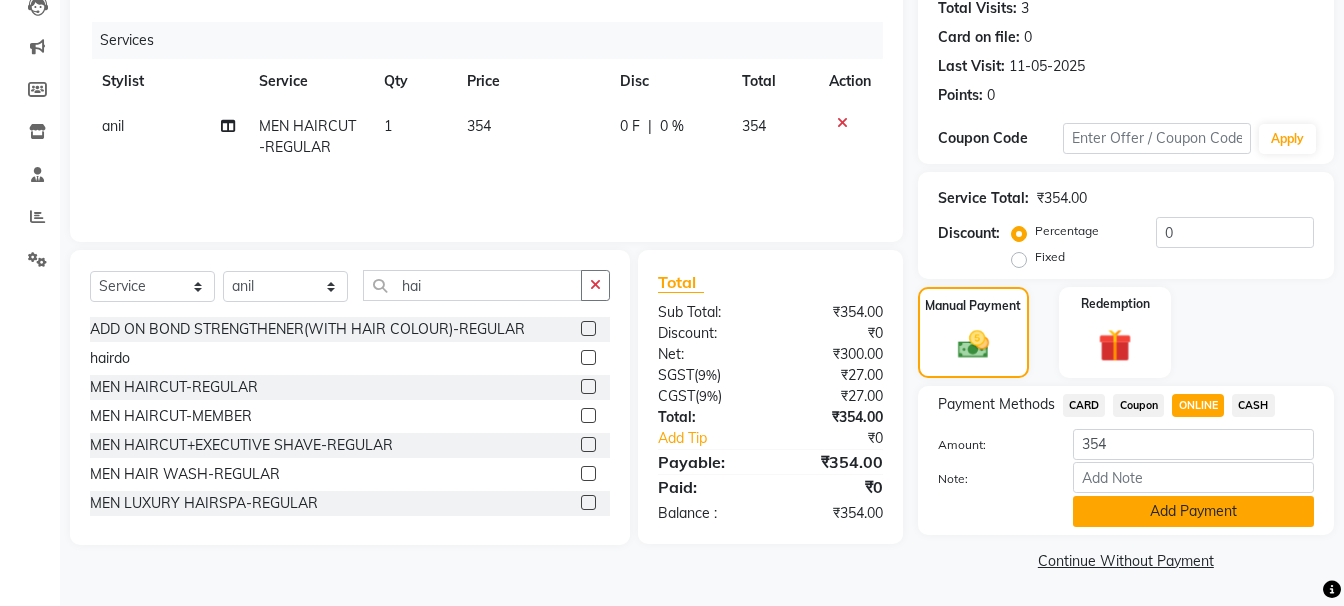 click on "Add Payment" 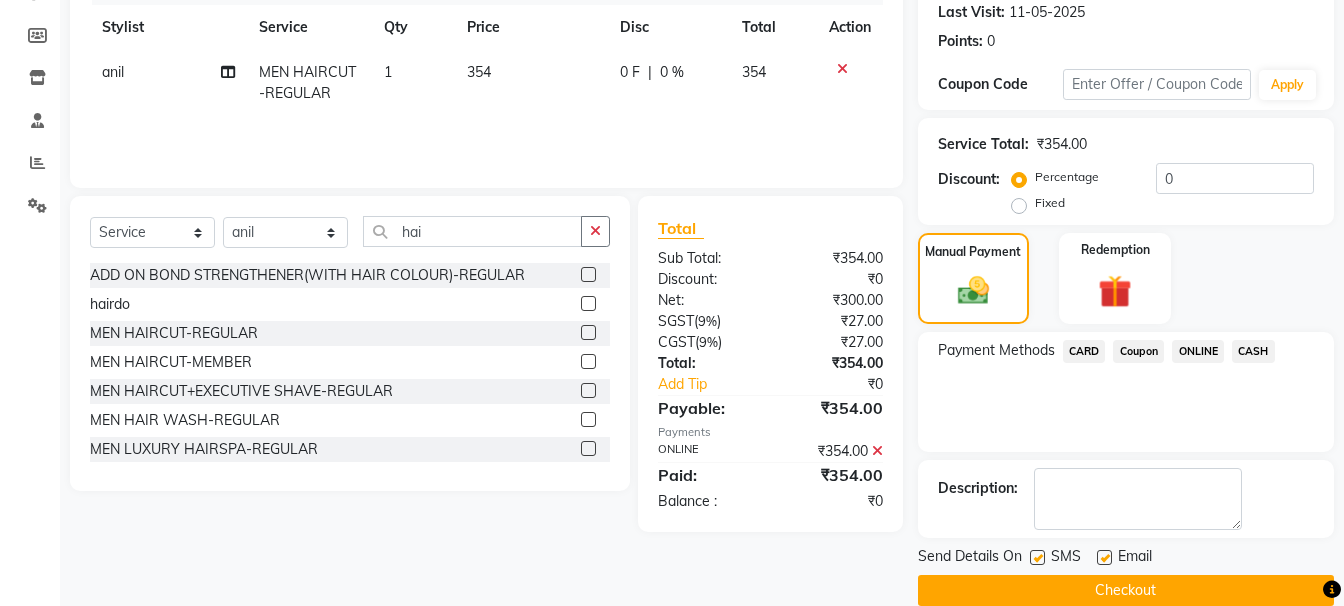 scroll, scrollTop: 310, scrollLeft: 0, axis: vertical 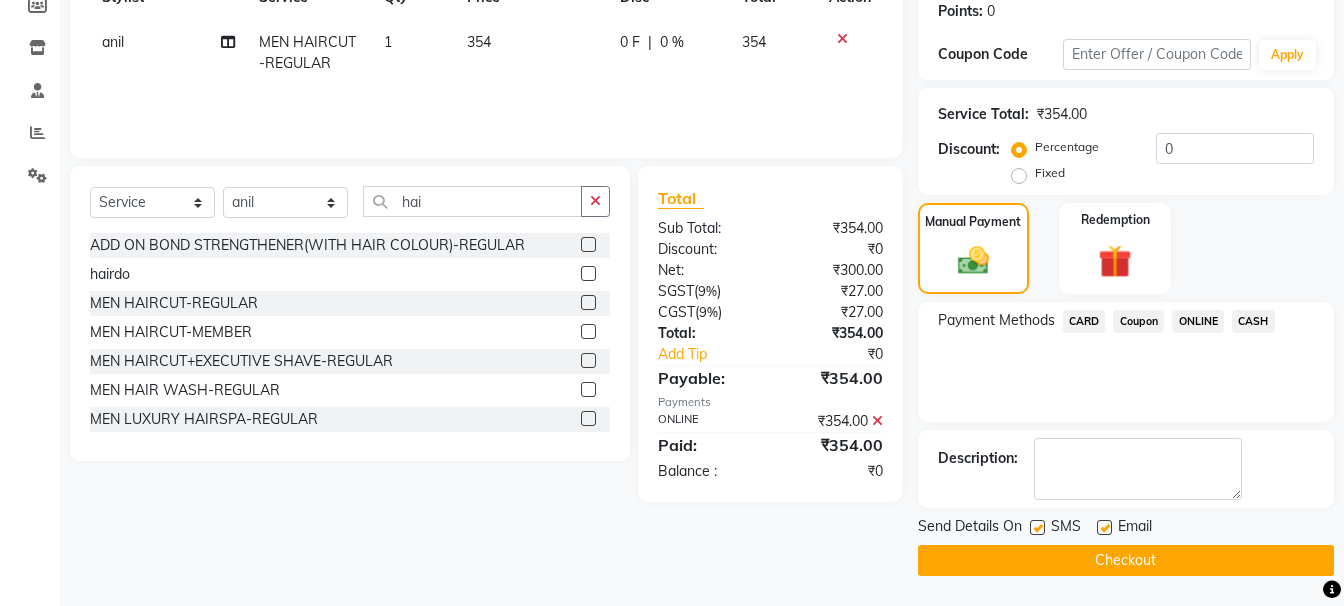 click on "Checkout" 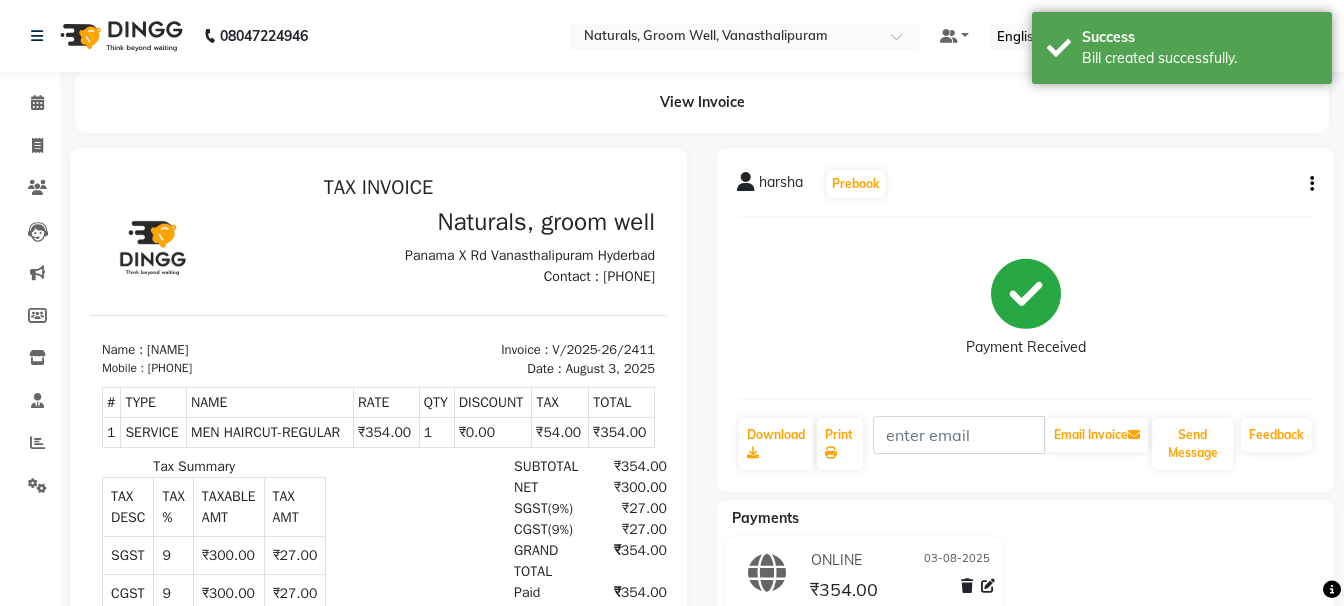 scroll, scrollTop: 0, scrollLeft: 0, axis: both 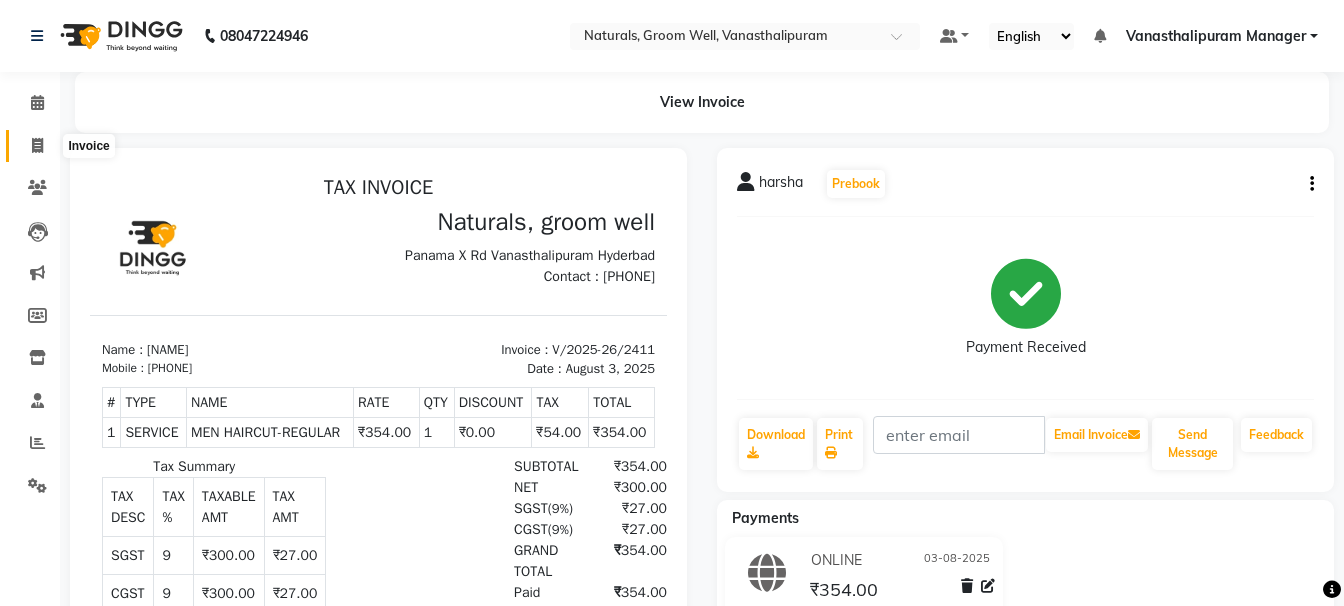 click 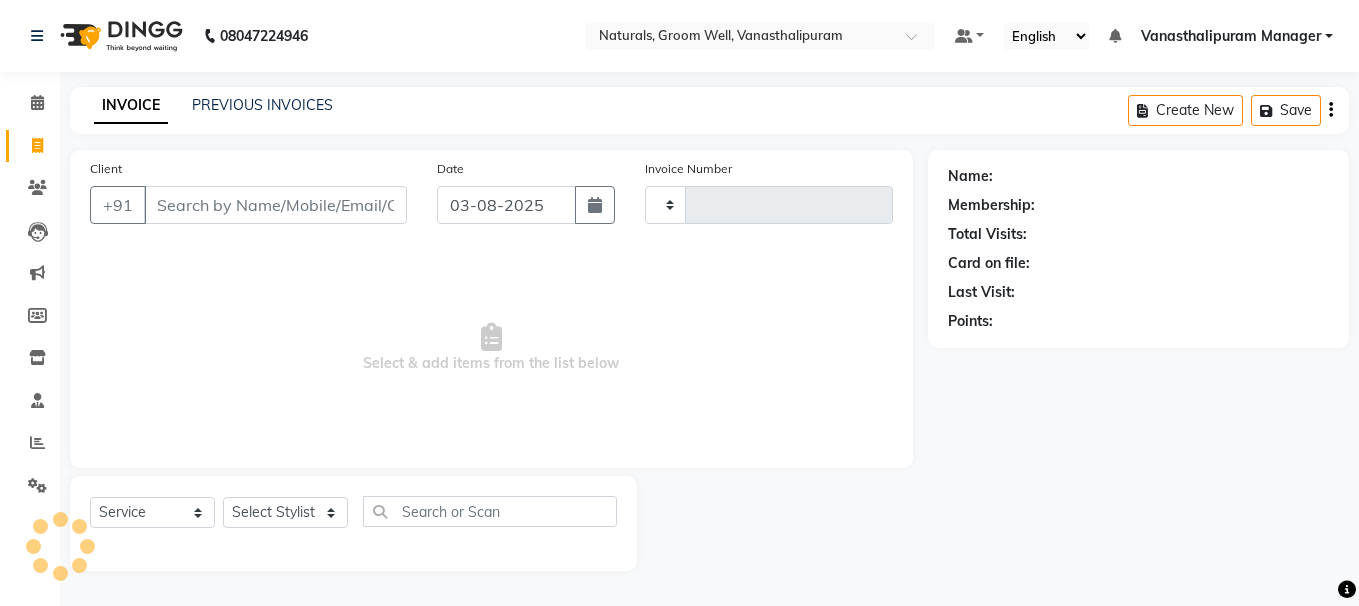 type on "2412" 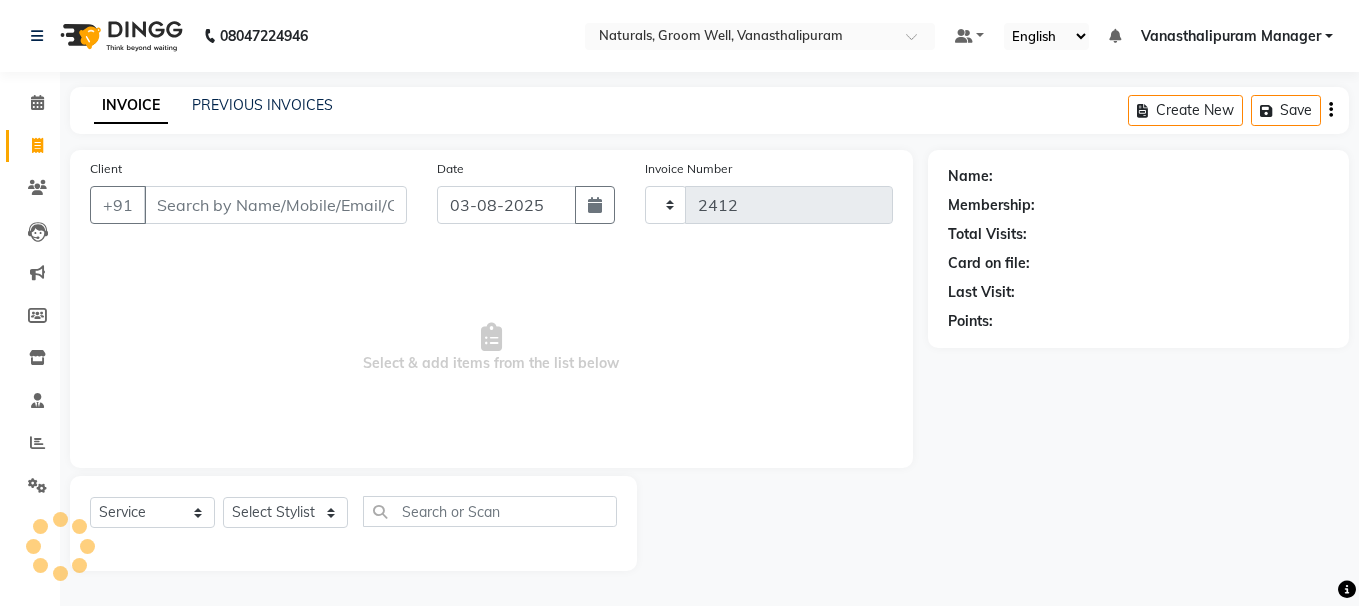 select on "5859" 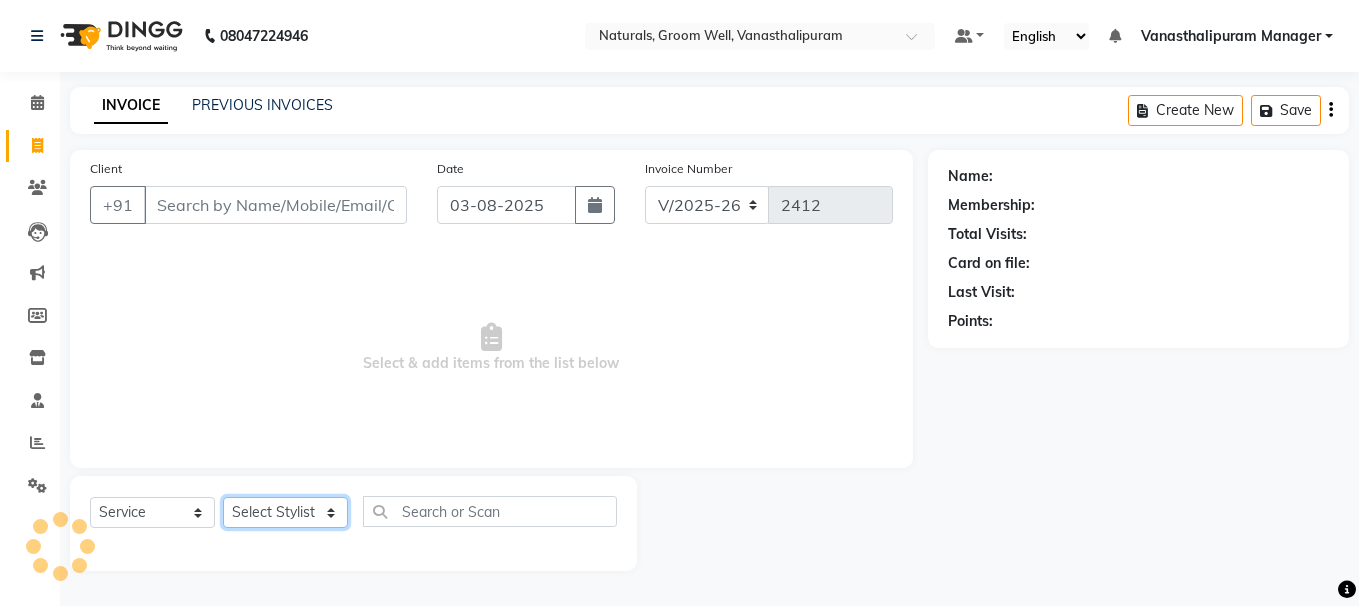 click on "Select Stylist" 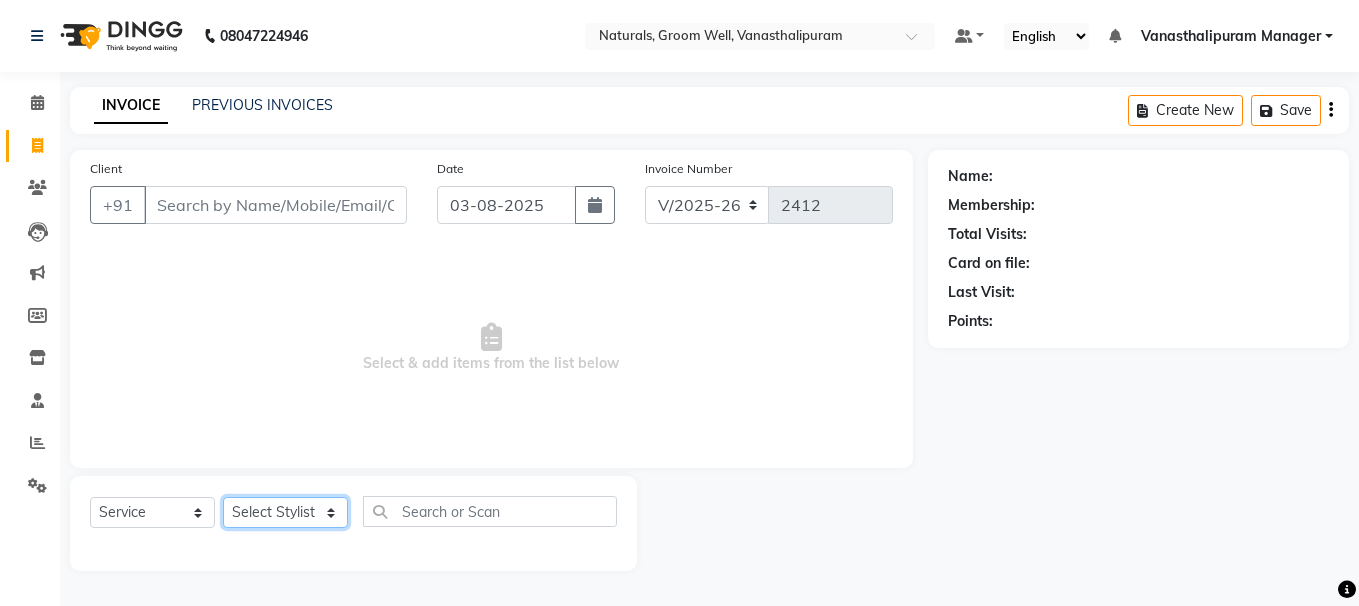 select on "41441" 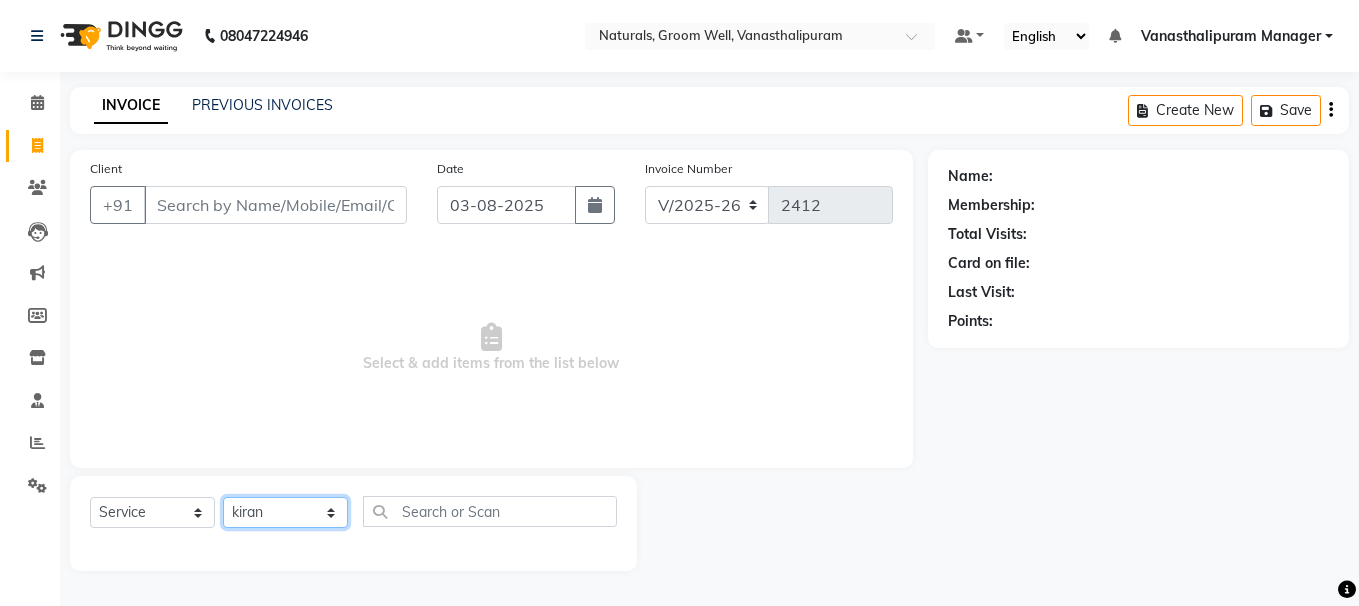 click on "Select Stylist [NAME] [NAME] [NAME] [NAME] [NAME] [NAME] [NAME] [NAME] [NAME] [NAME] [NAME] [NAME] [NAME] [NAME] [NAME] [NAME] [NAME] [NAME] [NAME]" 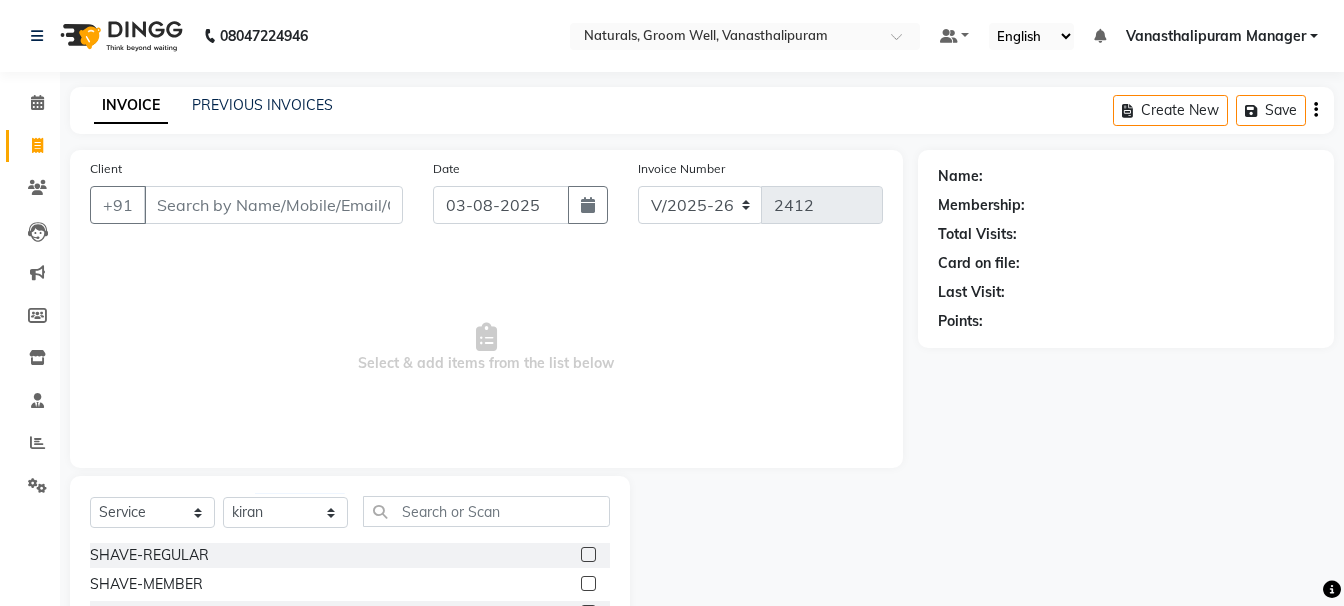click on "Select  Service  Product  Membership  Package Voucher Prepaid Gift Card  Select Stylist [NAME] [NAME] [NAME] [NAME] [NAME] [NAME] [NAME] [NAME] [NAME] [NAME] [NAME] [NAME] [NAME] [NAME] [NAME] [NAME] [NAME] [NAME] [NAME]" 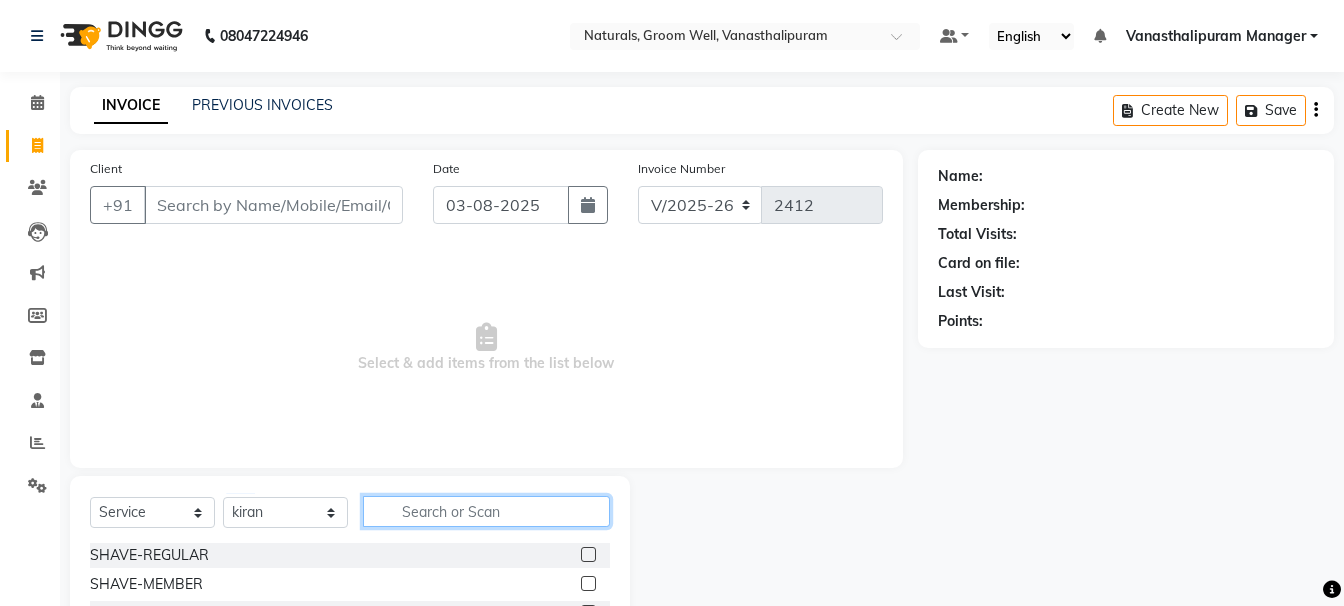 click 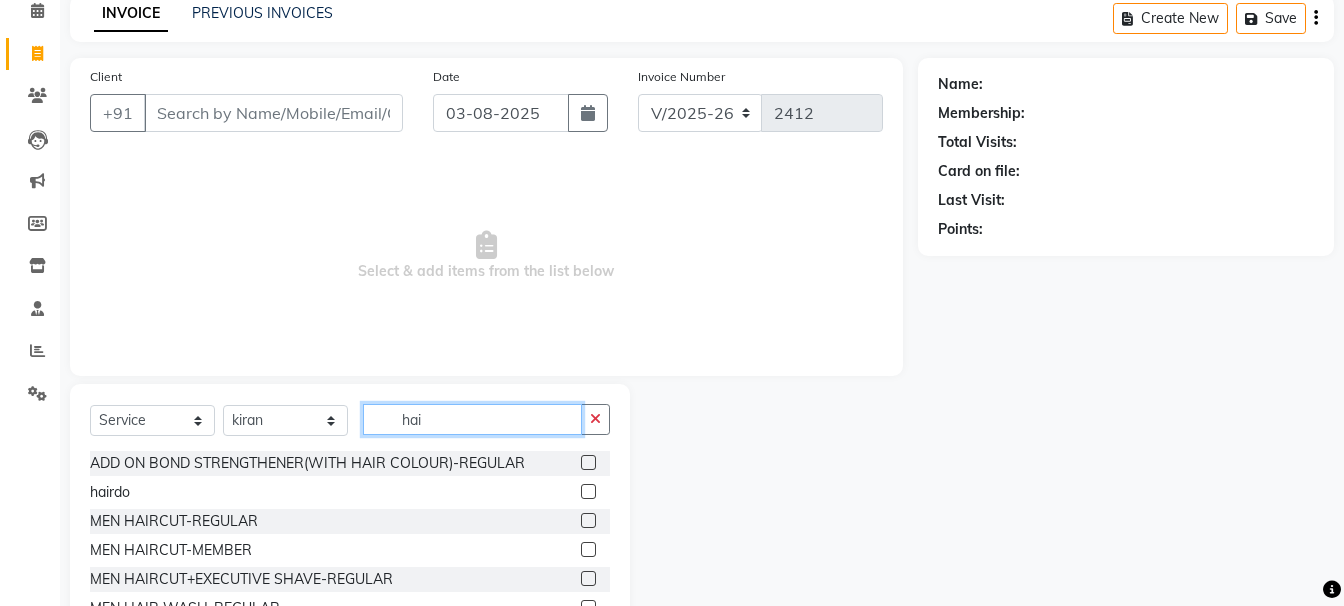 scroll, scrollTop: 195, scrollLeft: 0, axis: vertical 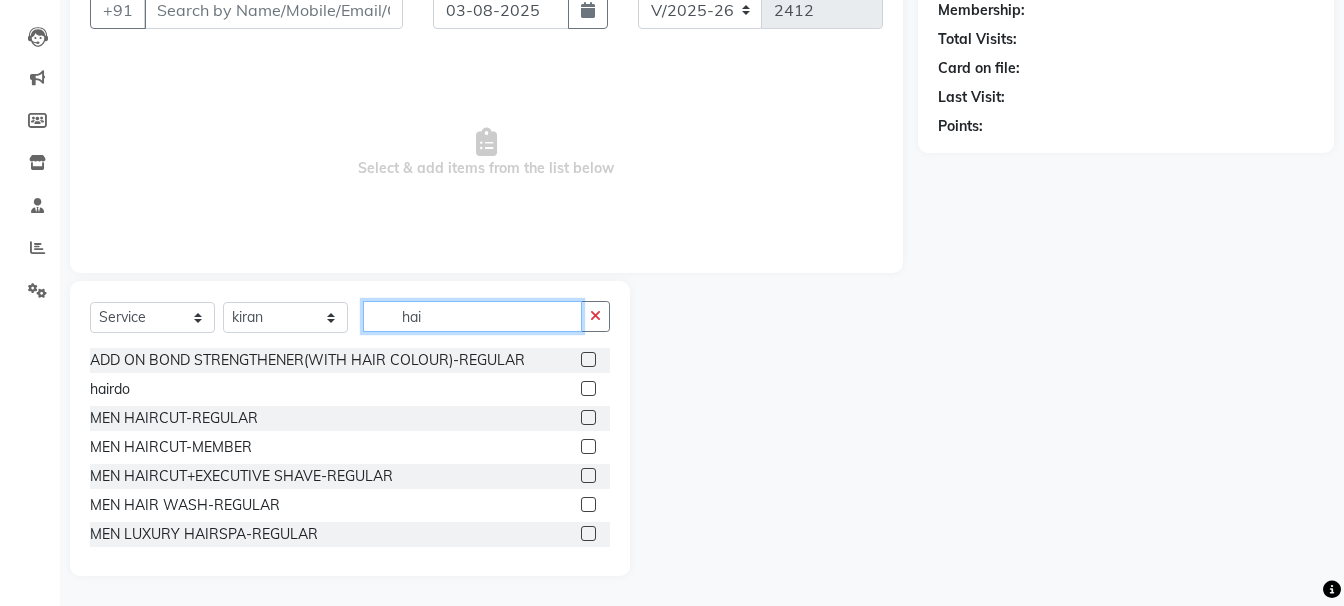 type on "hai" 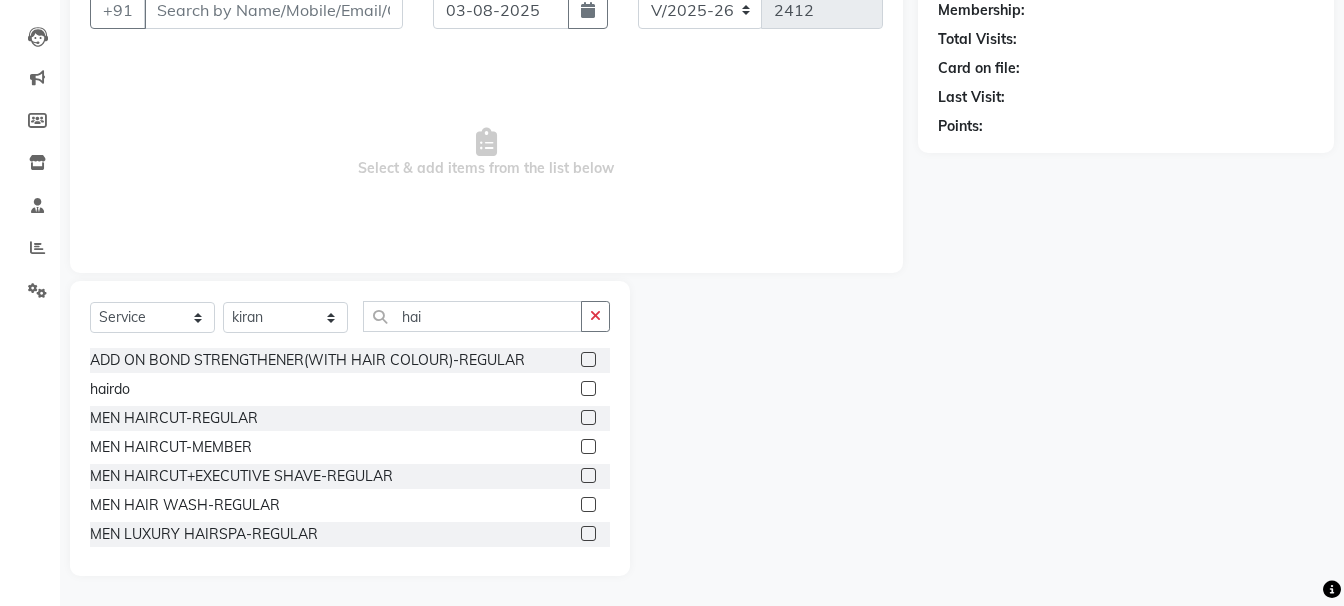 click 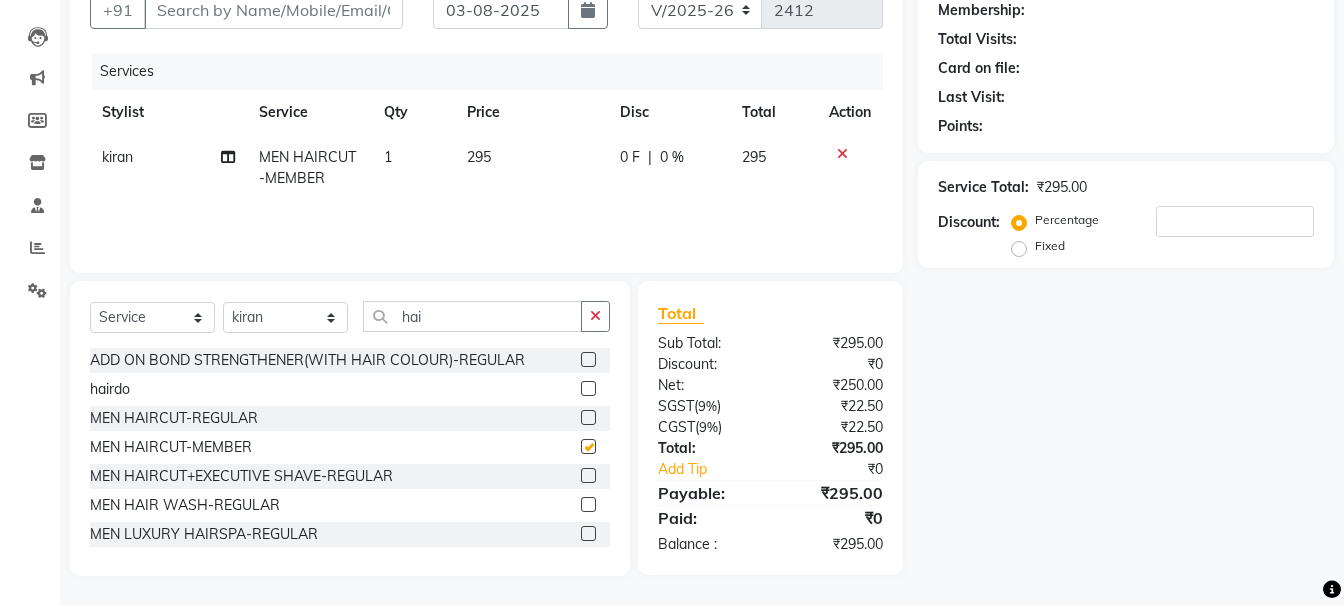 checkbox on "false" 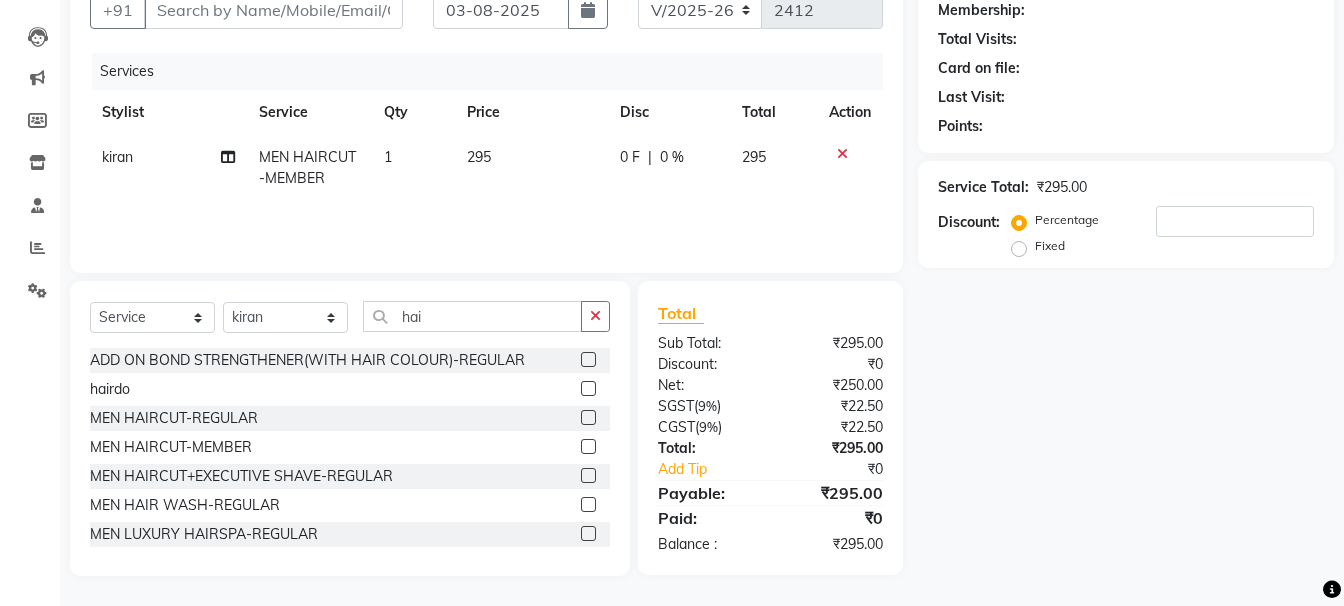 click on "Select  Service  Product  Membership  Package Voucher Prepaid Gift Card  Select Stylist [NAME] [NAME] [NAME] [NAME] [NAME] [NAME] [NAME] [NAME] [NAME] [NAME] [NAME] [NAME] [NAME] [NAME] [NAME] [NAME] [NAME] [NAME] [NAME] ADD ON BOND STRENGTHENER(WITH HAIR COLOUR)-REGULAR  hairdo  MEN HAIRCUT-REGULAR  MEN HAIRCUT-MEMBER  MEN HAIRCUT+EXECUTIVE SHAVE-REGULAR  MEN HAIR WASH-REGULAR  MEN LUXURY HAIRSPA-REGULAR  MEN LUXURY HAIRSPA-MEMBER  FEMALE ADVANCED HAIRCUT-REGULAR  FEMALE ADVANCED HAIRCUT-MEMBER  FEMALE LUXURY HAIRSPA(SMALL)-REGULAR  FEMALE LUXURY HAIRSPA(SMALL)-MEMBER  FEMALE LUXURY HAIRSPA(MEDIUM)-REGULAR  FEMALE LUXURY HAIRSPA(MEDIUM)-MEMBER  FEMALE LUXURY HAIRSPA(LONG)-REGULAR  FEMALE LUXURY HAIRSPA(LONG)-MEMBER  FEMALE ESSENTIAL HAIRSPA(MEDIUM)-REGULAR  FEMALE ESSENTIAL HAIRSPA(MEDIUM)-MEMBER  FEMALE ESSENTIAL HAIRSPA(LONG)-REGULAR  FEMALE ESSENTIAL HAIRSPA(LONG)-MEMBER  FEMALE HAIR WASH&DEEP CONDITIONING-REGULAR  FEMALE GLOBAL HAIR COLOUR(SHORT)-REGULAR  FEMALE GLOBAL HAIR COLOUR(SHORT)-MEMBER" 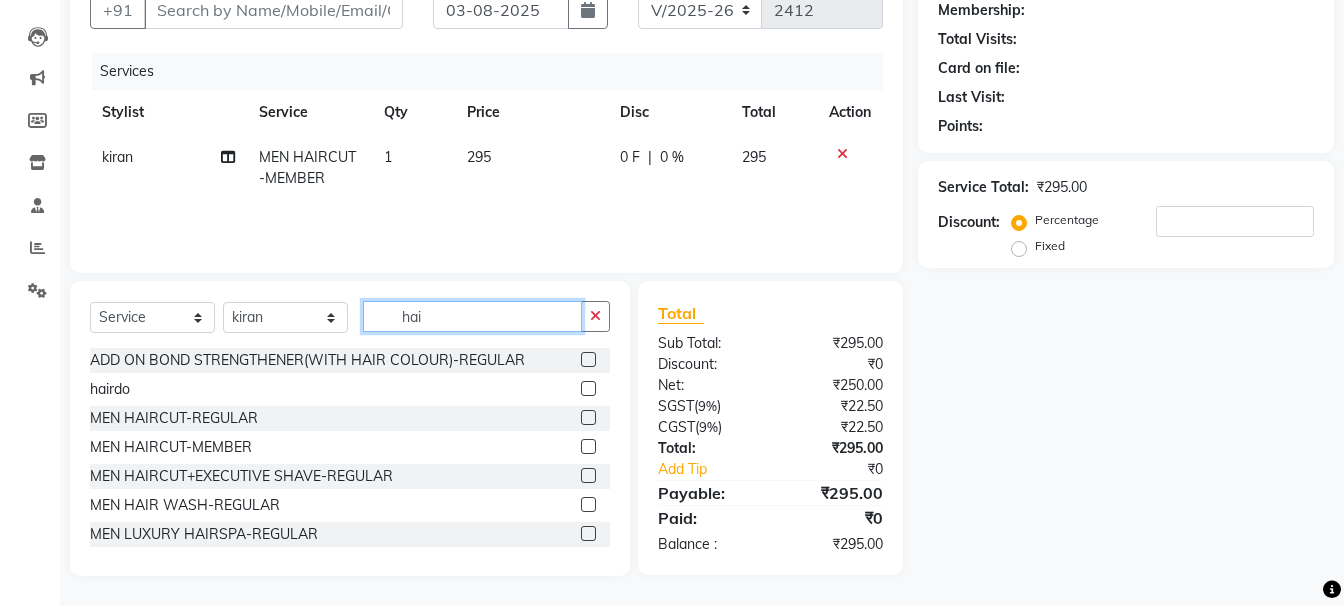 click on "hai" 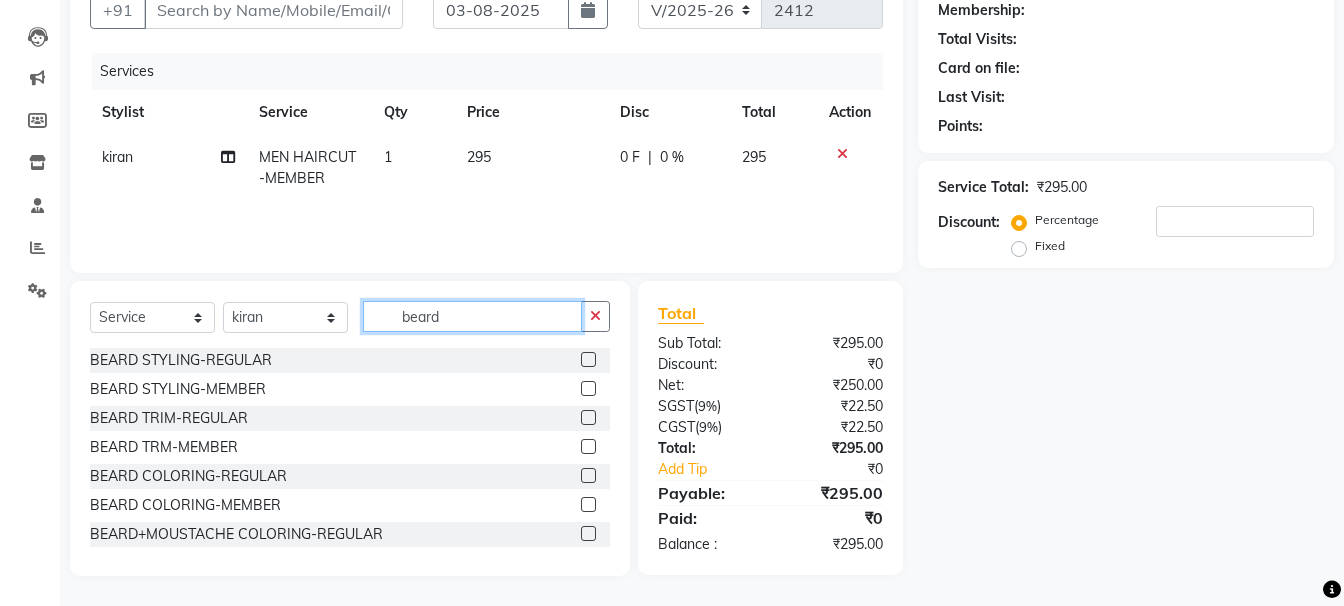 type on "beard" 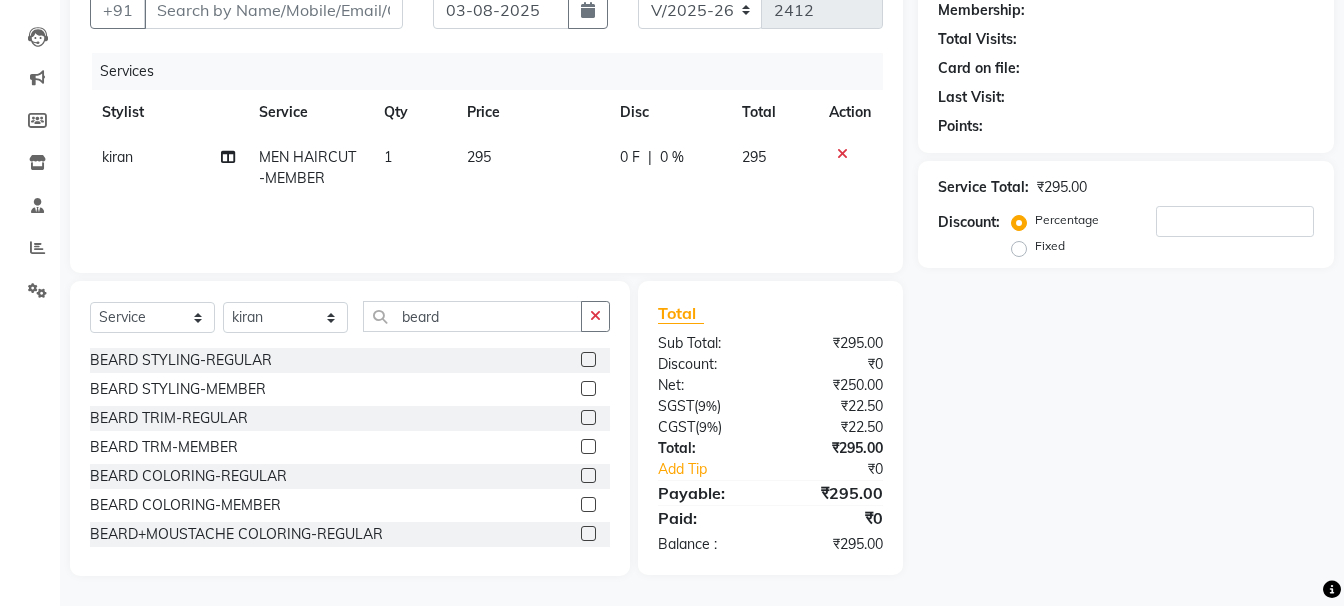 click 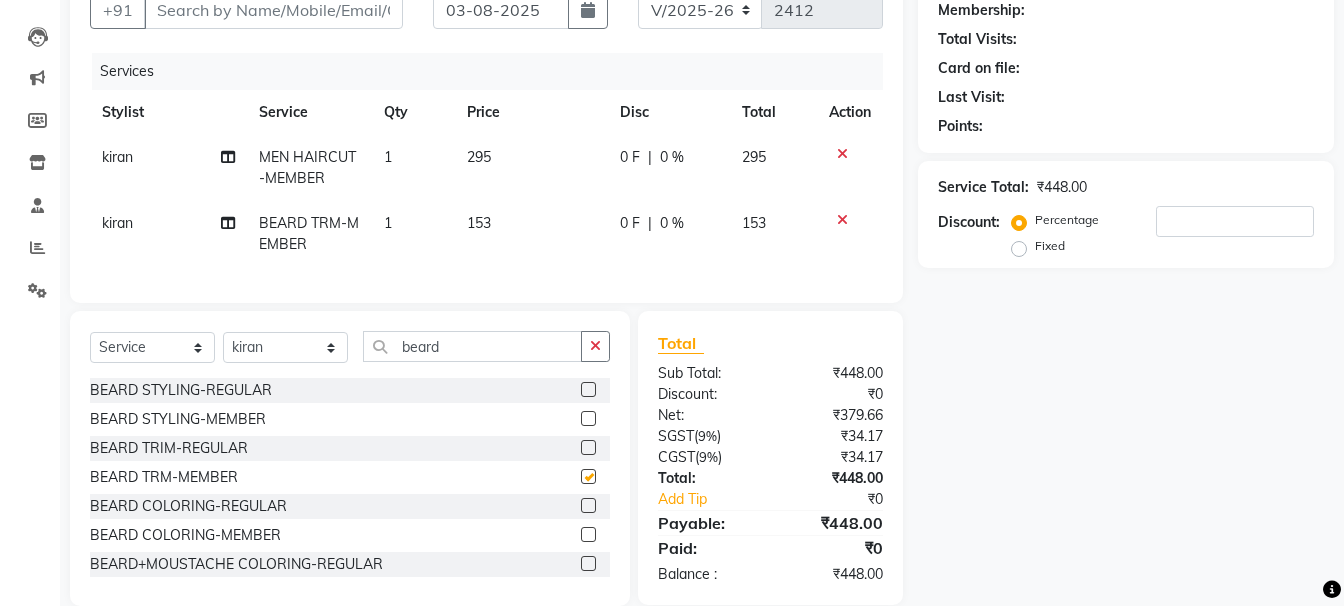checkbox on "false" 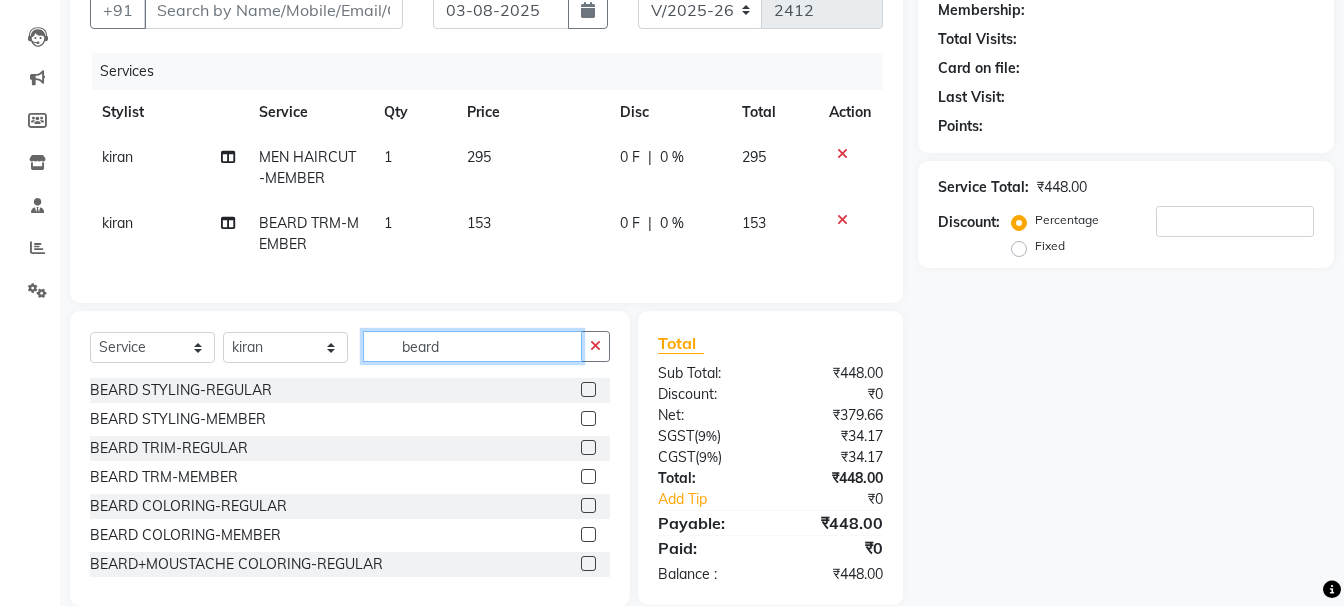 click on "beard" 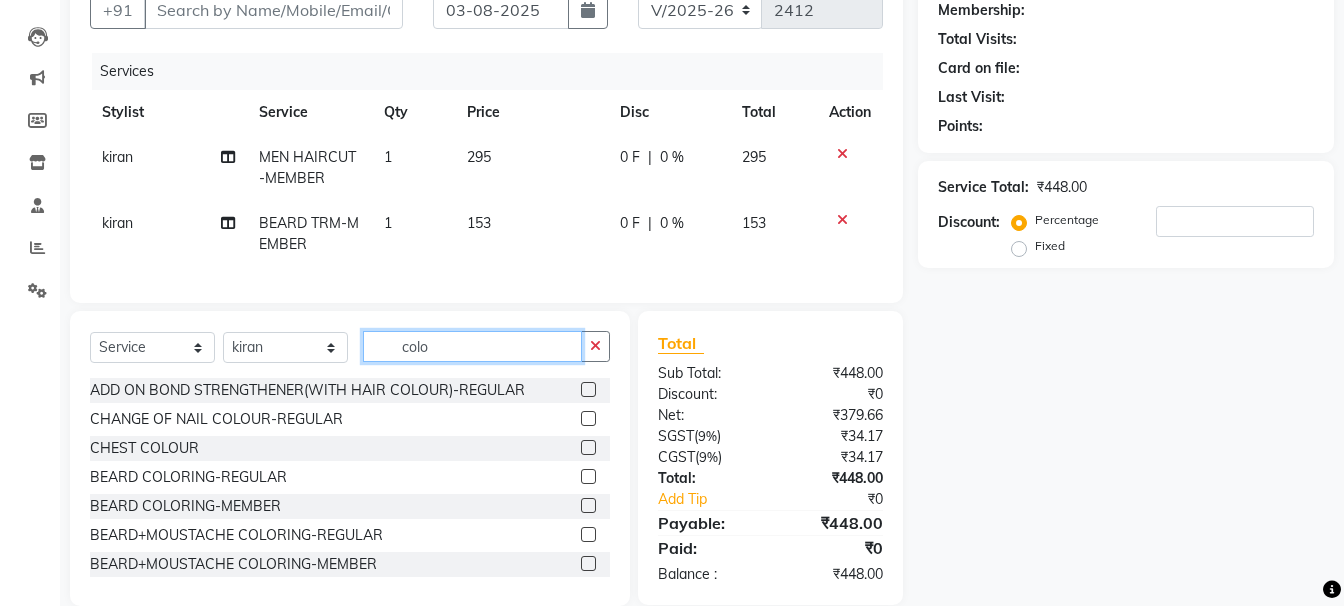 scroll, scrollTop: 195, scrollLeft: 0, axis: vertical 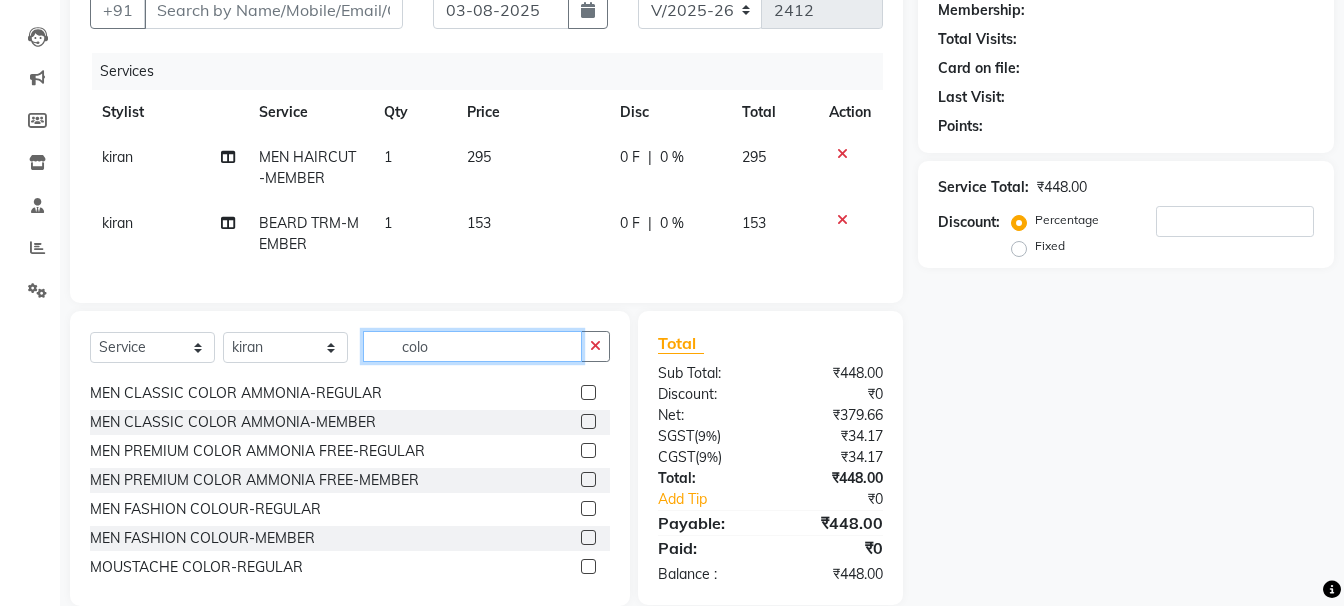 type on "colo" 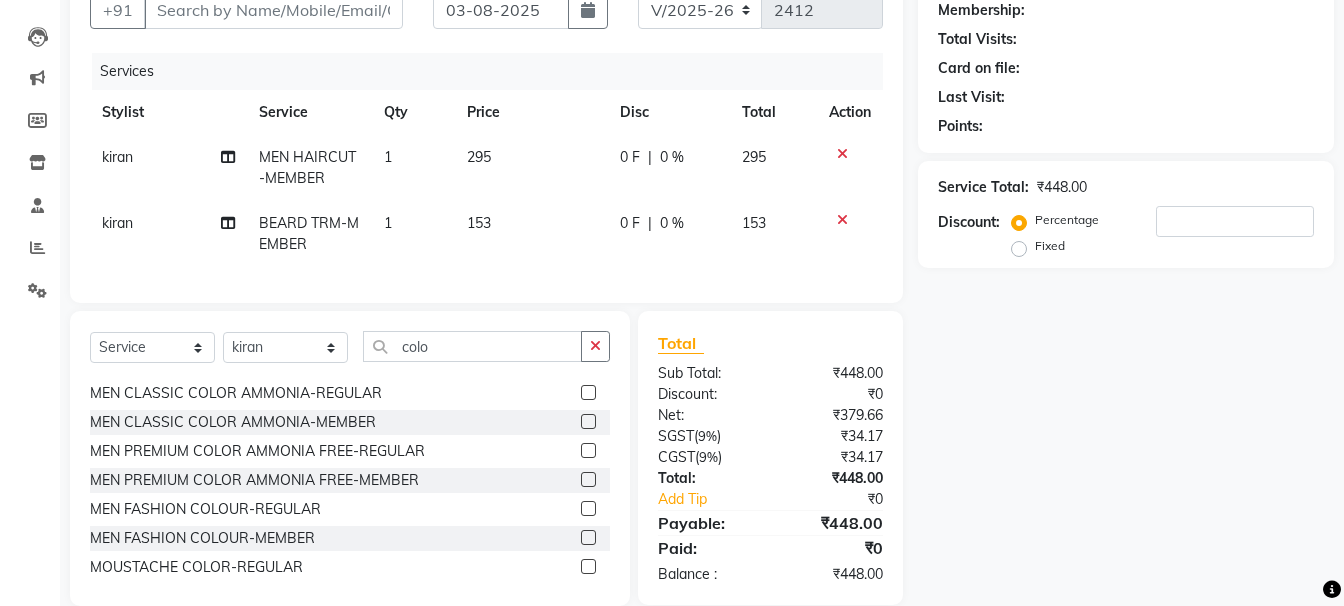click on "MEN PREMIUM COLOR AMMONIA FREE-MEMBER" 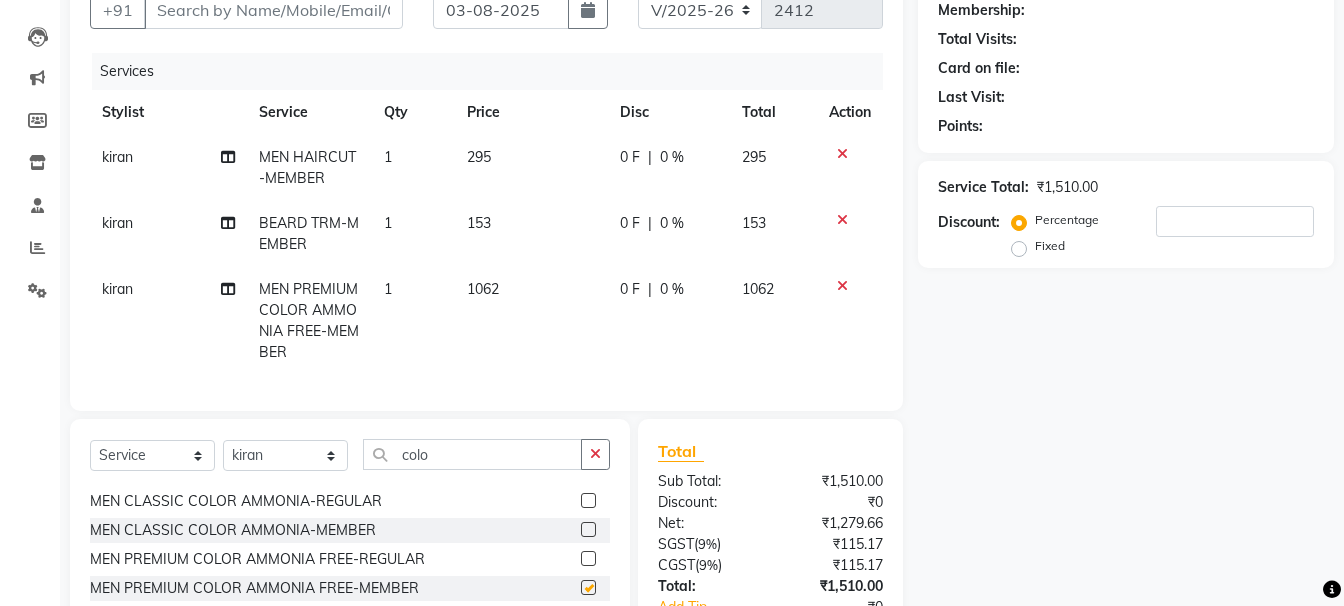 checkbox on "false" 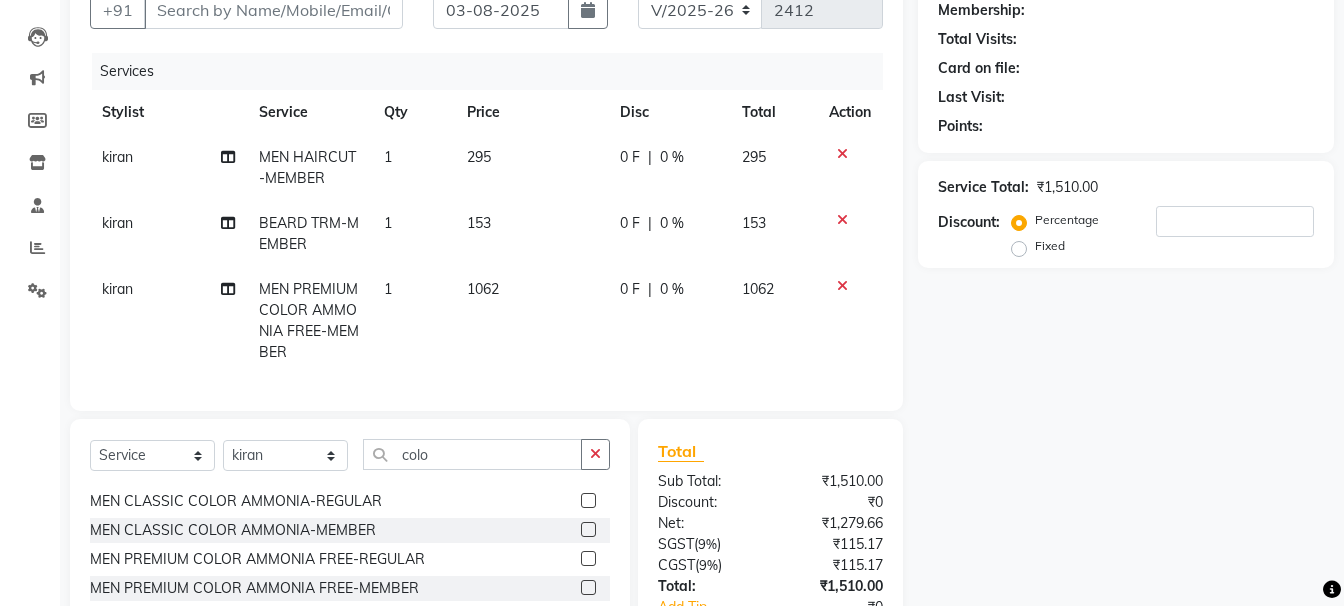 click on "Name: Membership: Total Visits: Card on file: Last Visit:  Points:  Service Total:  ₹1,510.00  Discount:  Percentage   Fixed" 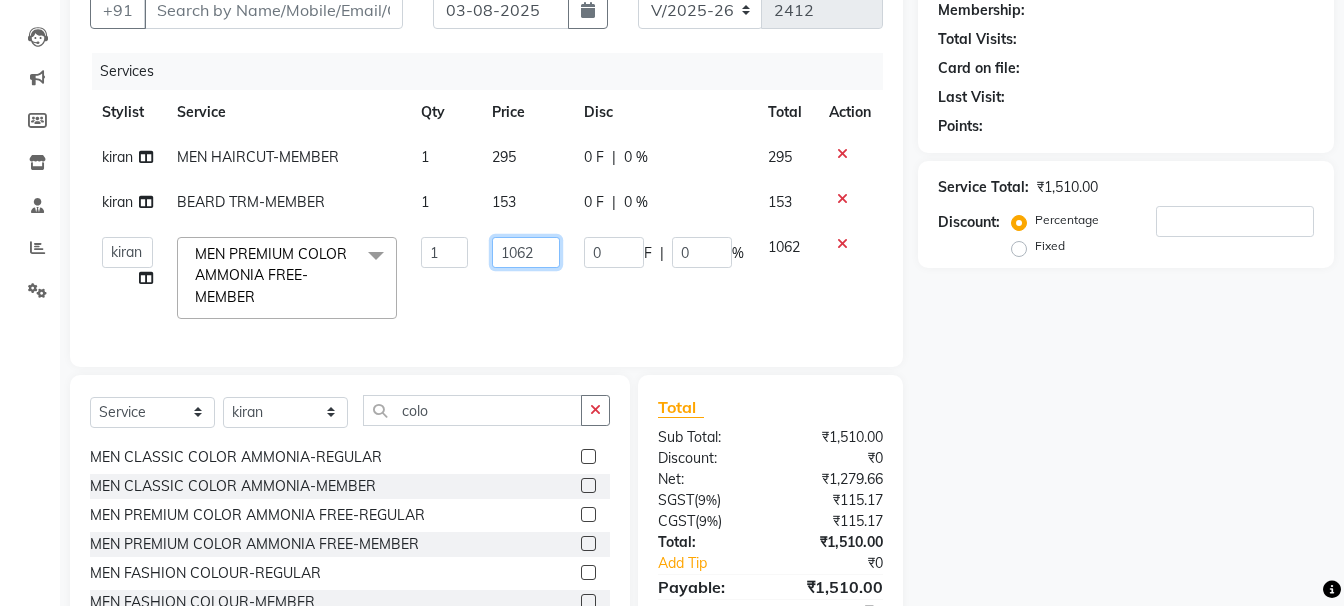 click on "1062" 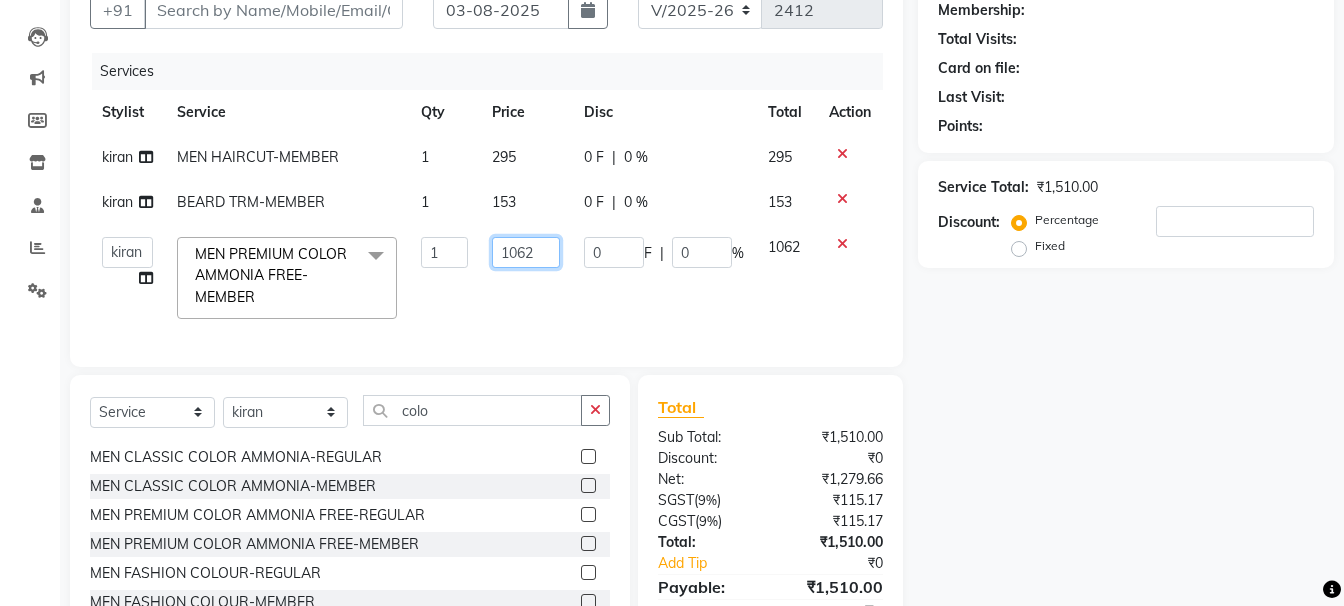 click on "1062" 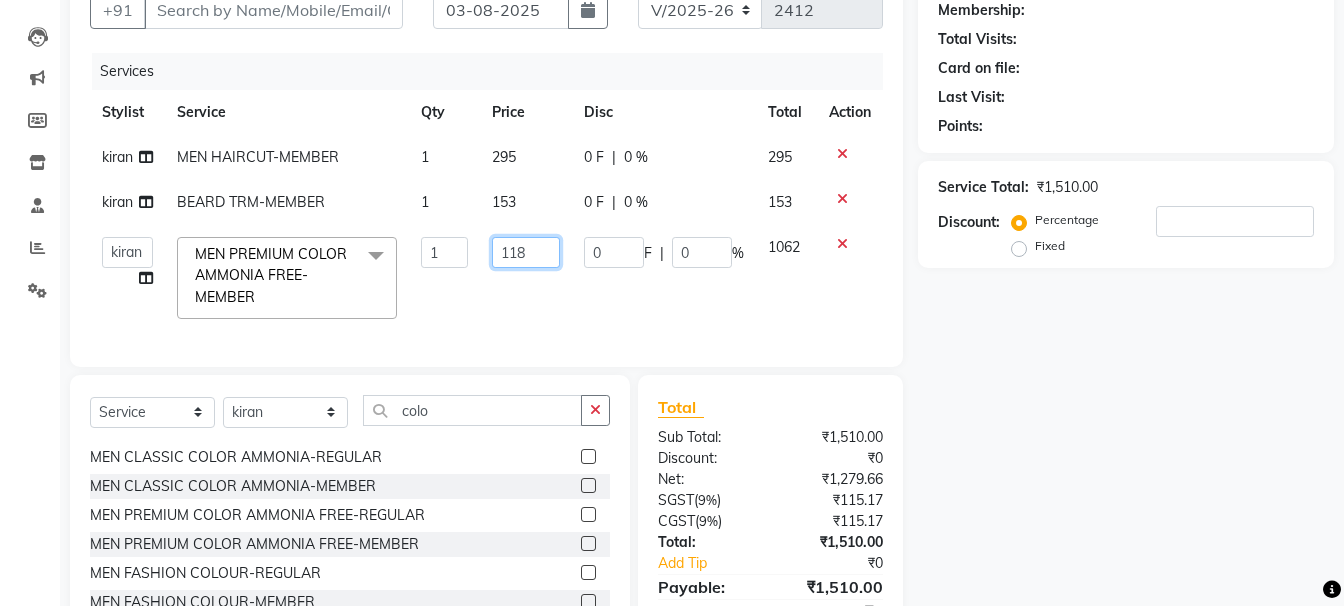 type on "1180" 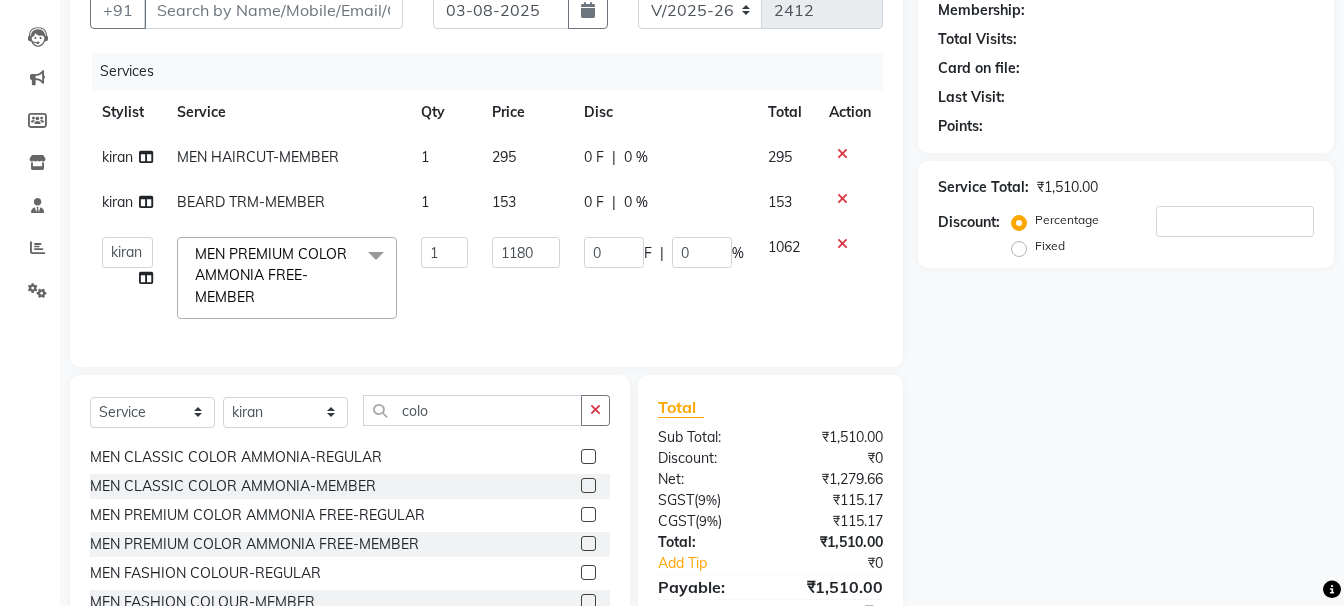 click on "Name: Membership: Total Visits: Card on file: Last Visit:  Points:  Service Total:  ₹1,510.00  Discount:  Percentage   Fixed" 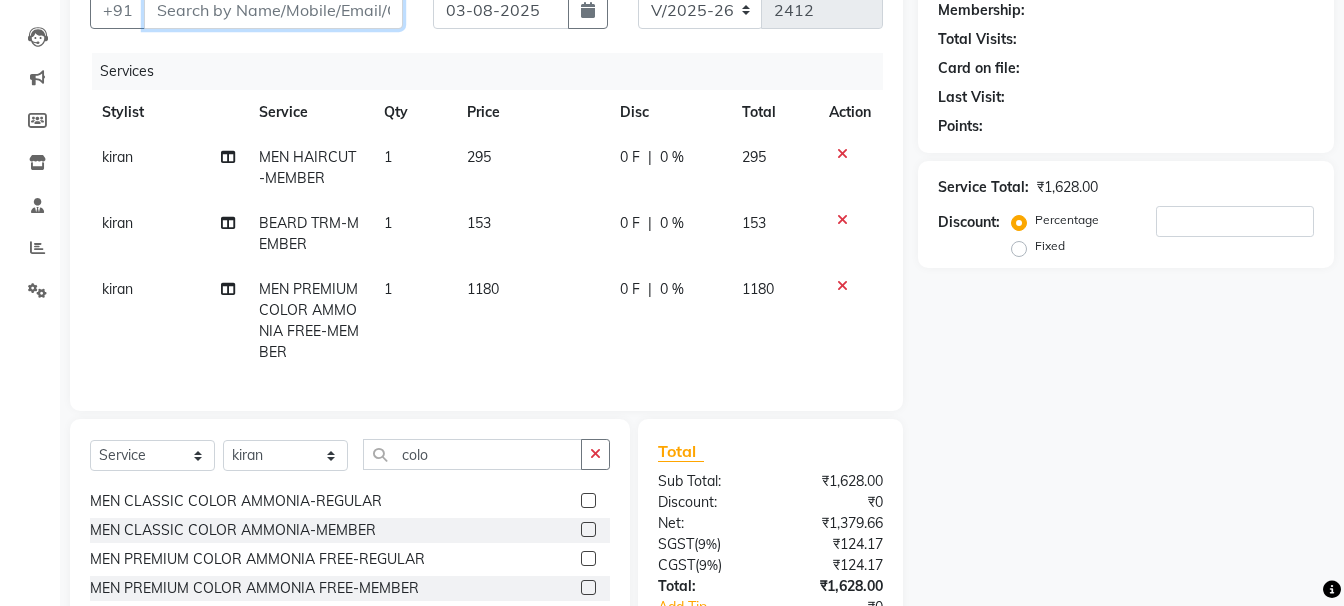 click on "Client" at bounding box center (273, 10) 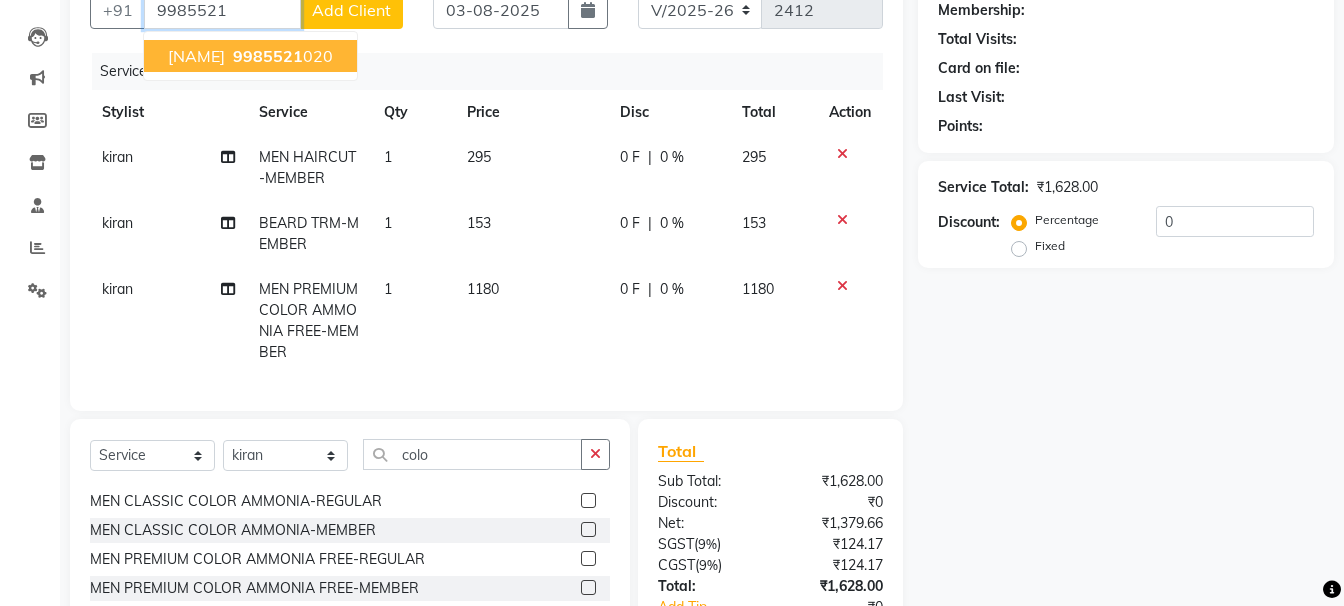 click on "[NAME]" at bounding box center [196, 56] 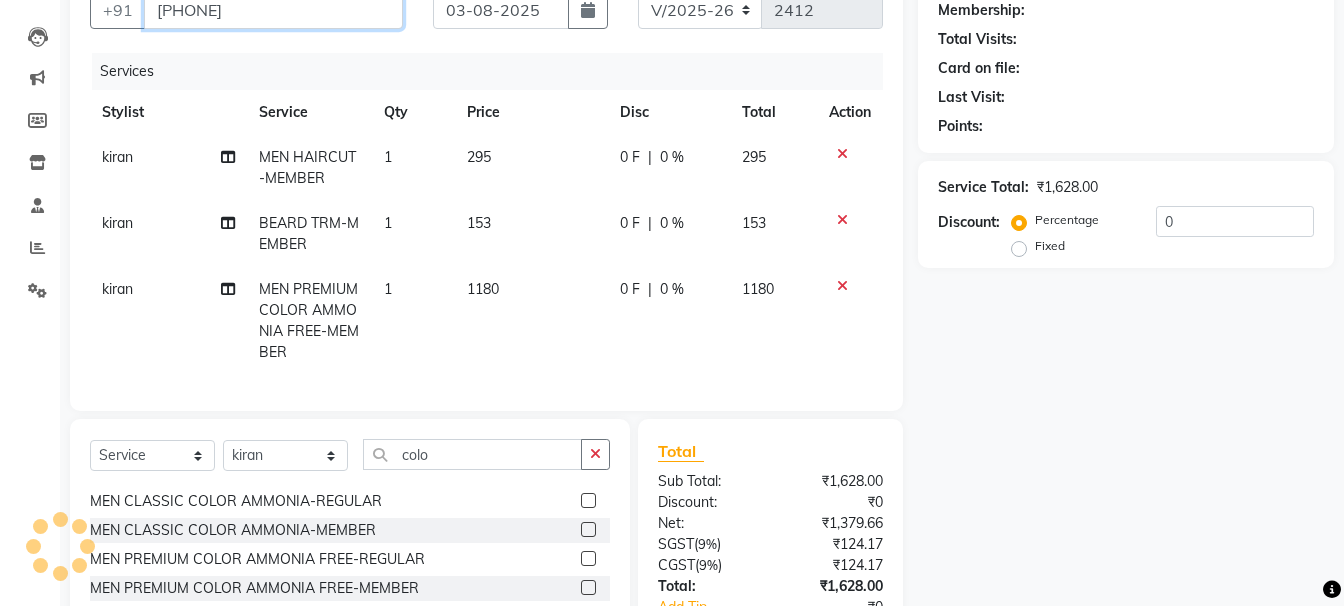 type on "[PHONE]" 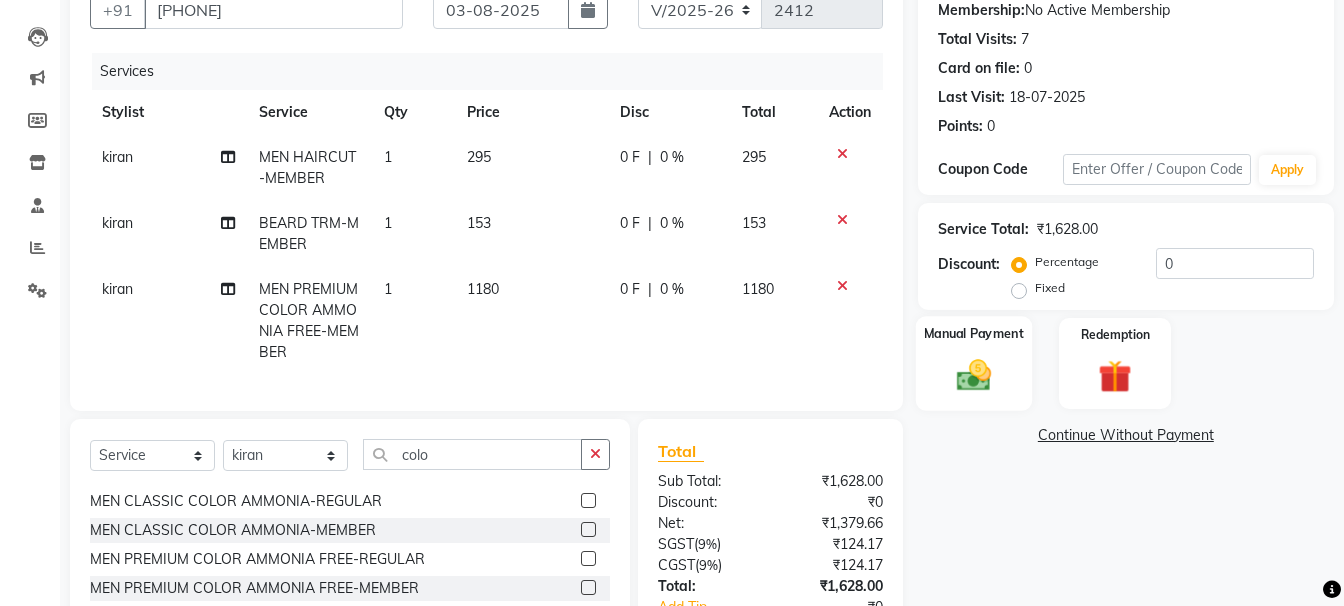 click 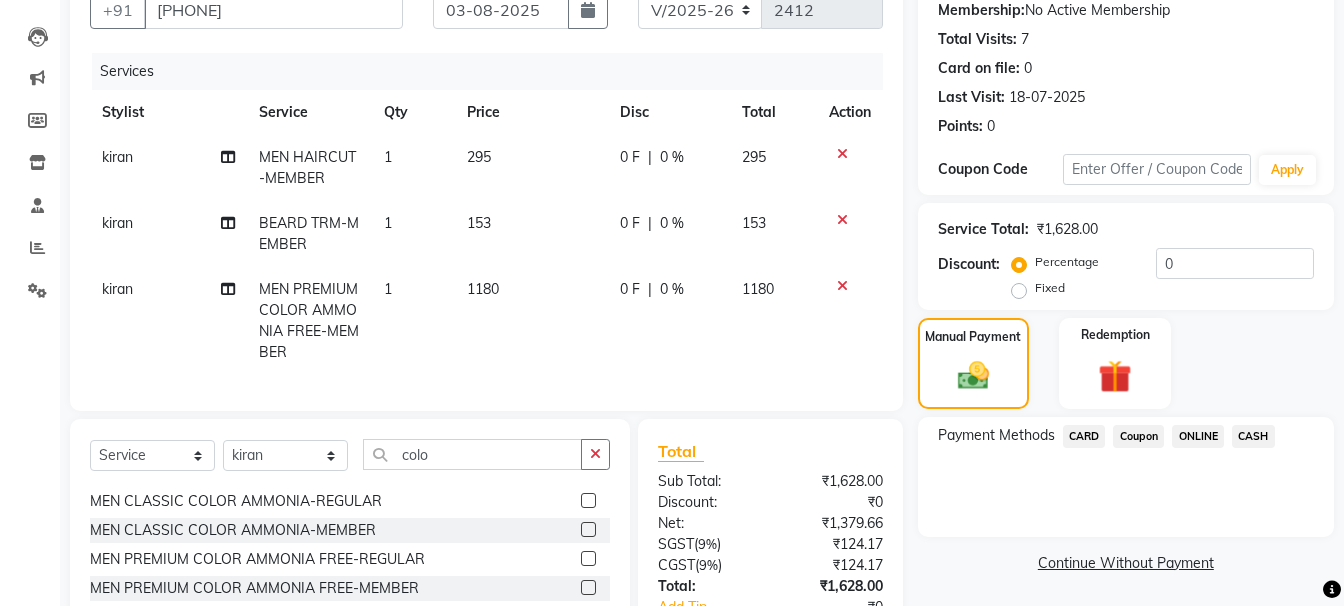 click on "ONLINE" 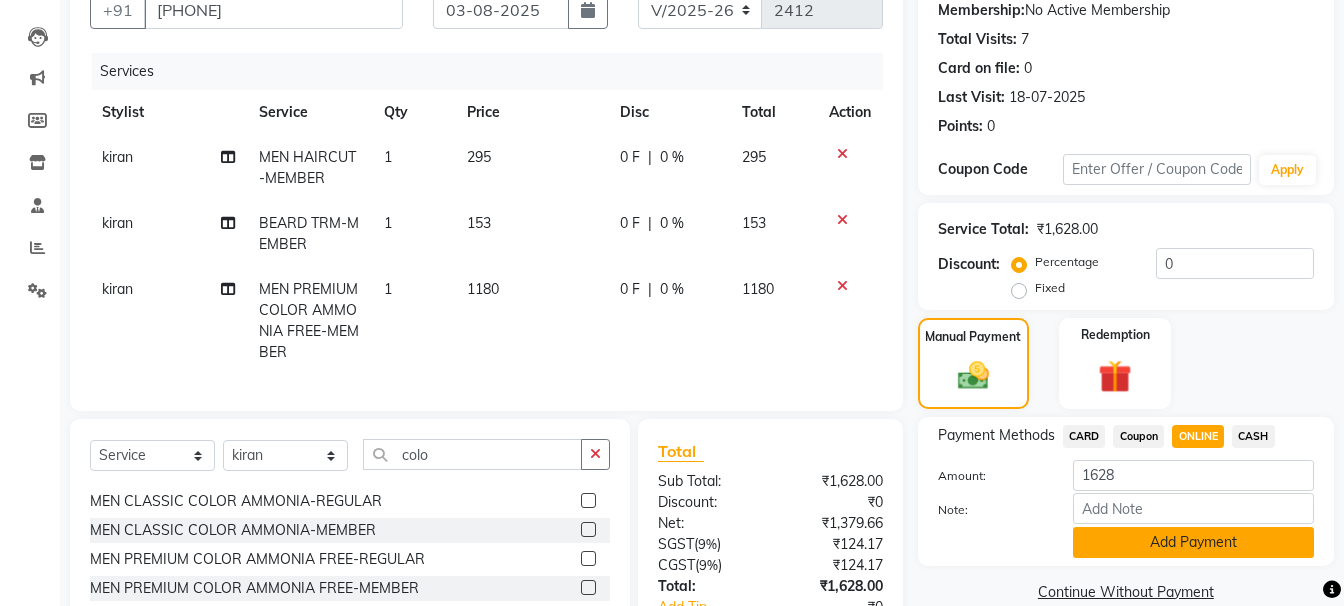 click on "Add Payment" 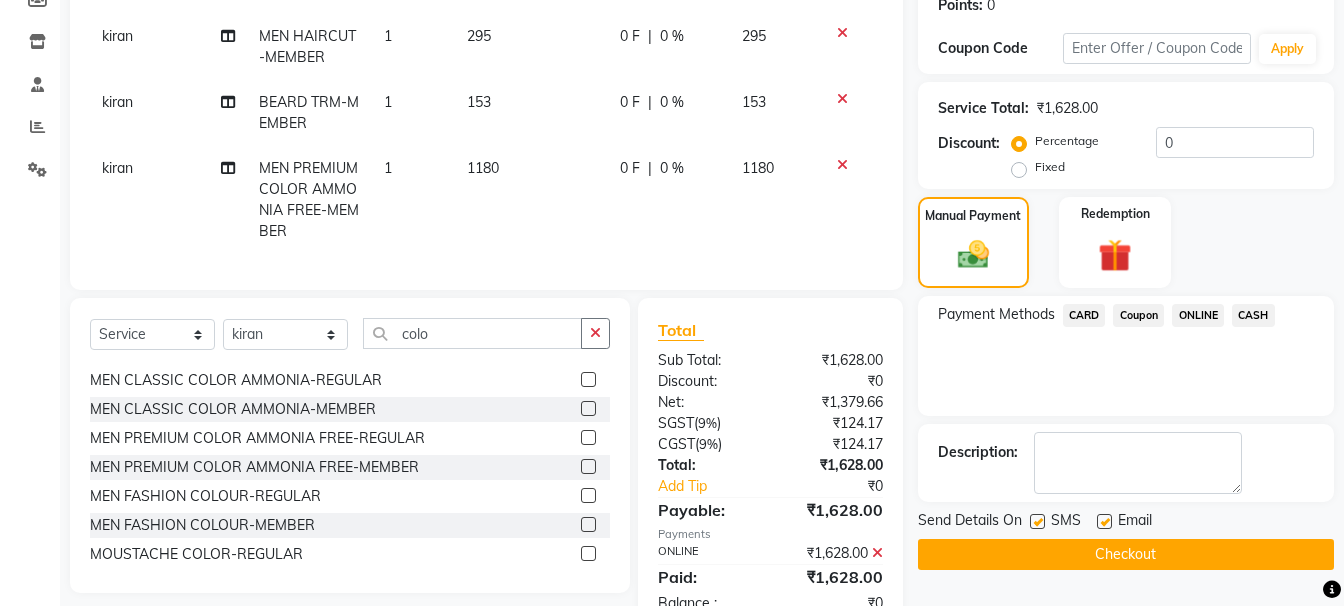 scroll, scrollTop: 389, scrollLeft: 0, axis: vertical 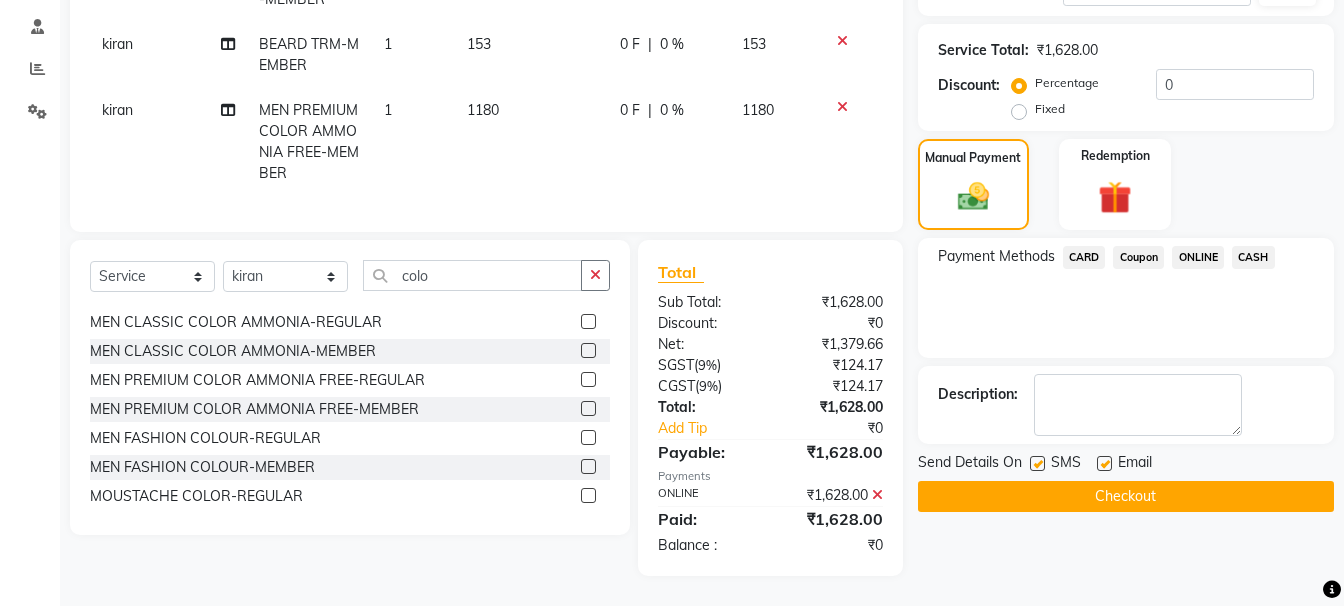 click on "Checkout" 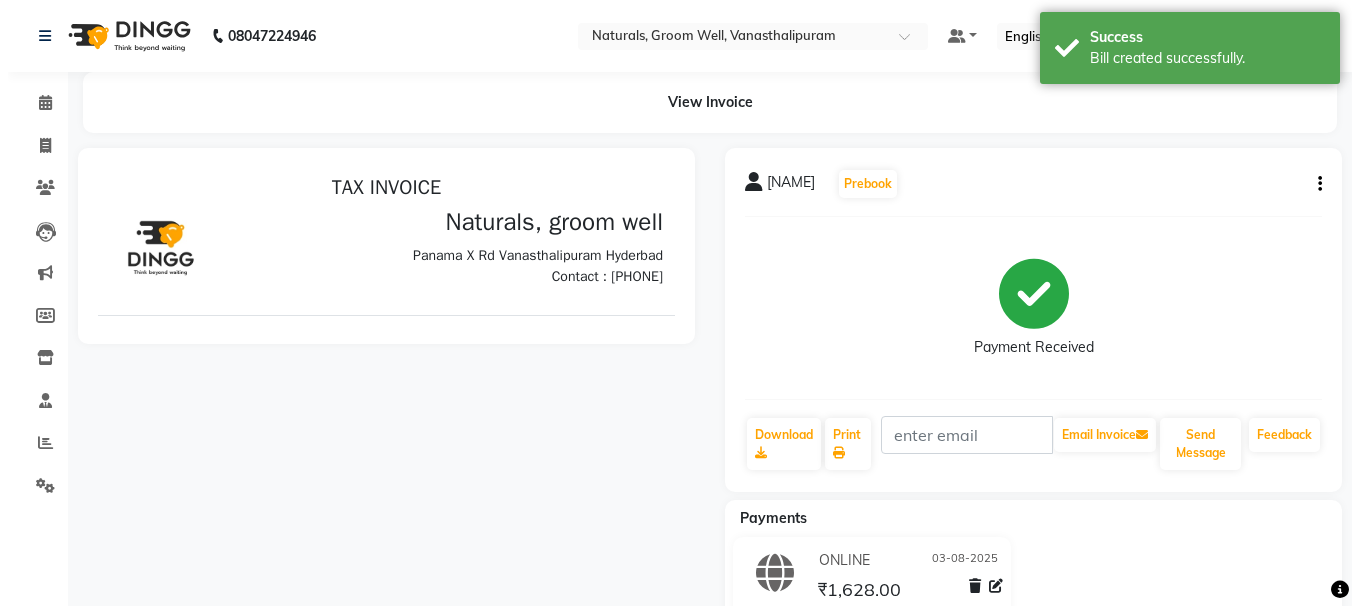 scroll, scrollTop: 0, scrollLeft: 0, axis: both 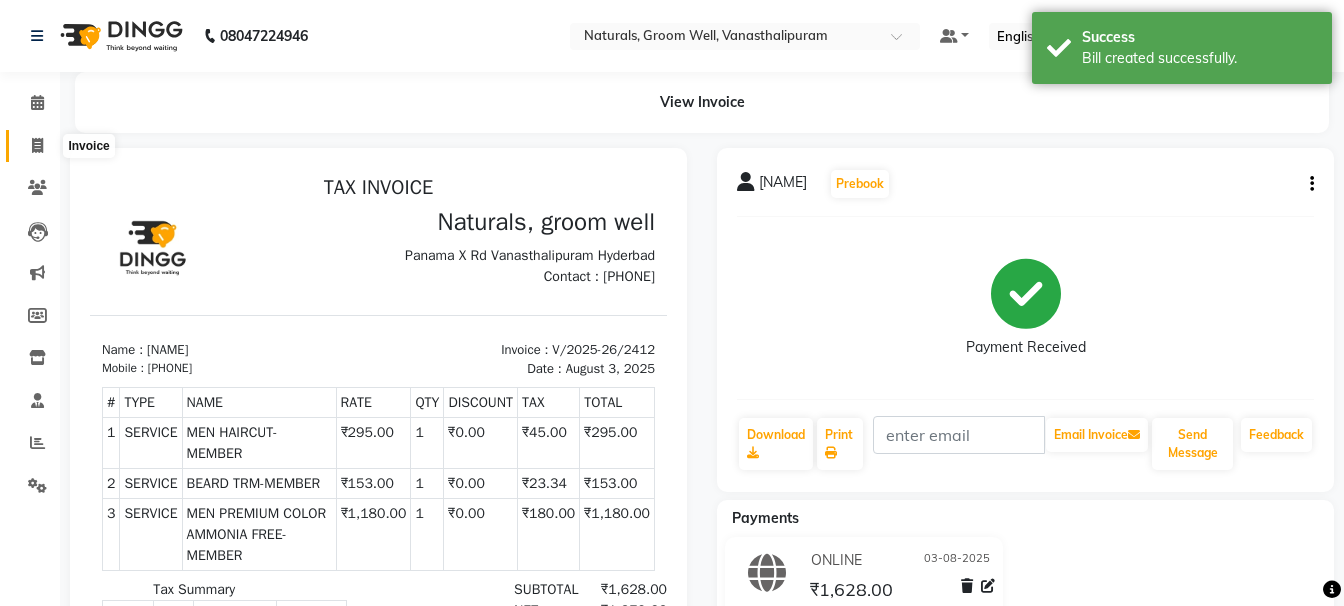 click 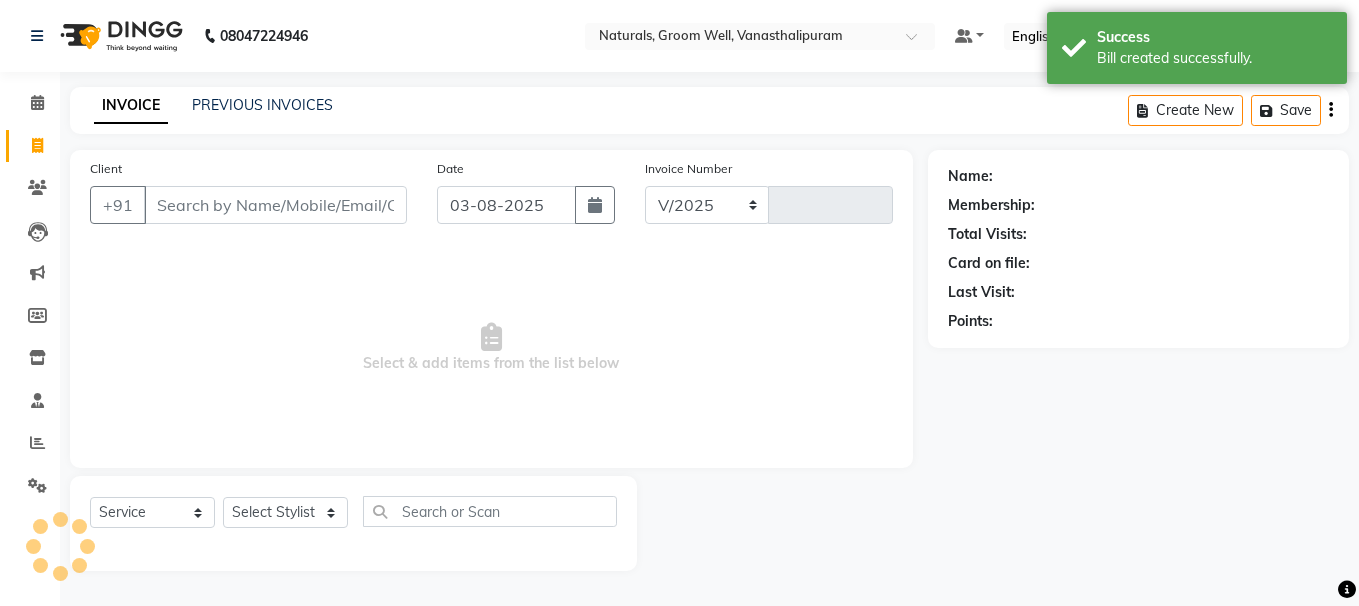 select on "5859" 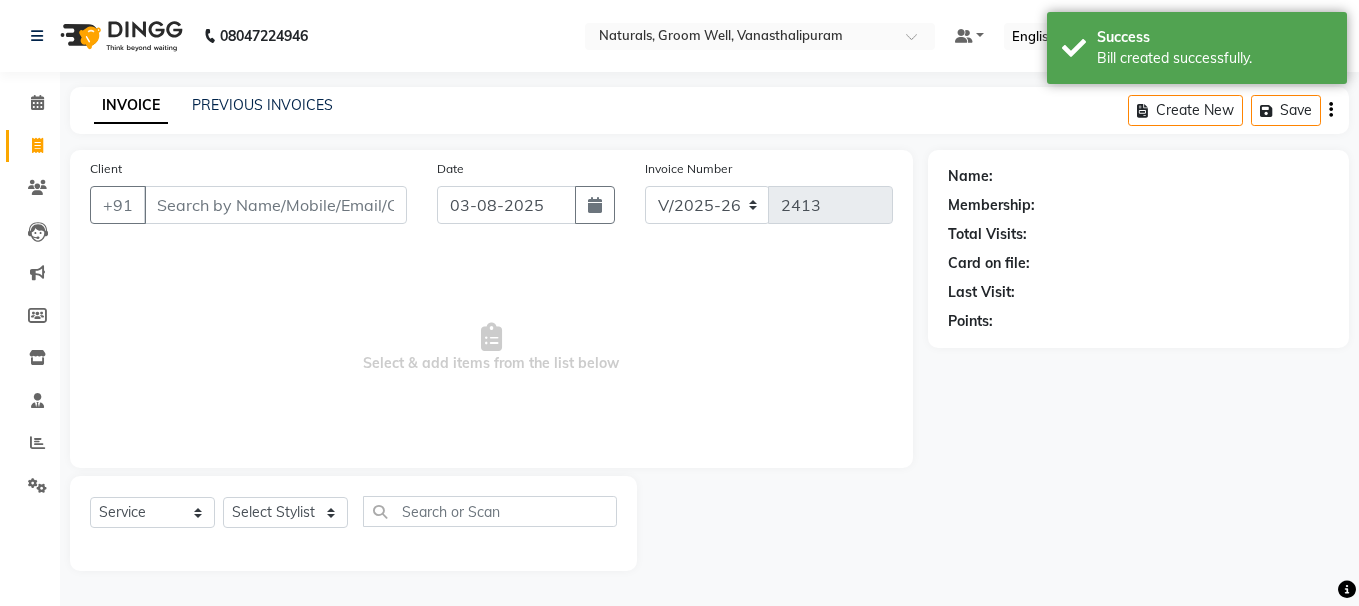click on "Client" at bounding box center (275, 205) 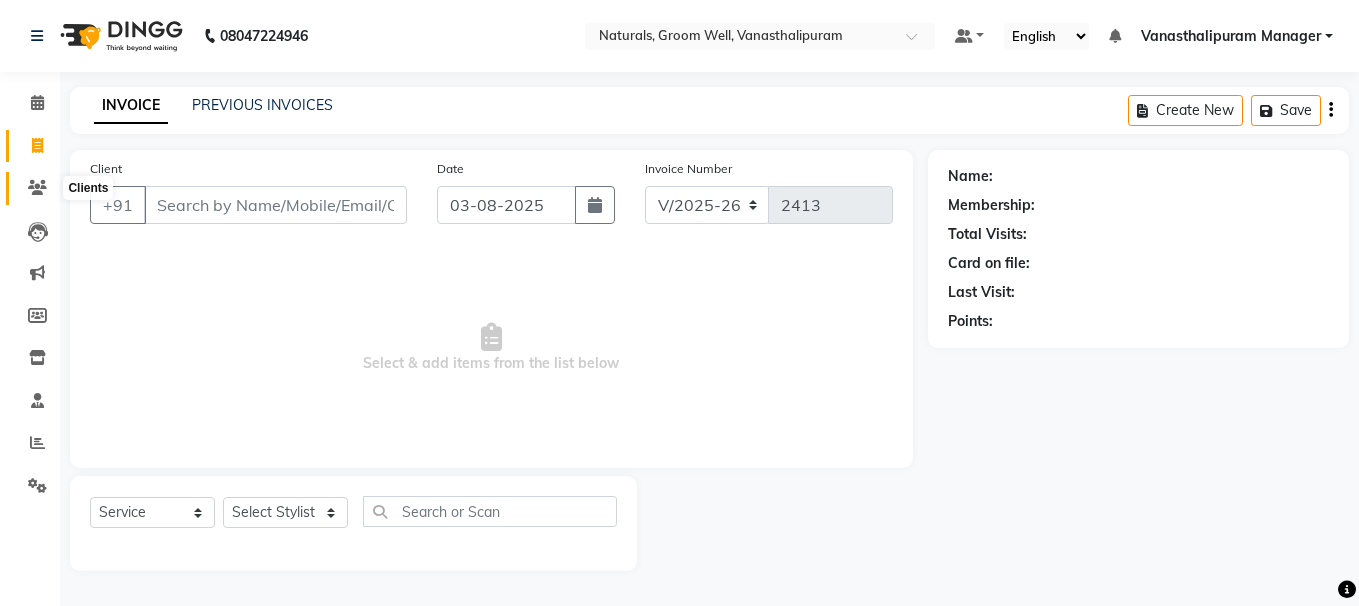 click 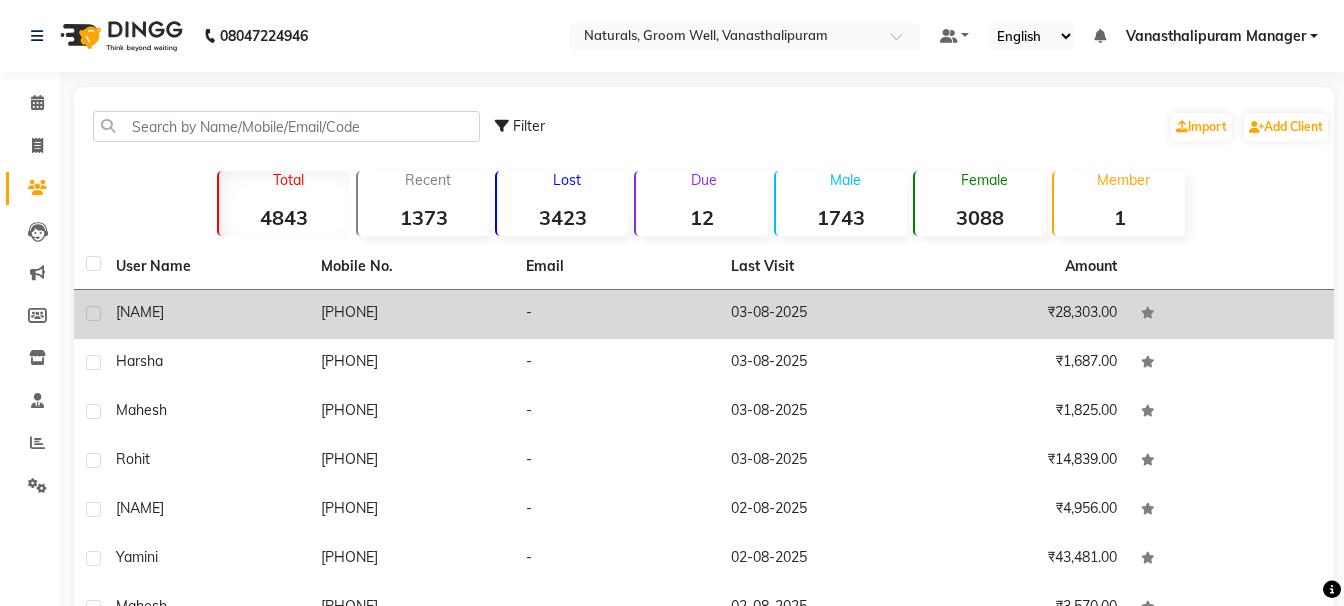 click on "[NAME]" 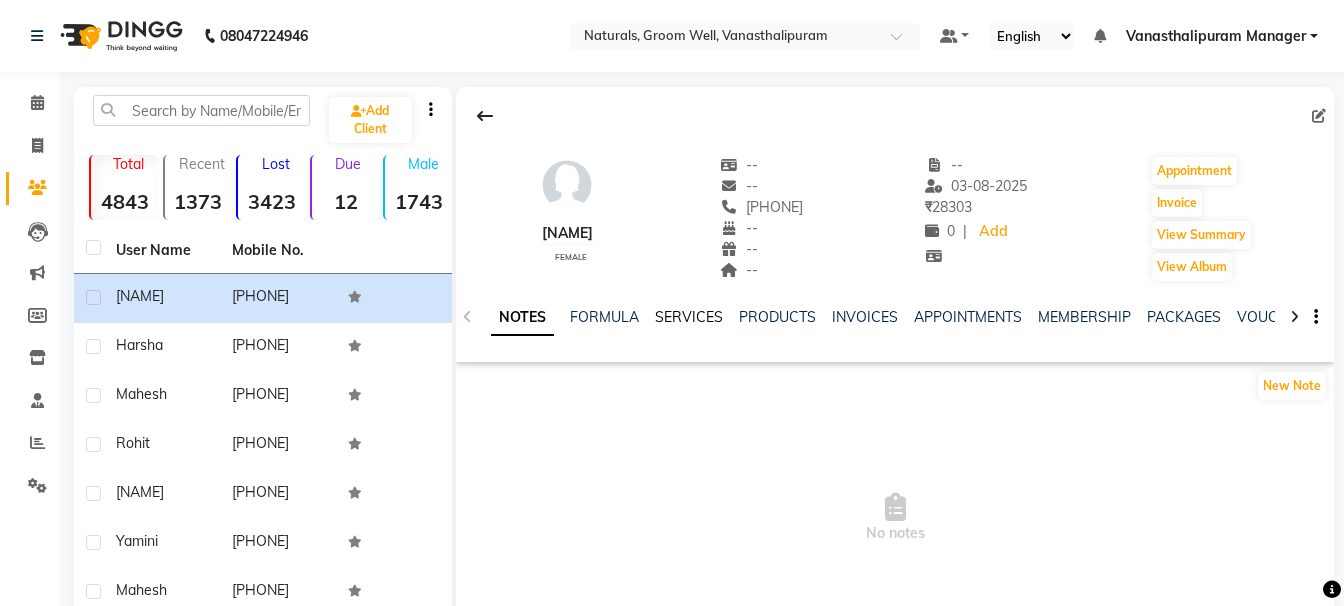 click on "SERVICES" 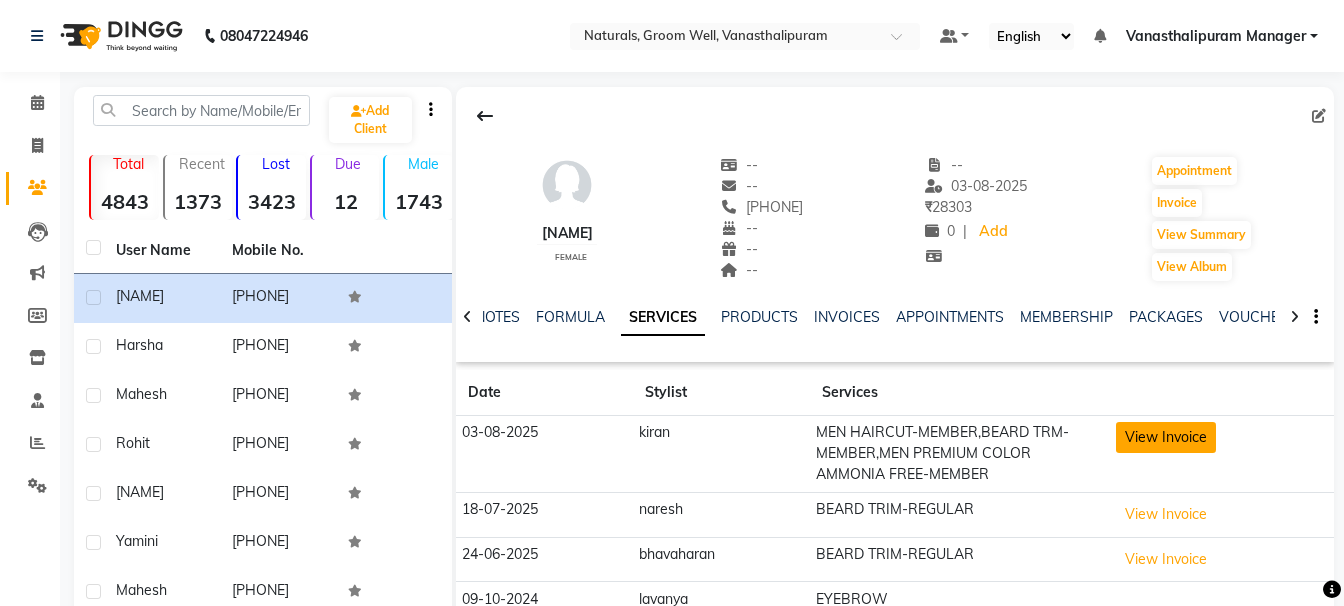 click on "View Invoice" 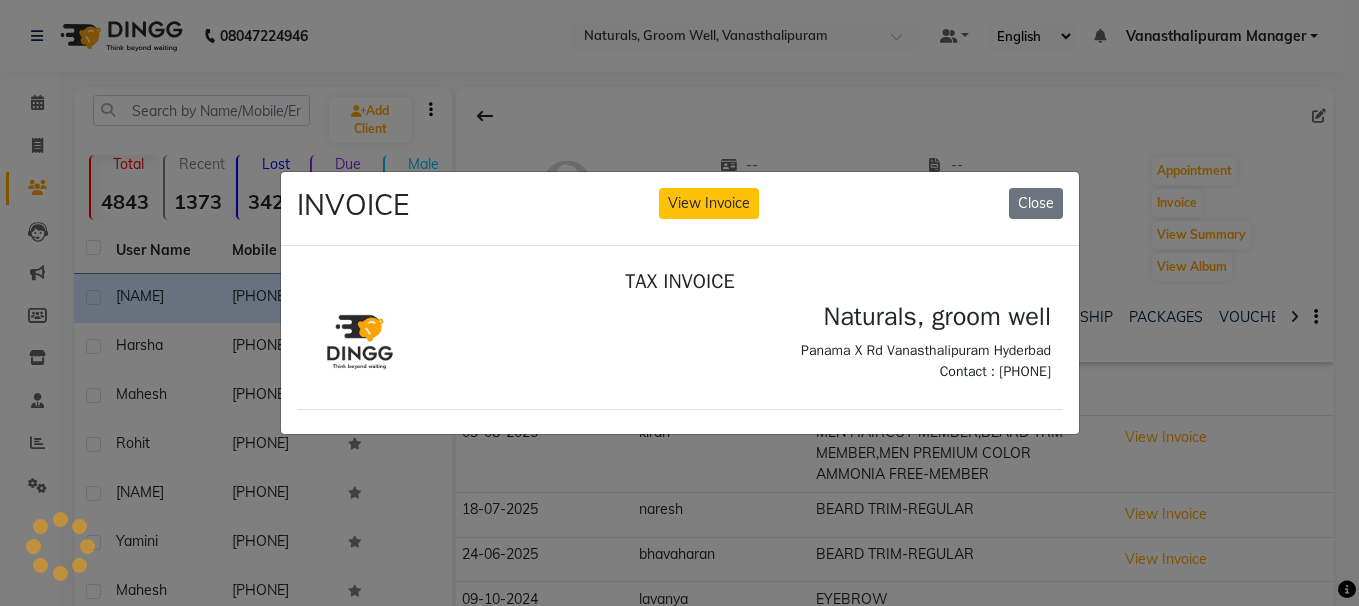 scroll, scrollTop: 0, scrollLeft: 0, axis: both 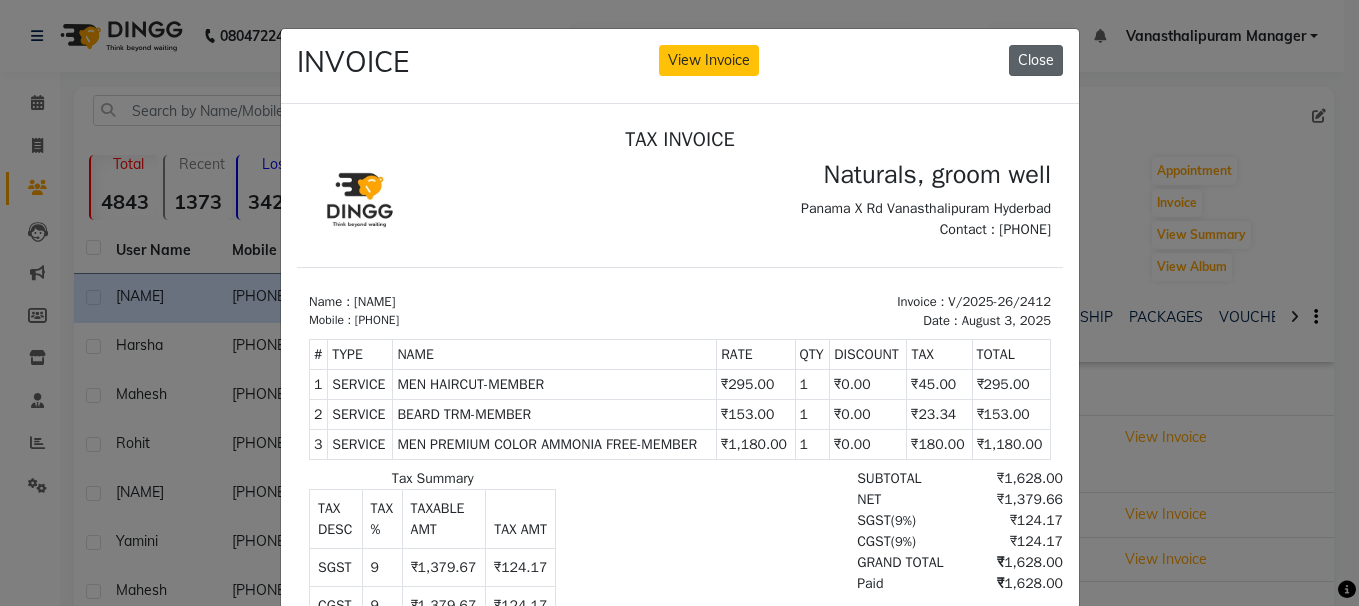 click on "Close" 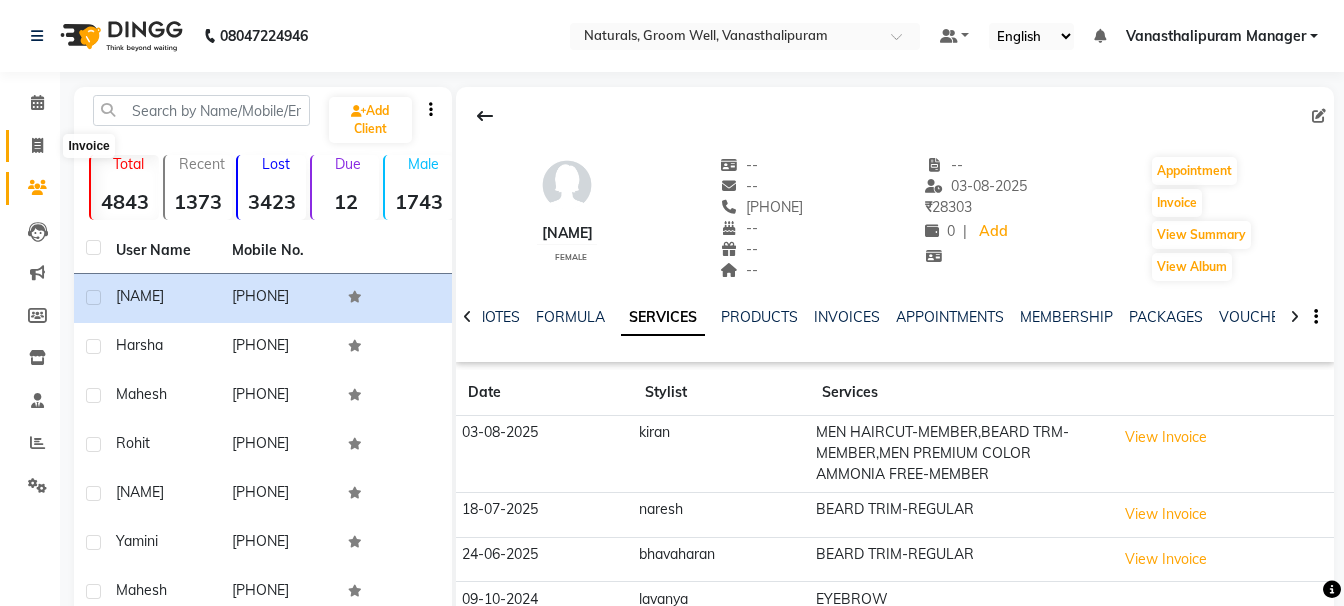 click 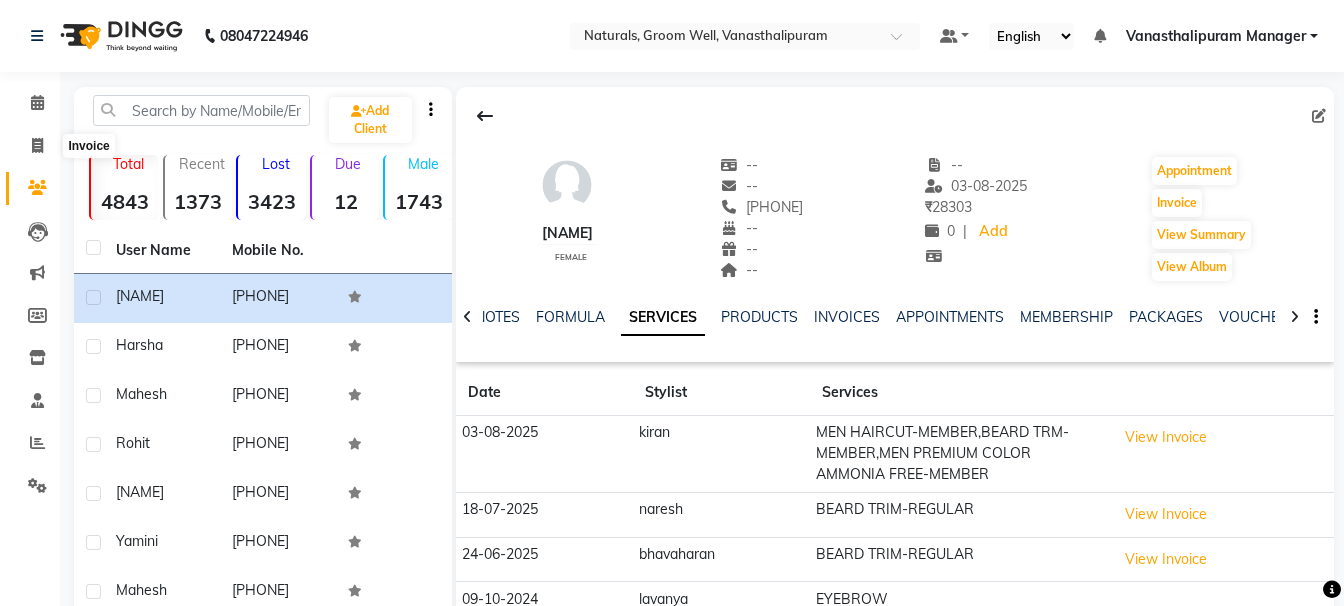 select on "service" 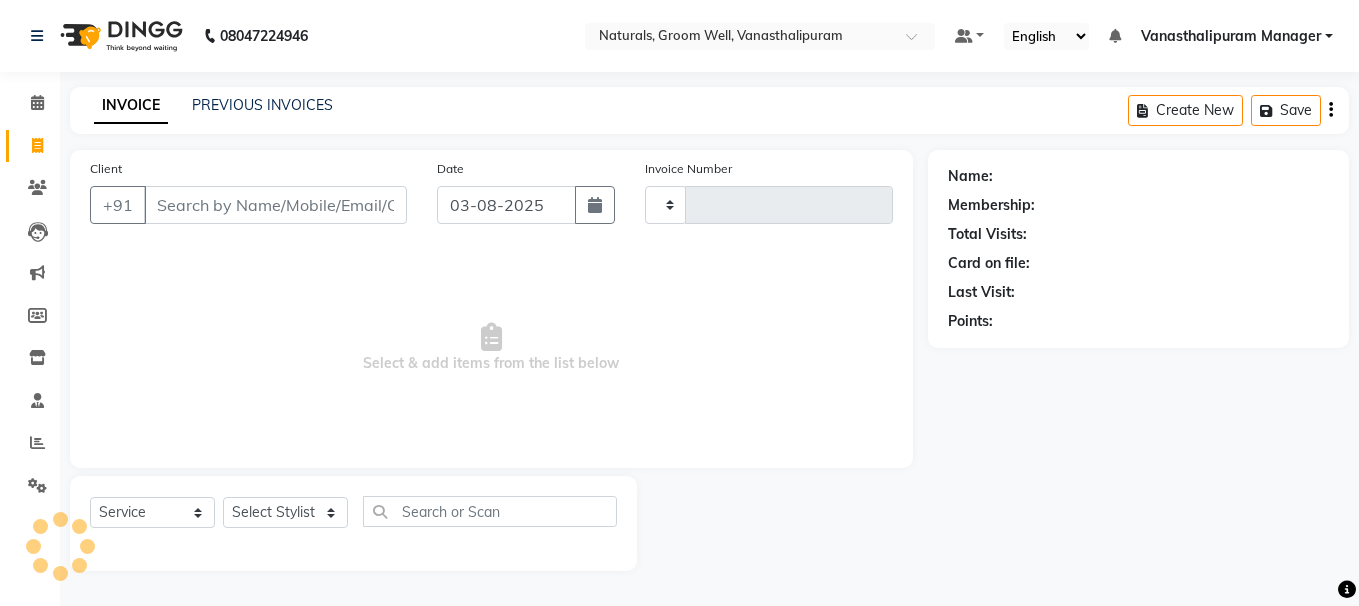type on "2413" 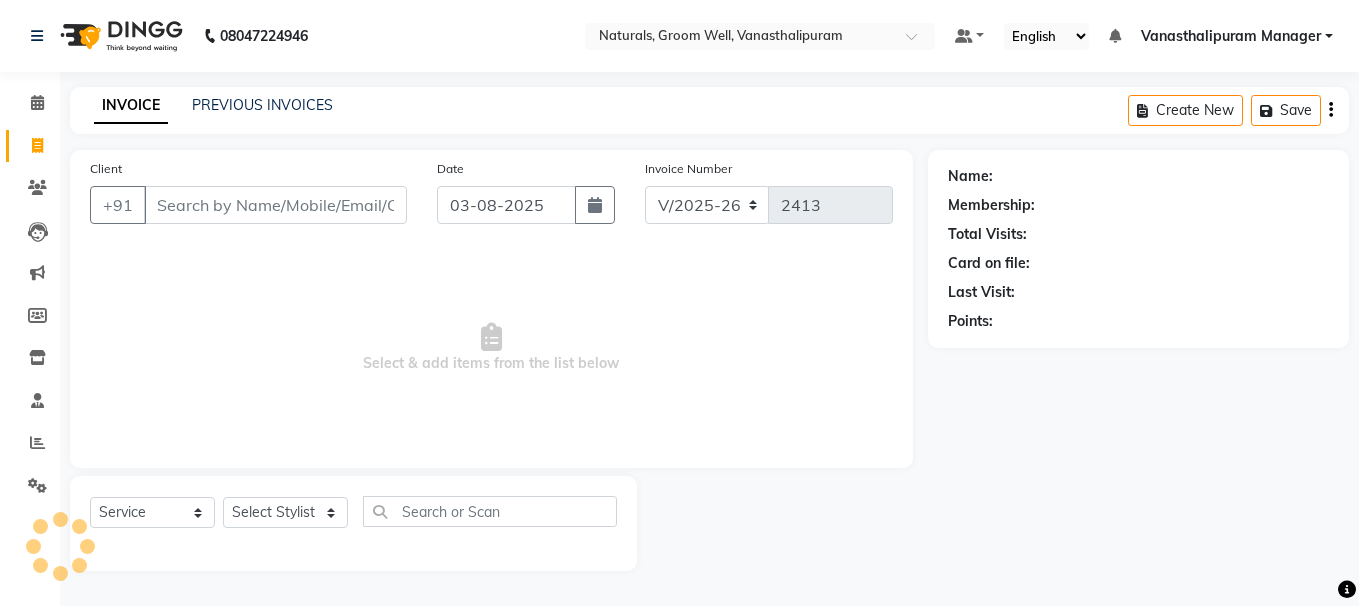 click on "Client" at bounding box center (275, 205) 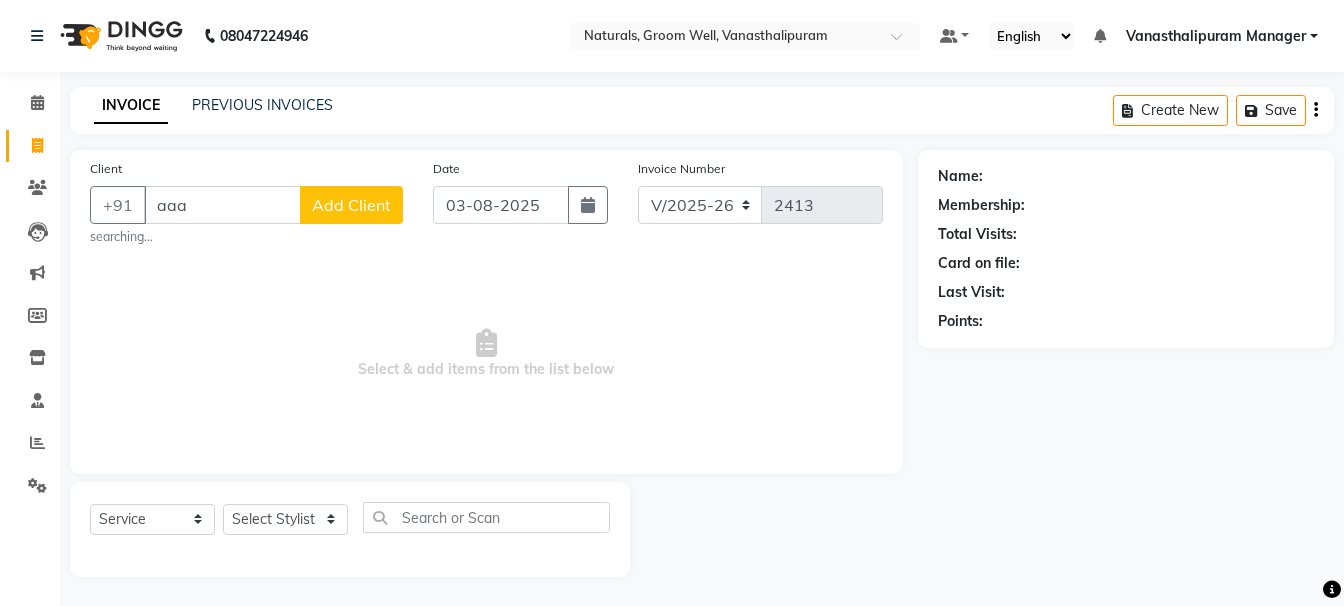 type on "aaa" 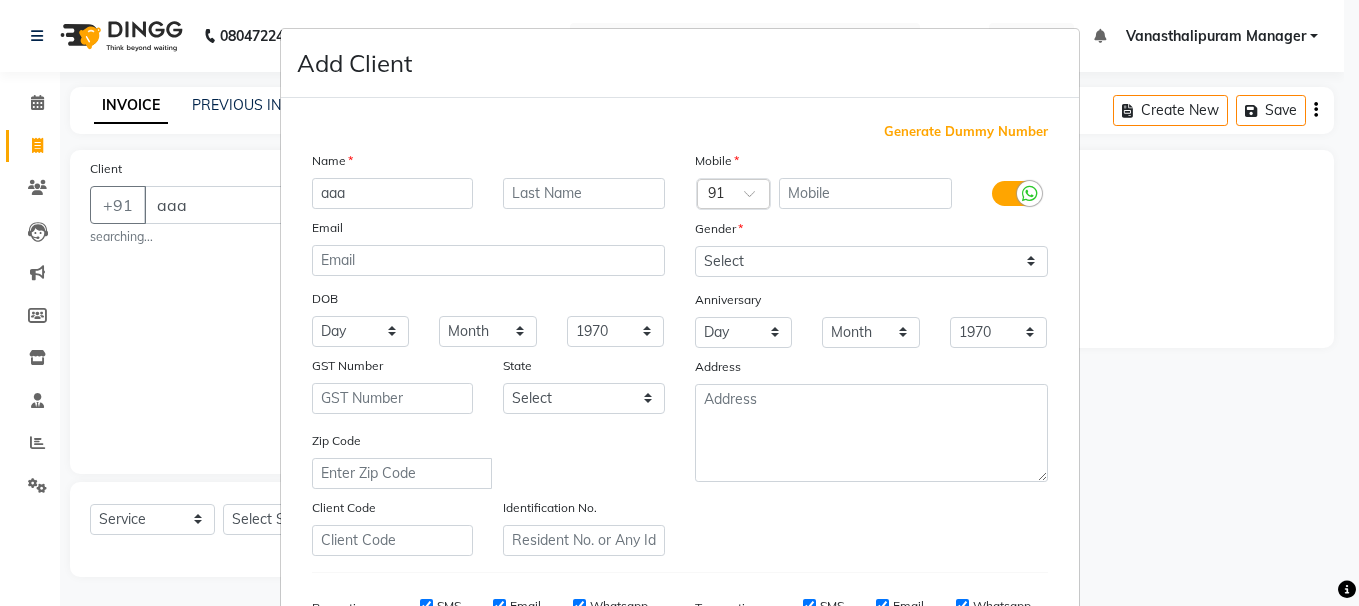 click on "Generate Dummy Number" at bounding box center (966, 132) 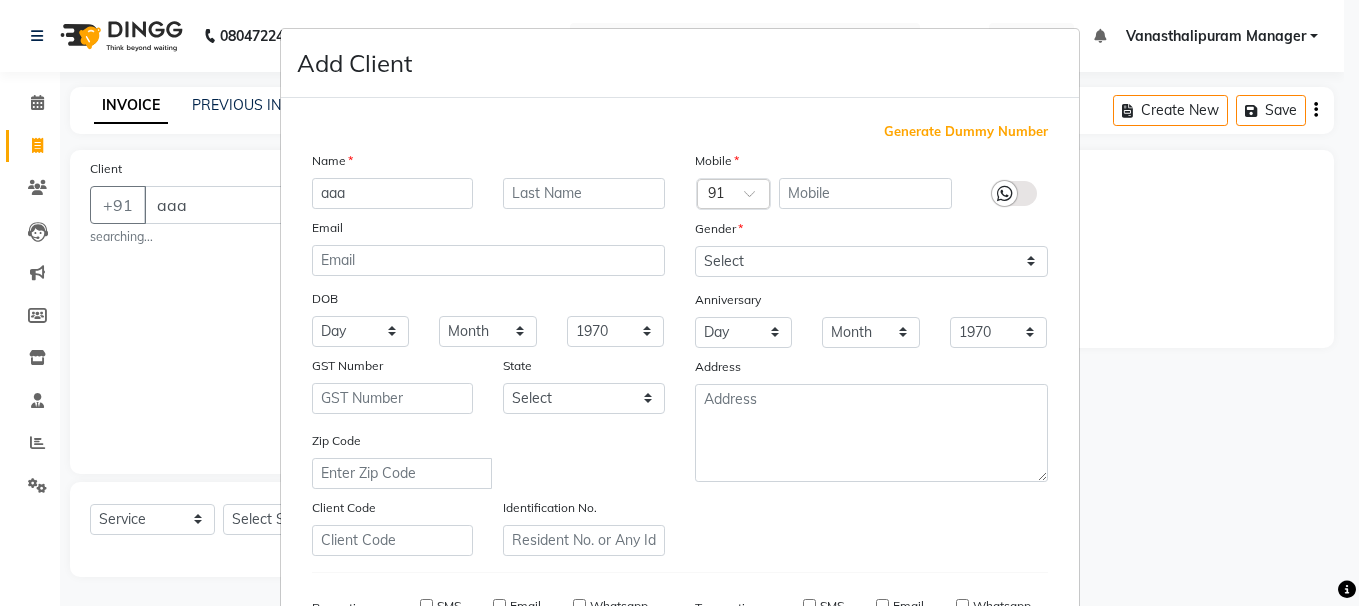 type on "[PHONE]" 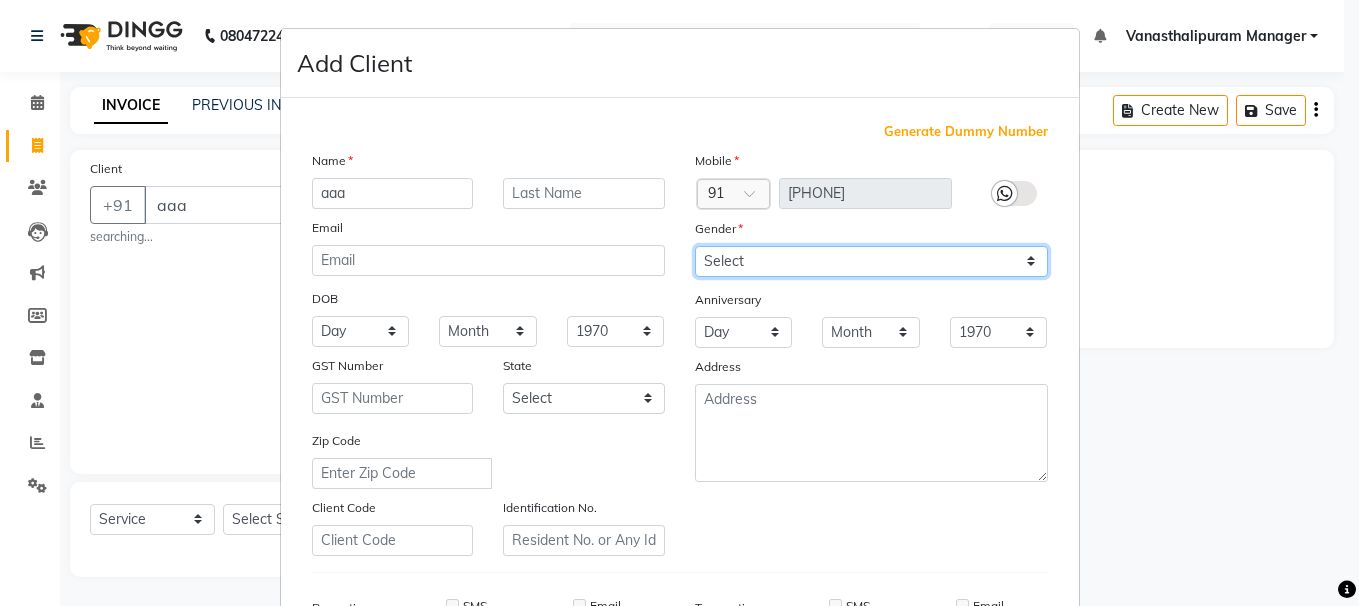 click on "Select Male Female Other Prefer Not To Say" at bounding box center (871, 261) 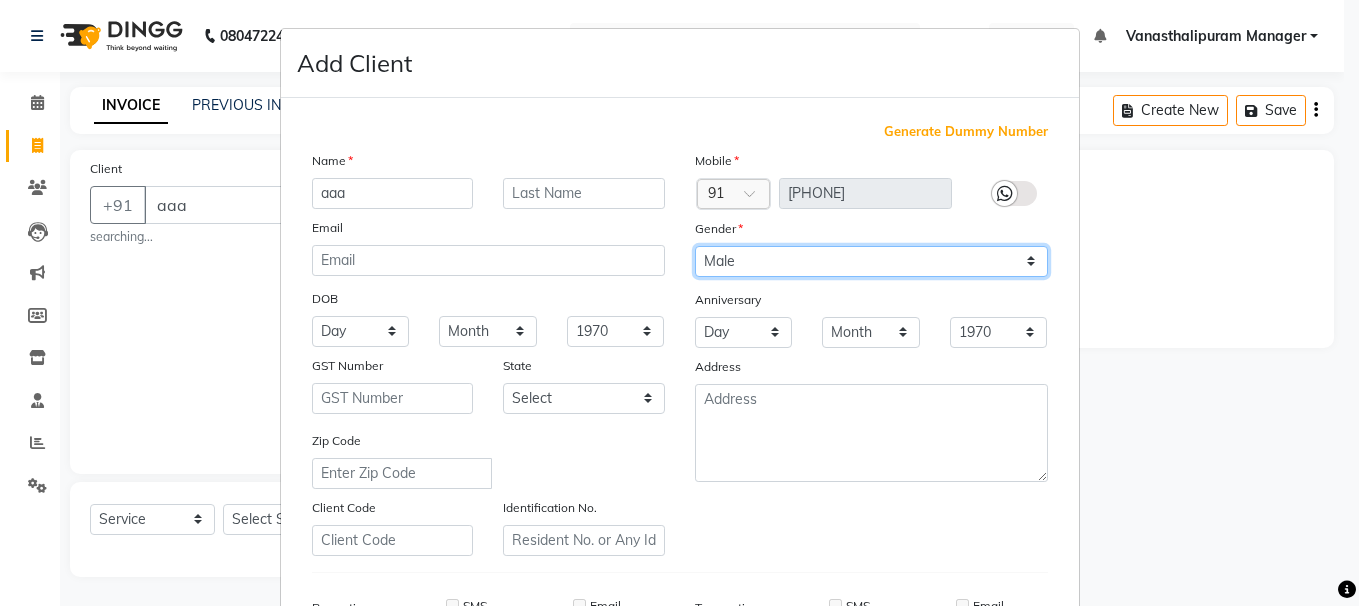 click on "Select Male Female Other Prefer Not To Say" at bounding box center (871, 261) 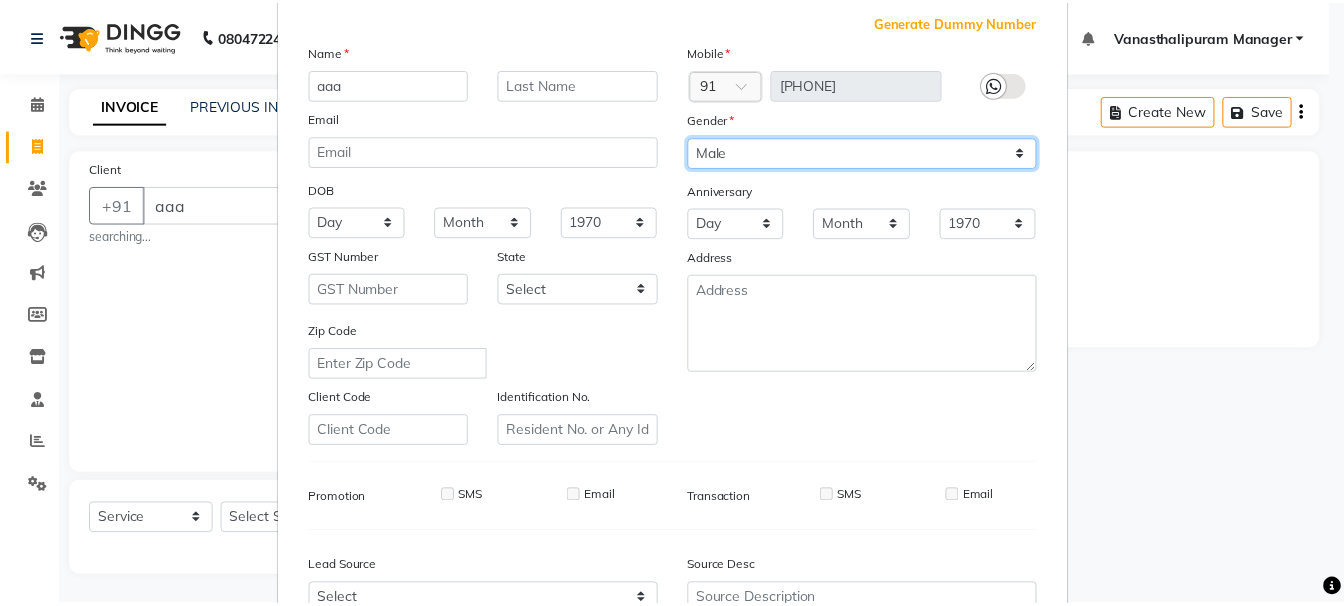 scroll, scrollTop: 317, scrollLeft: 0, axis: vertical 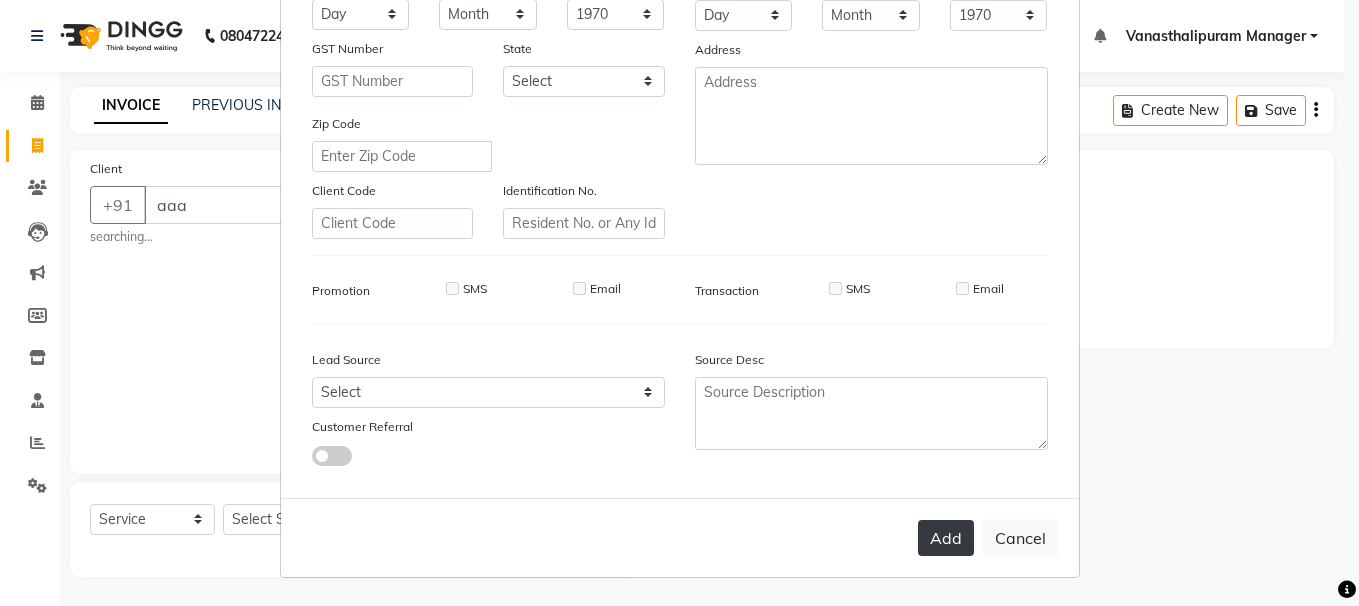 click on "Add" at bounding box center (946, 538) 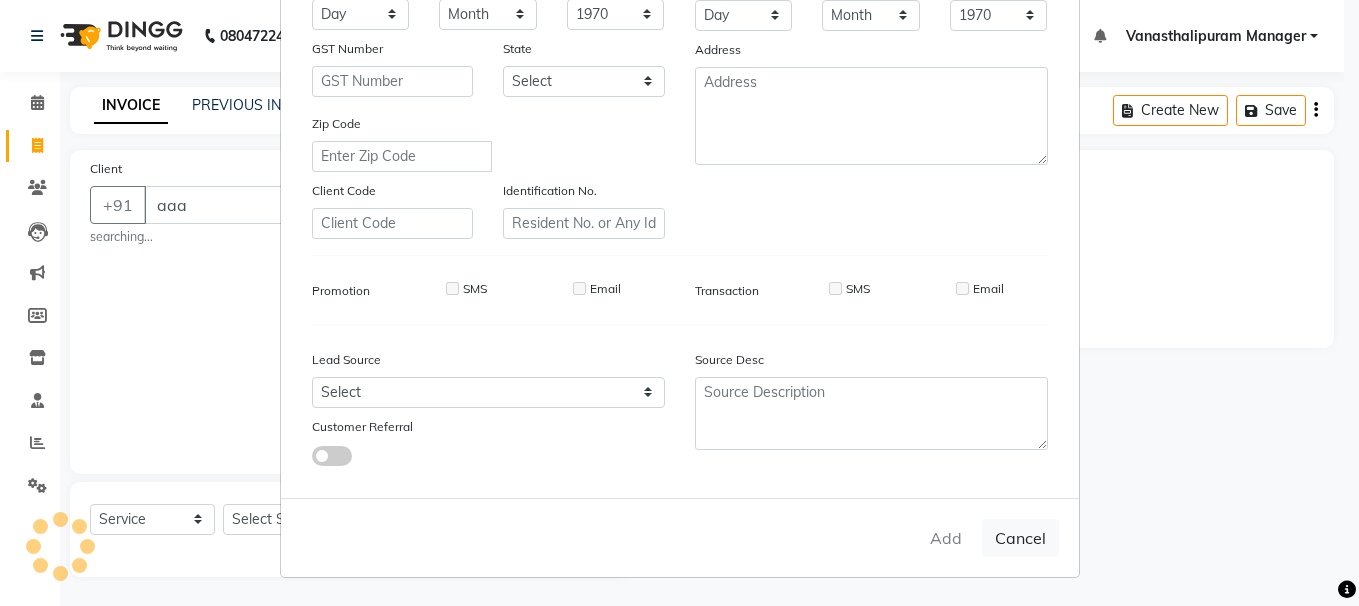 type on "[PHONE]" 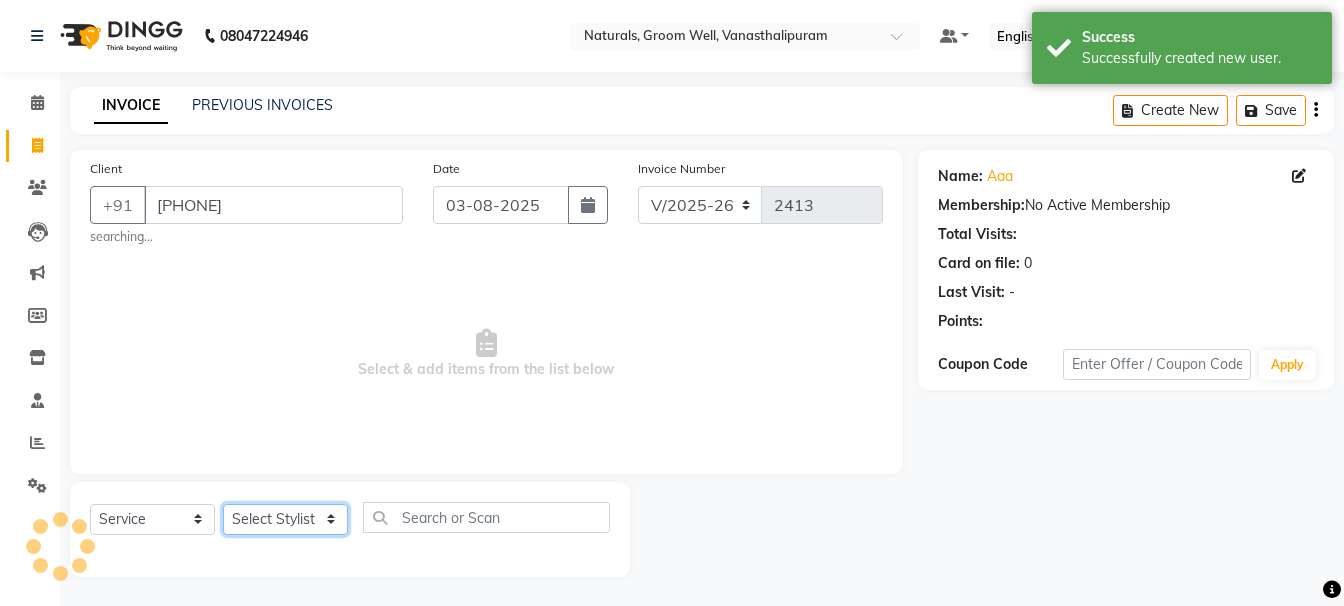 click on "Select Stylist [NAME] [NAME] [NAME] [NAME] [NAME] [NAME] [NAME] [NAME] [NAME] [NAME] [NAME] [NAME] [NAME] [NAME] [NAME] [NAME] [NAME] [NAME] [NAME]" 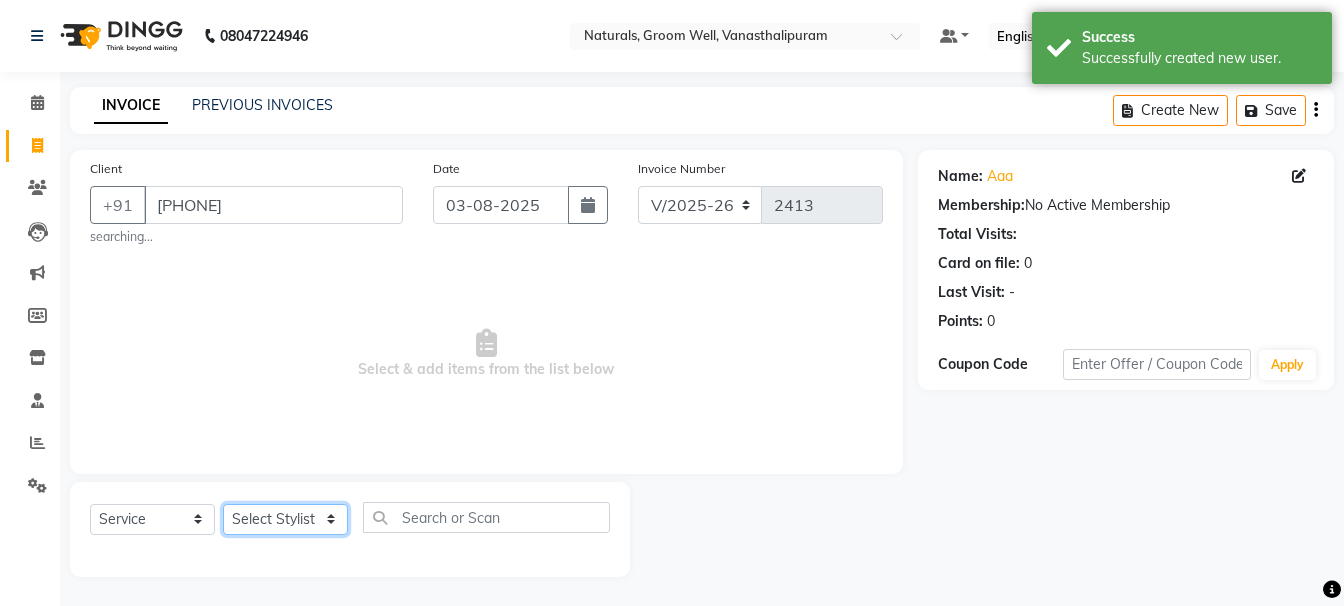 select on "88019" 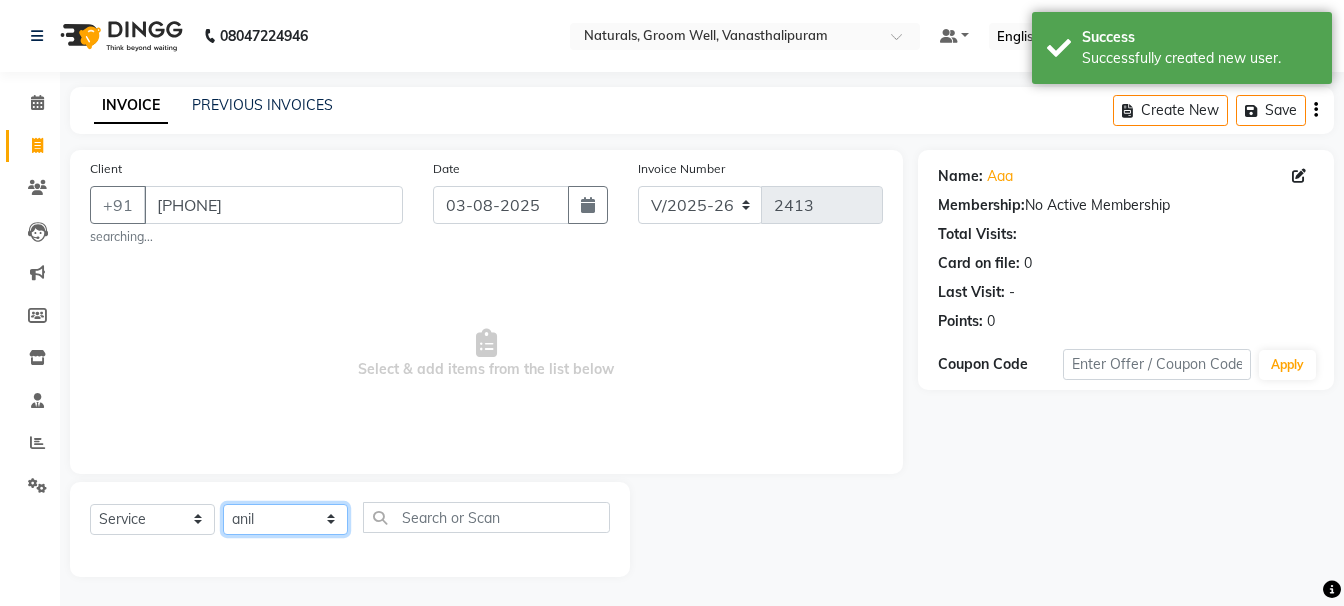 click on "Select Stylist [NAME] [NAME] [NAME] [NAME] [NAME] [NAME] [NAME] [NAME] [NAME] [NAME] [NAME] [NAME] [NAME] [NAME] [NAME] [NAME] [NAME] [NAME] [NAME]" 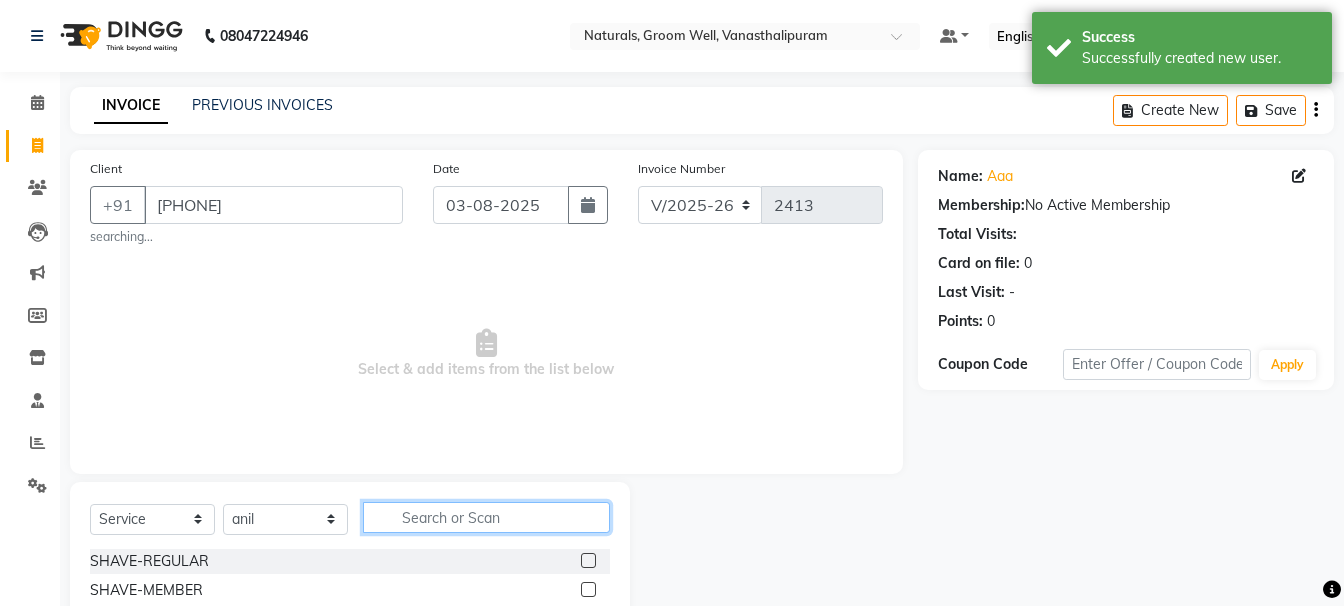 click 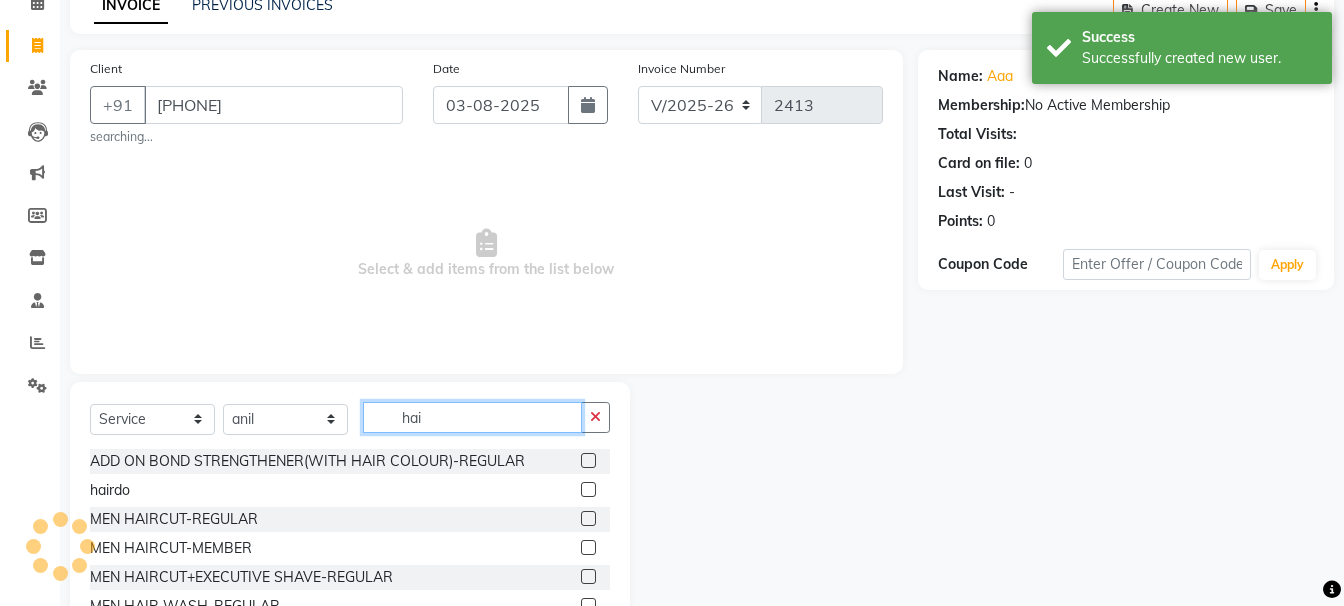 scroll, scrollTop: 201, scrollLeft: 0, axis: vertical 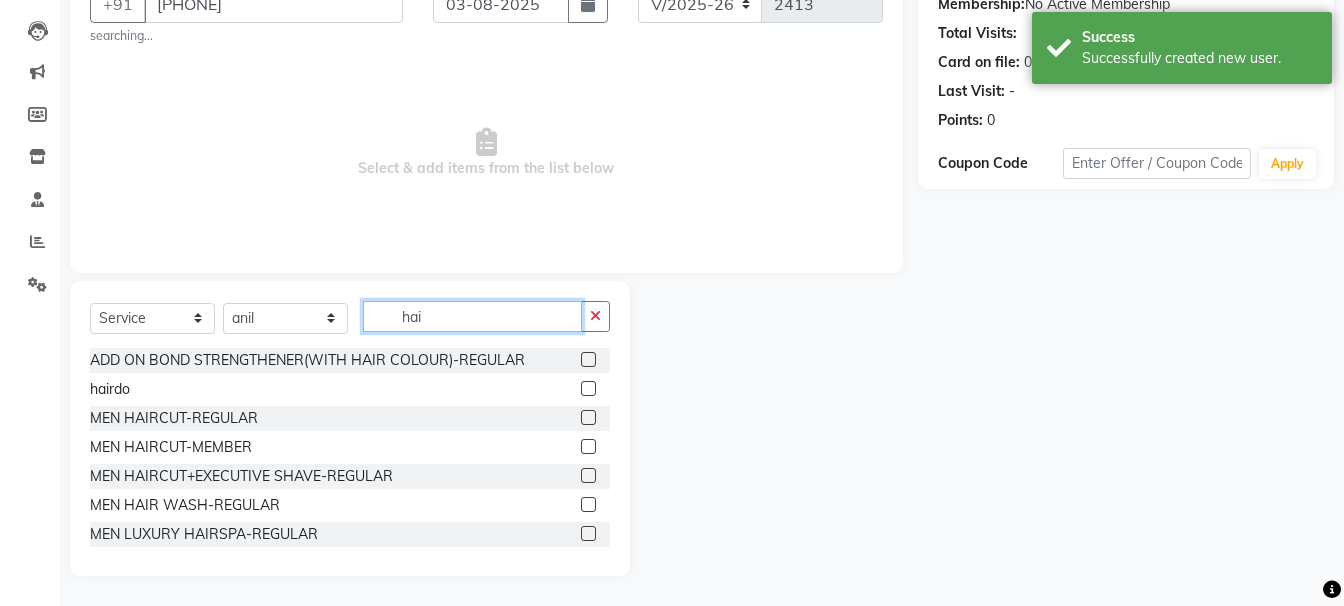 type on "hai" 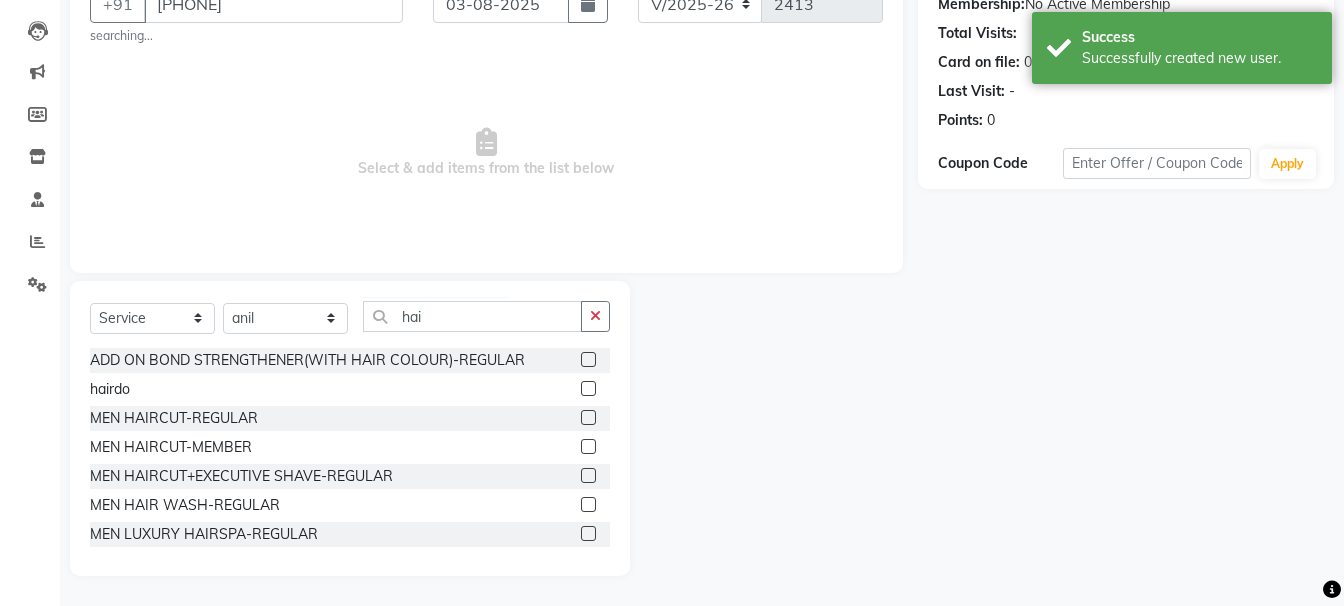 click 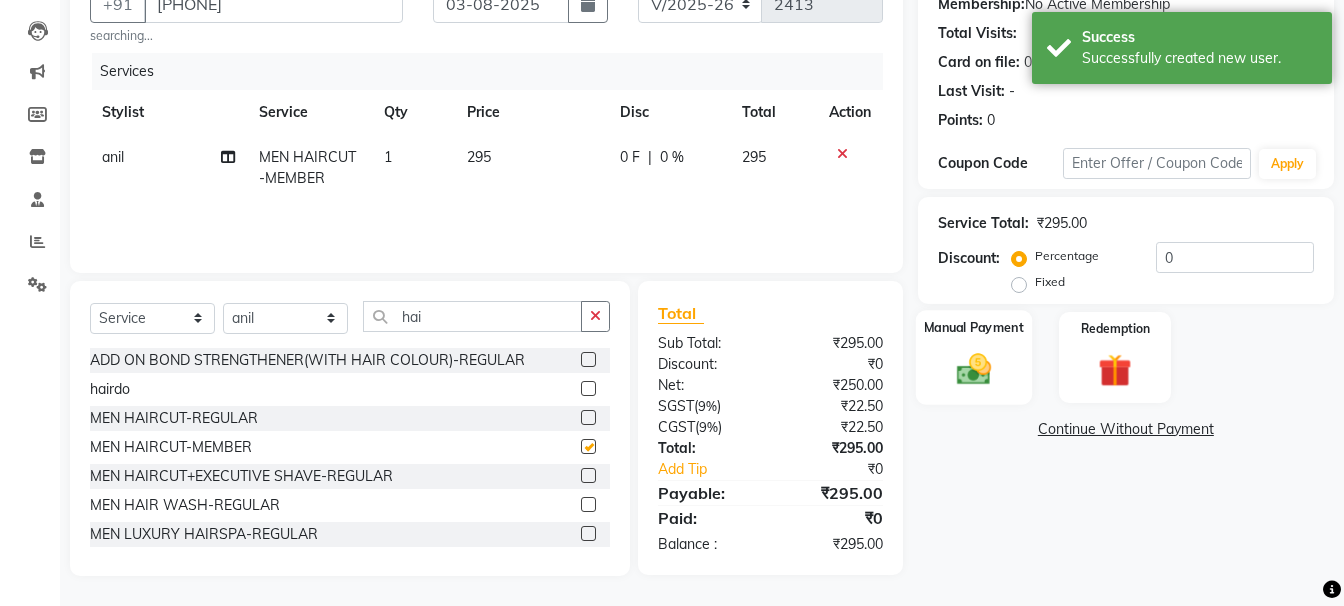 checkbox on "false" 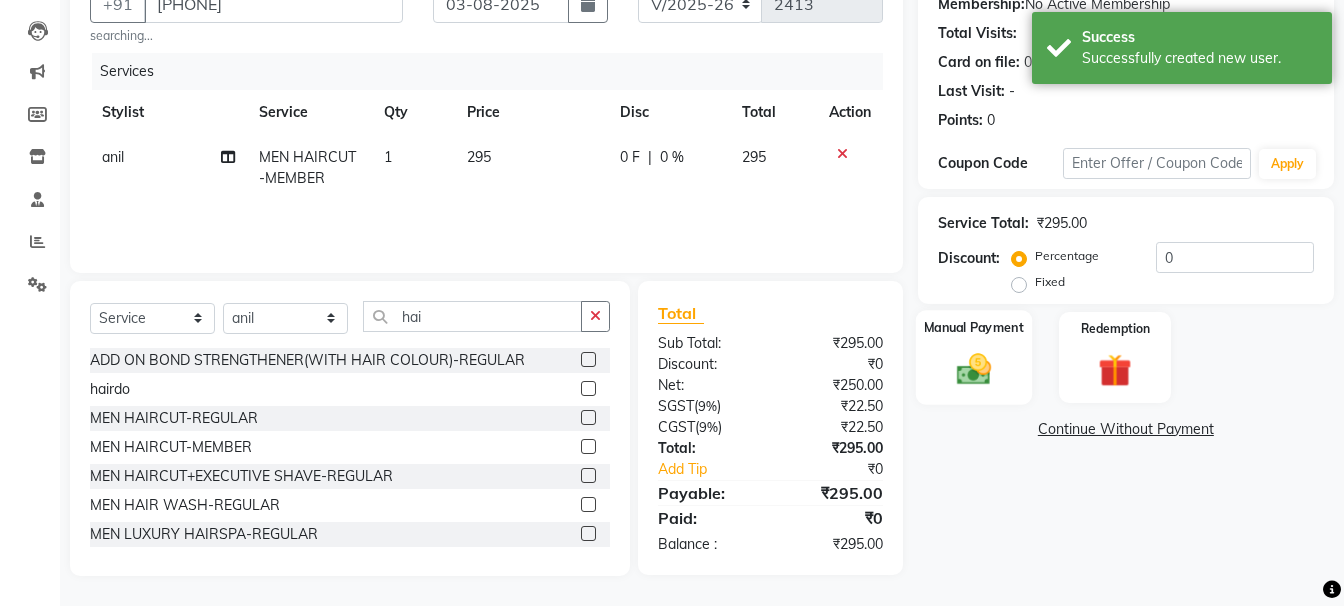 click on "Manual Payment" 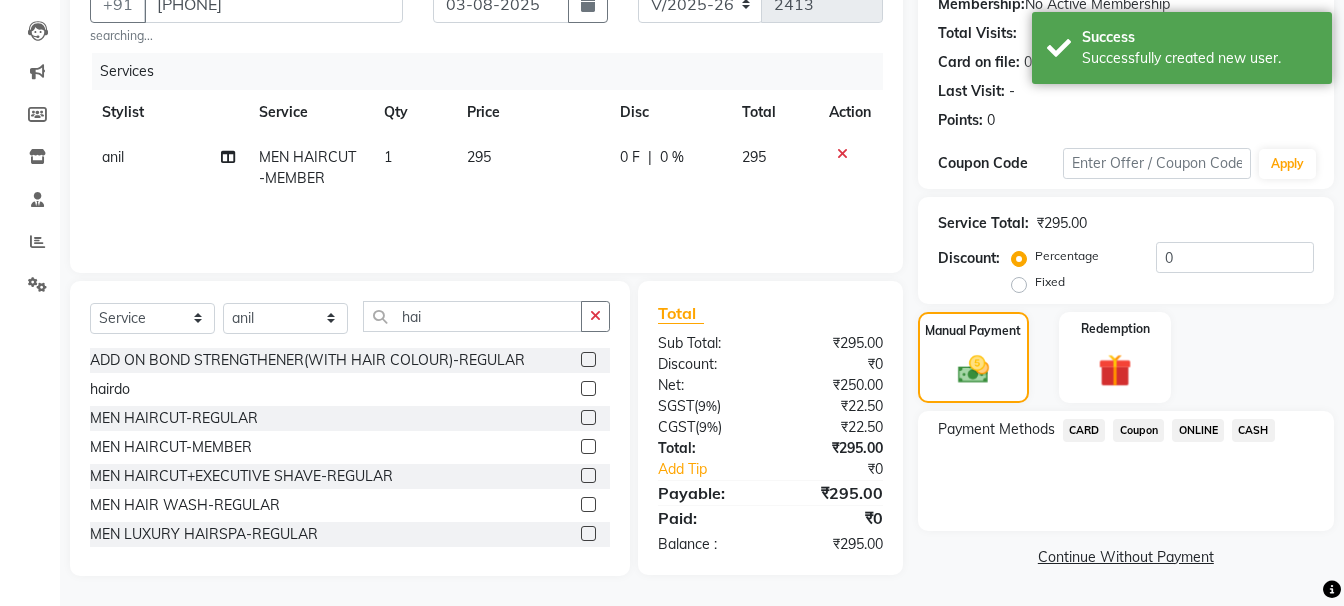 click on "ONLINE" 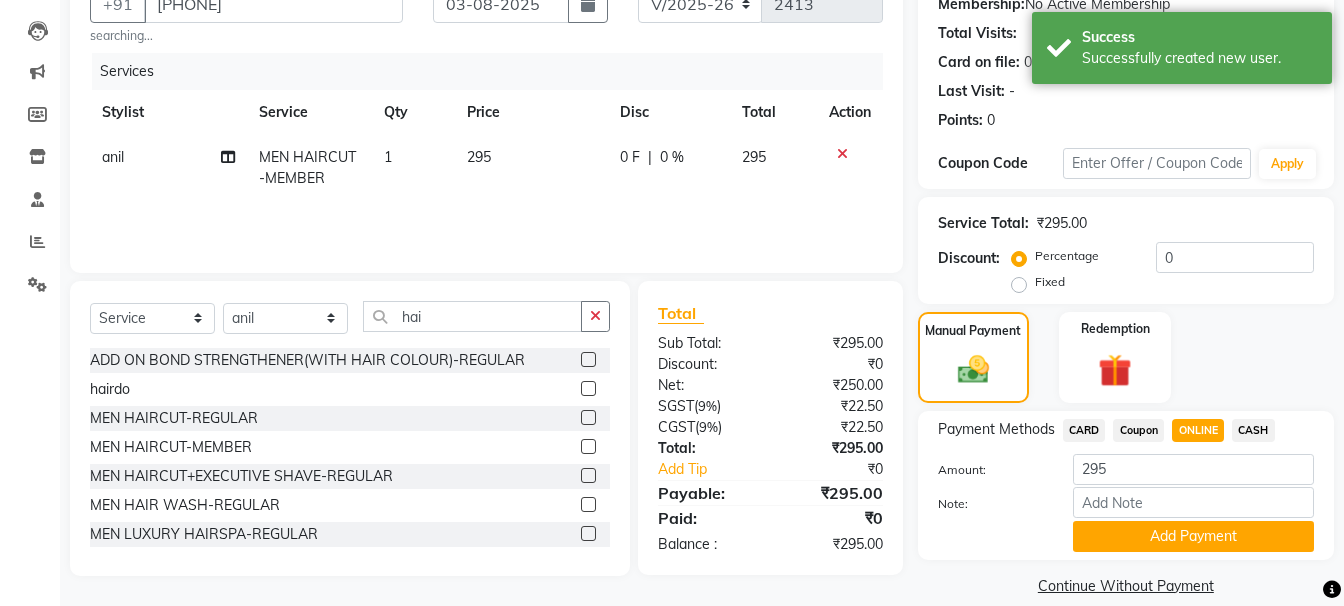 click on "Add Payment" 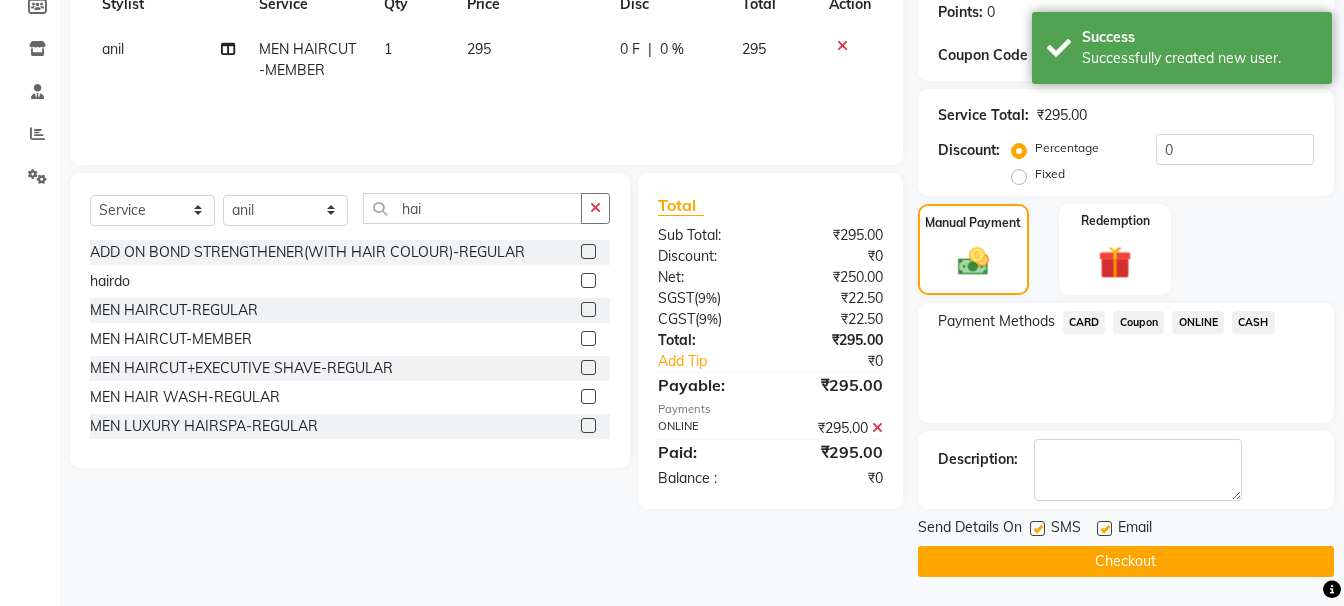 scroll, scrollTop: 310, scrollLeft: 0, axis: vertical 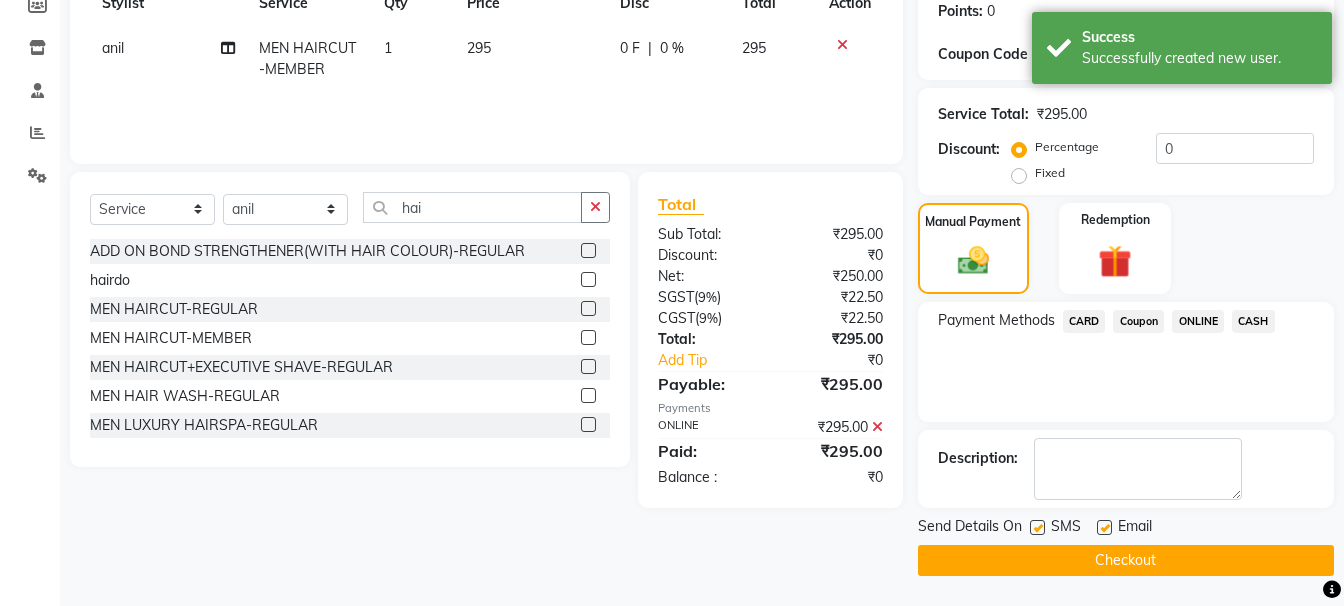 click on "Checkout" 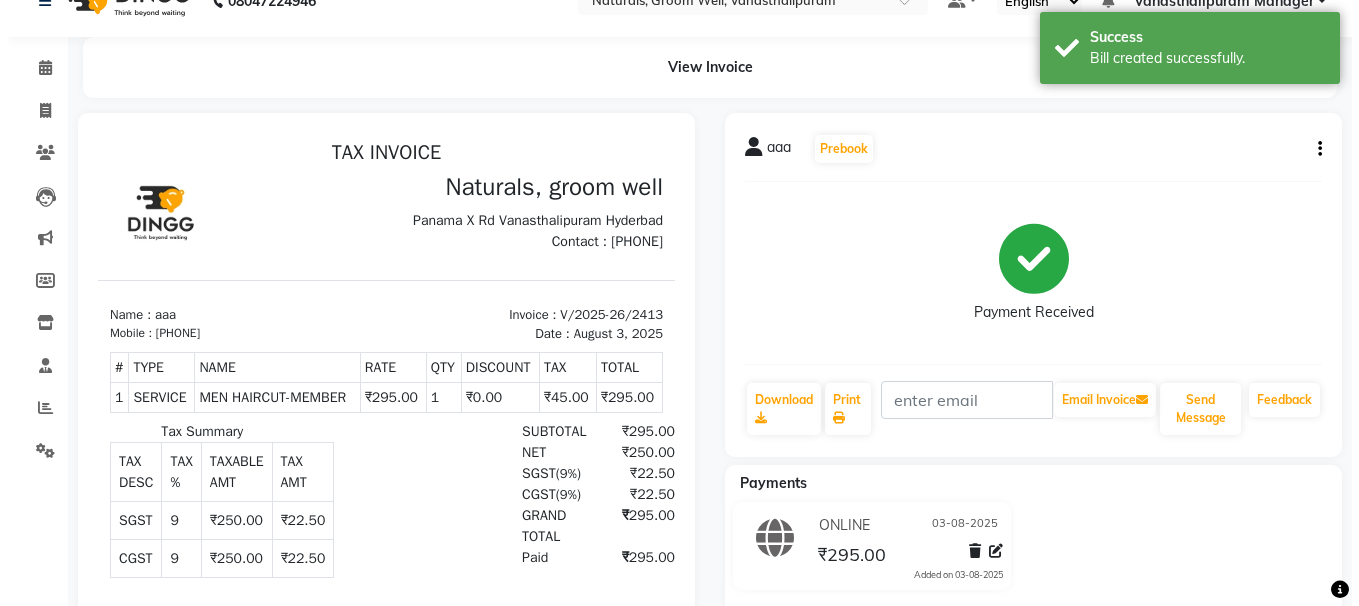 scroll, scrollTop: 0, scrollLeft: 0, axis: both 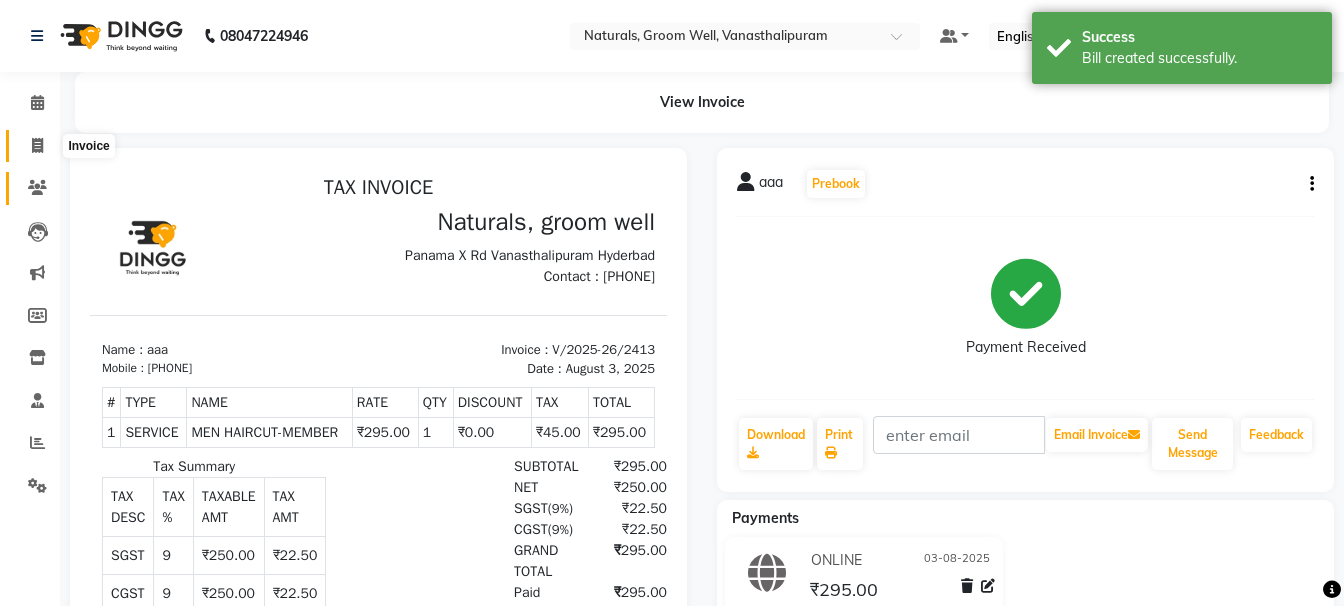 drag, startPoint x: 36, startPoint y: 150, endPoint x: 43, endPoint y: 179, distance: 29.832869 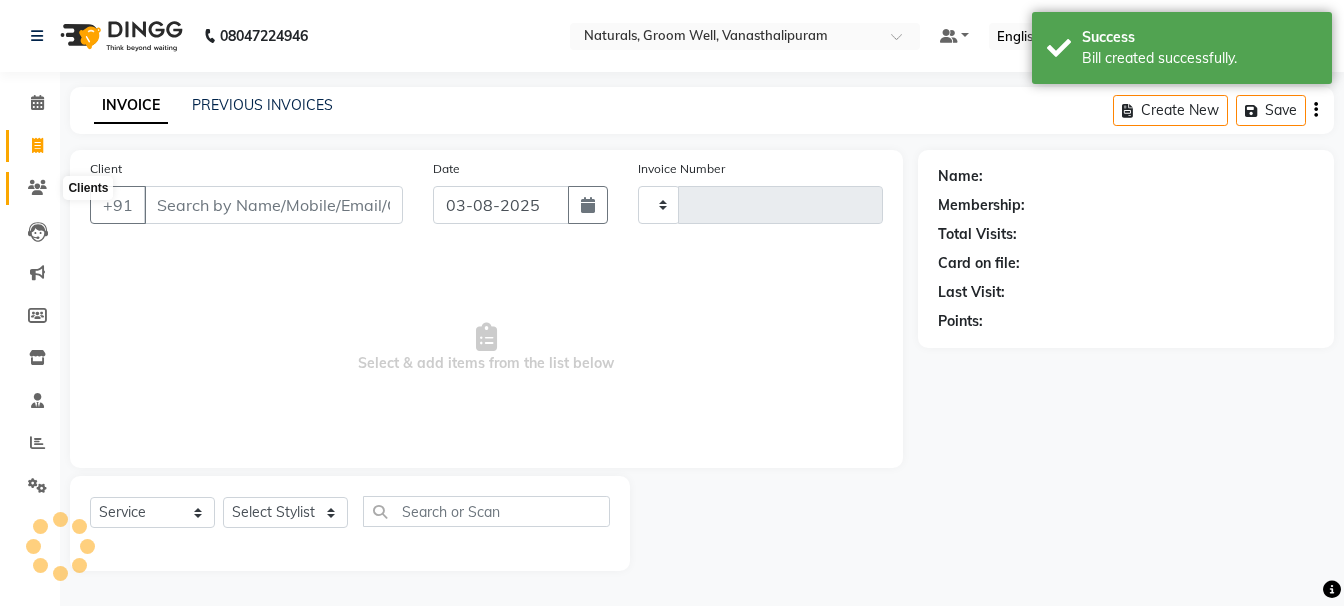 click 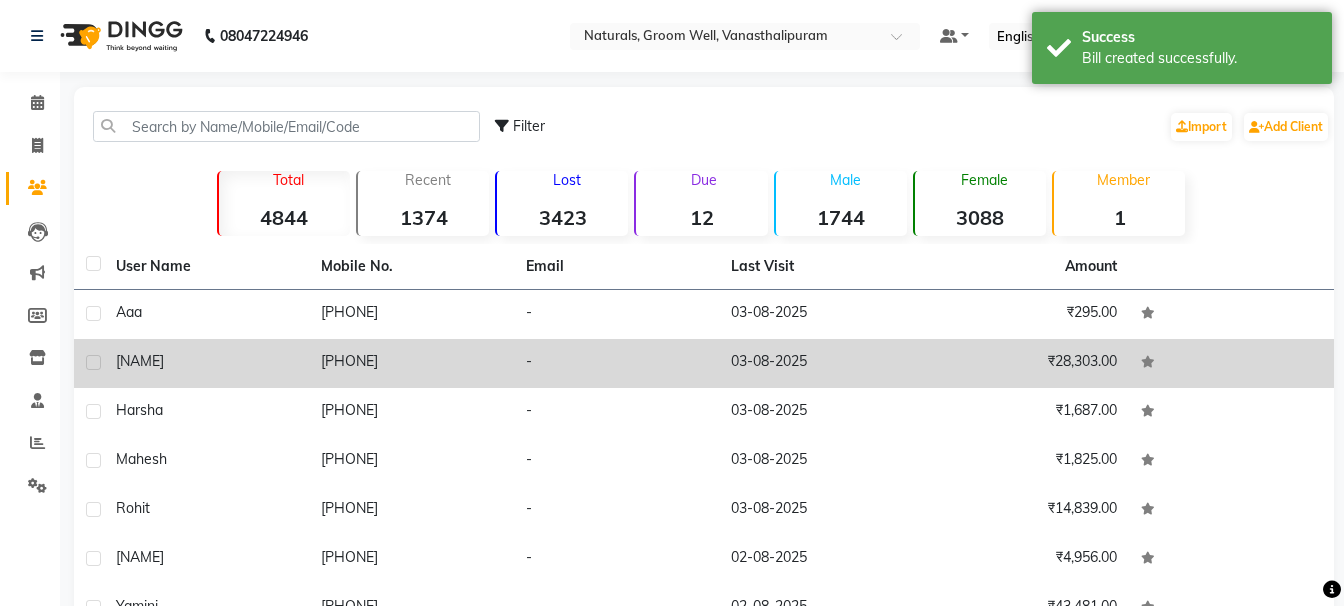 click on "[NAME]" 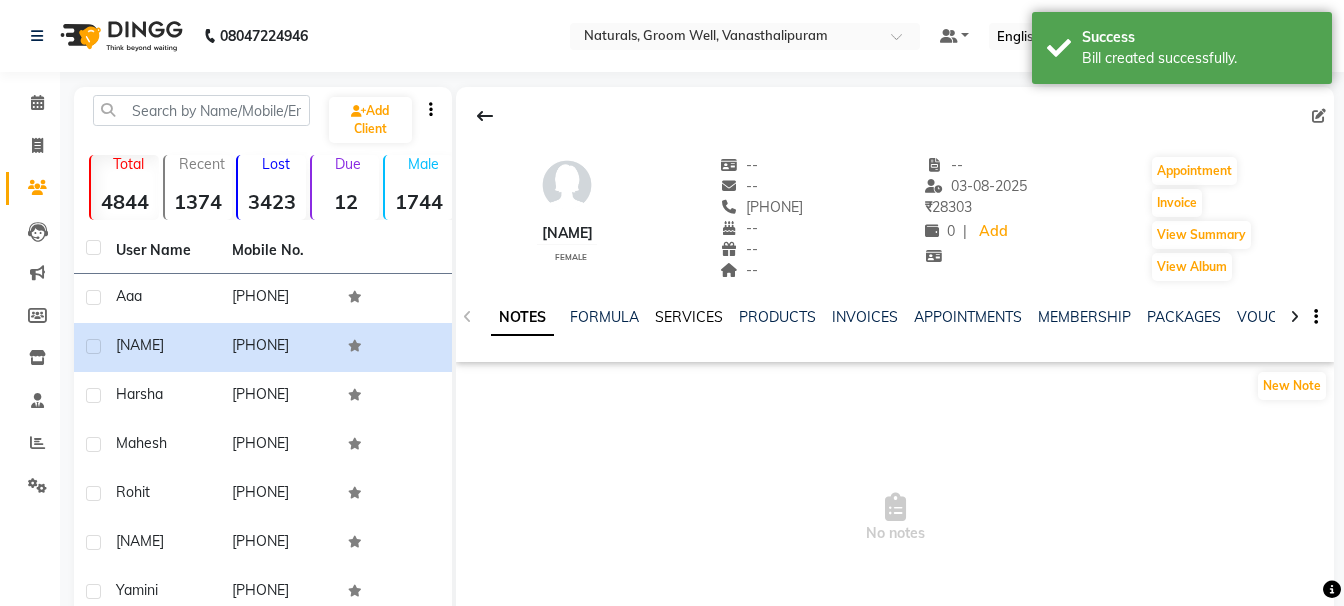 click on "SERVICES" 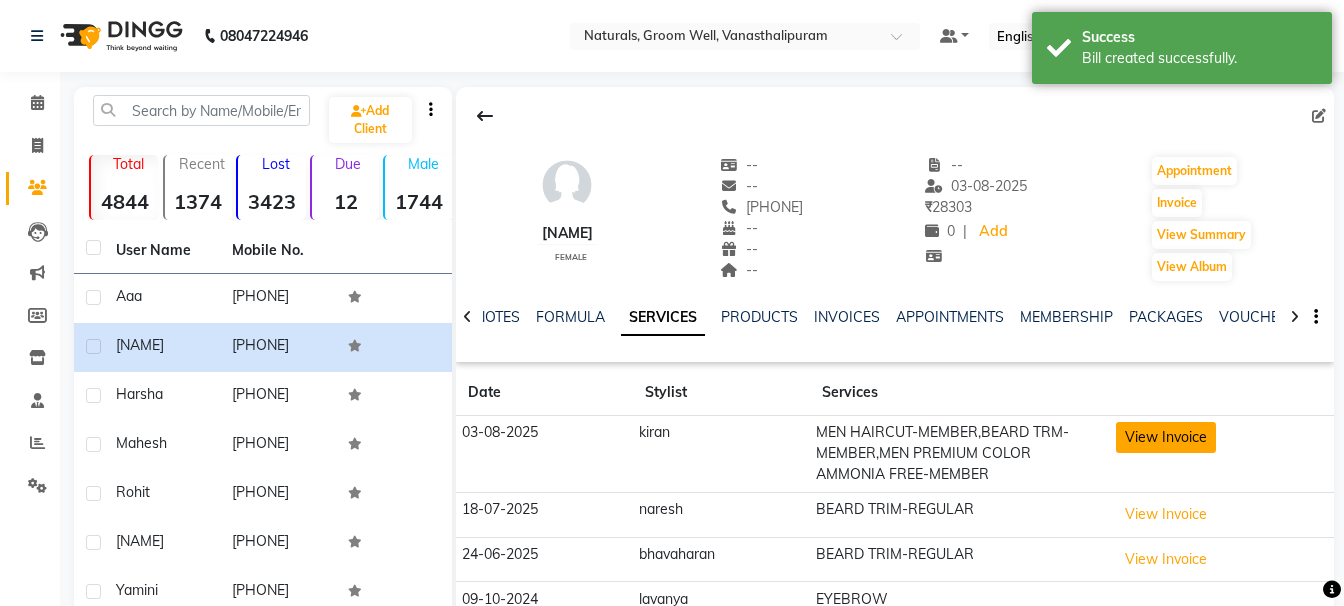 click on "View Invoice" 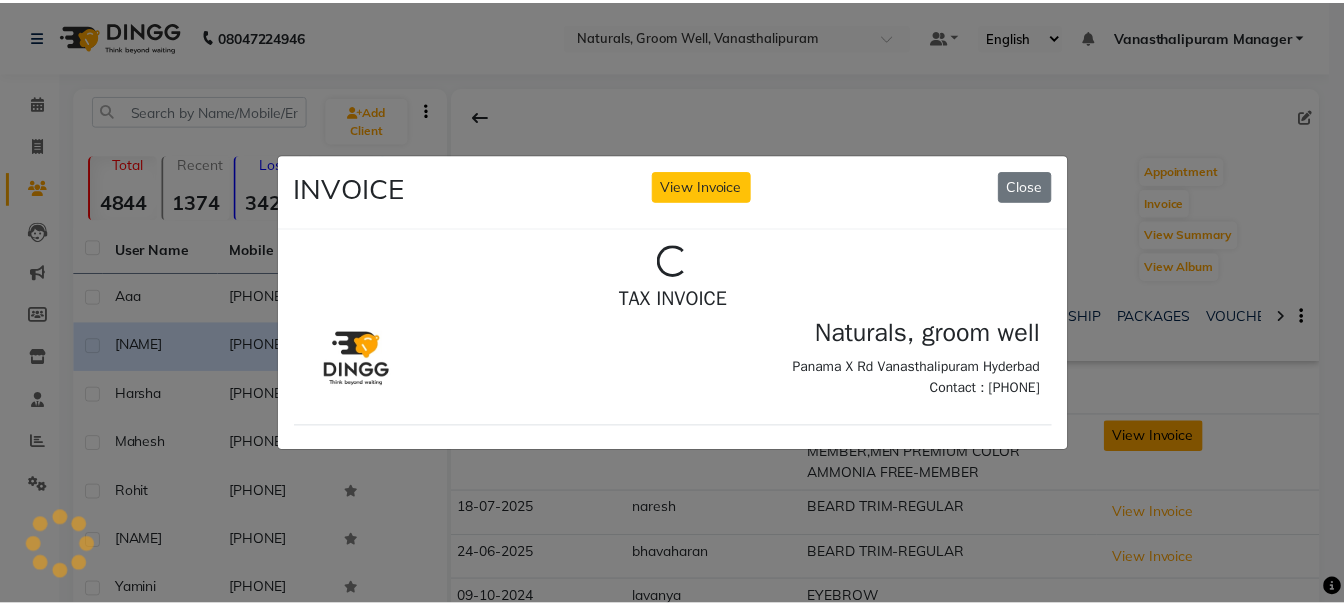 scroll, scrollTop: 0, scrollLeft: 0, axis: both 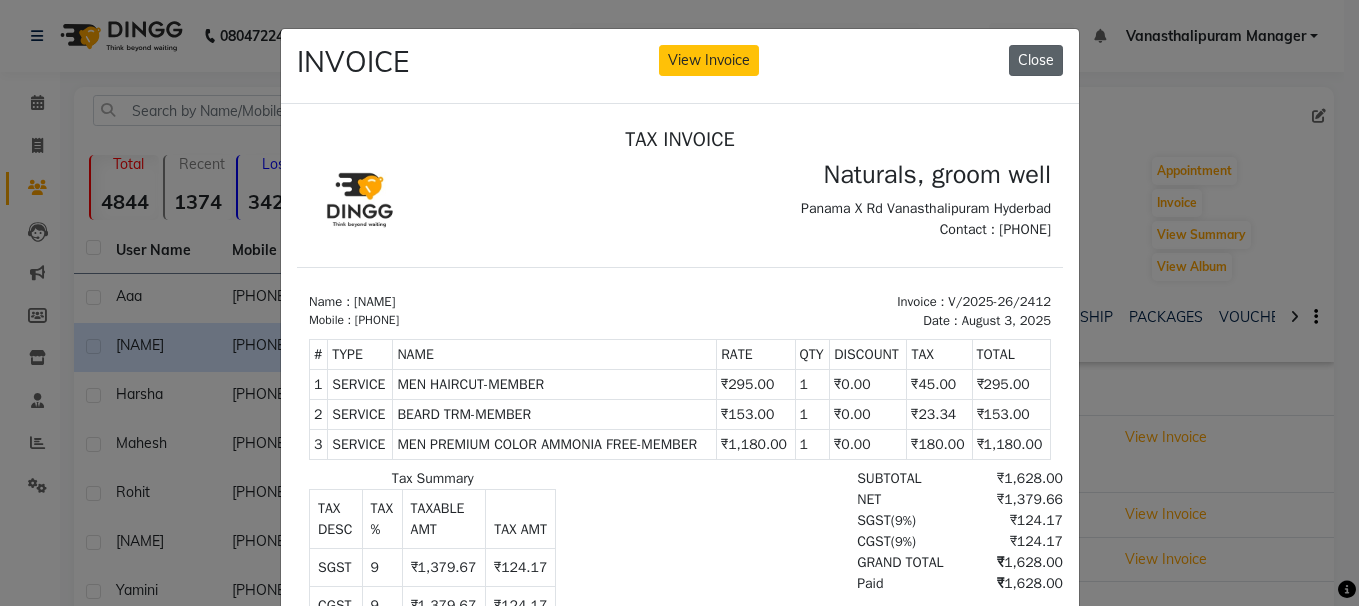 click on "Close" 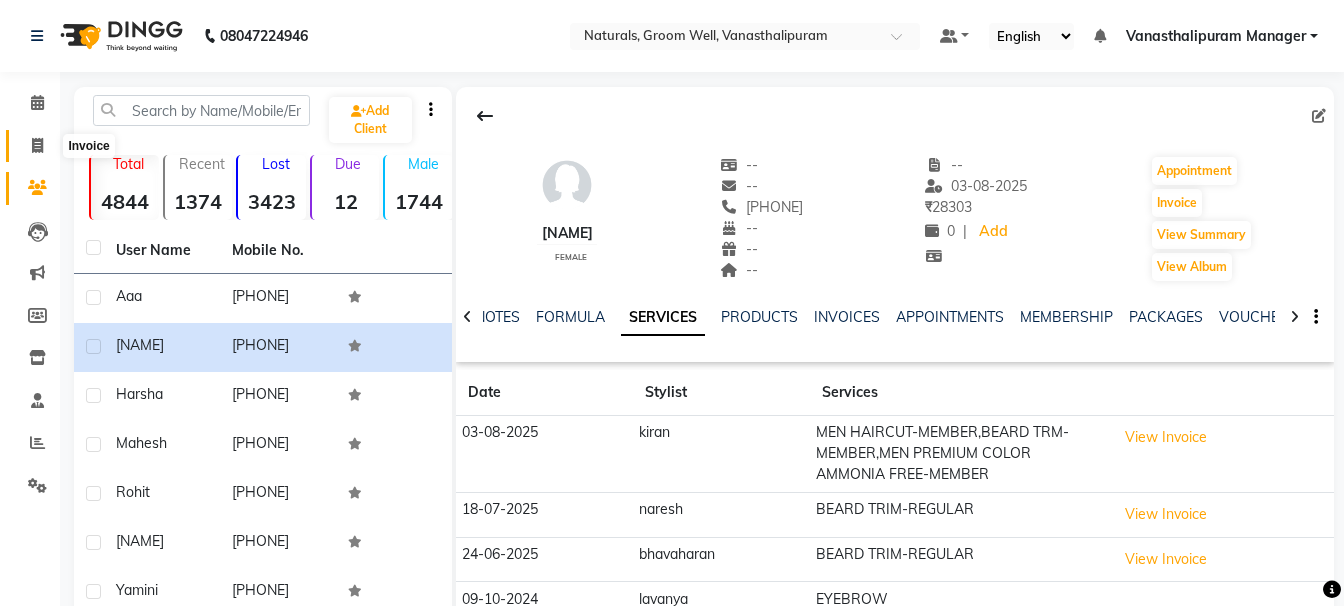 click 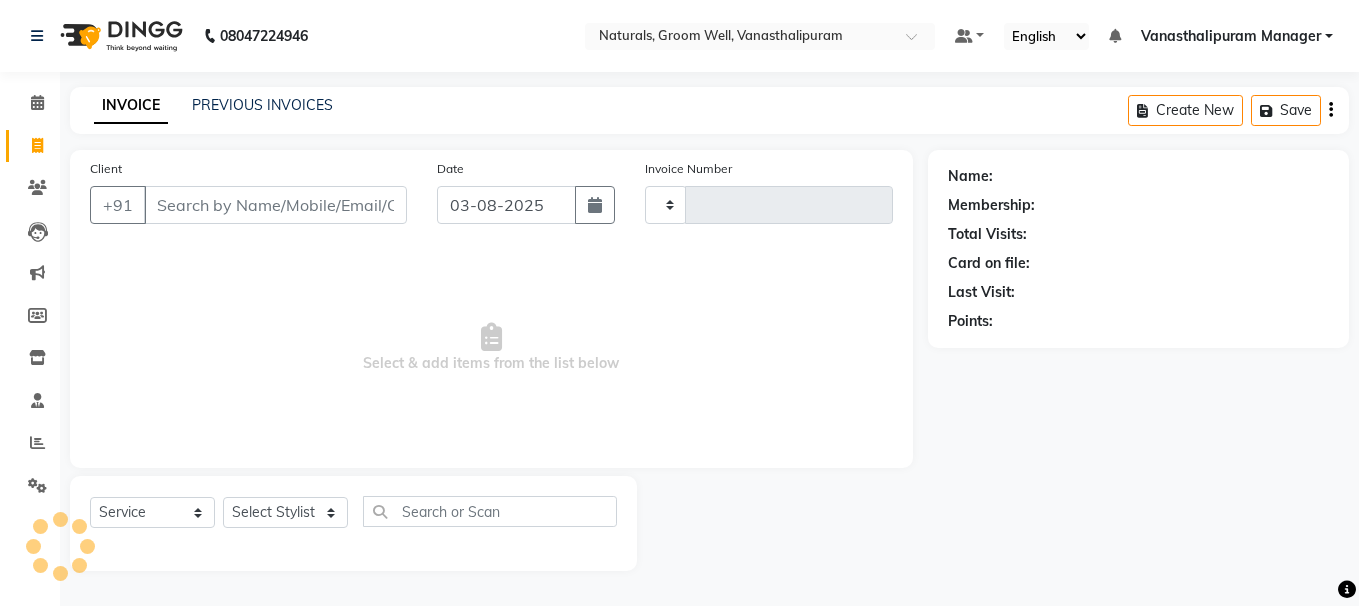 type on "2414" 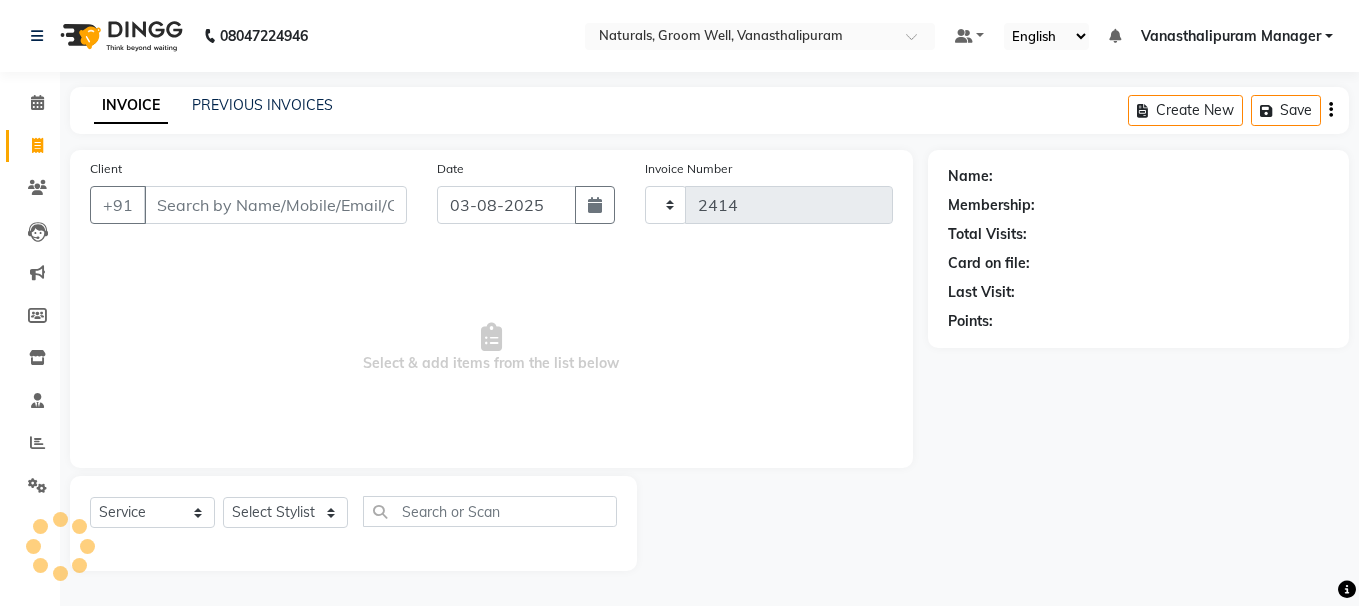 select on "5859" 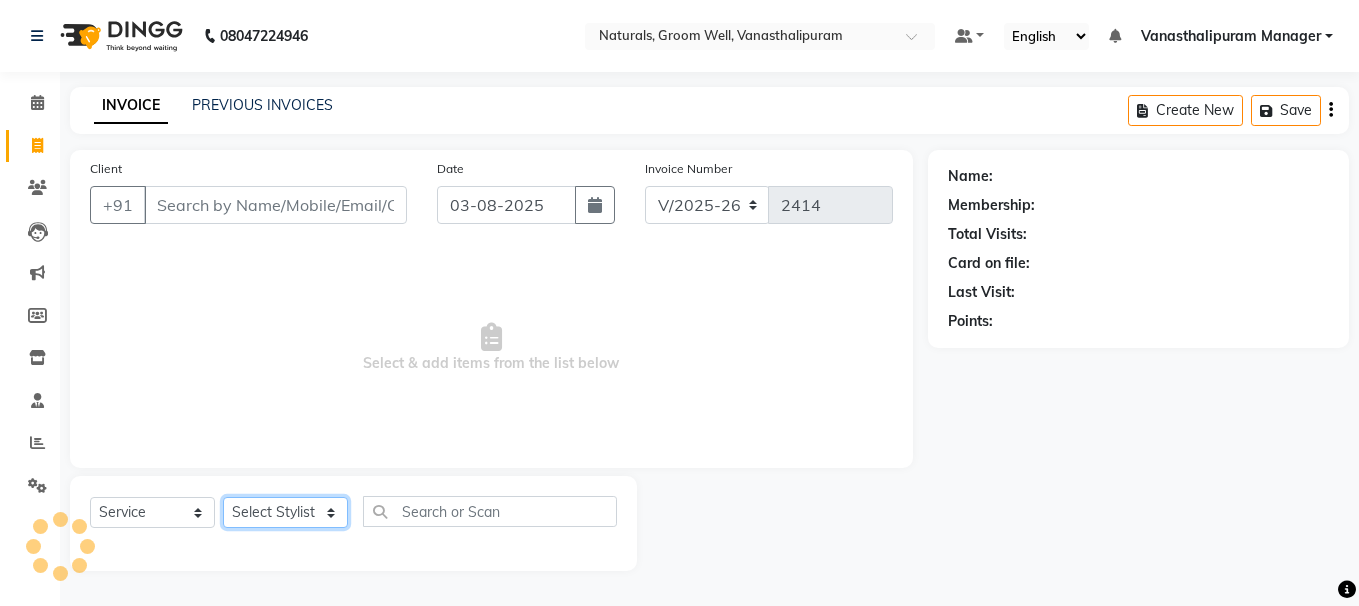 click on "Select Stylist" 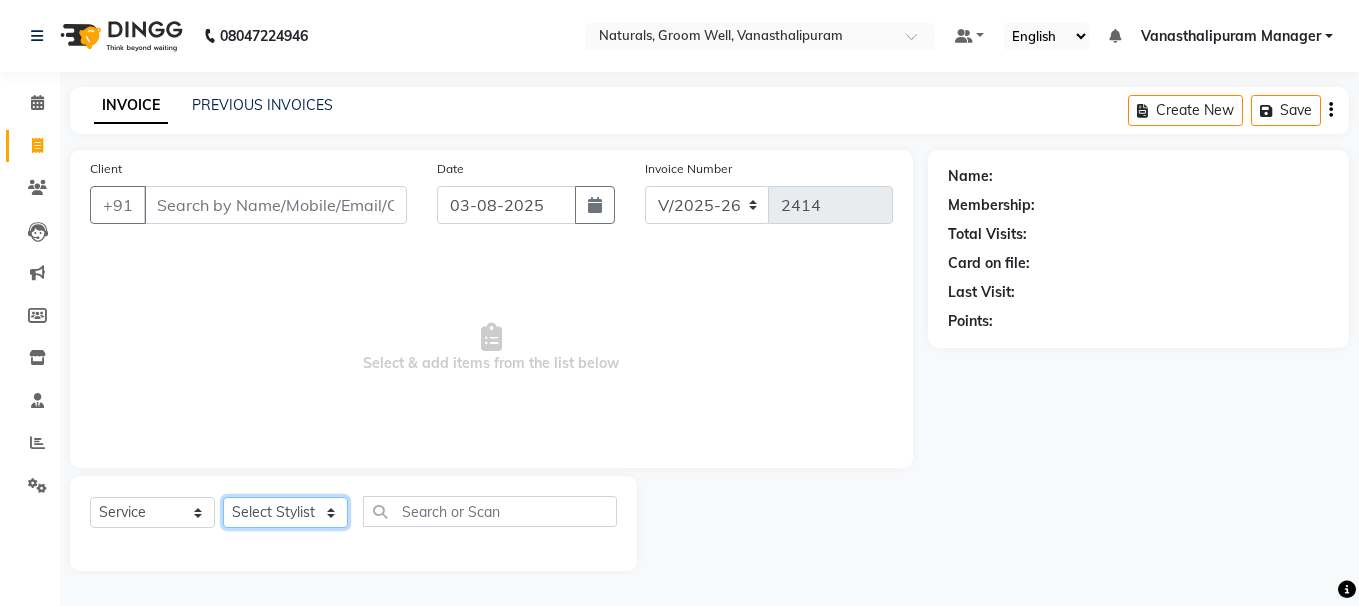click on "Select Stylist [NAME] [NAME] [NAME] [NAME] [NAME] [NAME] [NAME] [NAME] [NAME] [NAME] [NAME] [NAME] [NAME] [NAME] [NAME] [NAME] [NAME] [NAME] [NAME]" 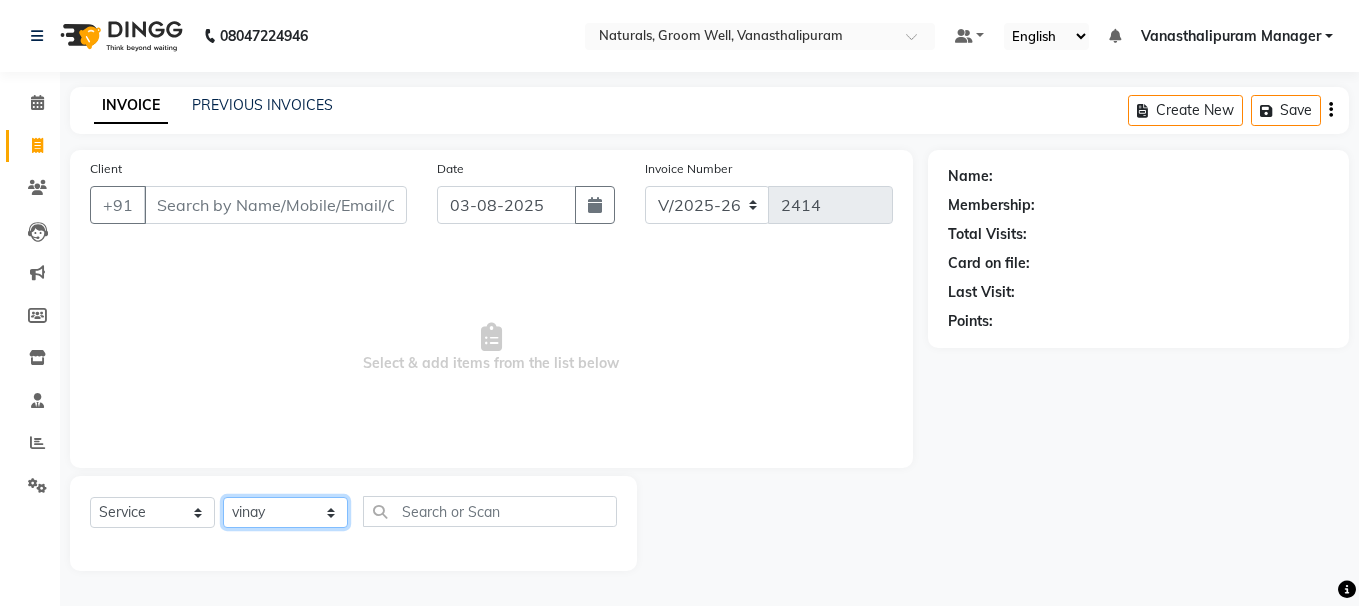 click on "Select Stylist [NAME] [NAME] [NAME] [NAME] [NAME] [NAME] [NAME] [NAME] [NAME] [NAME] [NAME] [NAME] [NAME] [NAME] [NAME] [NAME] [NAME] [NAME] [NAME]" 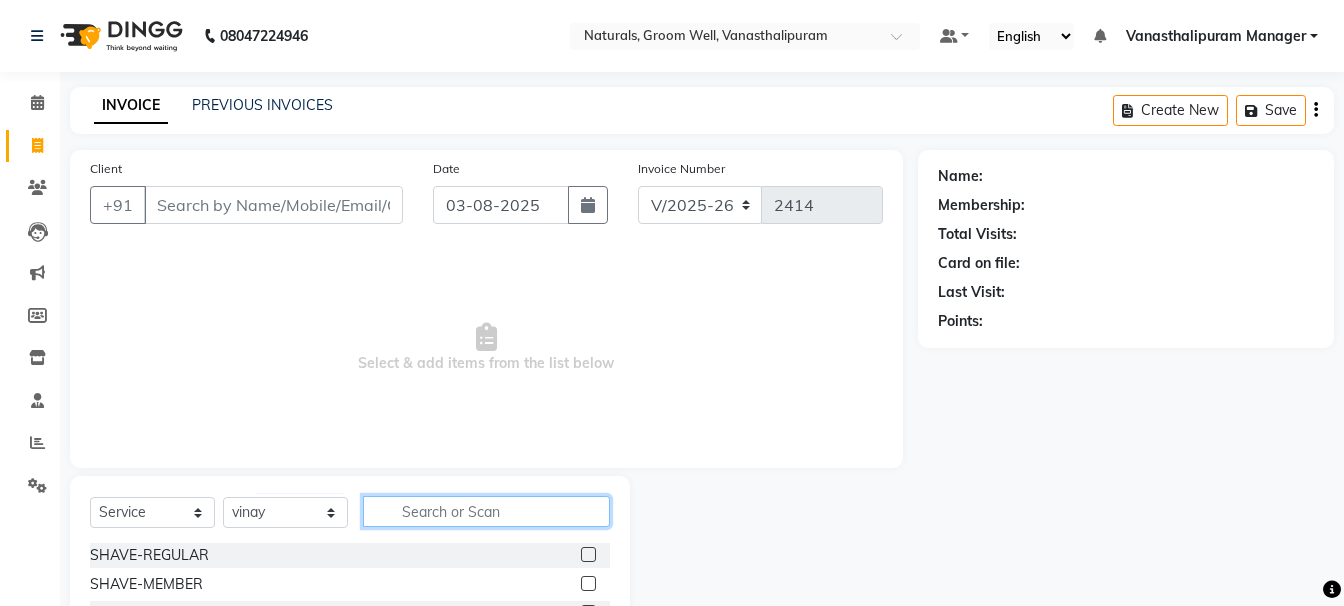 click 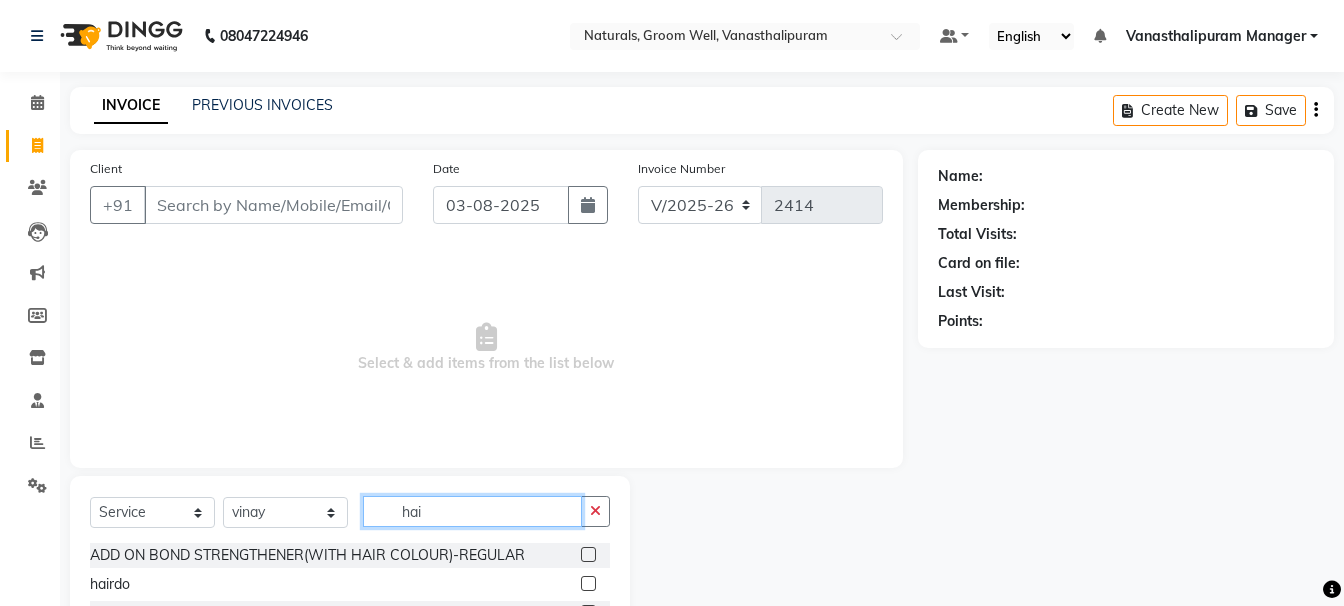 scroll, scrollTop: 195, scrollLeft: 0, axis: vertical 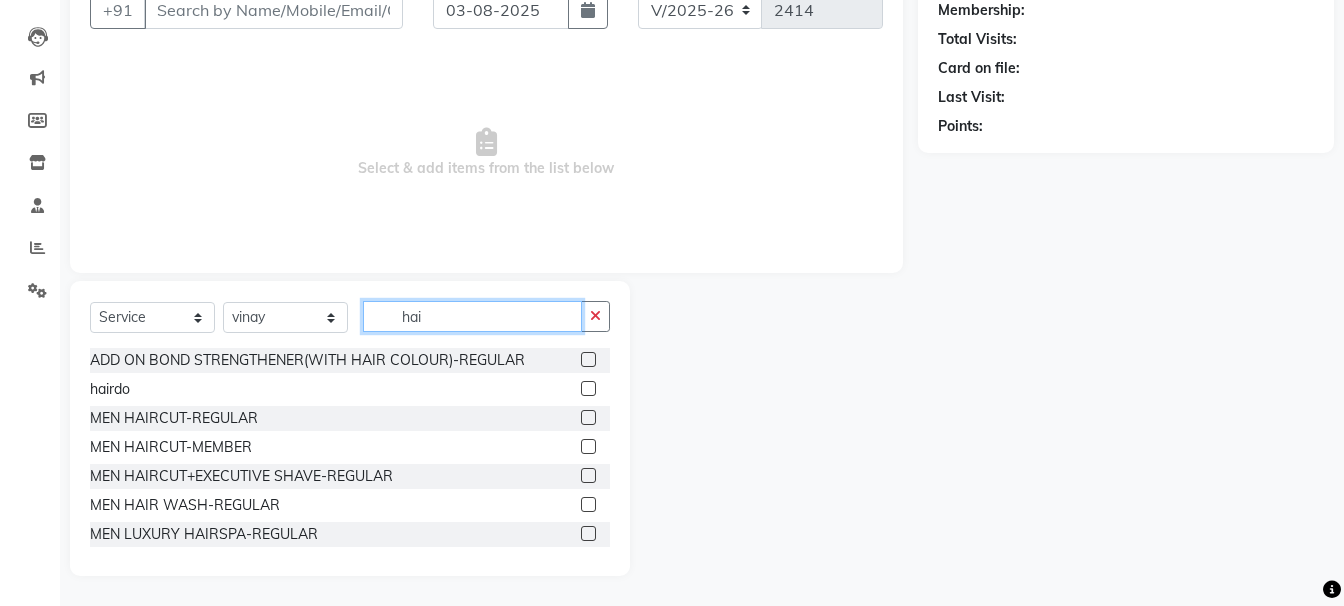 type on "hai" 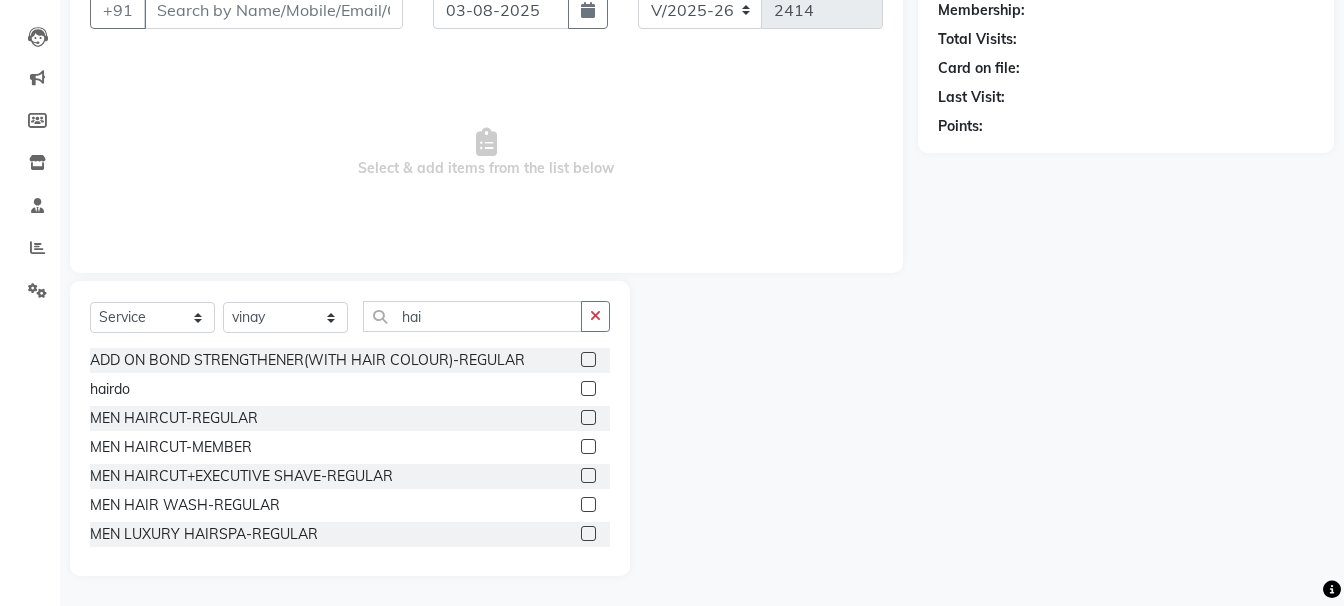 click 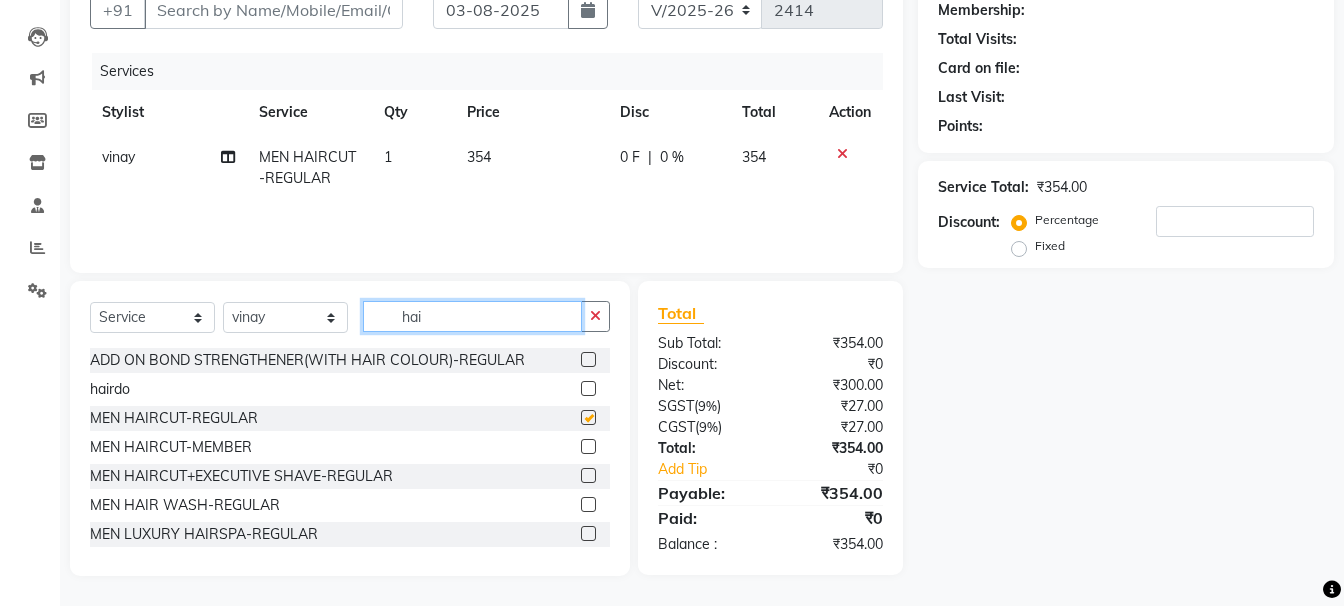 click on "hai" 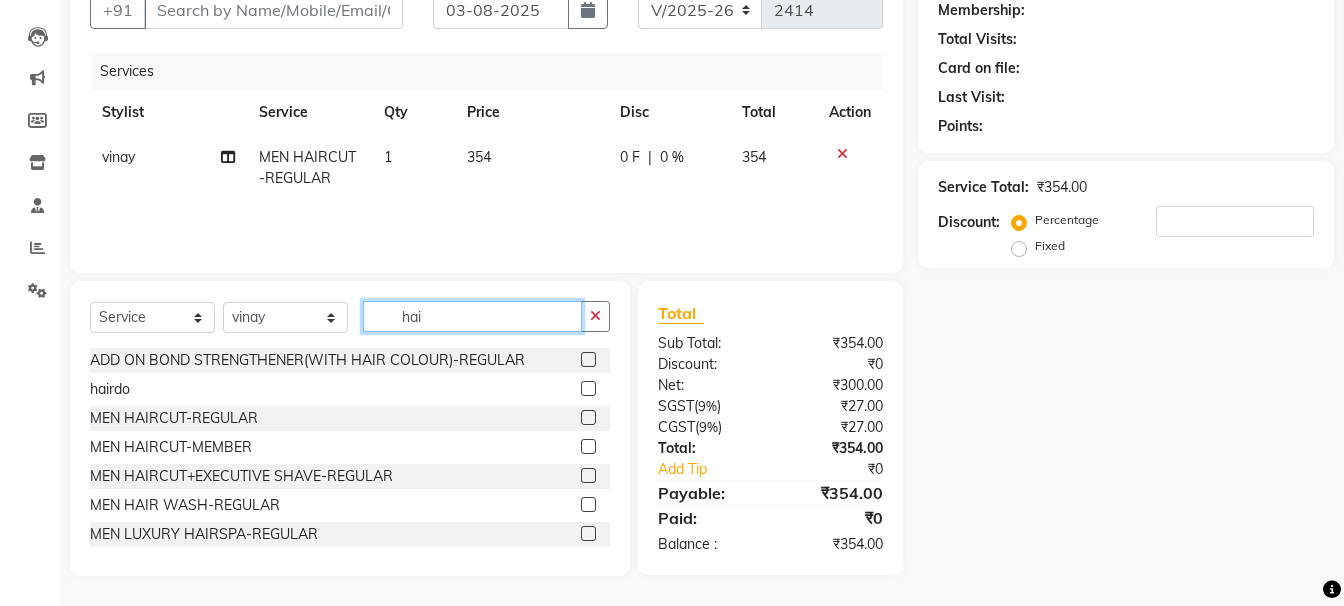 checkbox on "false" 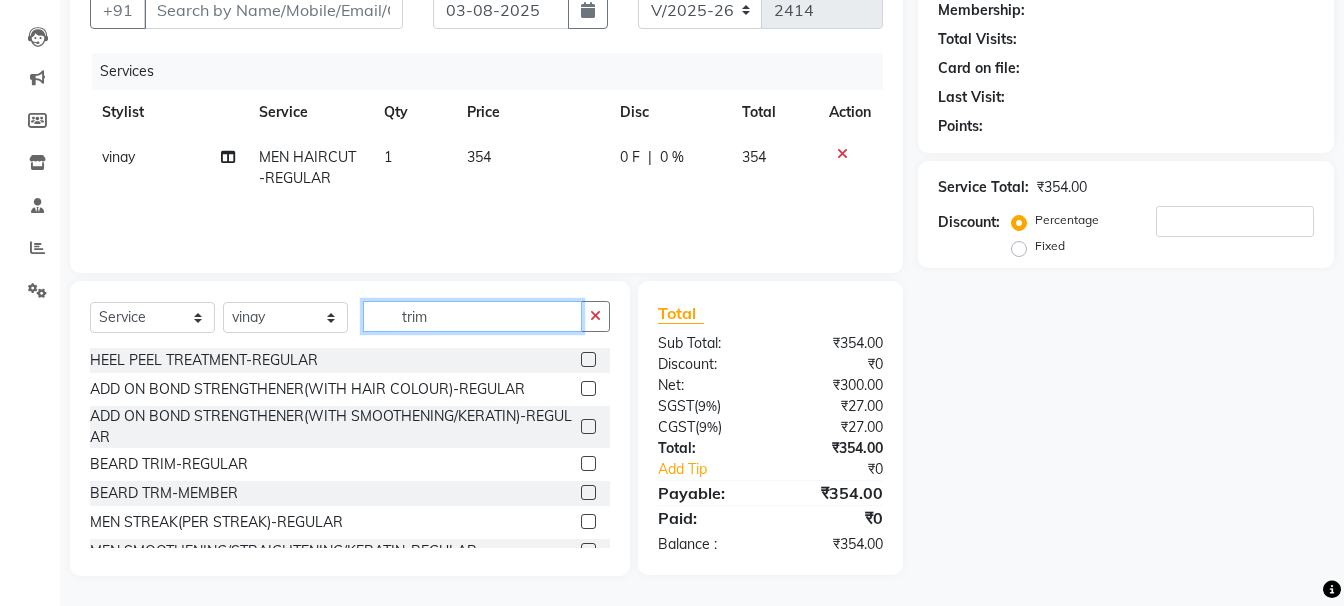 scroll, scrollTop: 194, scrollLeft: 0, axis: vertical 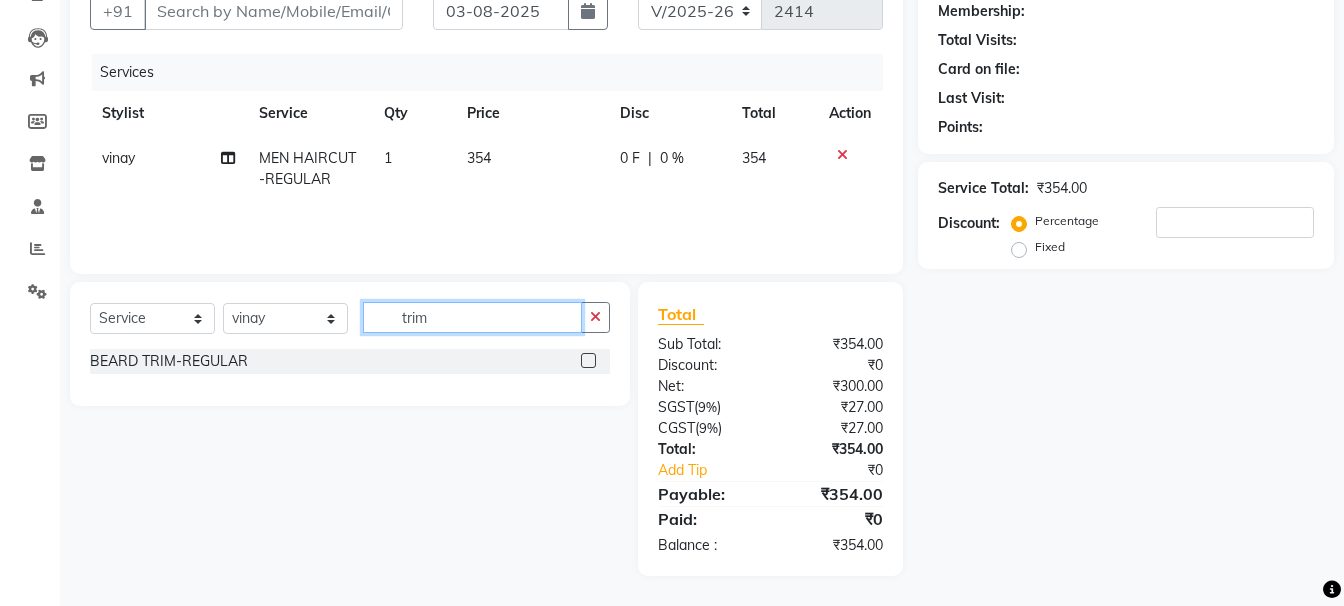 type on "trim" 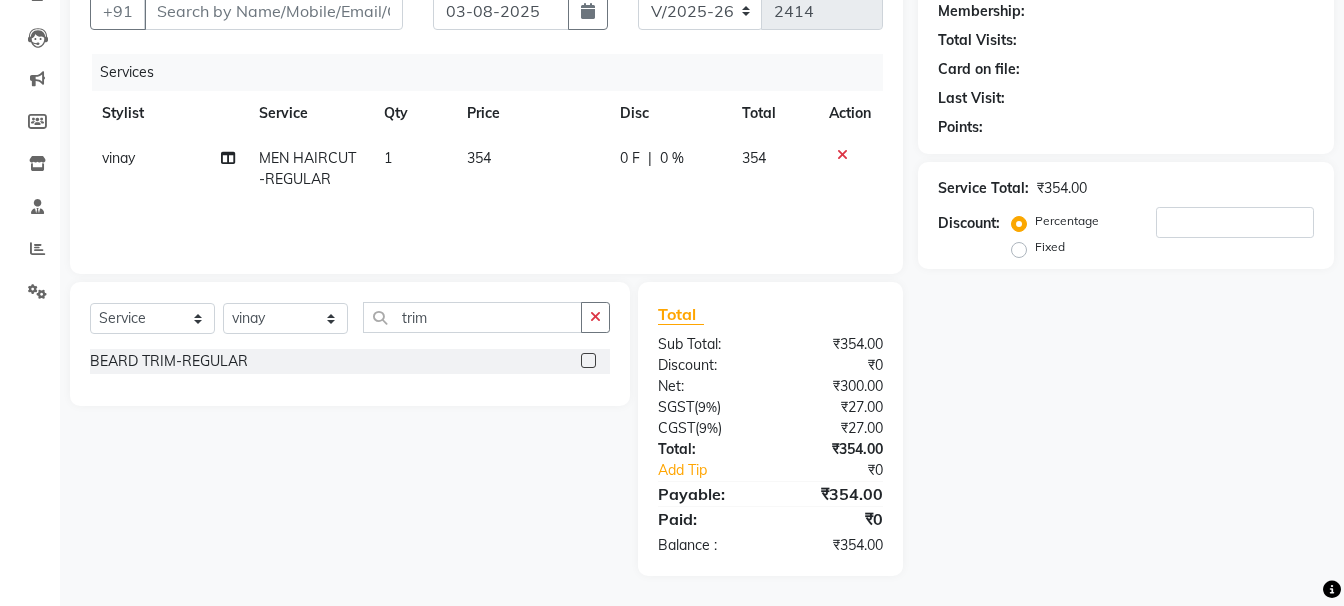 click 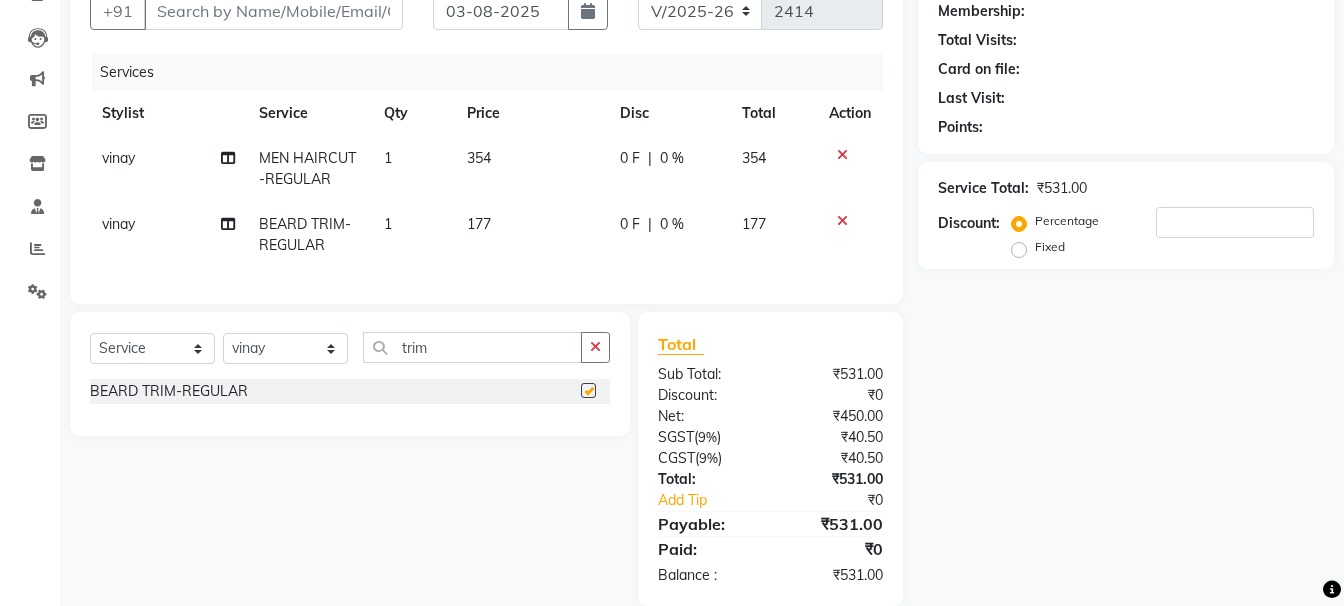 checkbox on "false" 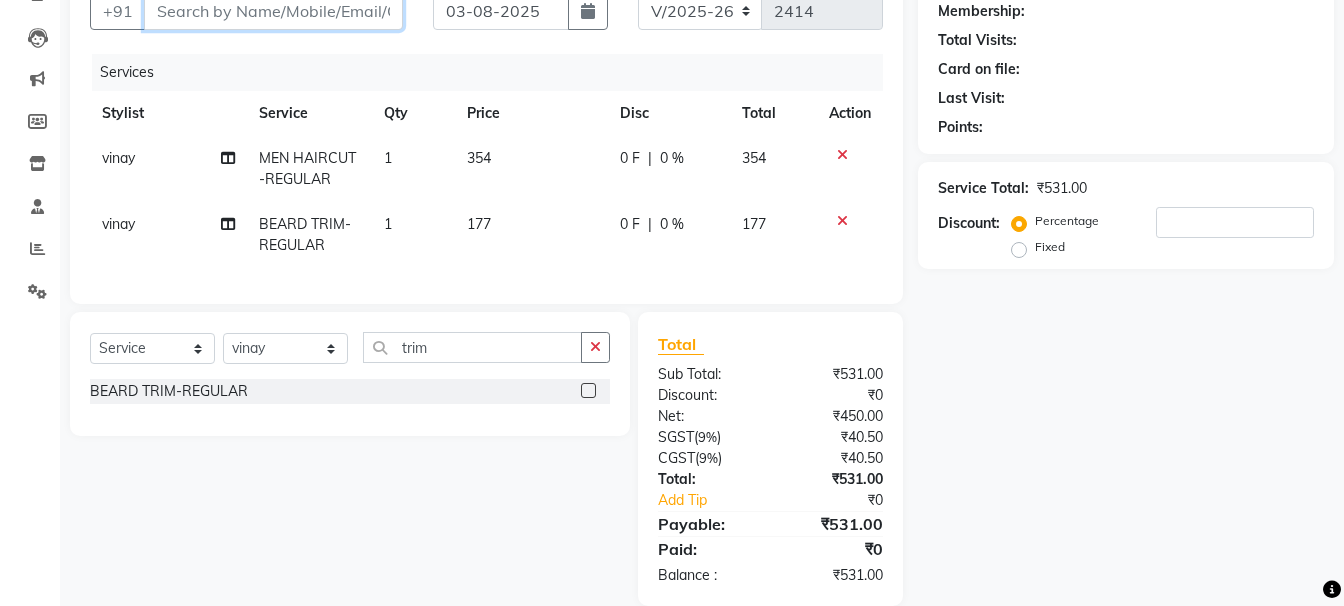 click on "Client" at bounding box center [273, 11] 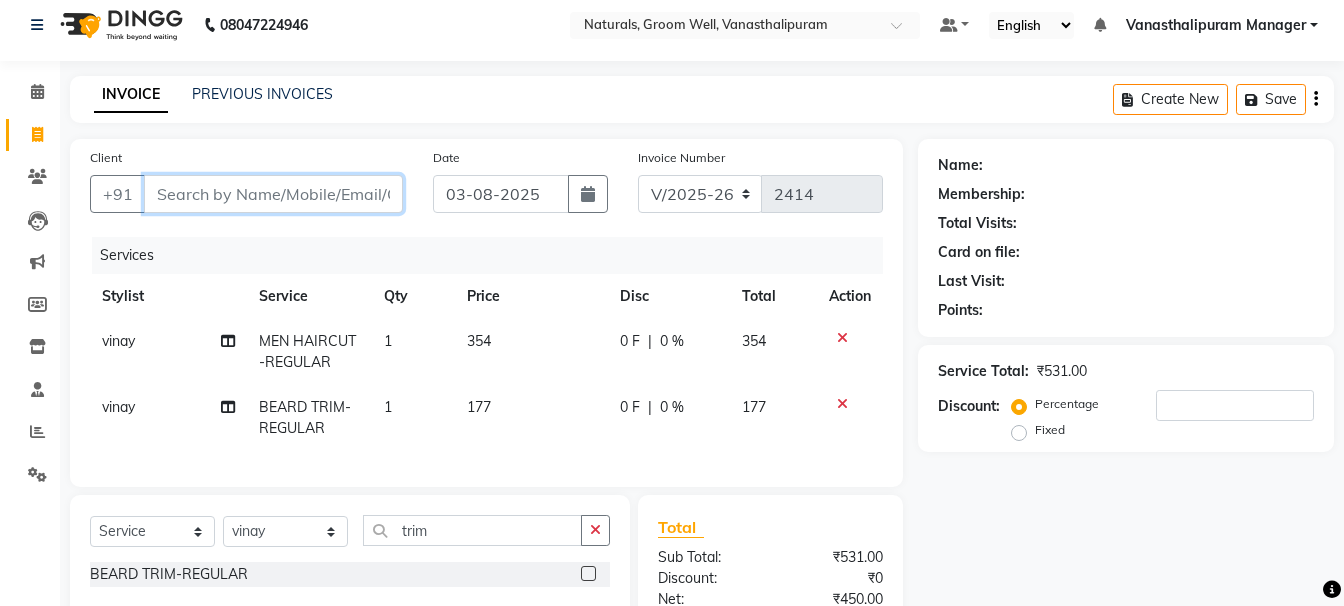 scroll, scrollTop: 0, scrollLeft: 0, axis: both 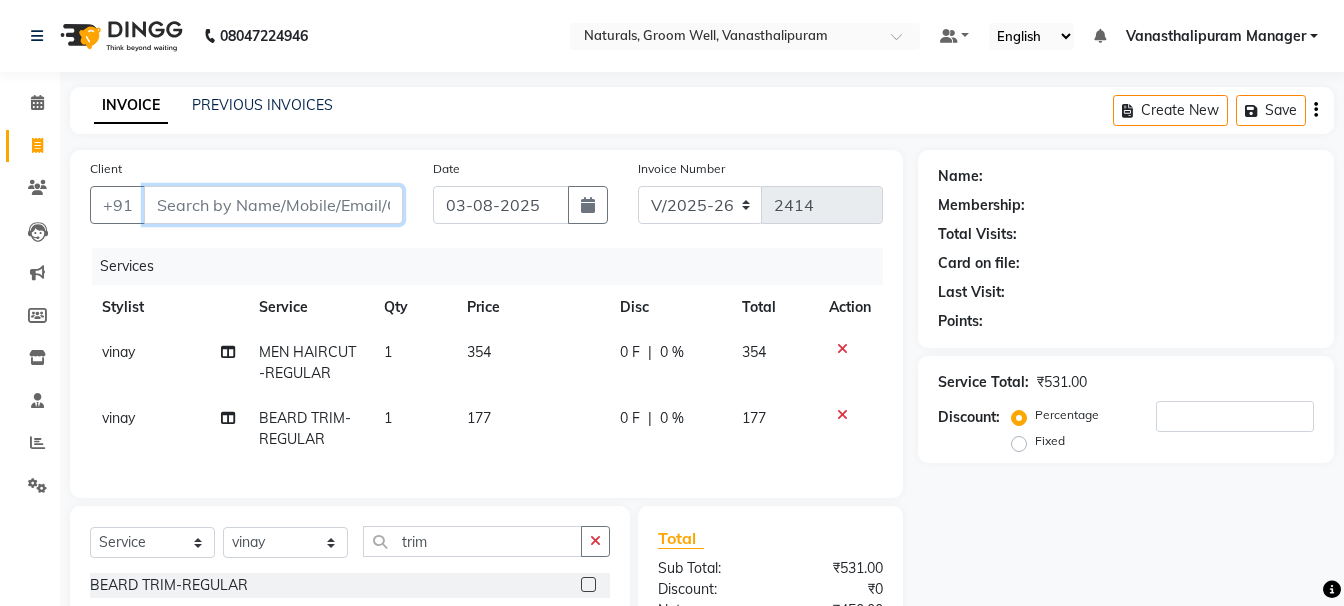 click on "Client" at bounding box center [273, 205] 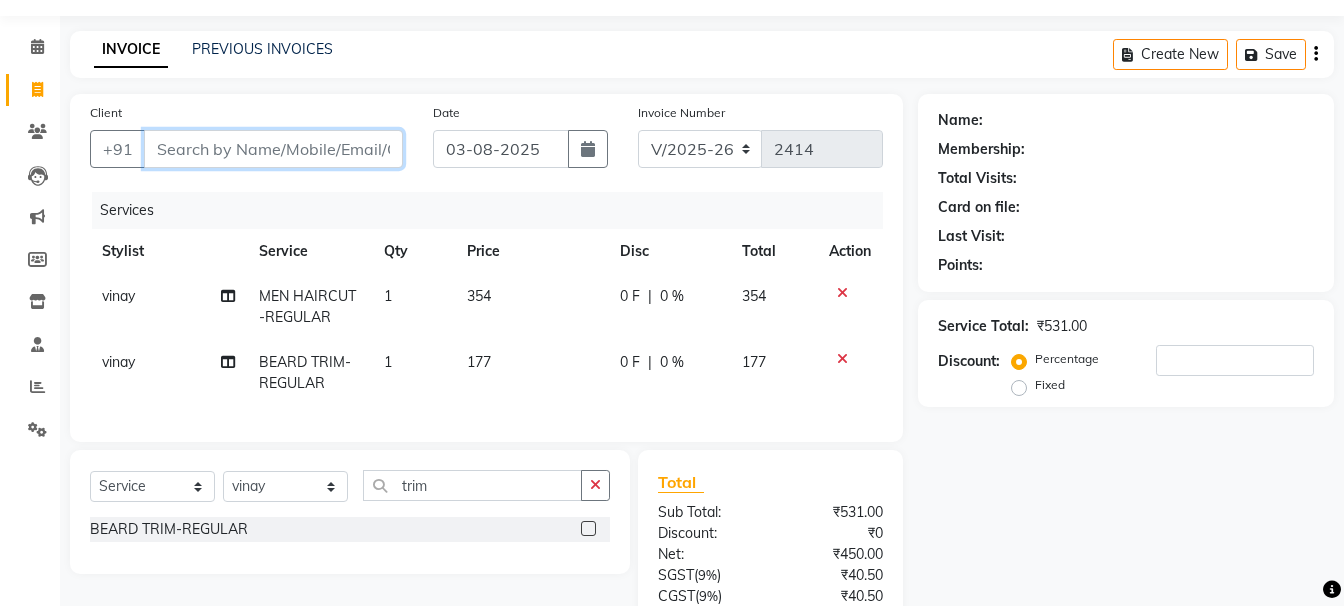 scroll, scrollTop: 100, scrollLeft: 0, axis: vertical 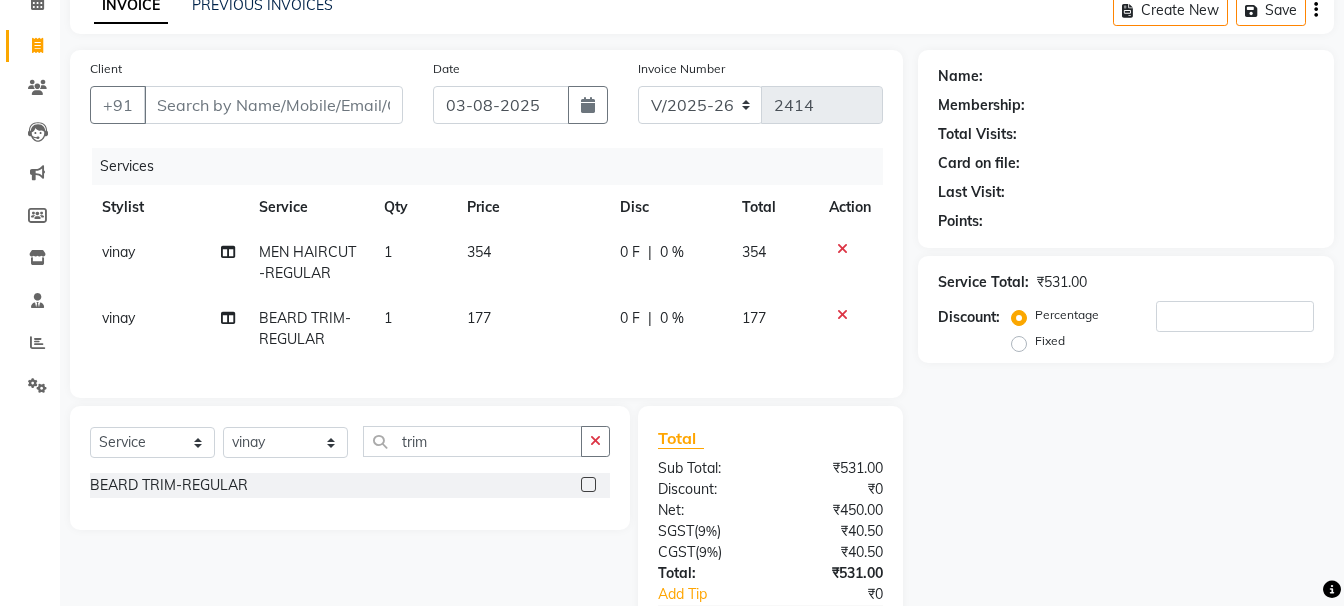 click 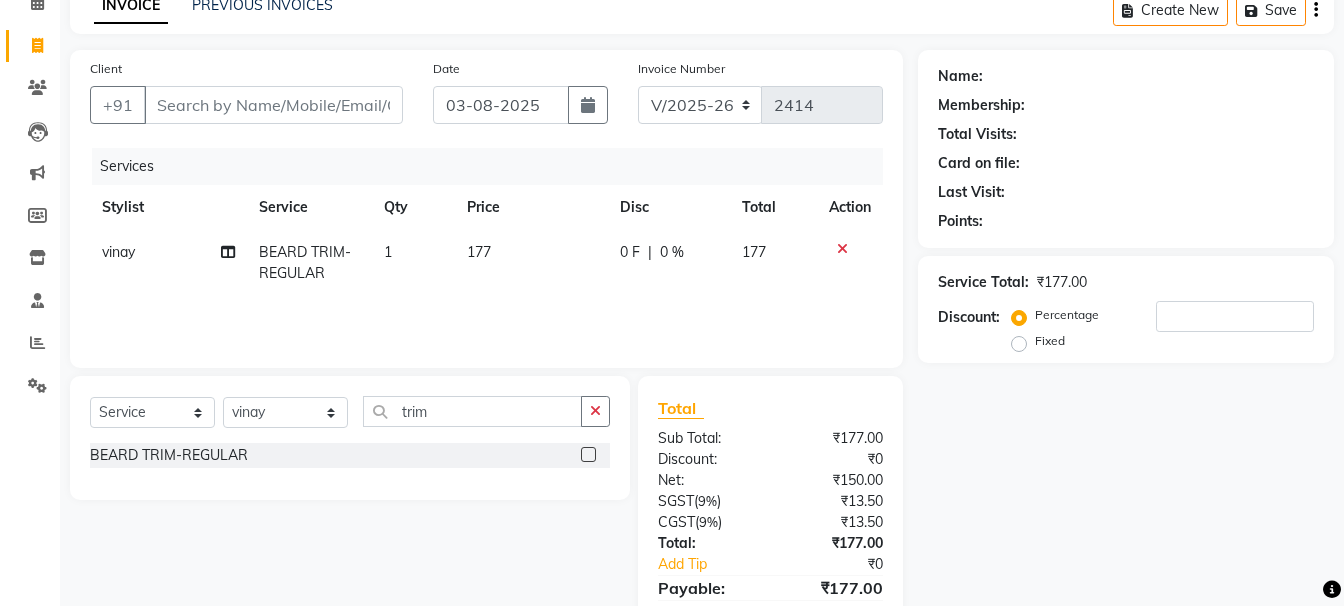 click 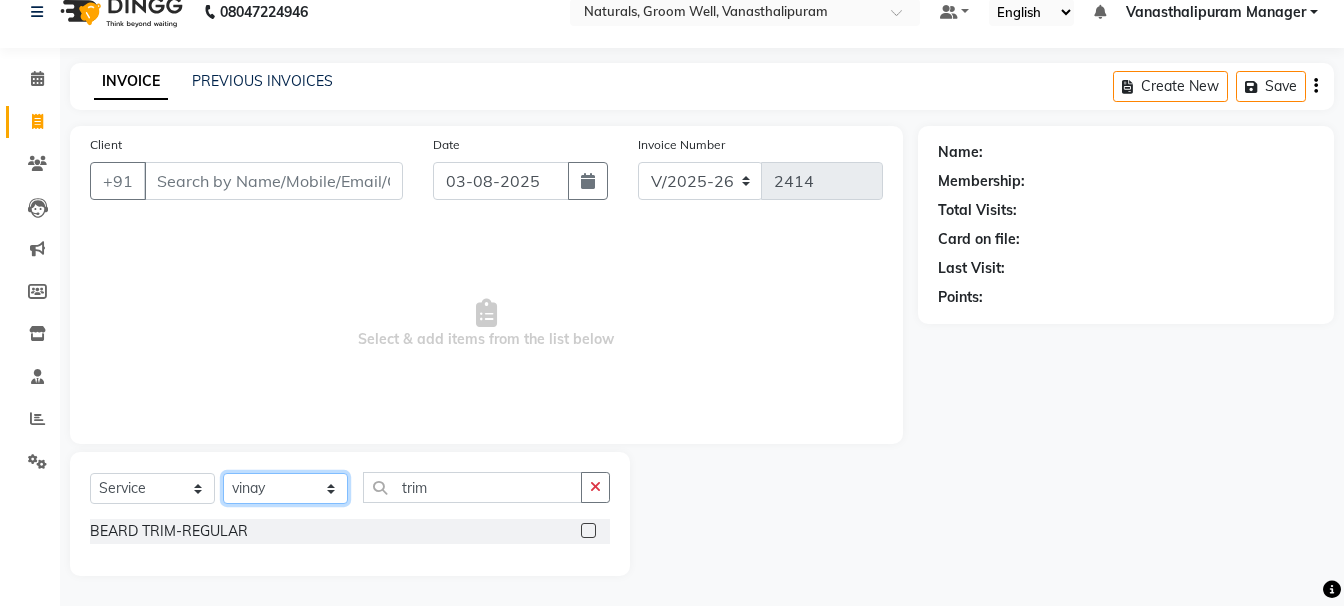 click on "Select Stylist [NAME] [NAME] [NAME] [NAME] [NAME] [NAME] [NAME] [NAME] [NAME] [NAME] [NAME] [NAME] [NAME] [NAME] [NAME] [NAME] [NAME] [NAME] [NAME]" 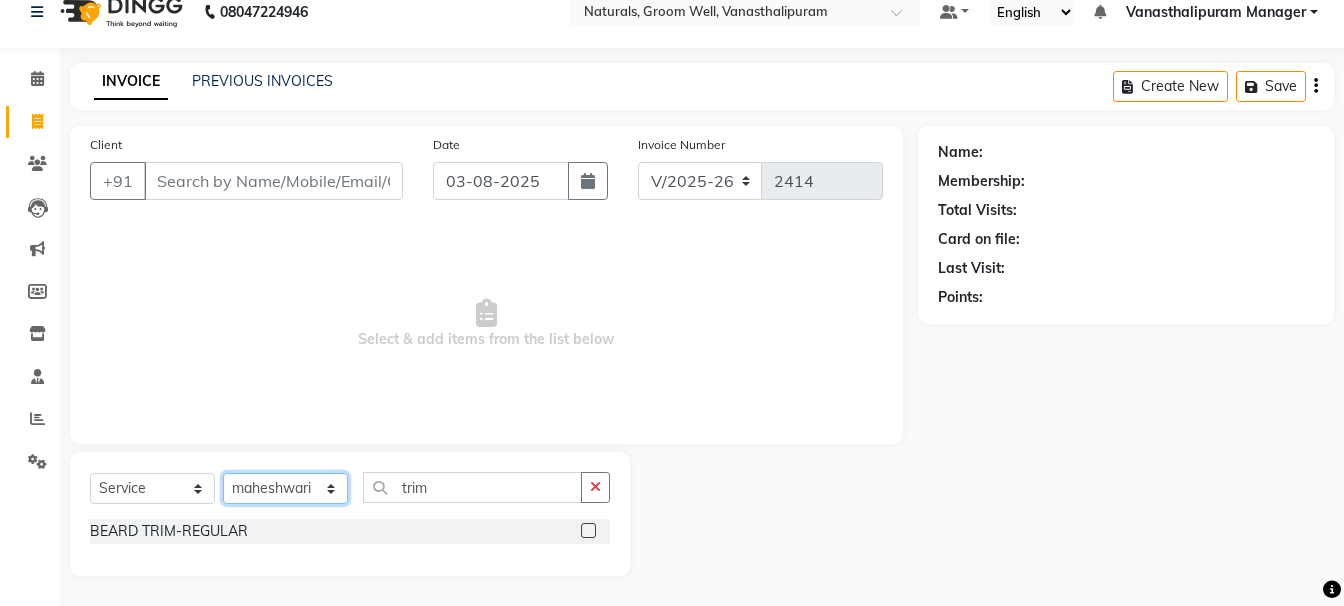 click on "Select Stylist [NAME] [NAME] [NAME] [NAME] [NAME] [NAME] [NAME] [NAME] [NAME] [NAME] [NAME] [NAME] [NAME] [NAME] [NAME] [NAME] [NAME] [NAME] [NAME]" 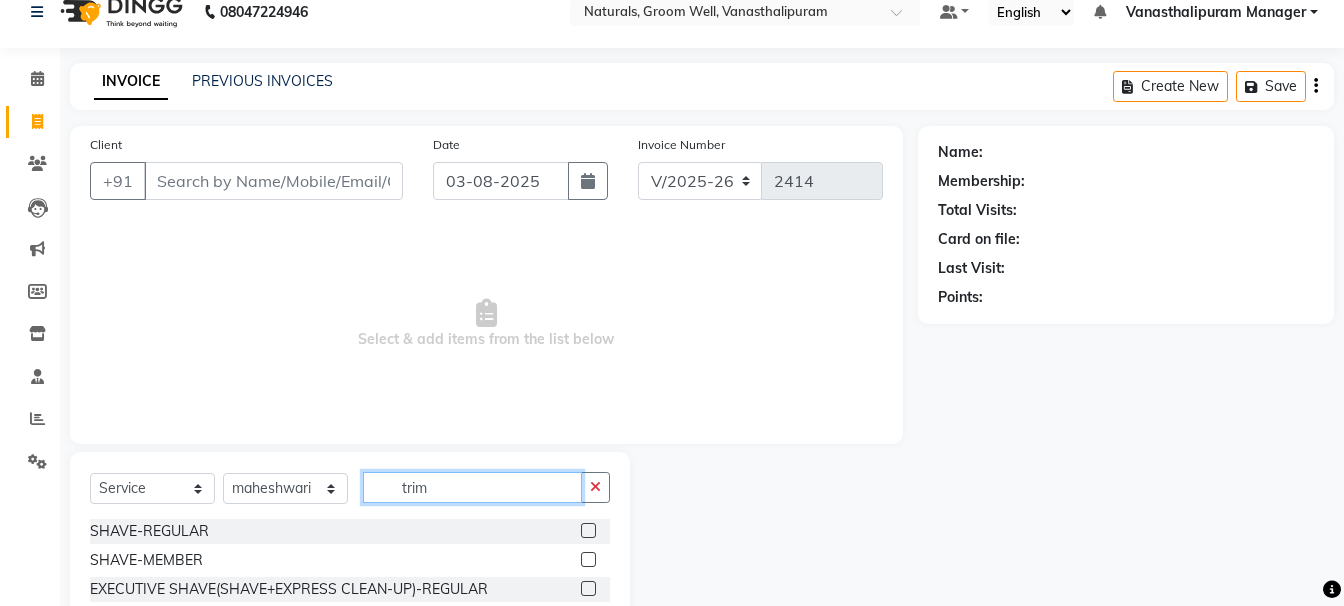 click on "trim" 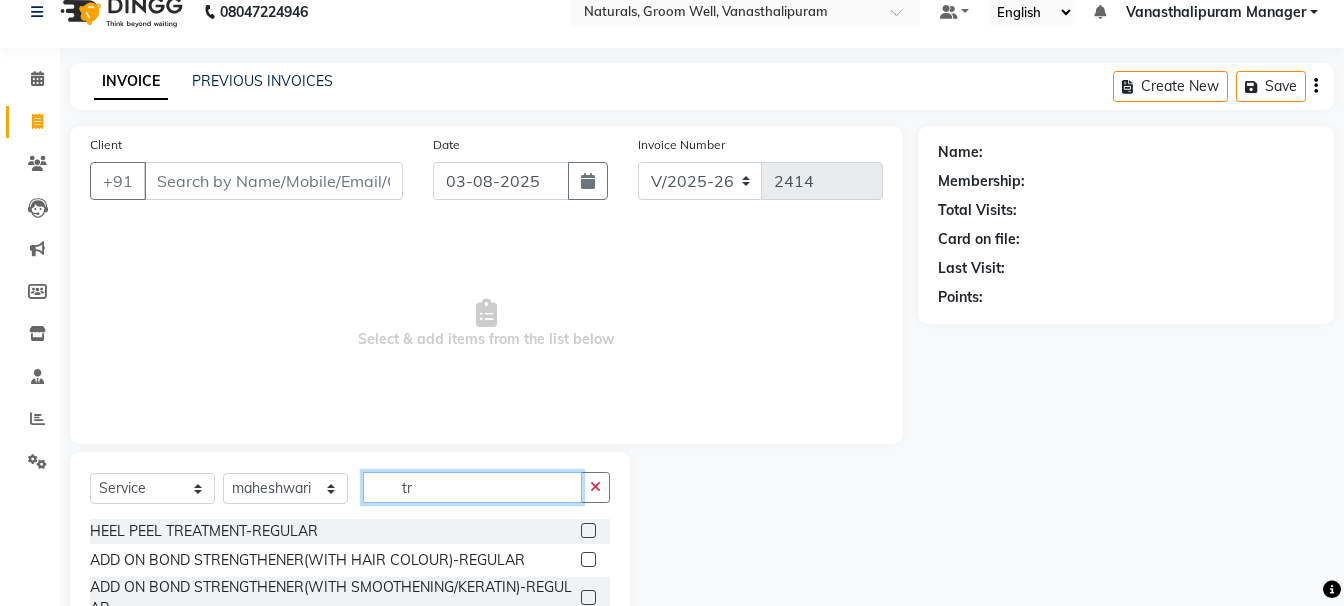 type on "t" 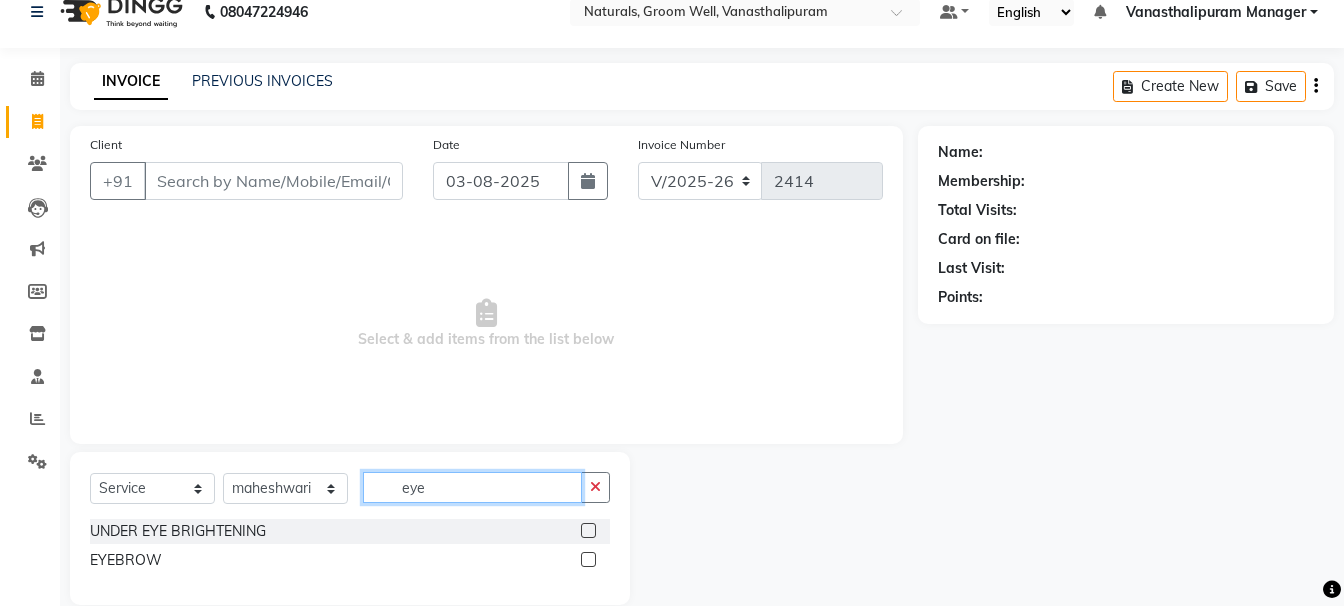 type on "eye" 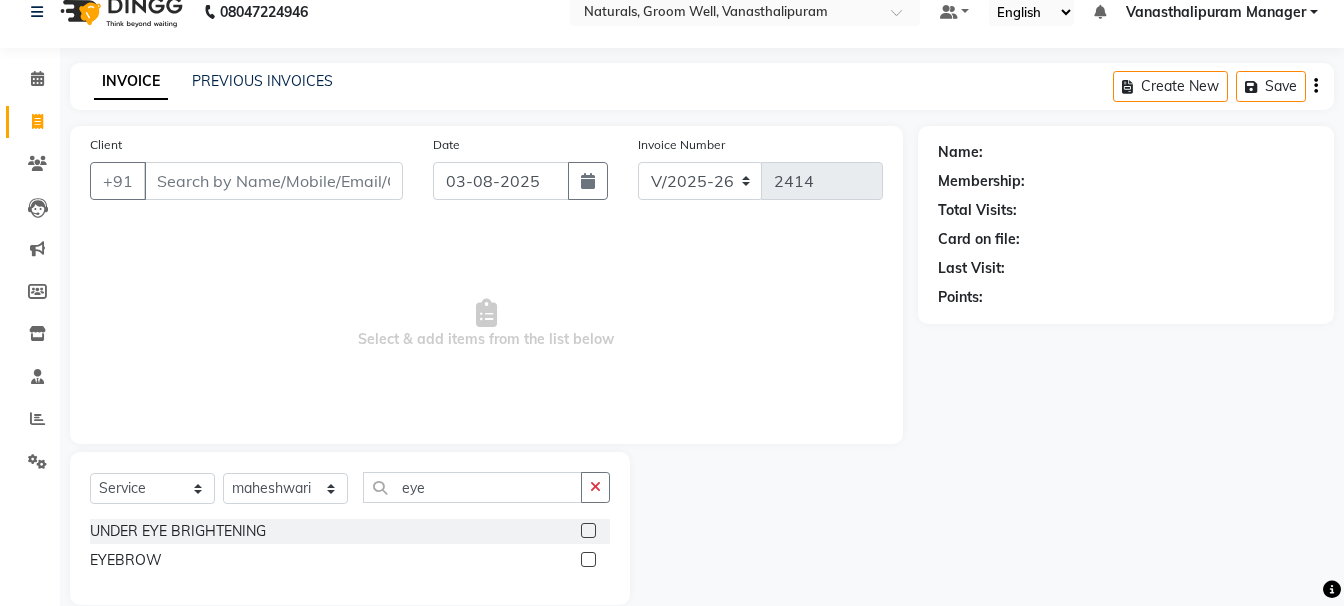 click 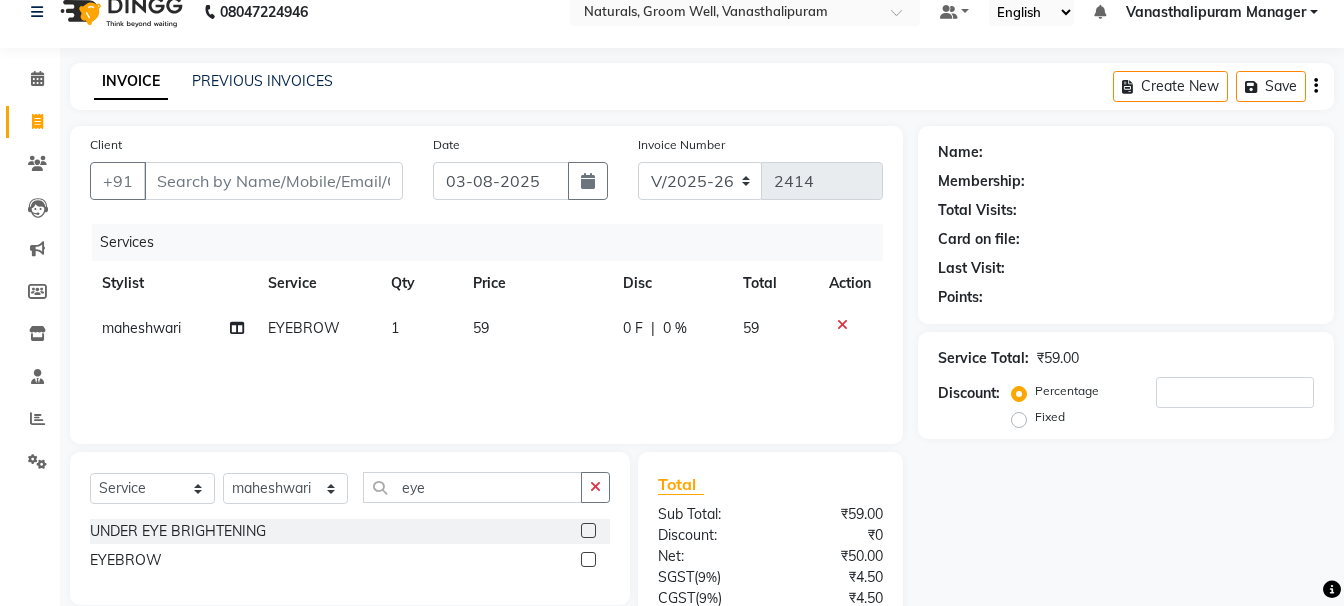 checkbox on "false" 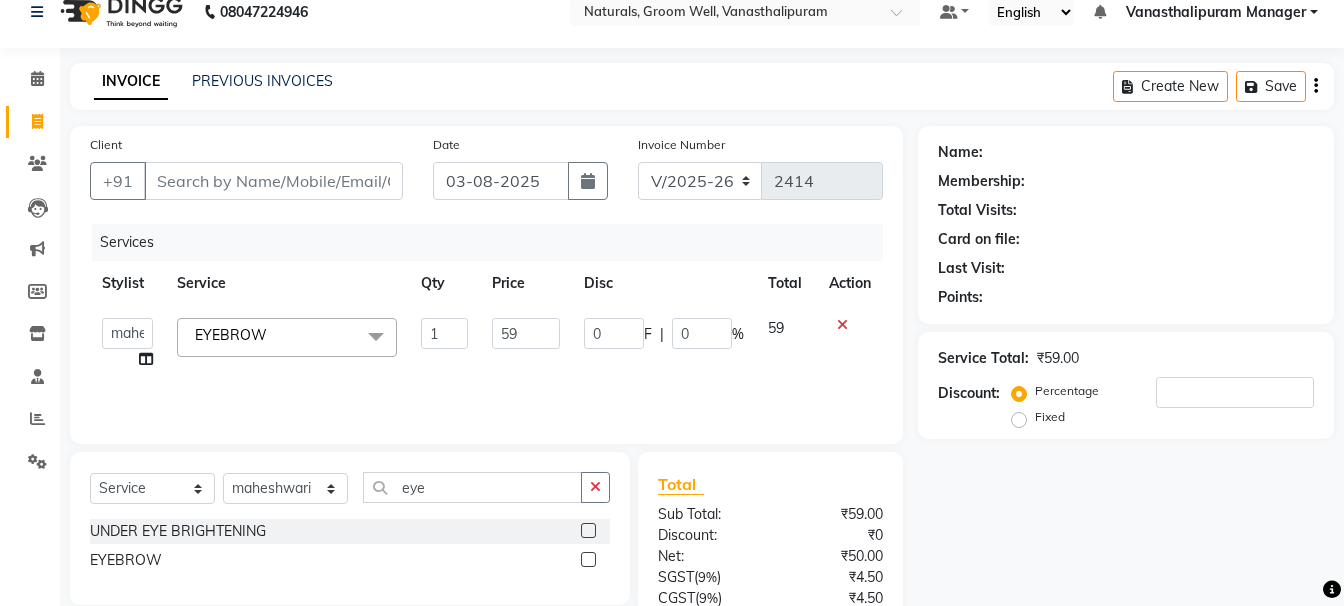 click on "59" 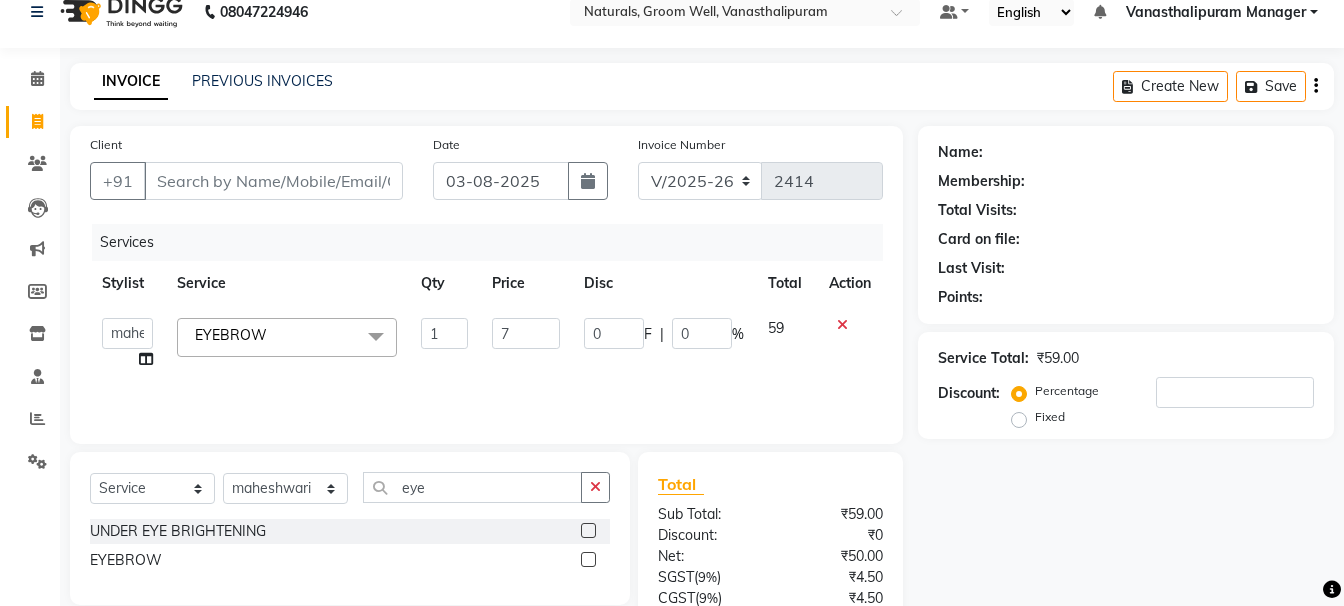 type on "71" 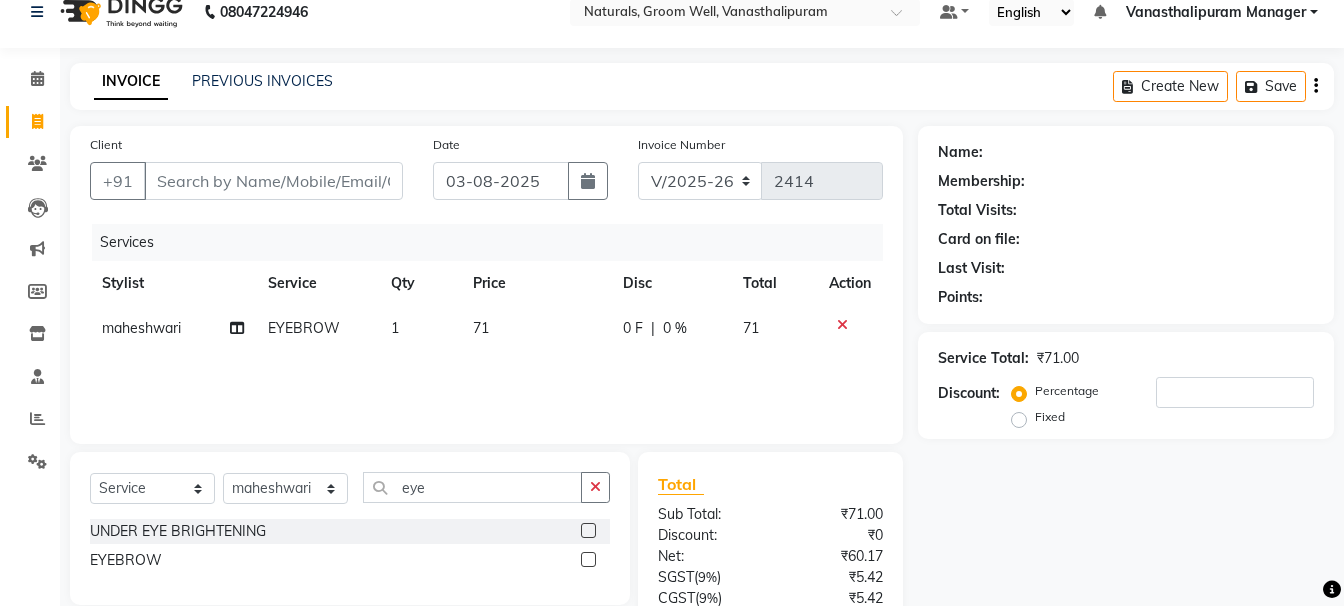 click on "1" 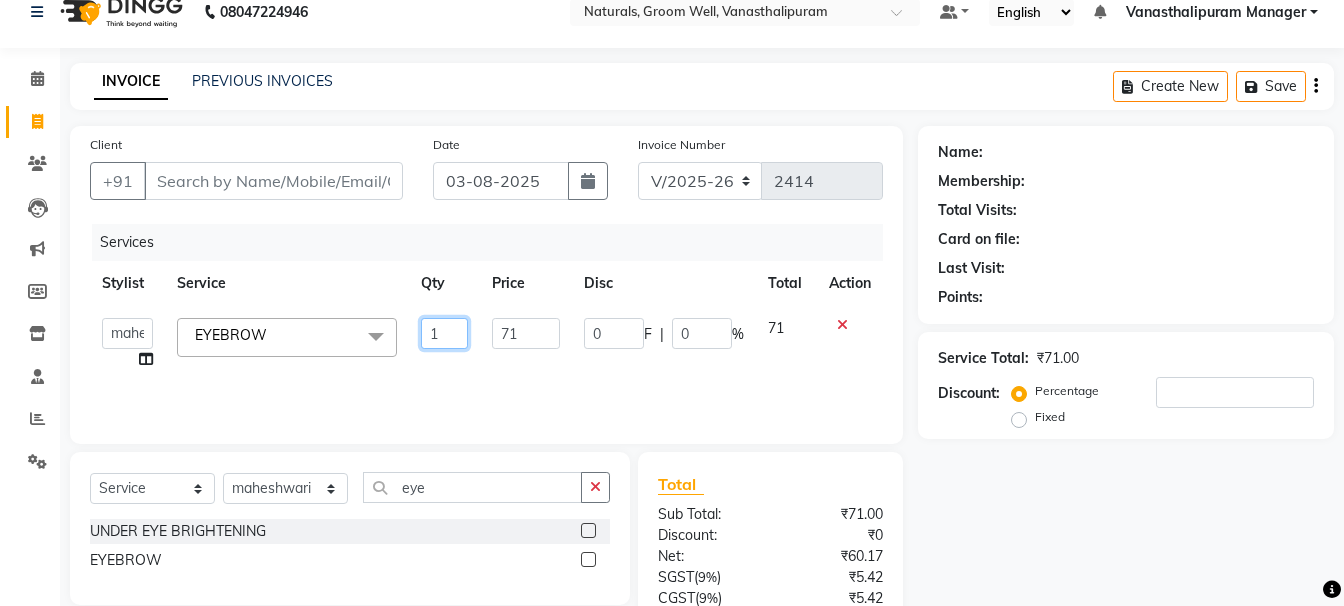 click on "1" 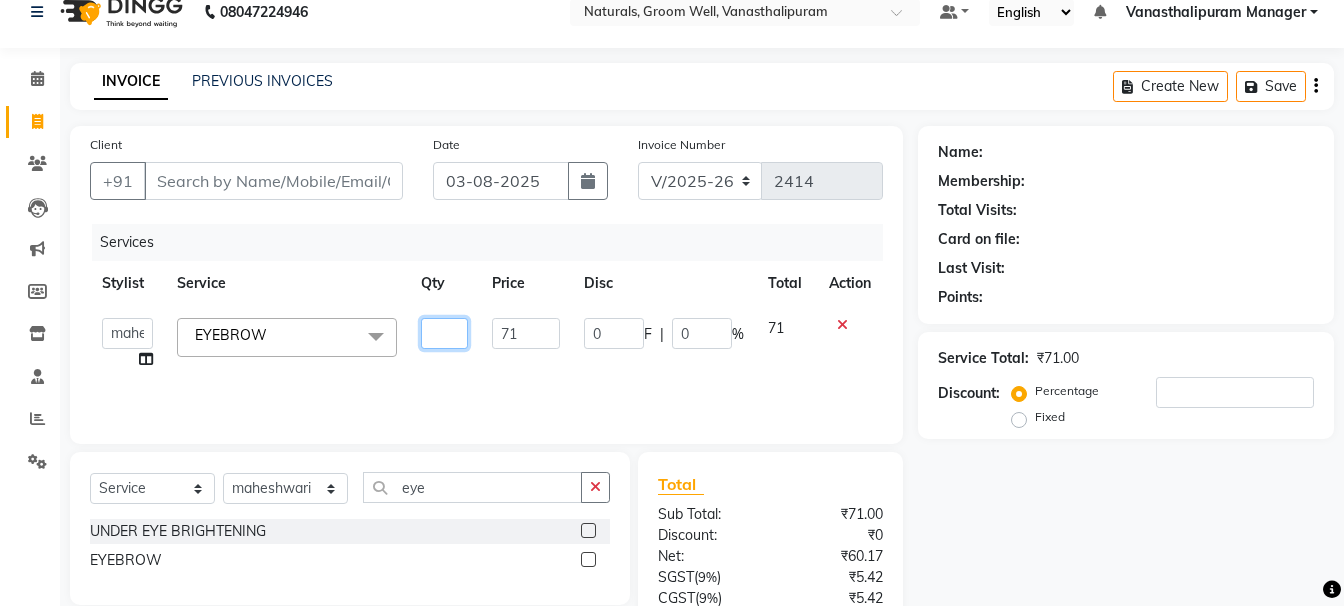 type on "3" 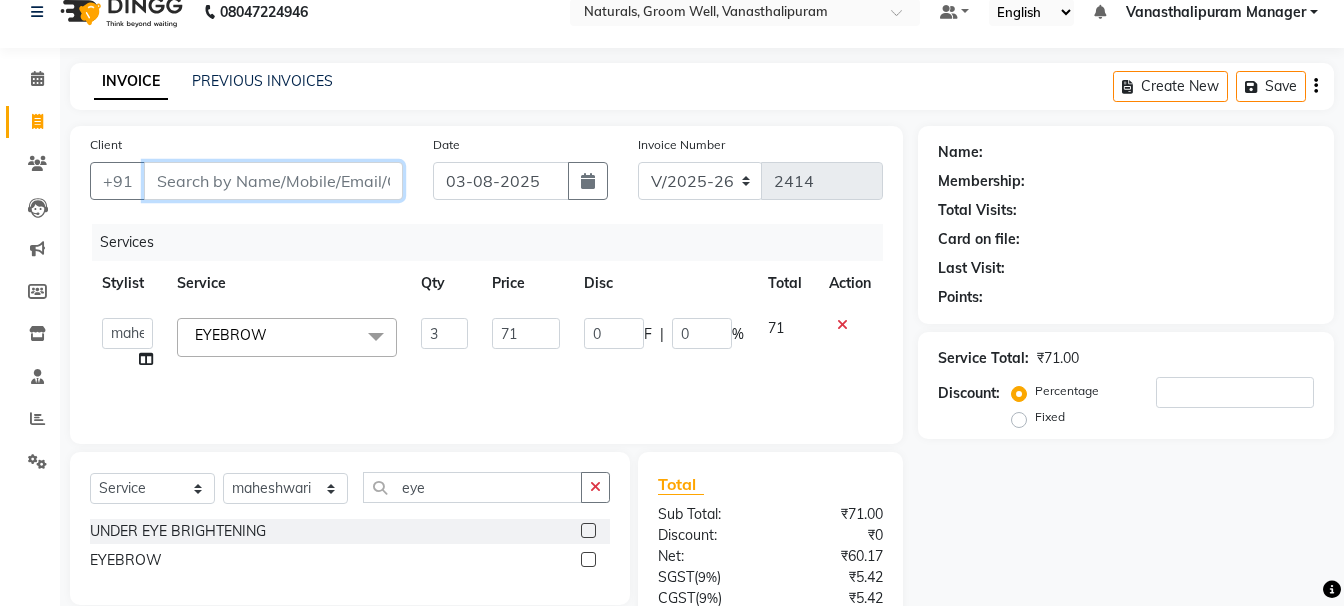 click on "Client" at bounding box center (273, 181) 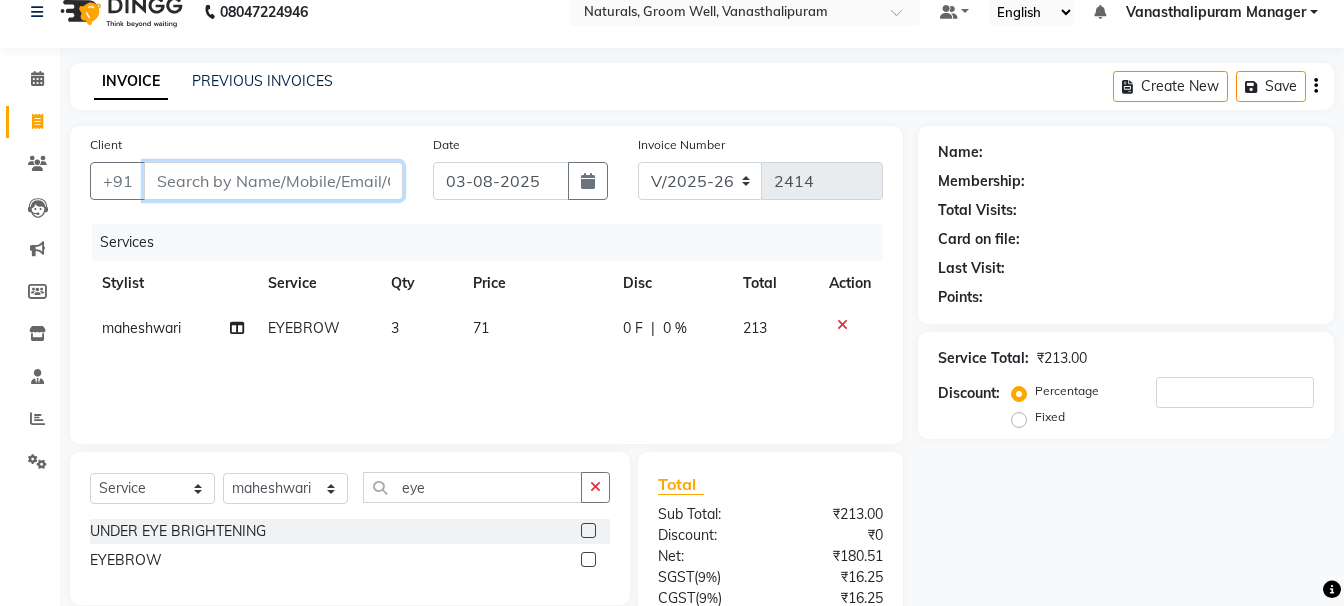 type on "7" 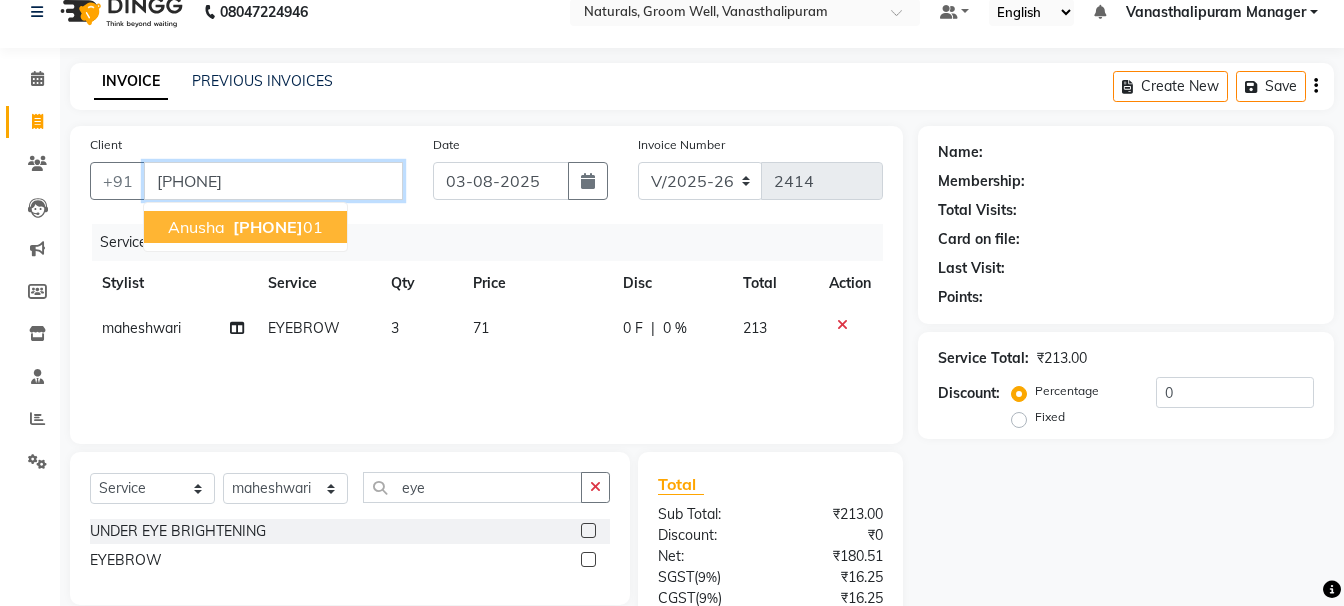 type on "[PHONE]" 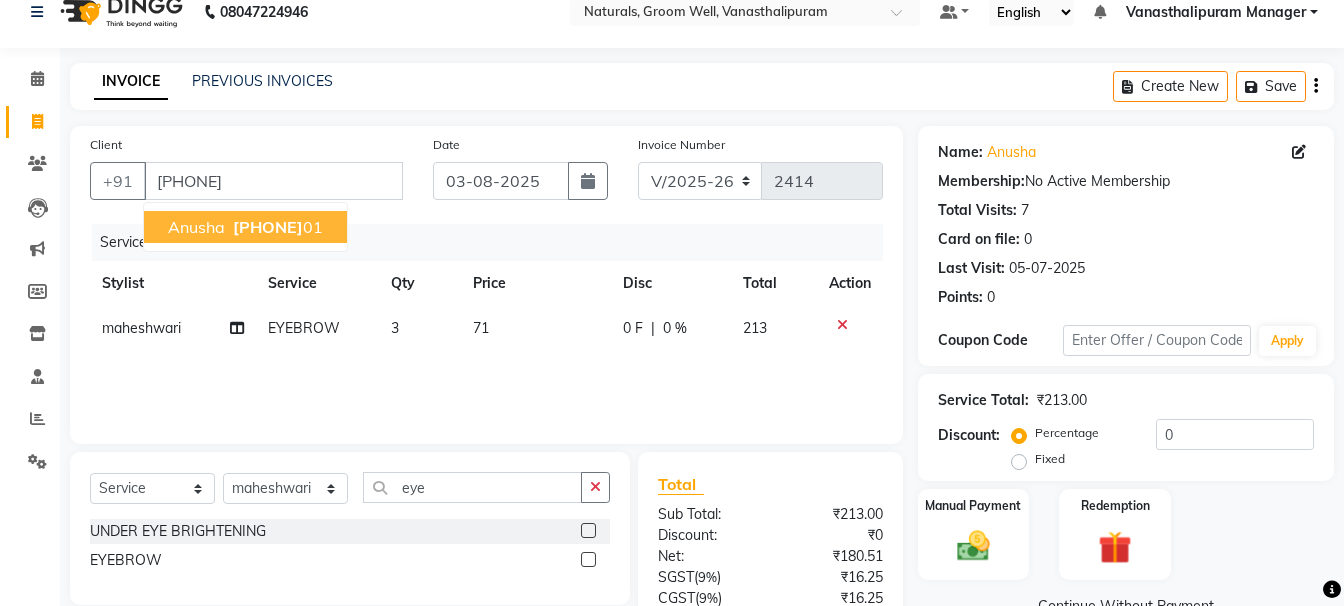 click on "[PHONE]" at bounding box center [268, 227] 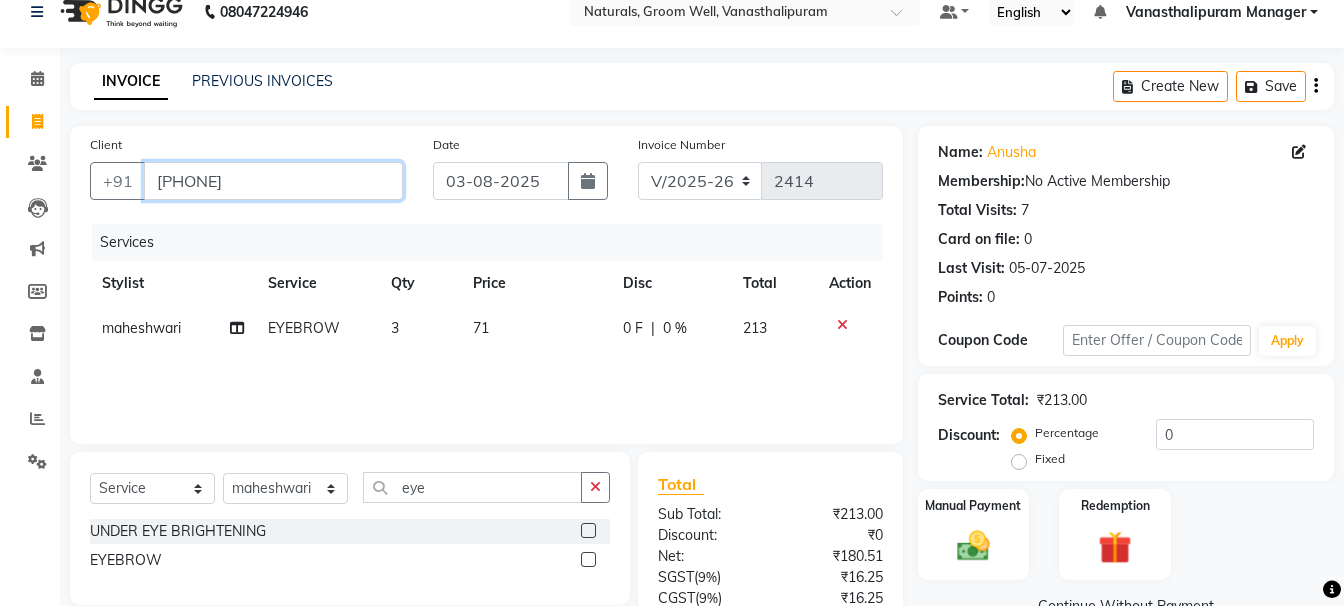 click on "[PHONE]" at bounding box center (273, 181) 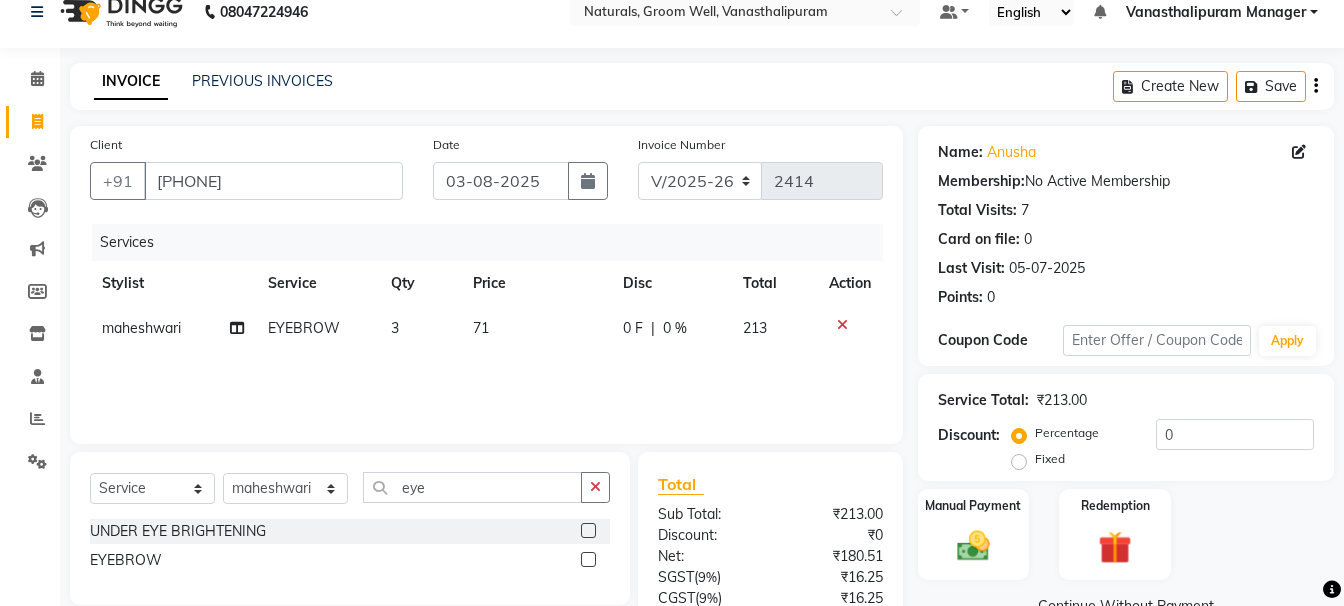 drag, startPoint x: 979, startPoint y: 548, endPoint x: 1047, endPoint y: 530, distance: 70.34202 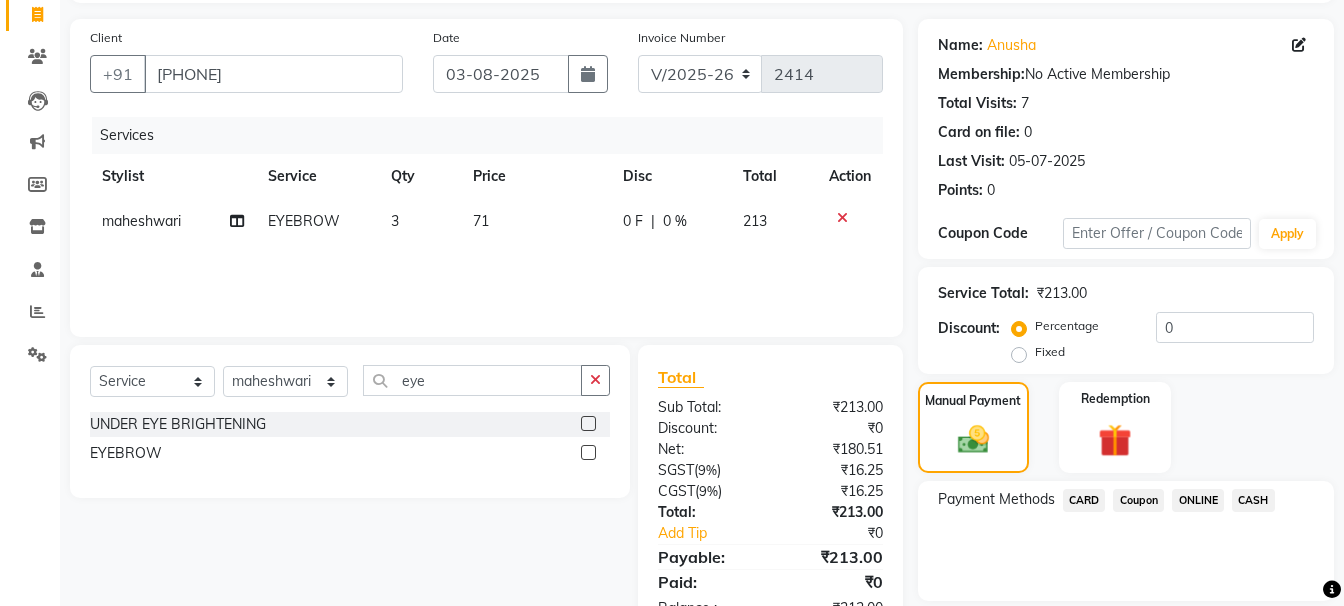 scroll, scrollTop: 197, scrollLeft: 0, axis: vertical 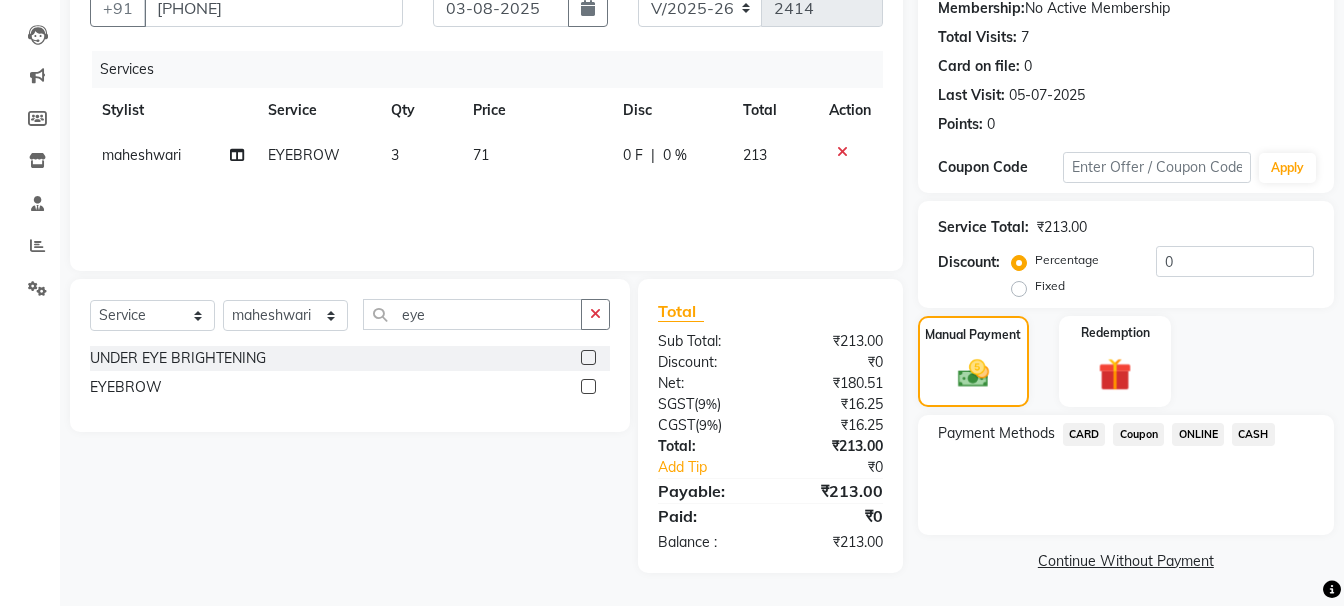 click on "ONLINE" 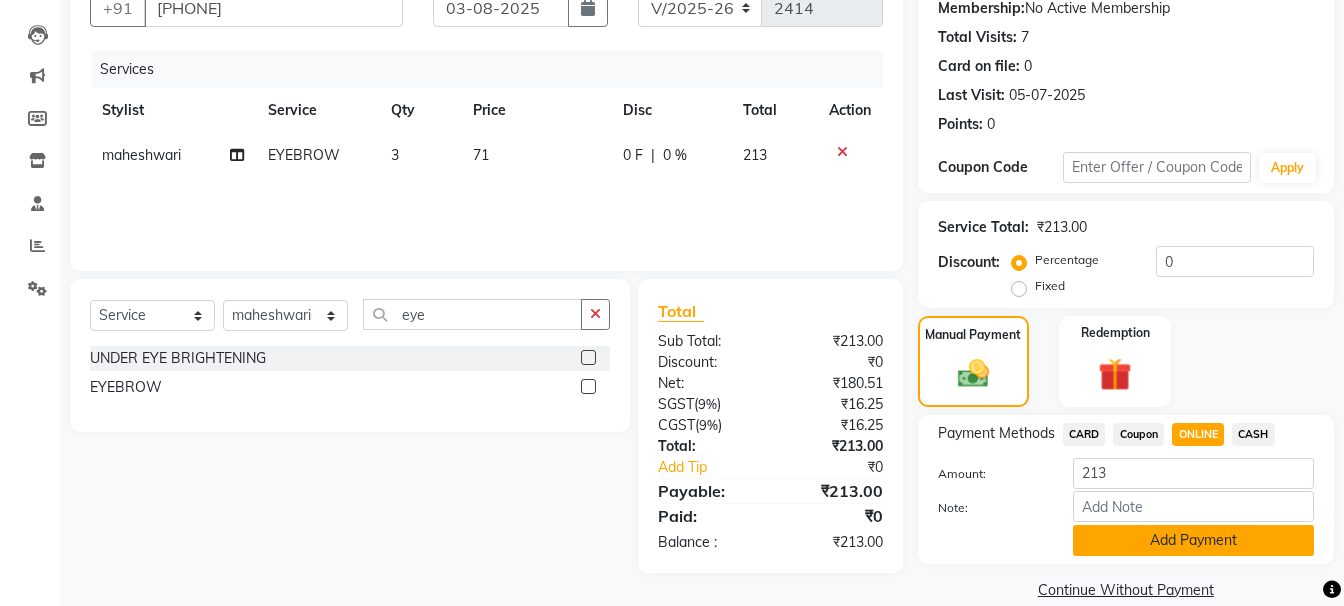 click on "Add Payment" 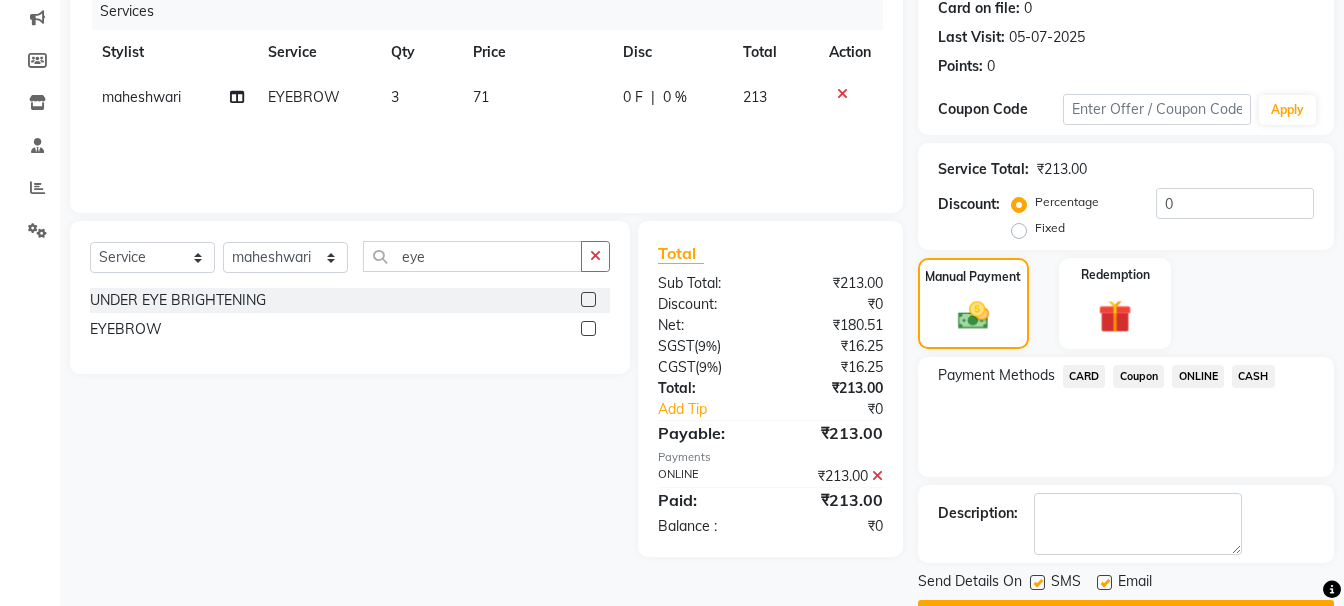 scroll, scrollTop: 310, scrollLeft: 0, axis: vertical 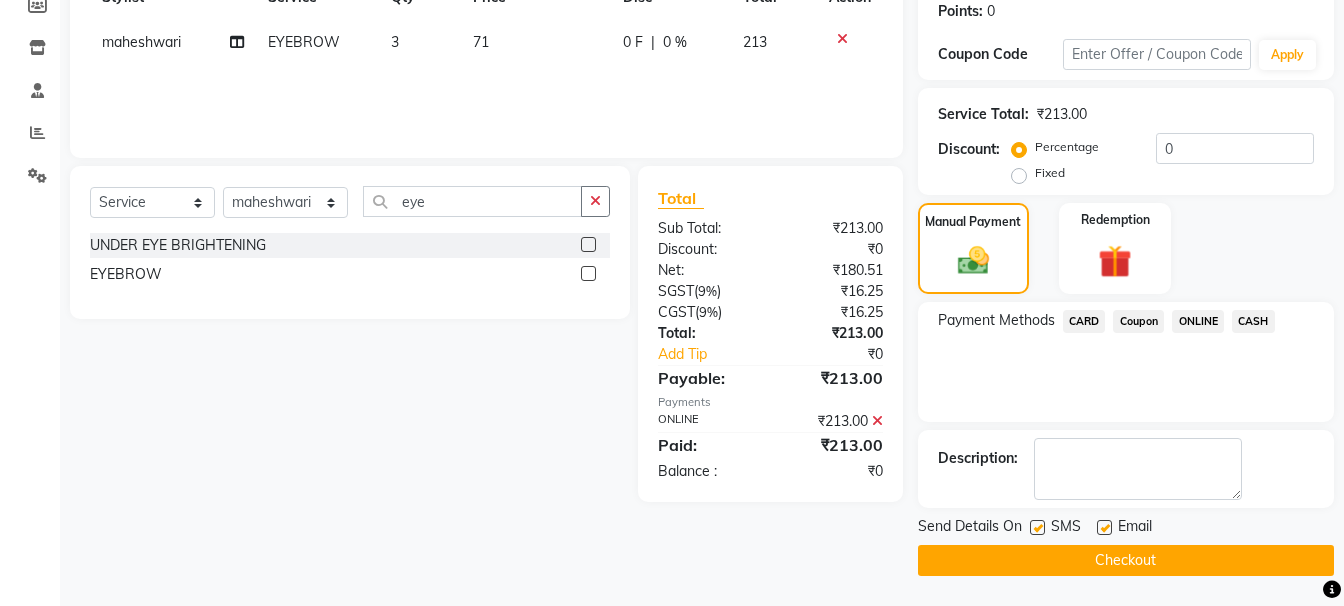 click on "Checkout" 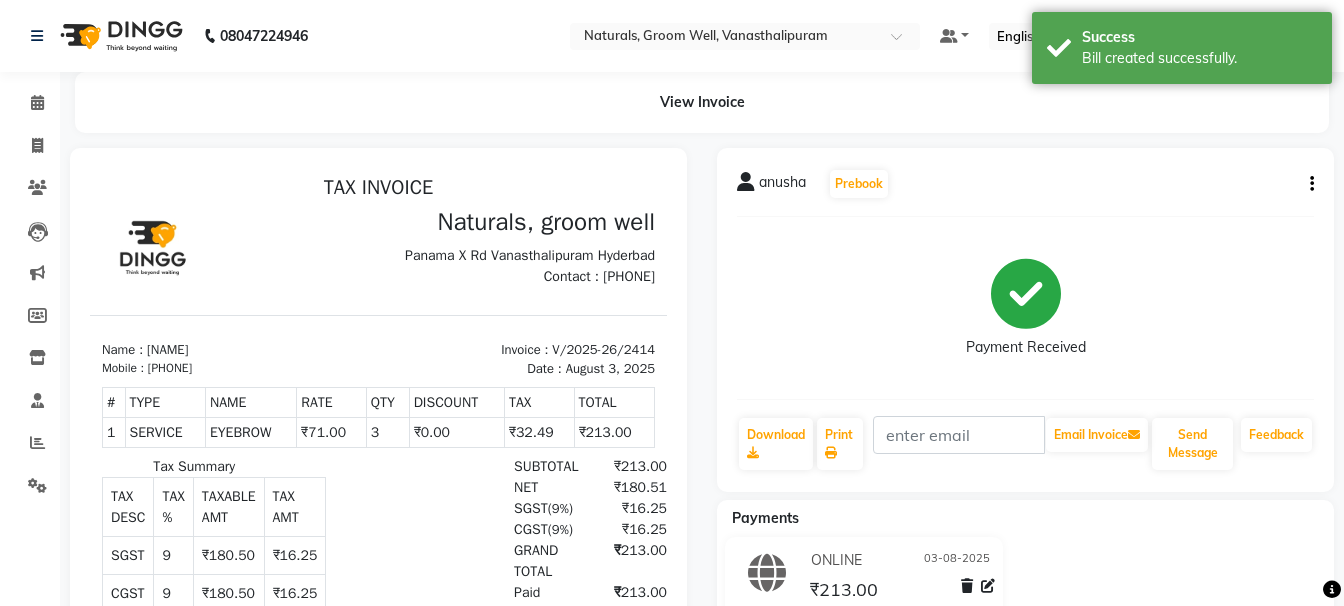 scroll, scrollTop: 0, scrollLeft: 0, axis: both 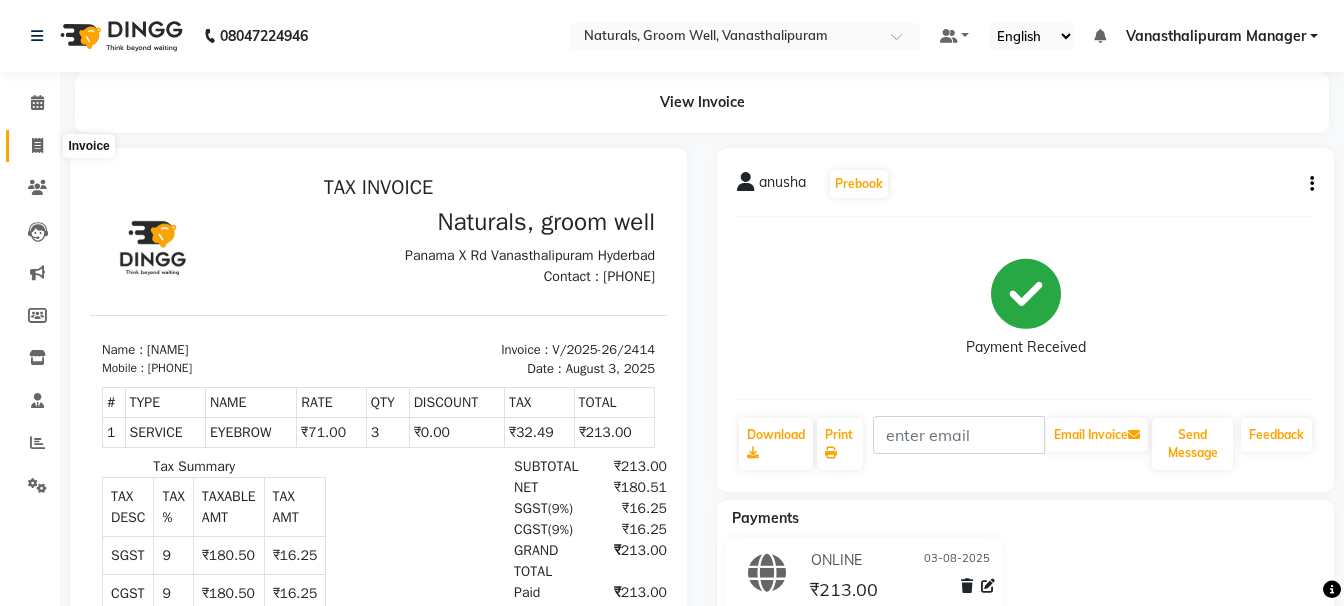 click 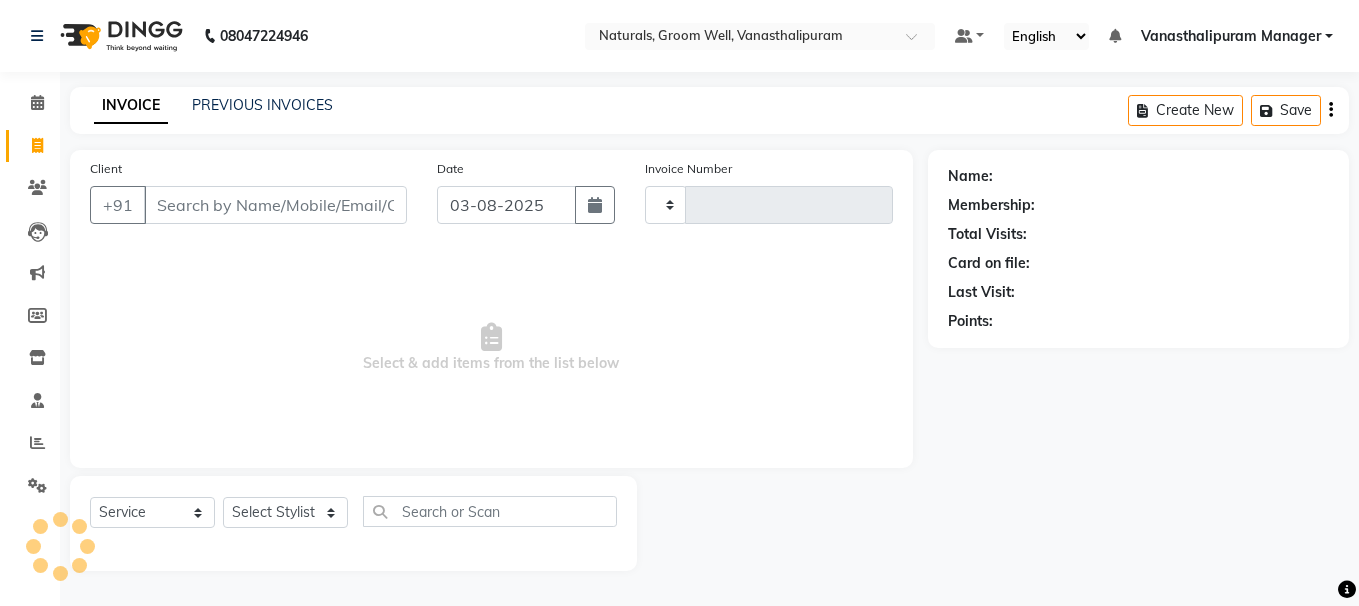 type on "2415" 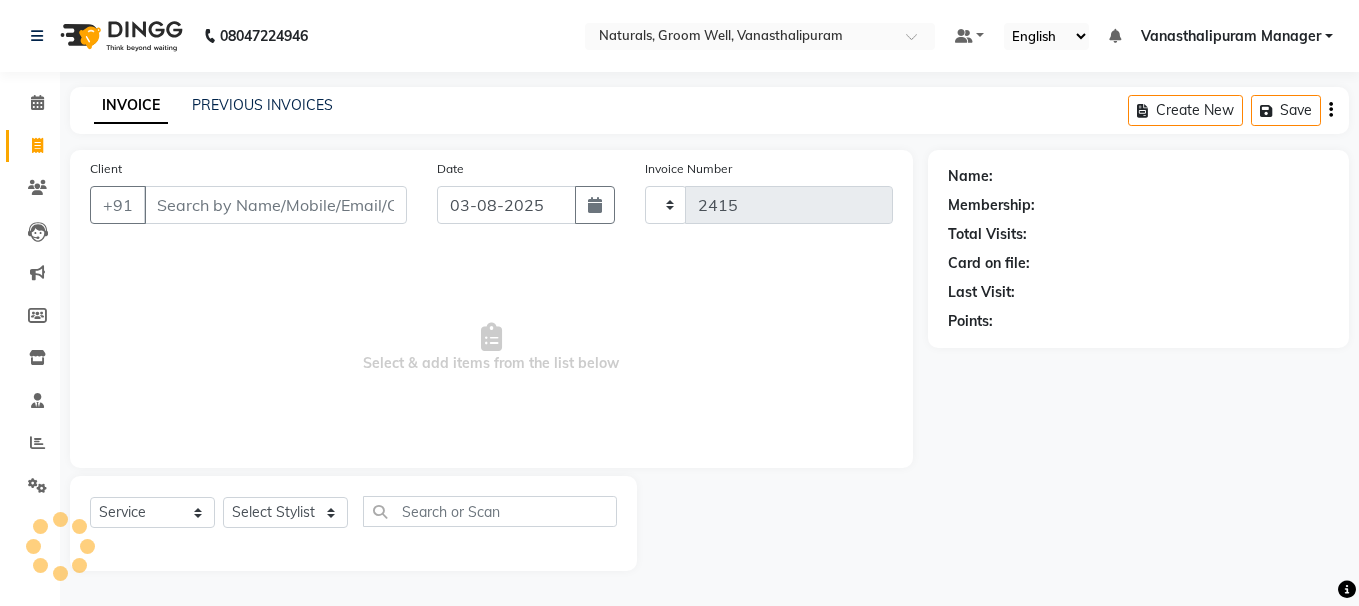 select on "5859" 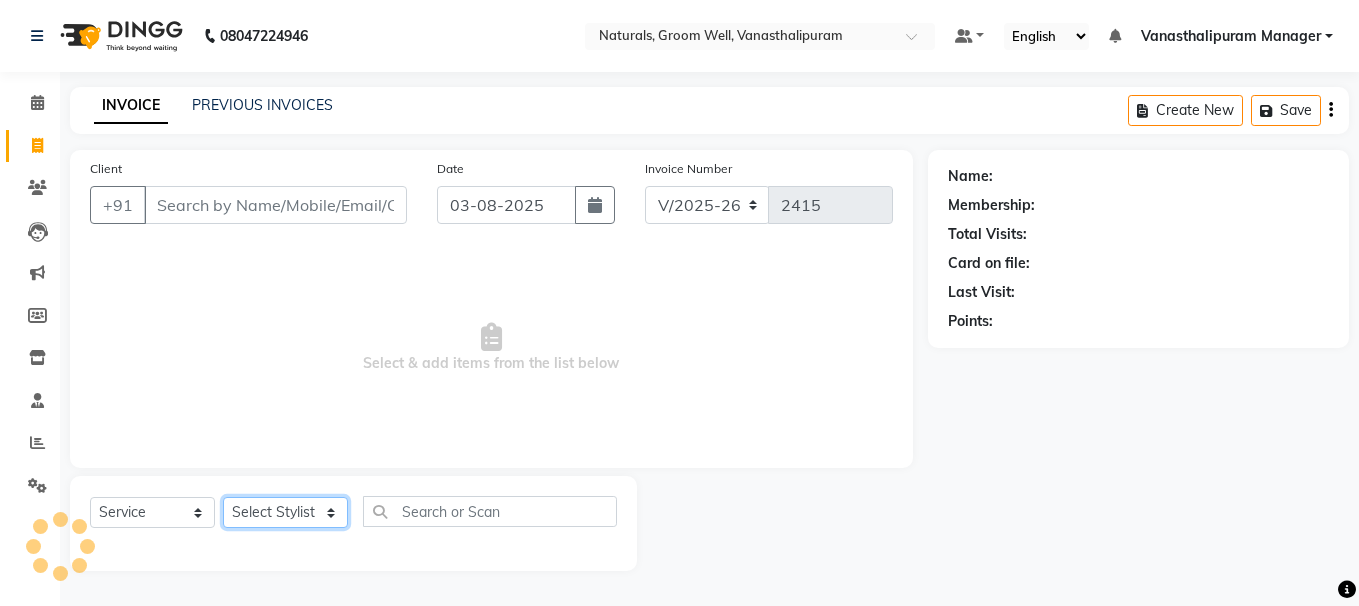 click on "Select Stylist" 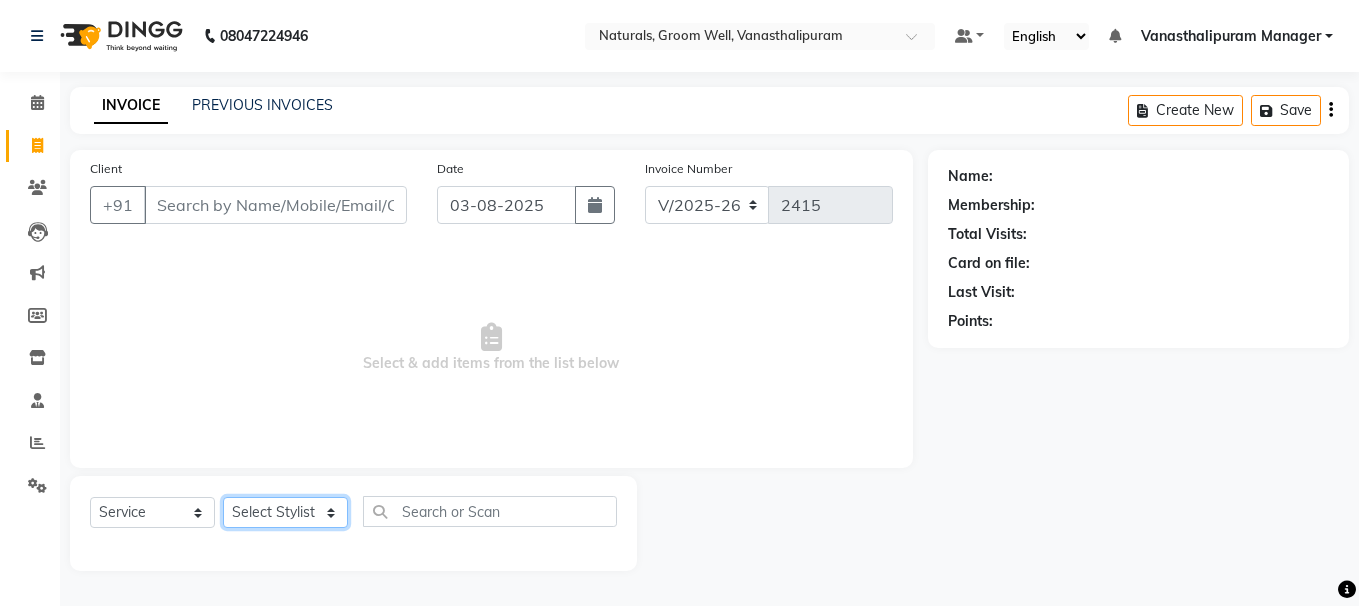 select on "84994" 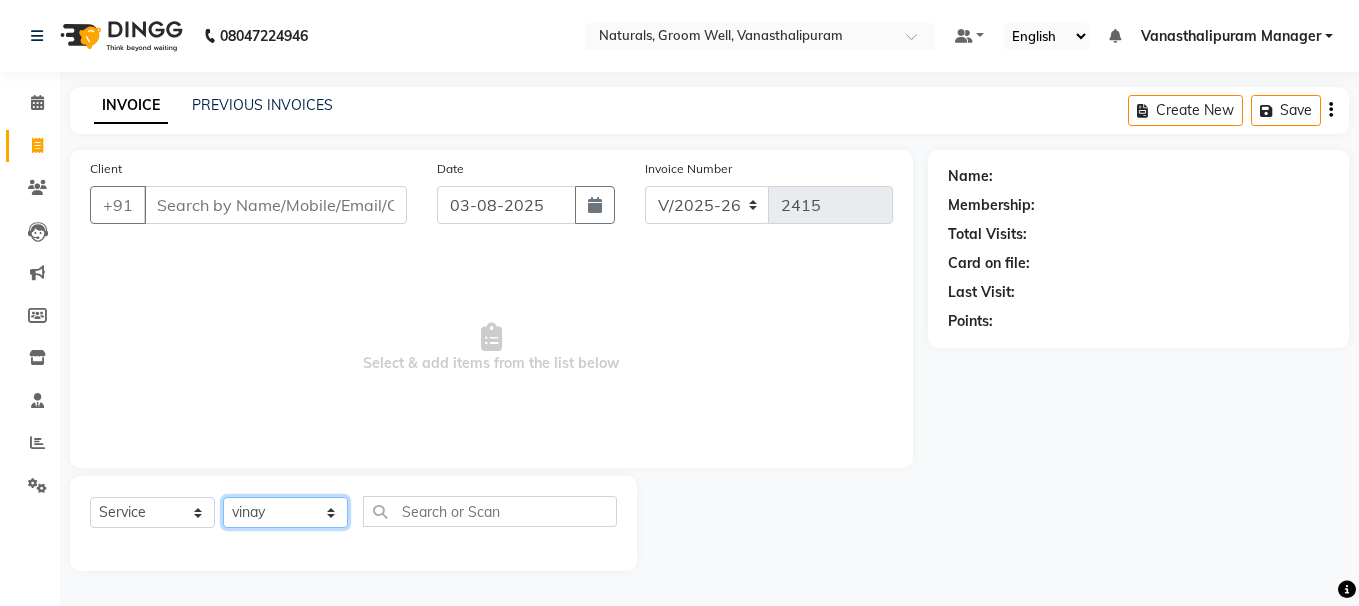 click on "Select Stylist [NAME] [NAME] [NAME] [NAME] [NAME] [NAME] [NAME] [NAME] [NAME] [NAME] [NAME] [NAME] [NAME] [NAME] [NAME] [NAME] [NAME] [NAME] [NAME]" 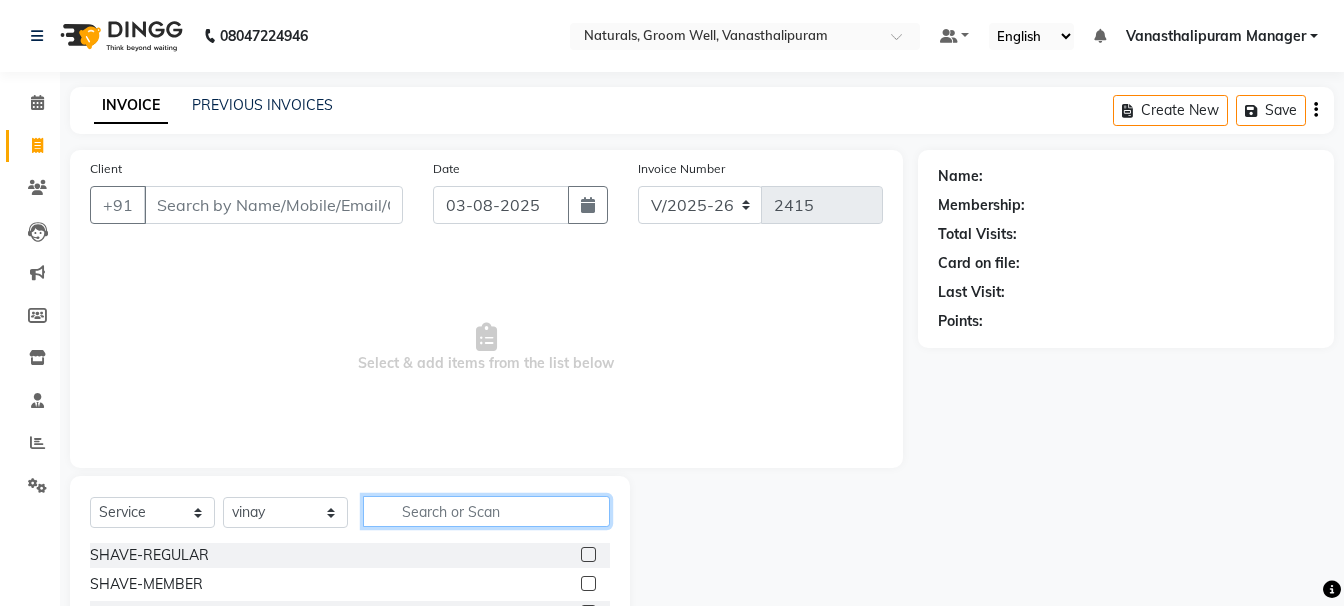 click 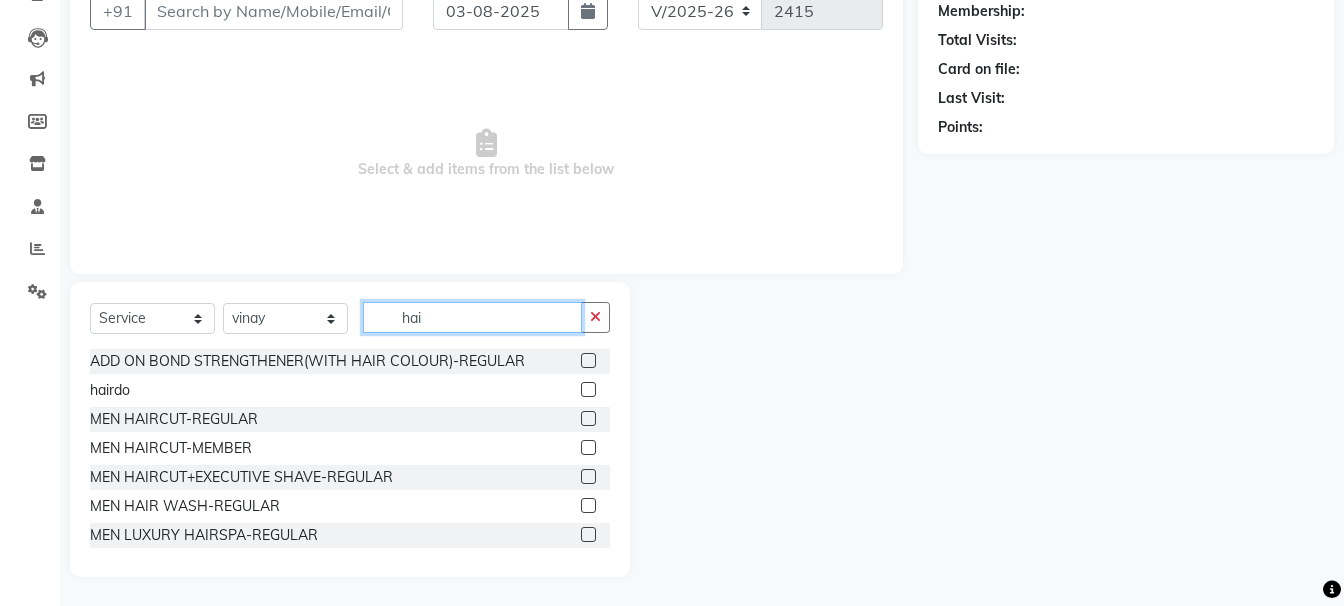 scroll, scrollTop: 195, scrollLeft: 0, axis: vertical 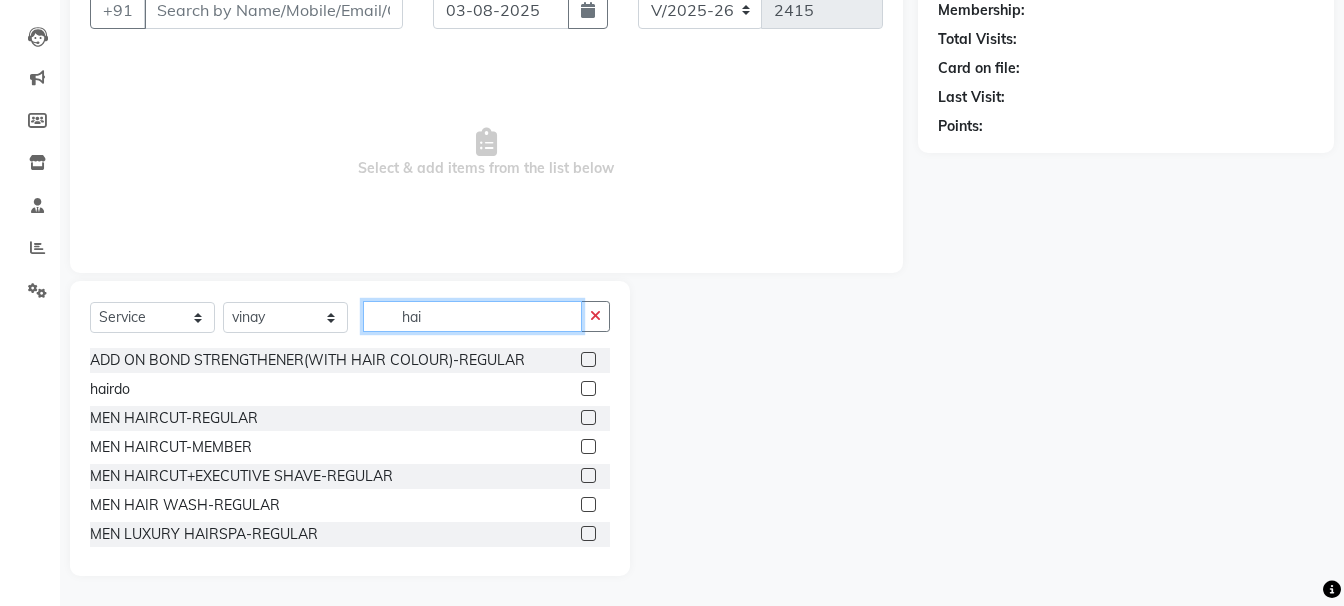 type on "hai" 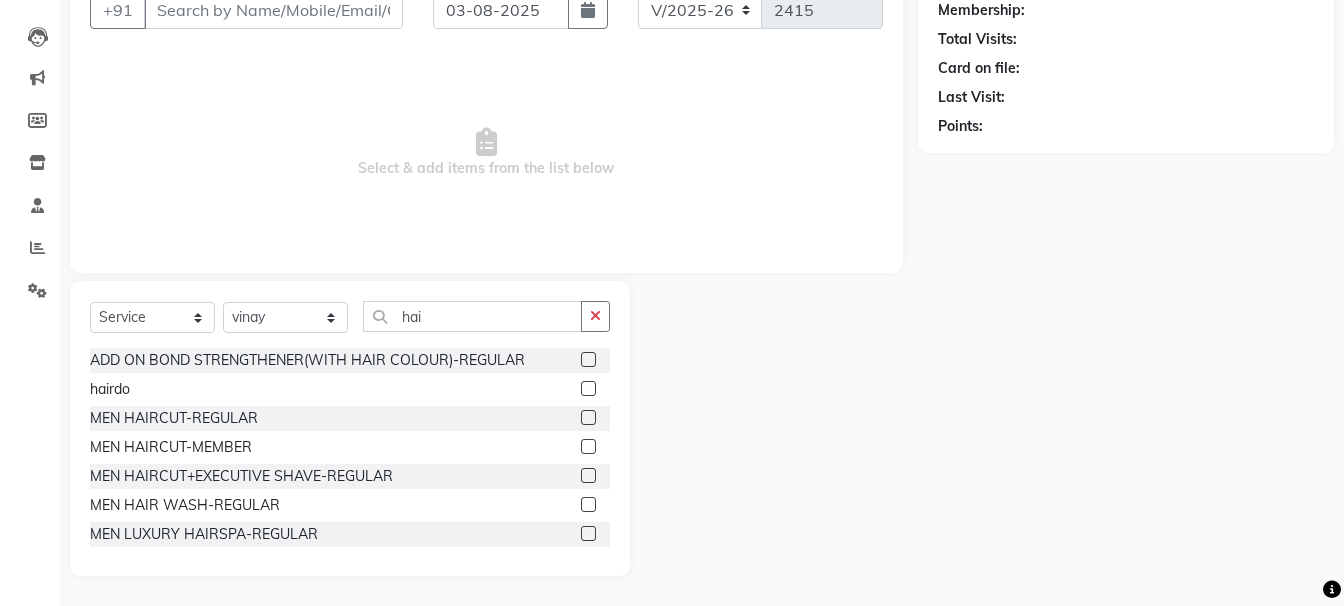 click 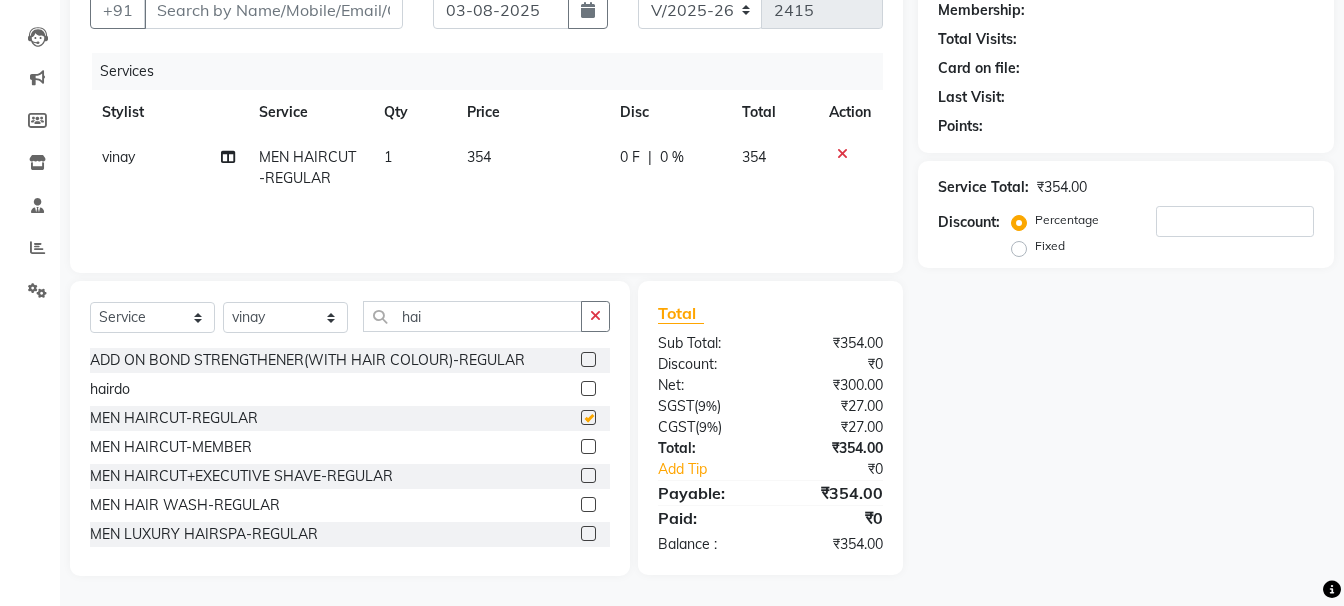 checkbox on "false" 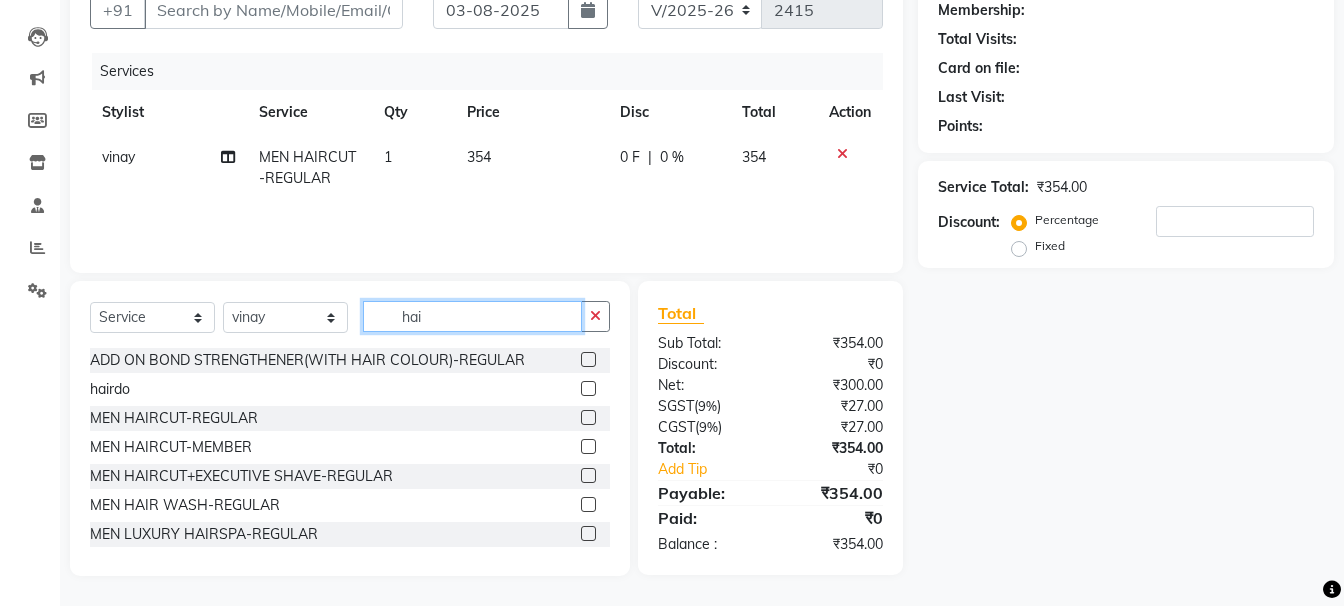 click on "hai" 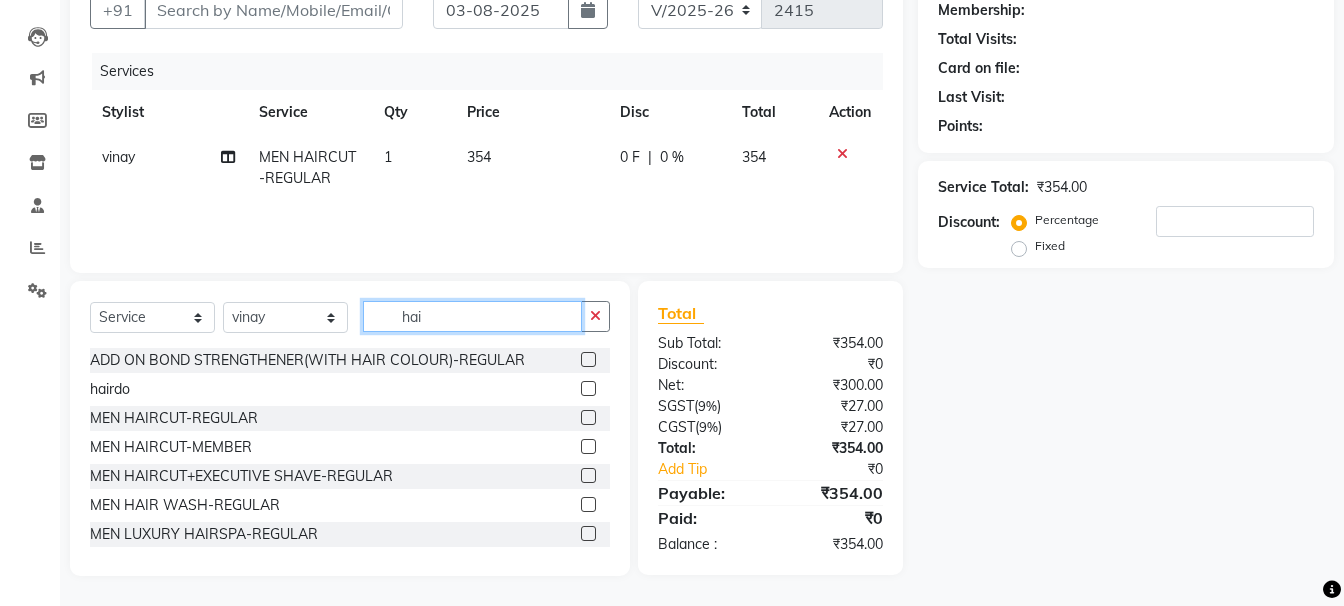 click on "hai" 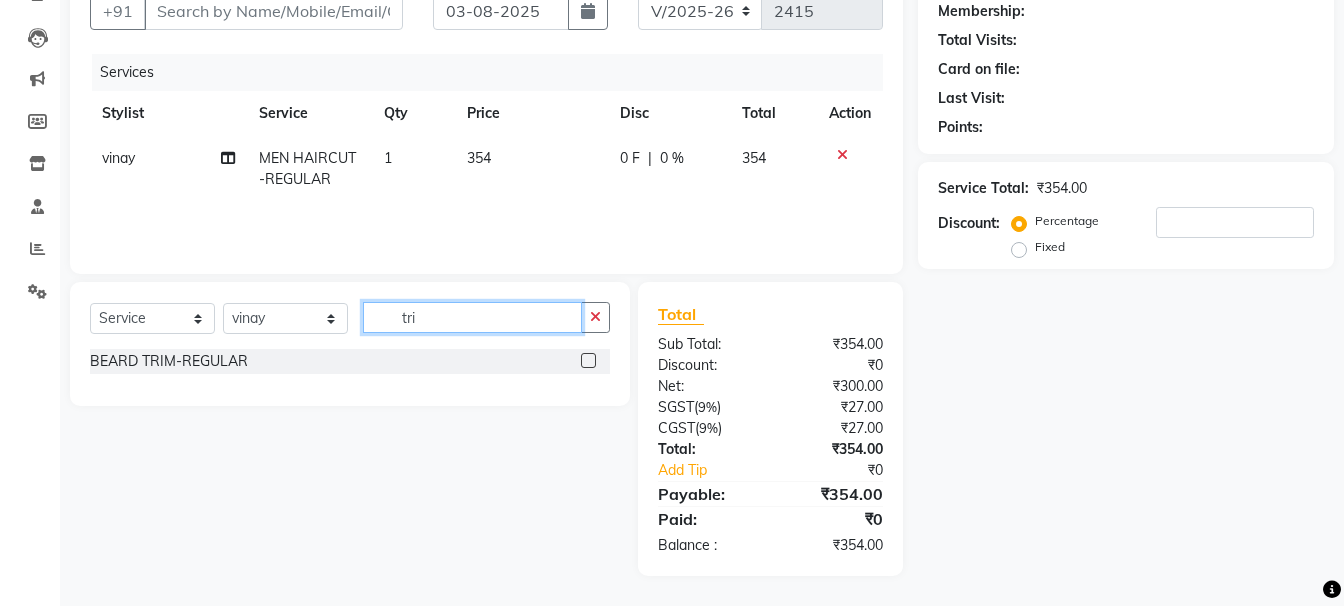 scroll, scrollTop: 194, scrollLeft: 0, axis: vertical 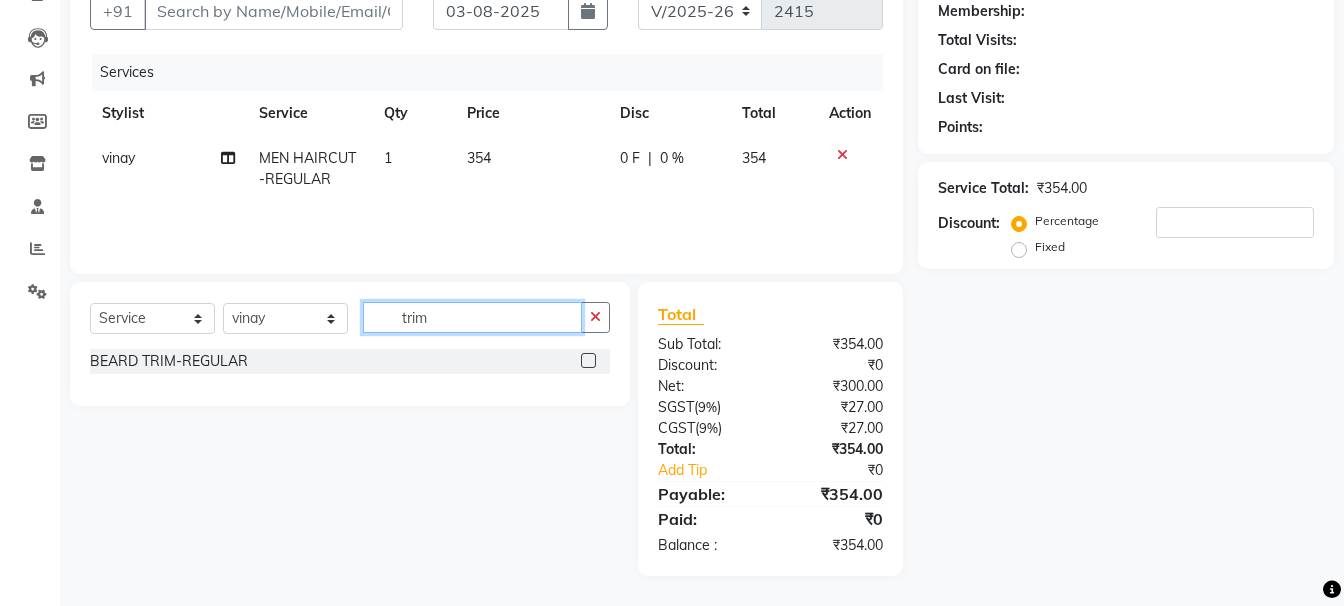type on "trim" 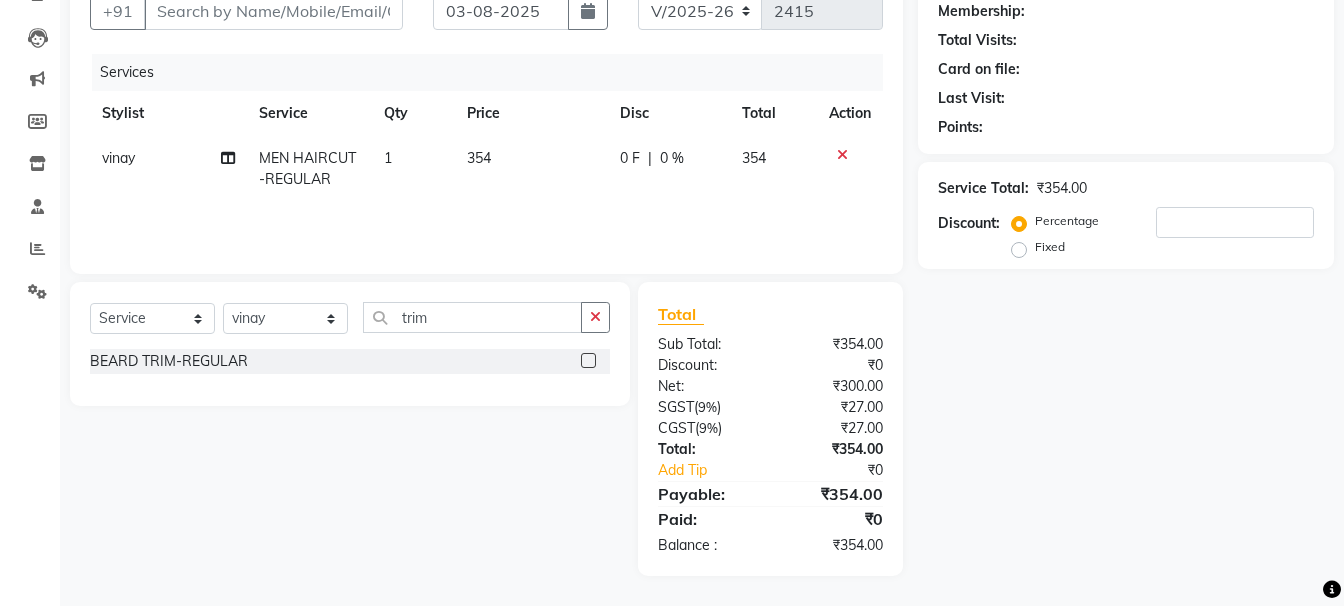 click 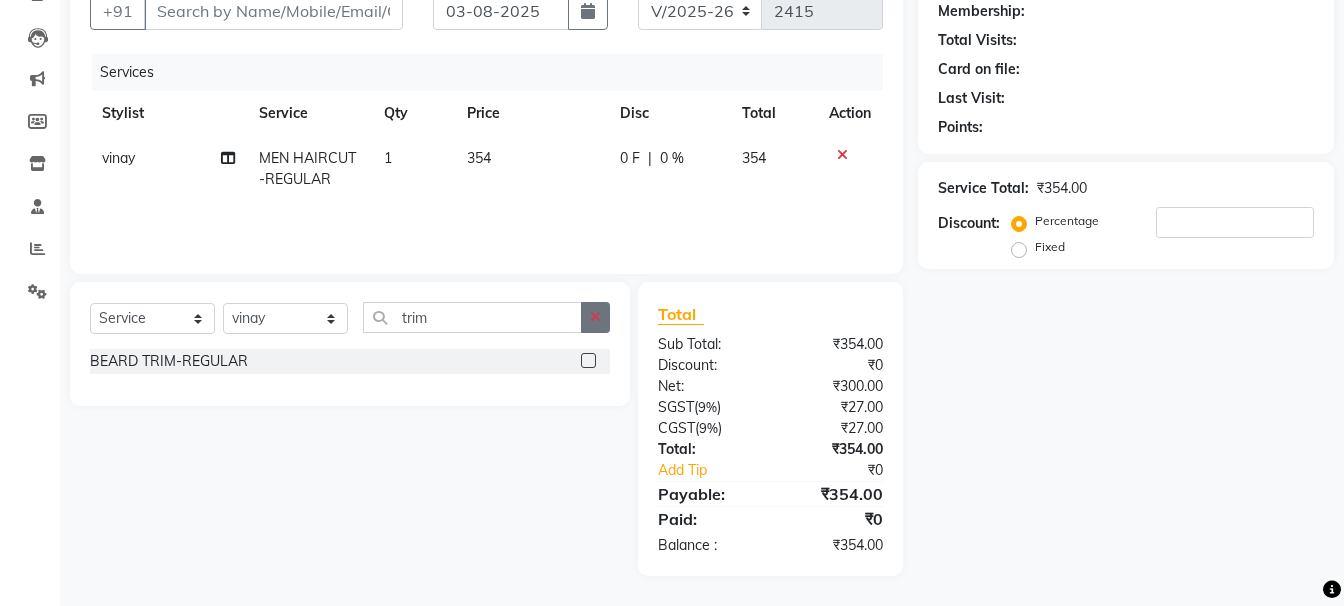 click at bounding box center (587, 361) 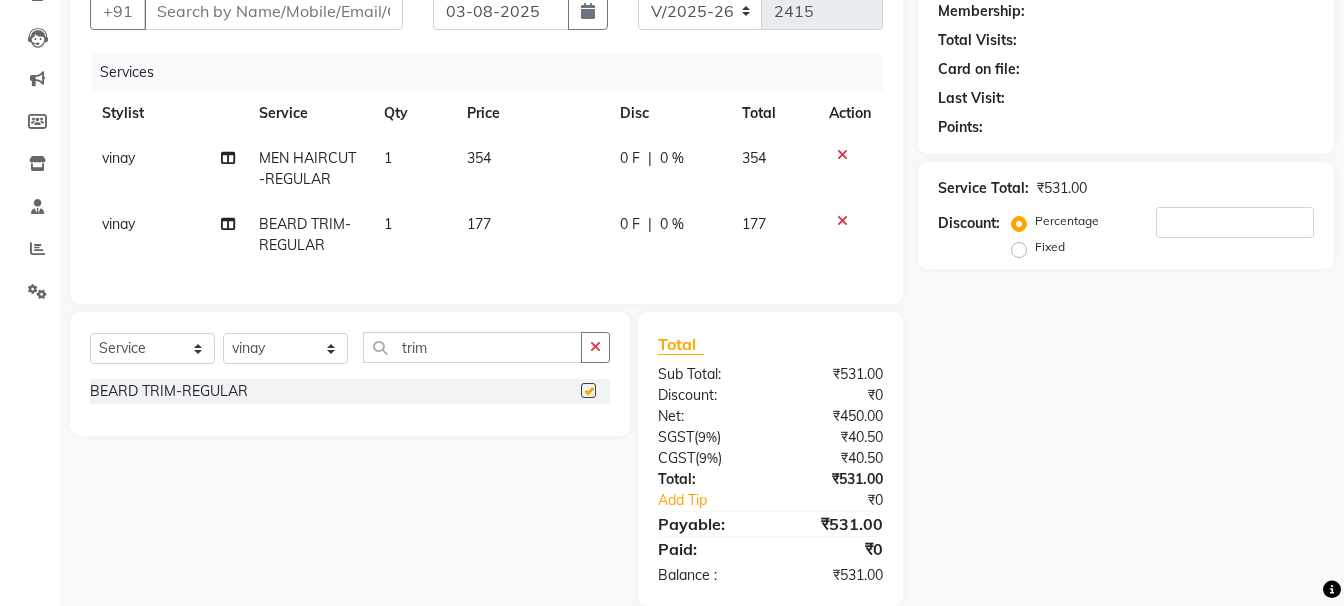 checkbox on "false" 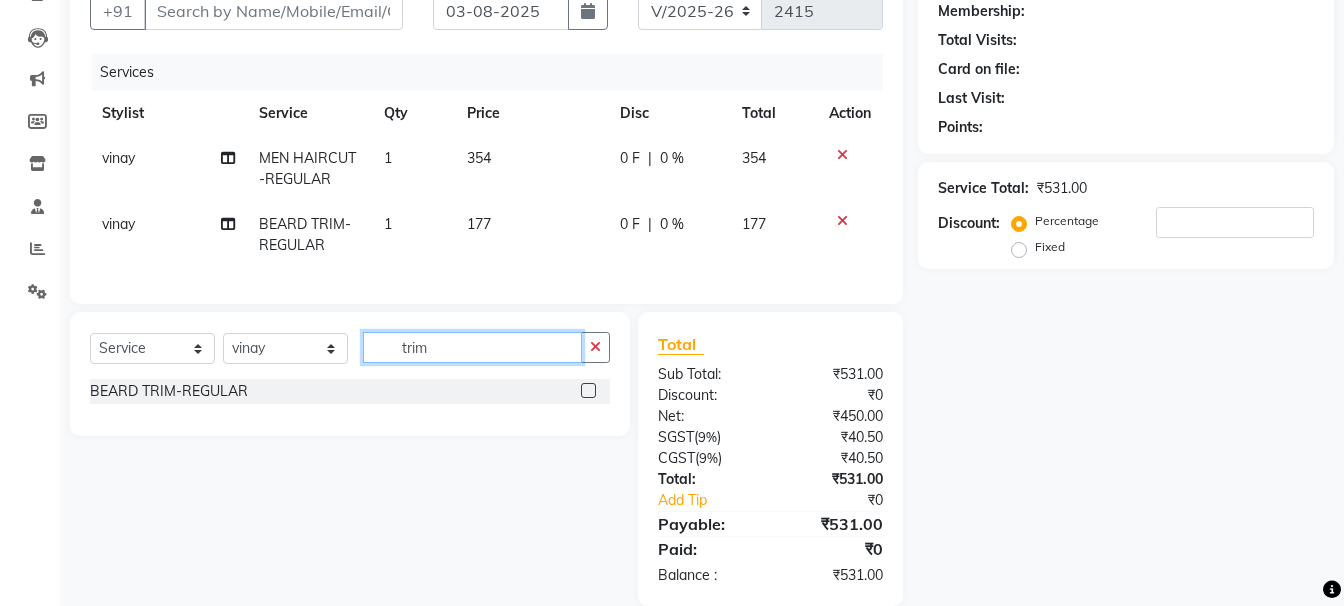 click on "trim" 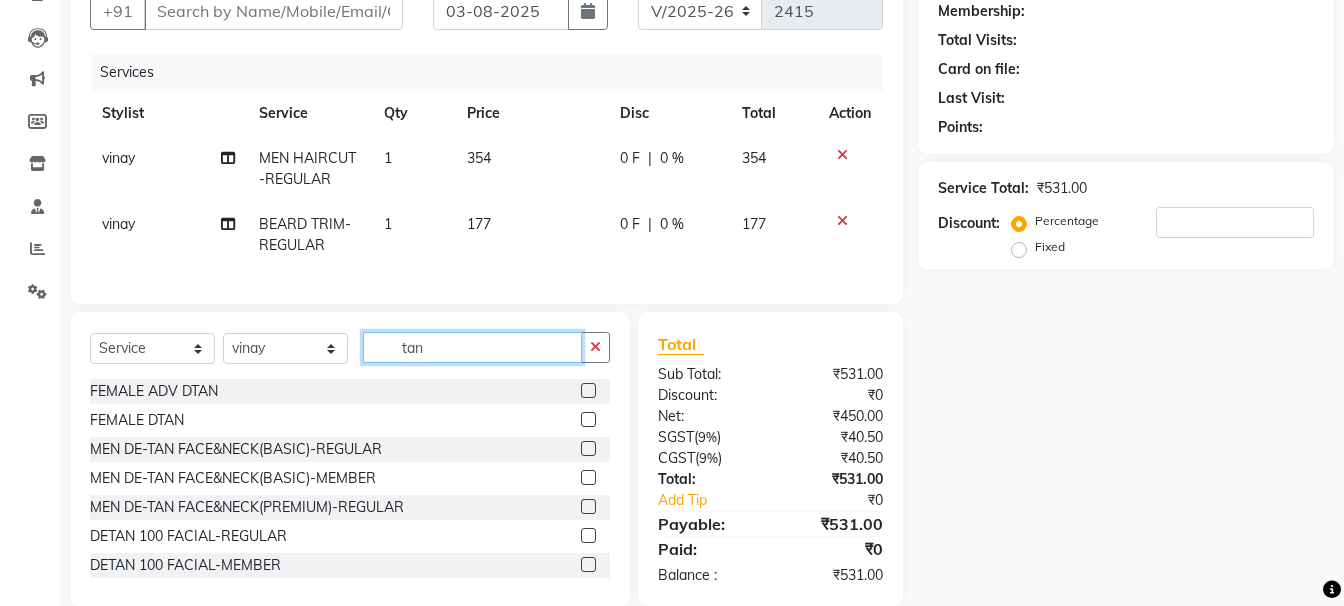 type on "tan" 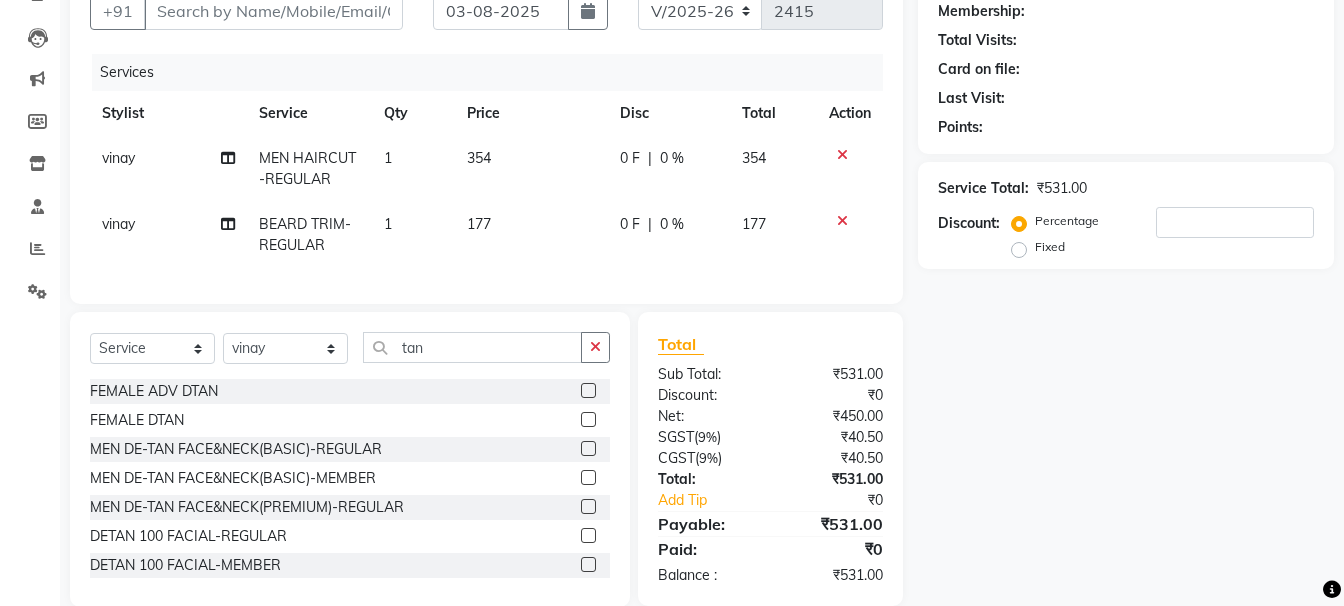 click 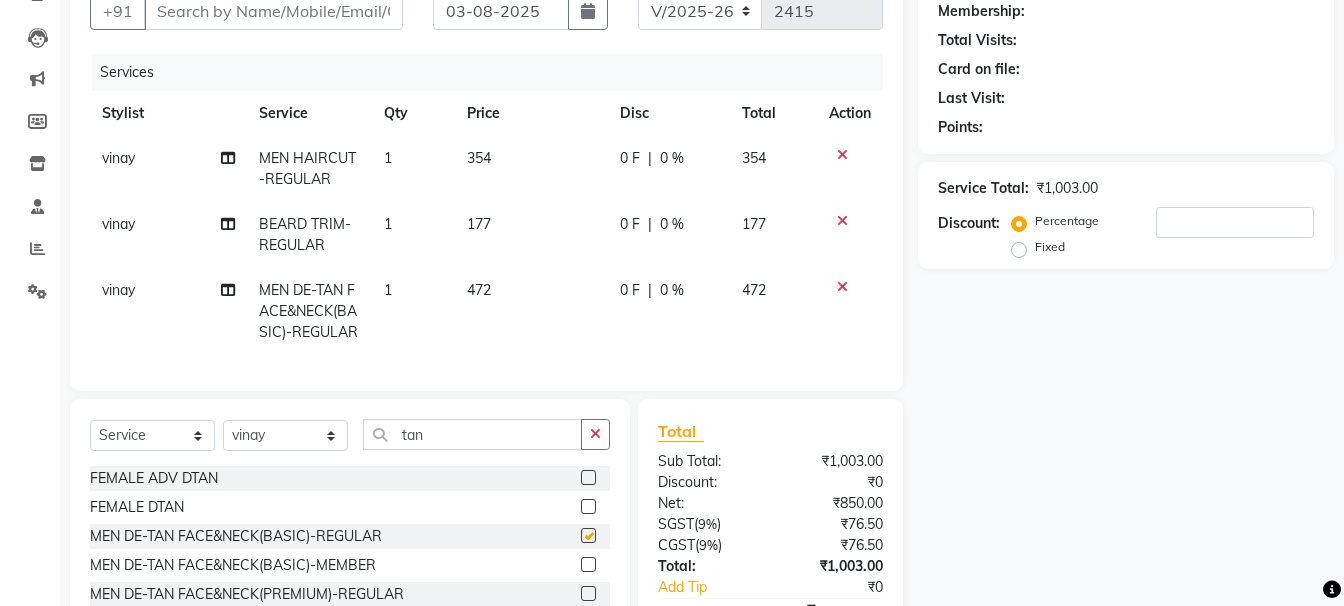 checkbox on "false" 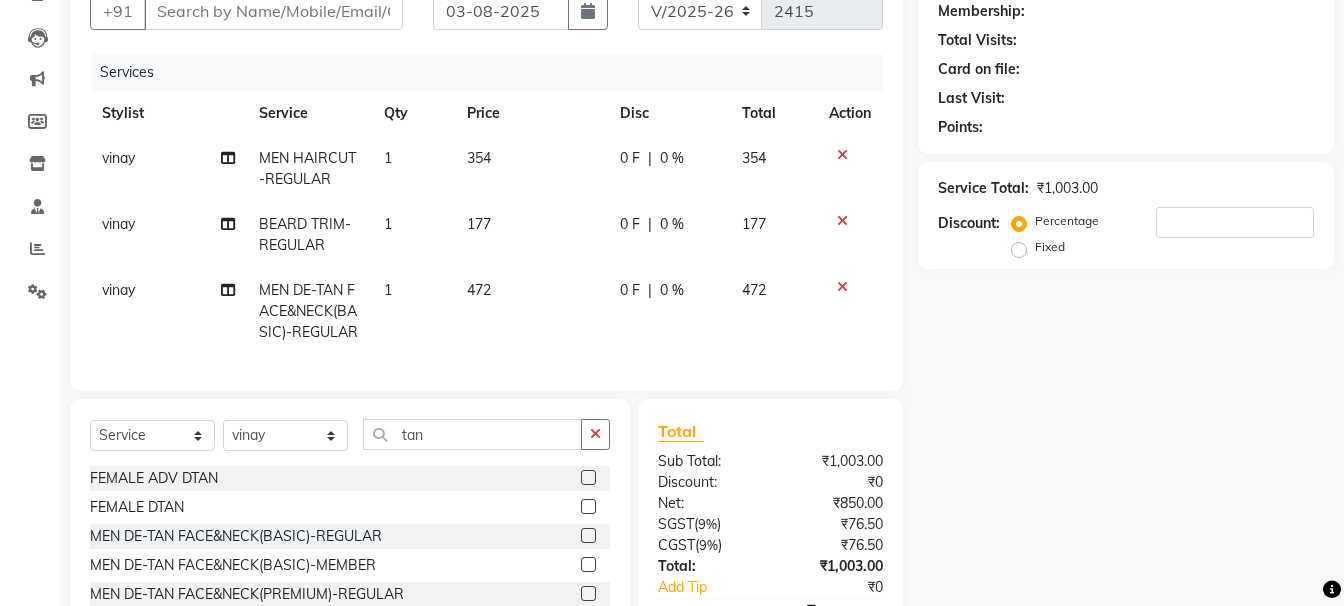 click on "Name: Membership: Total Visits: Card on file: Last Visit:  Points:  Service Total:  ₹1,003.00  Discount:  Percentage   Fixed" 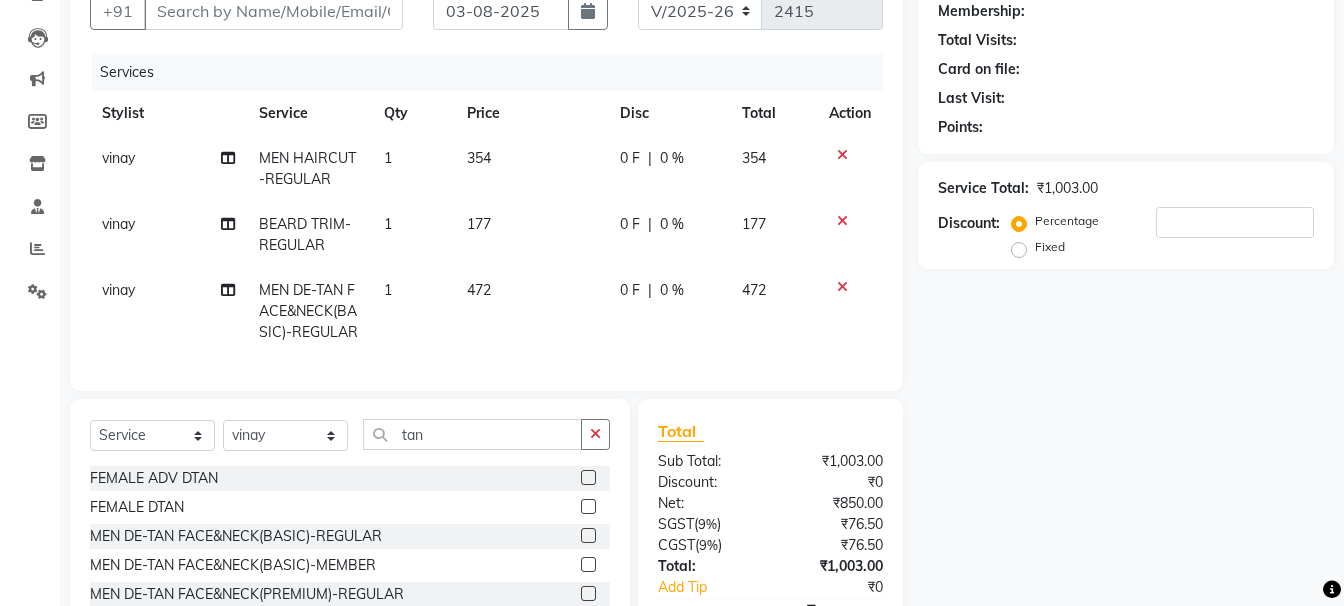 scroll, scrollTop: 0, scrollLeft: 15, axis: horizontal 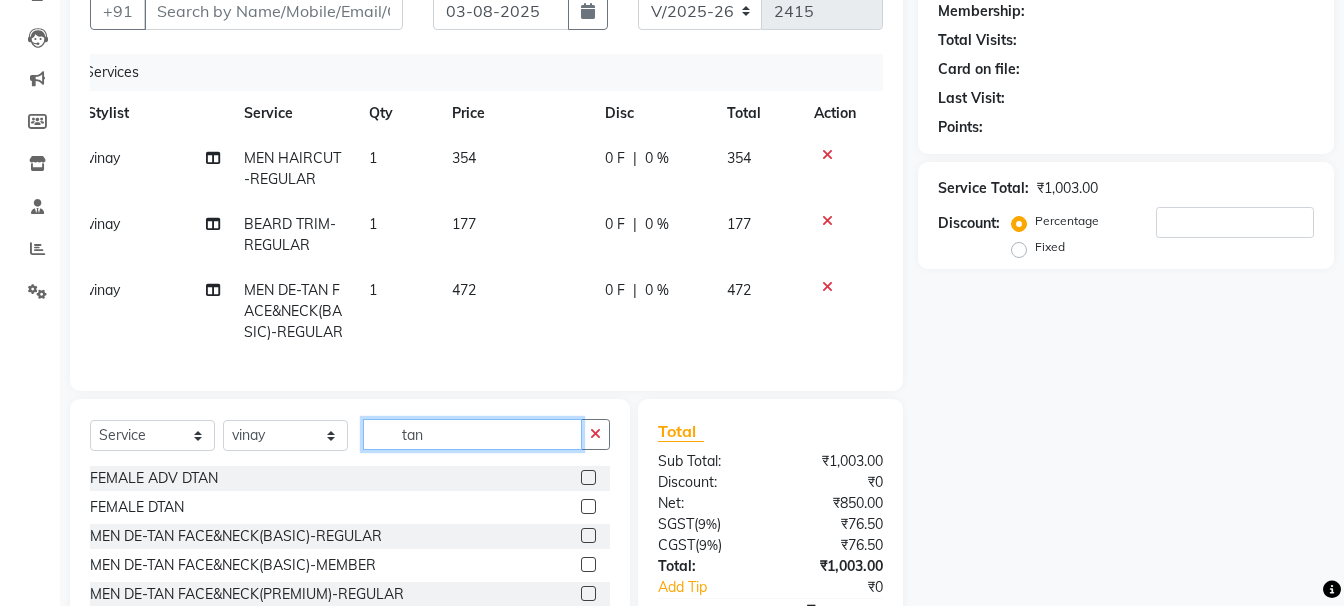 click on "tan" 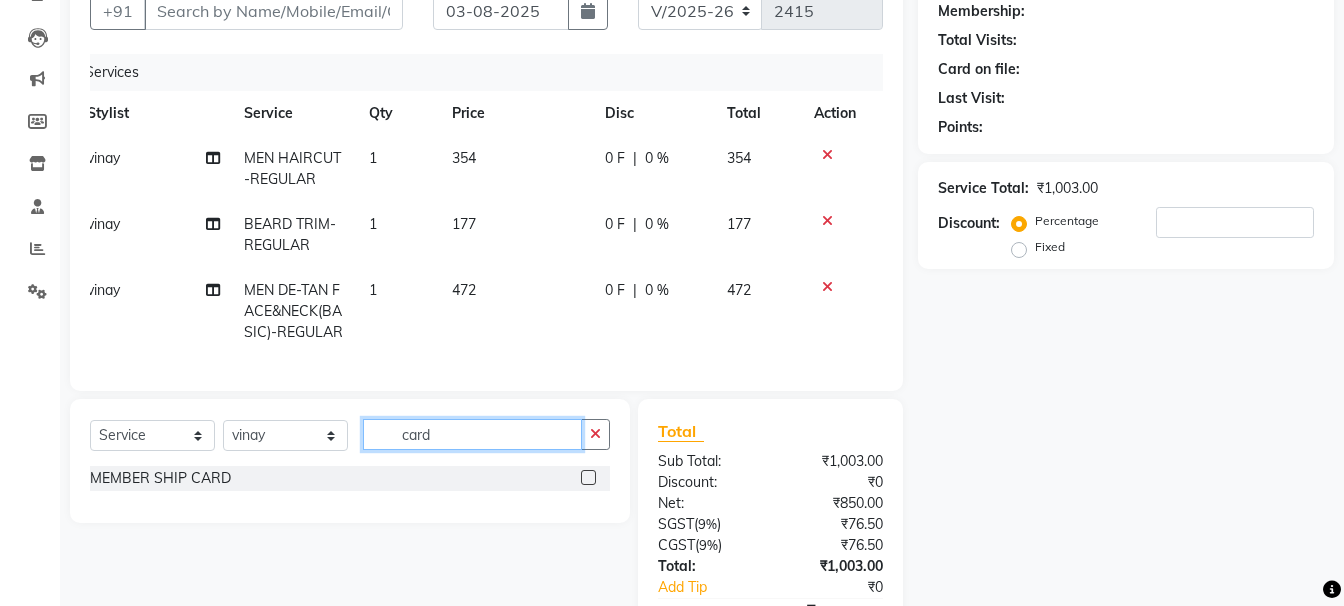 type on "card" 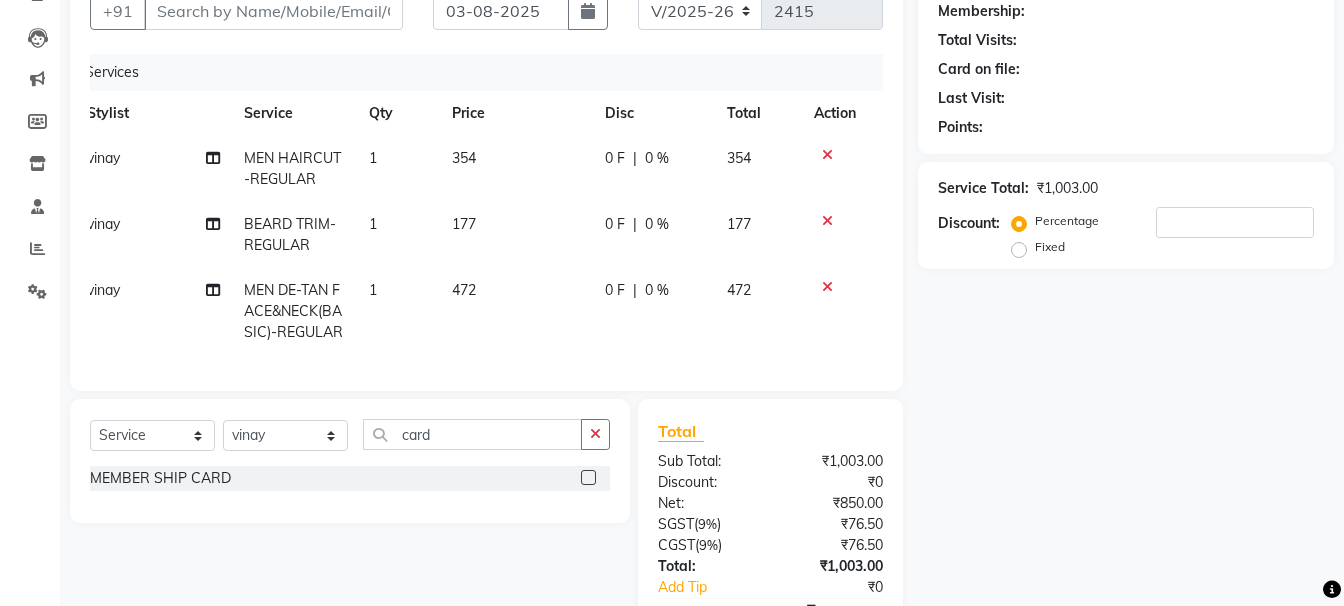click 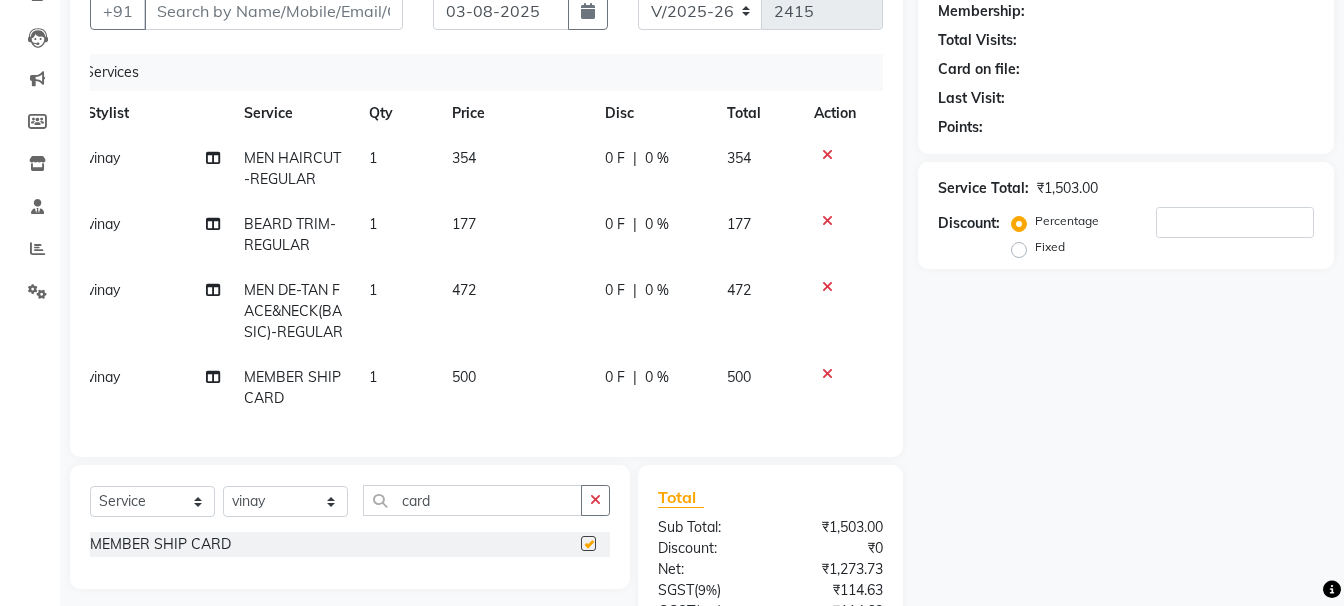 checkbox on "false" 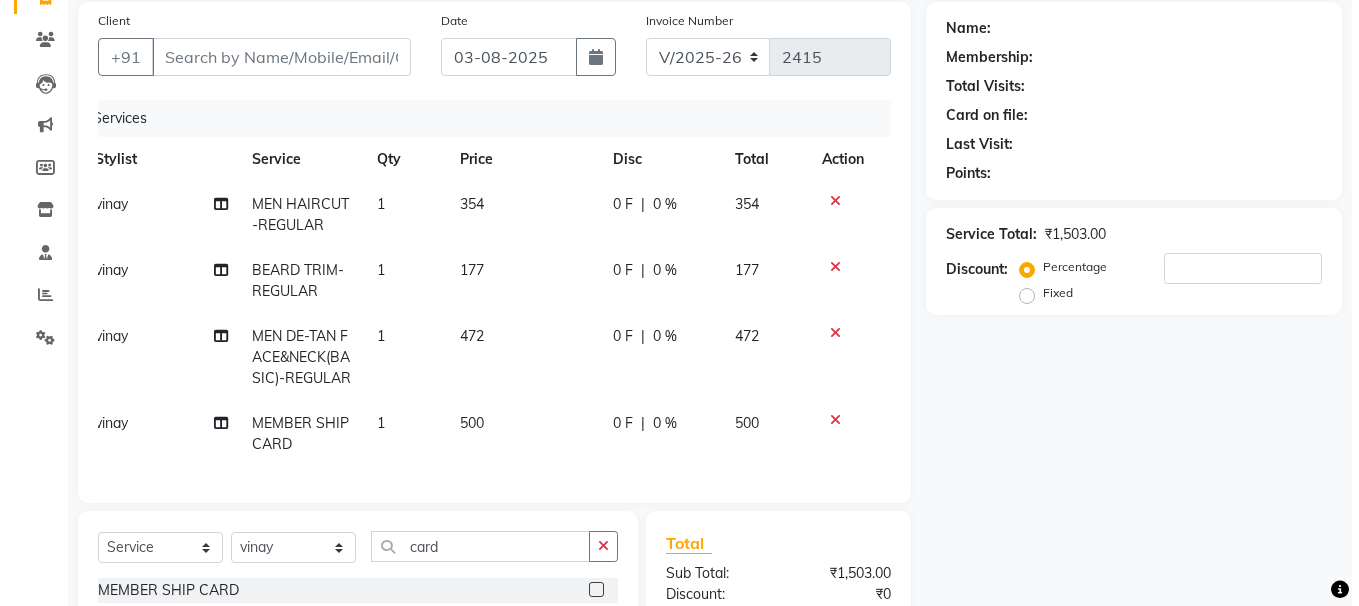 scroll, scrollTop: 112, scrollLeft: 0, axis: vertical 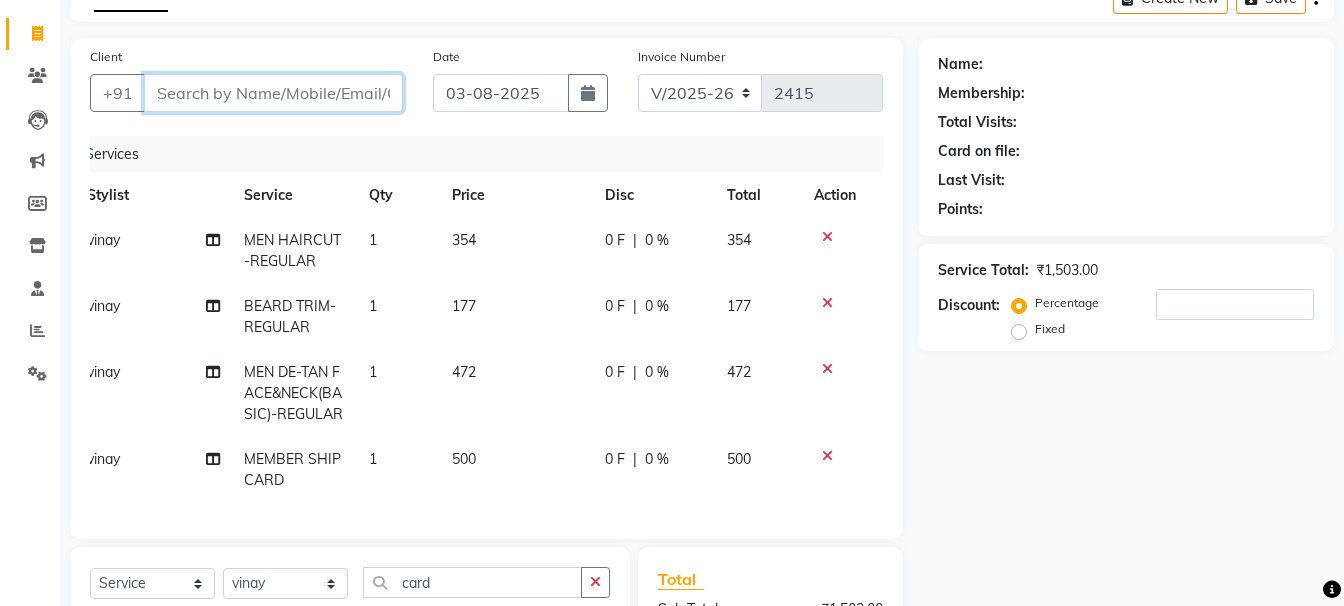 click on "Client" at bounding box center [273, 93] 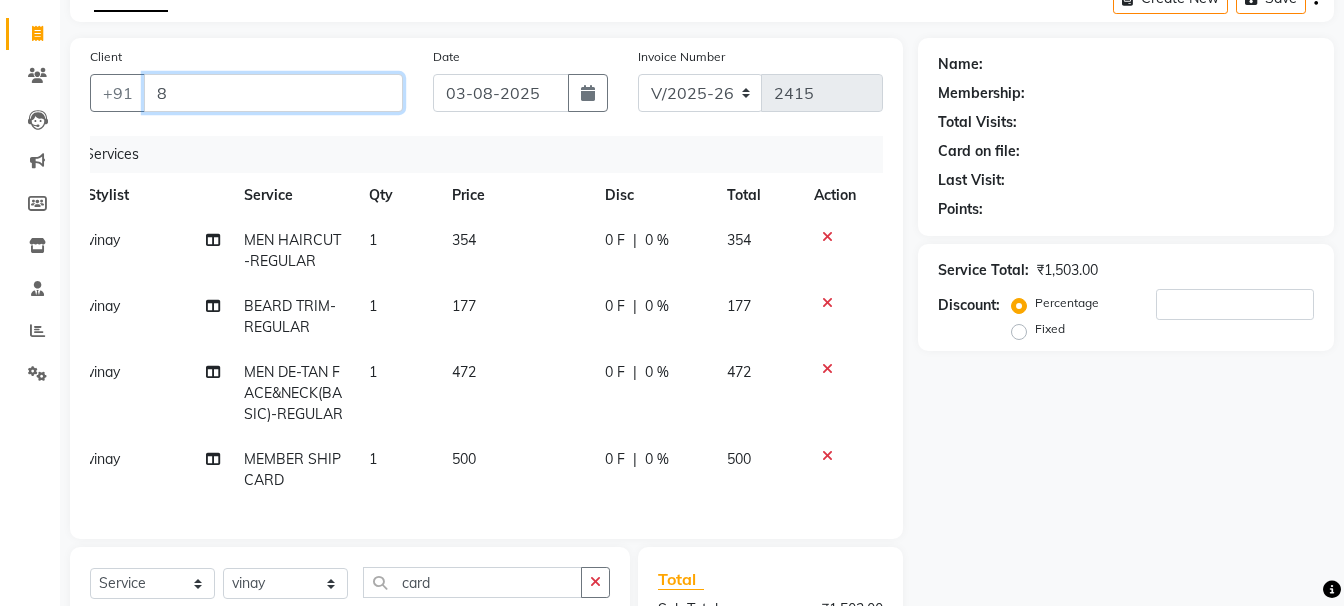 type on "0" 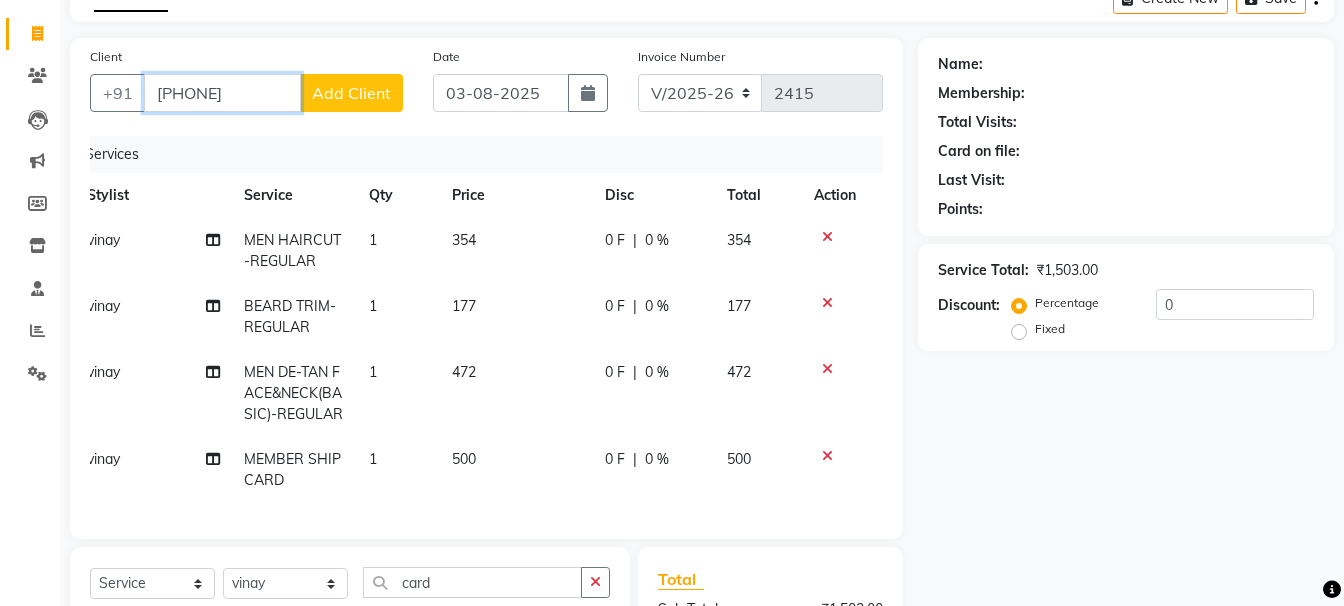 type on "[PHONE]" 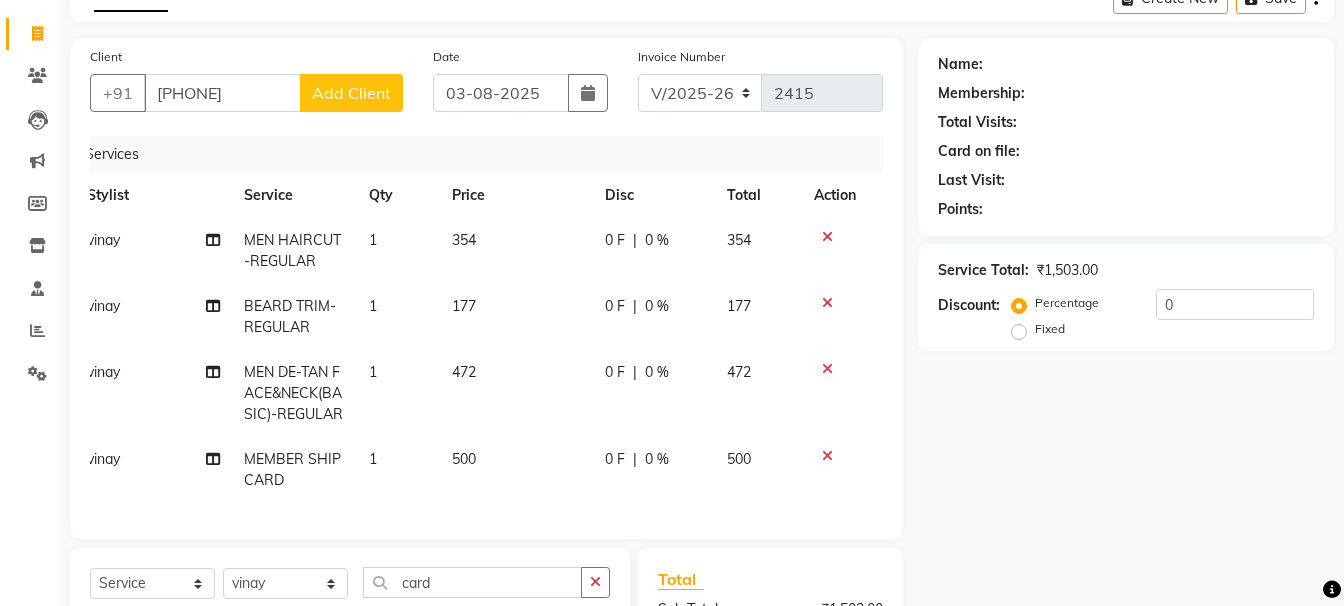 click on "Add Client" 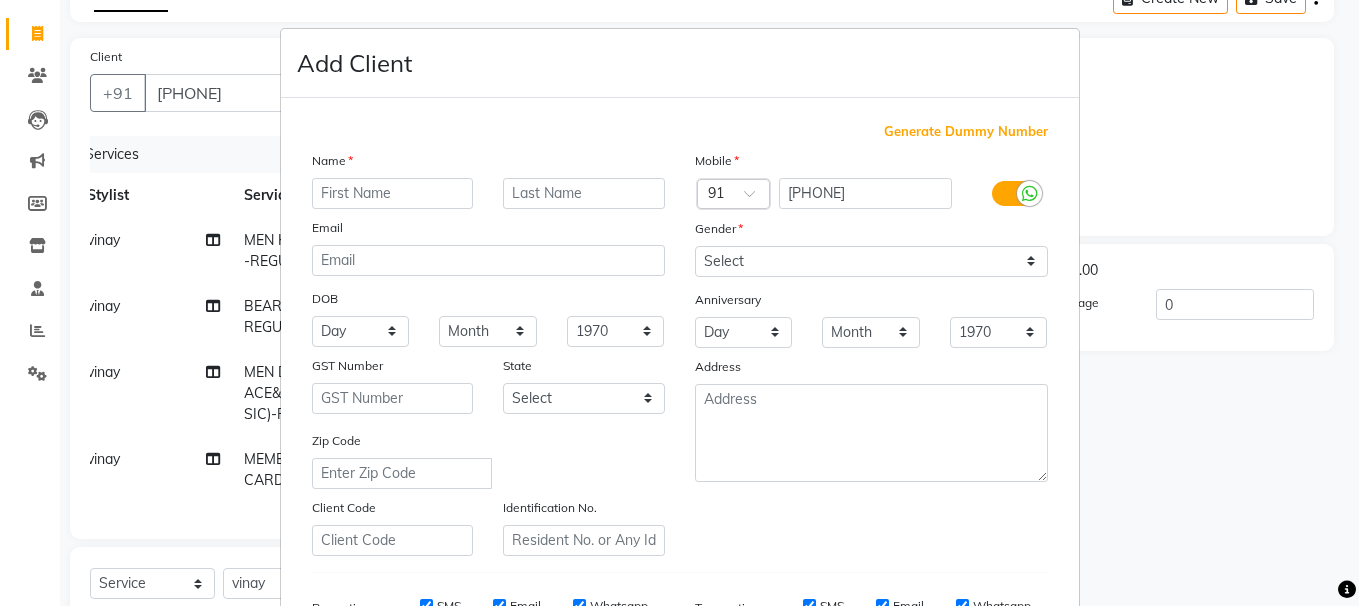 click at bounding box center [393, 193] 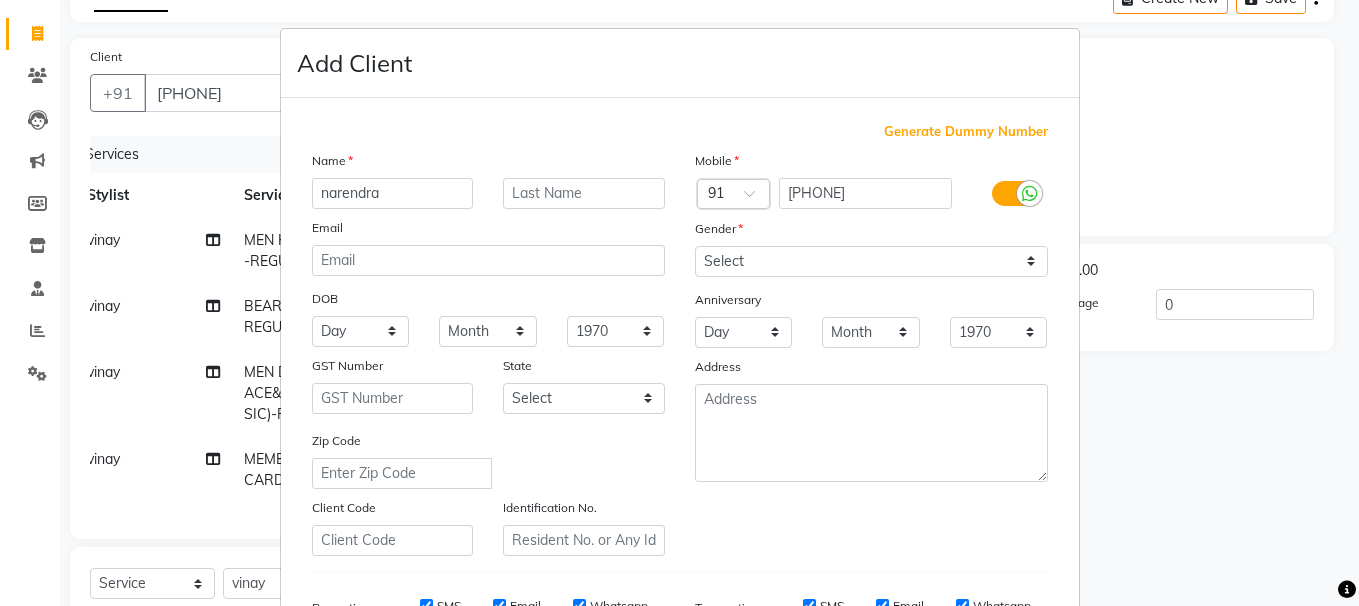 type on "narendra" 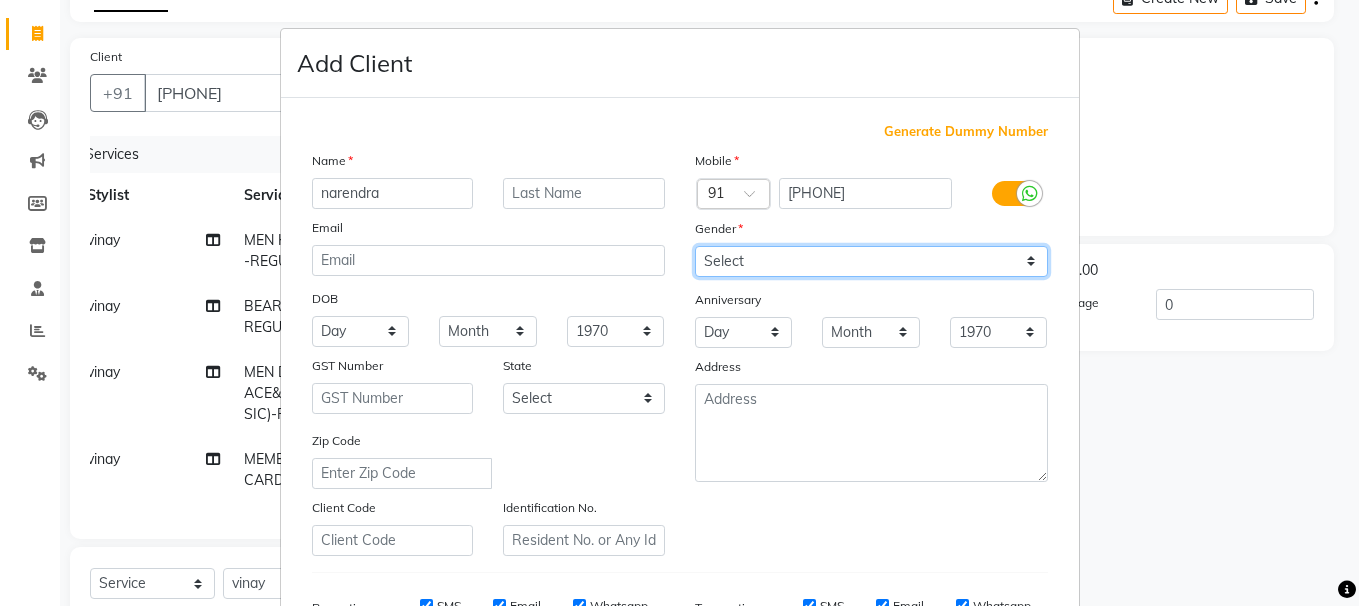 click on "Select Male Female Other Prefer Not To Say" at bounding box center (871, 261) 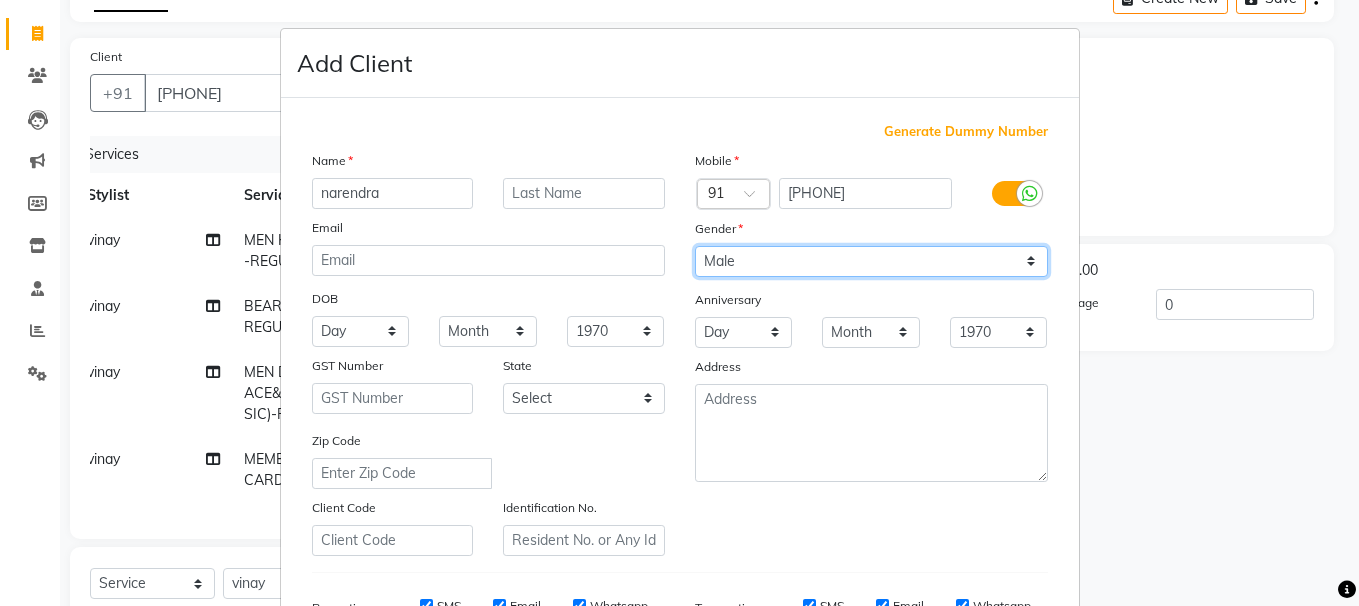 click on "Select Male Female Other Prefer Not To Say" at bounding box center [871, 261] 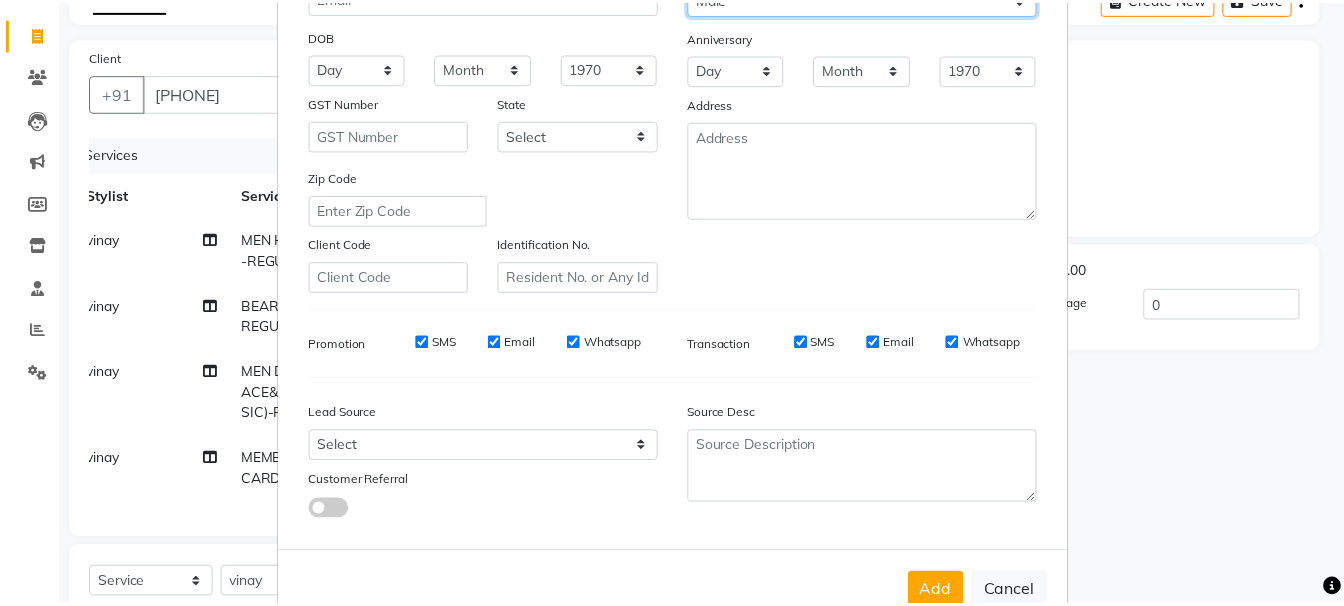 scroll, scrollTop: 317, scrollLeft: 0, axis: vertical 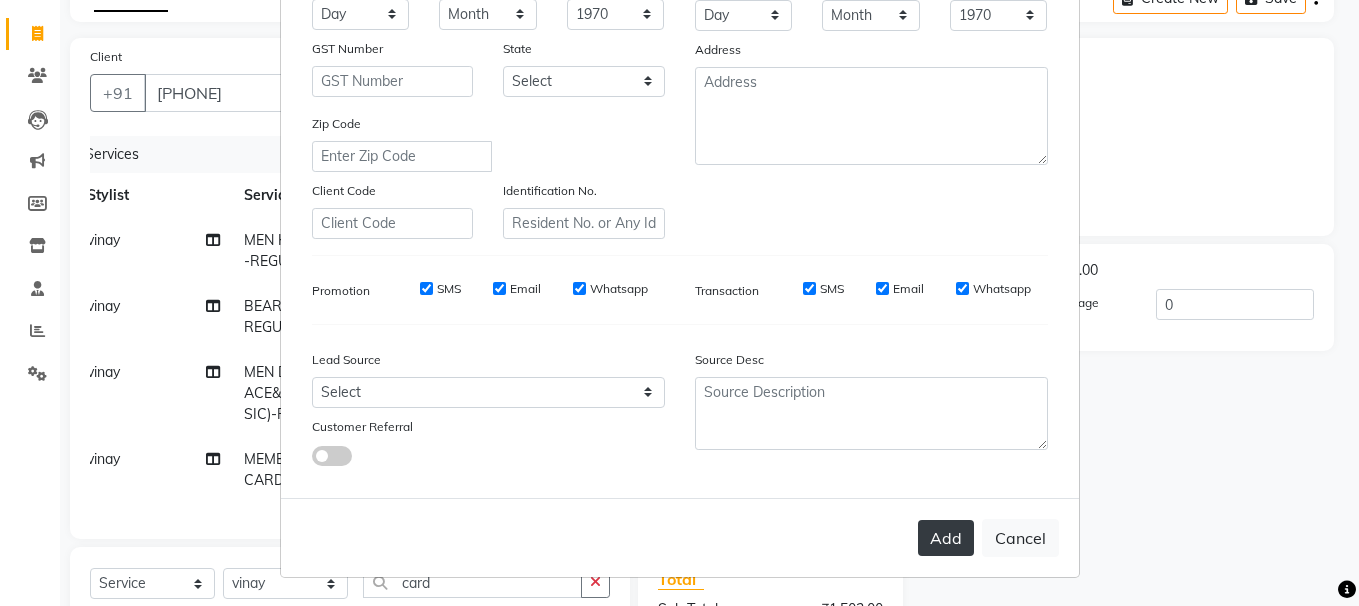 click on "Add" at bounding box center [946, 538] 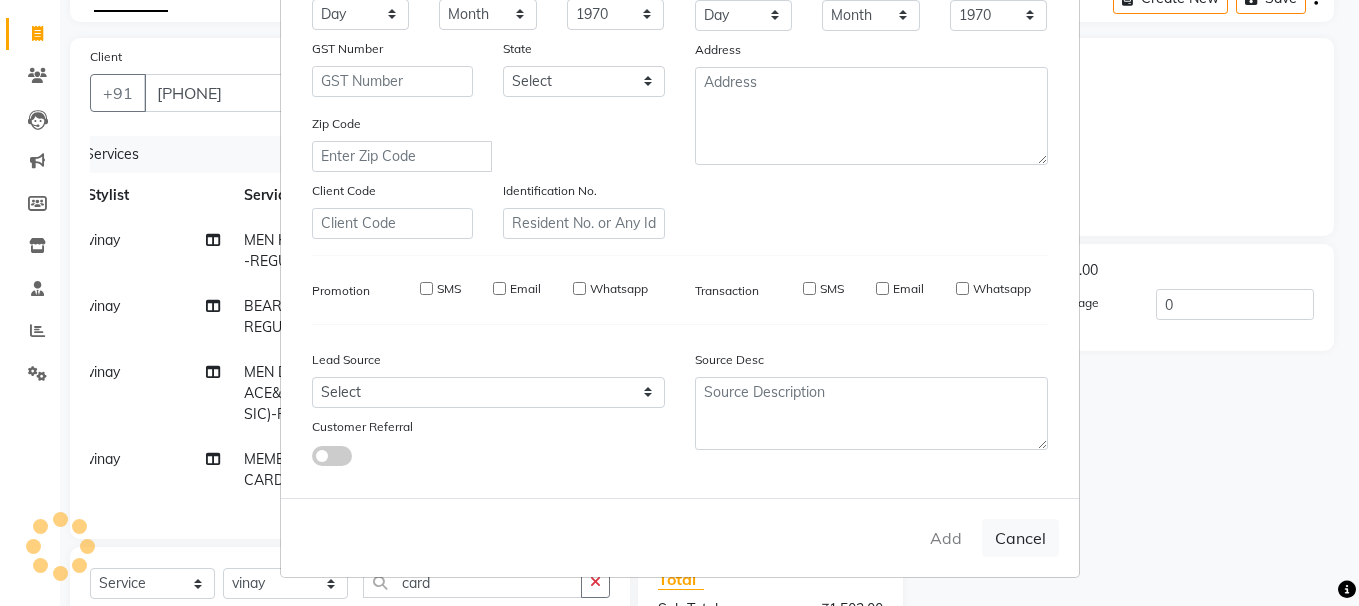 type 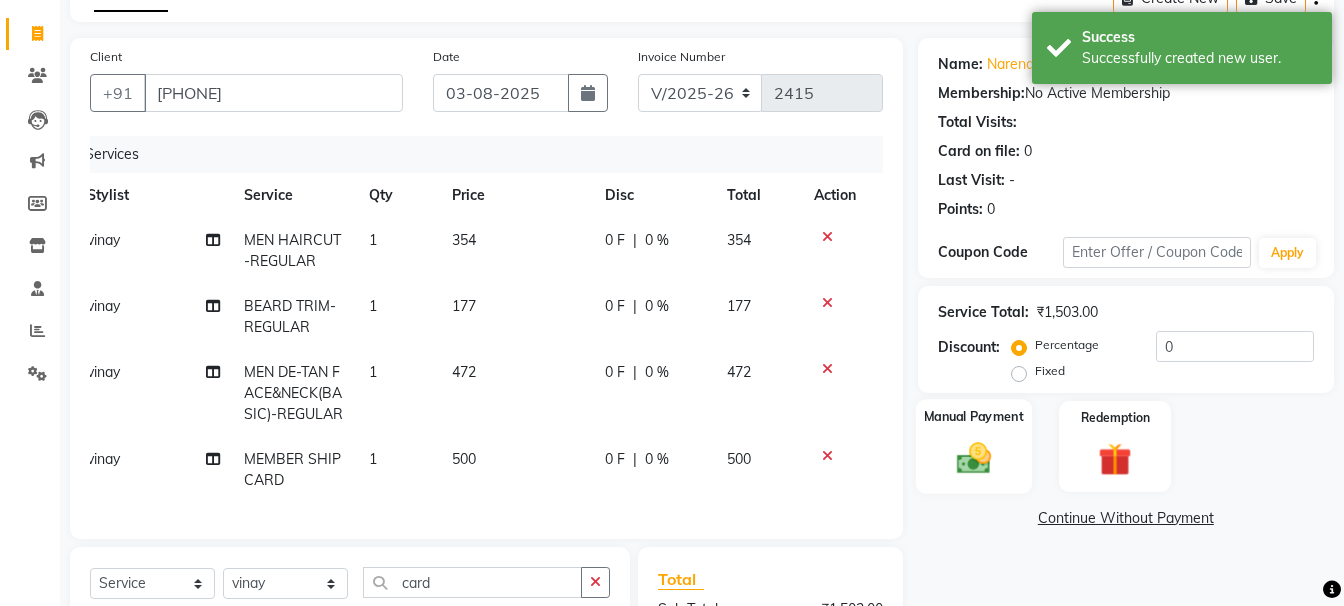 click 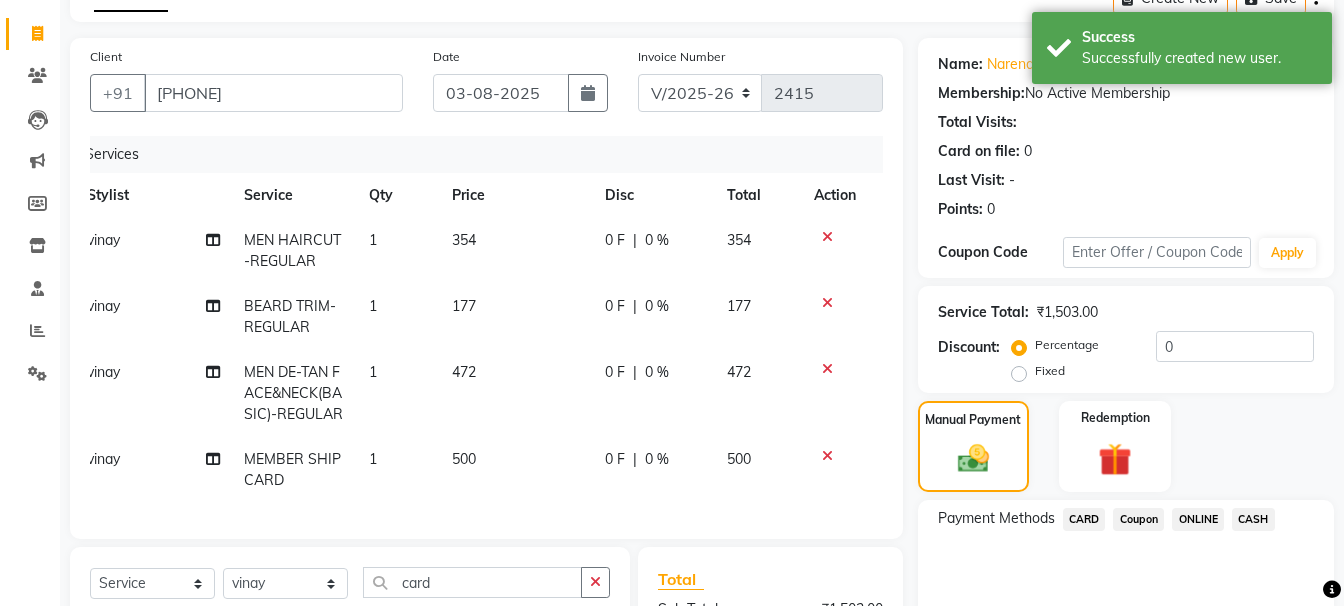 click on "ONLINE" 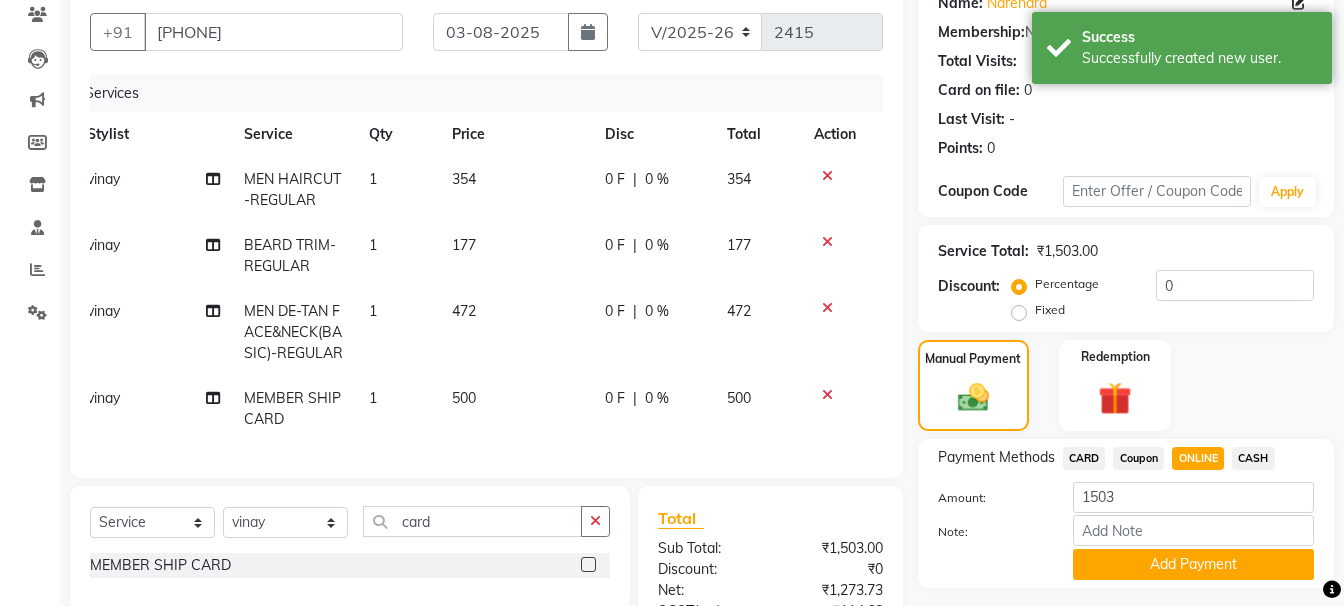 scroll, scrollTop: 392, scrollLeft: 0, axis: vertical 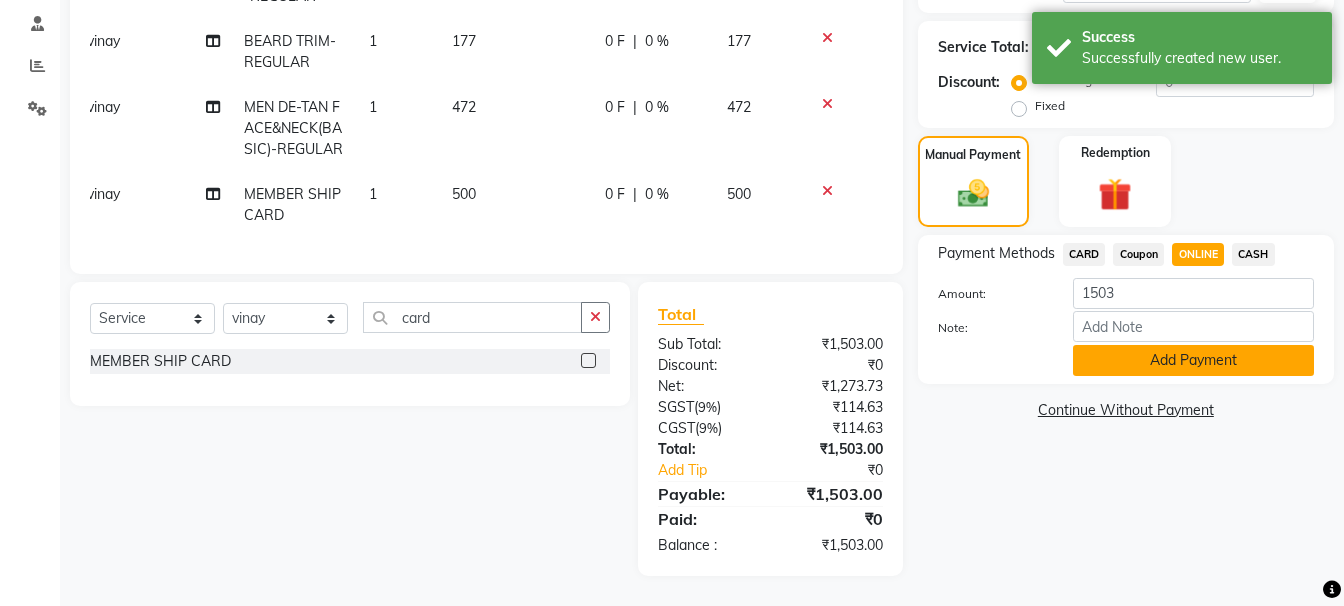 click on "Add Payment" 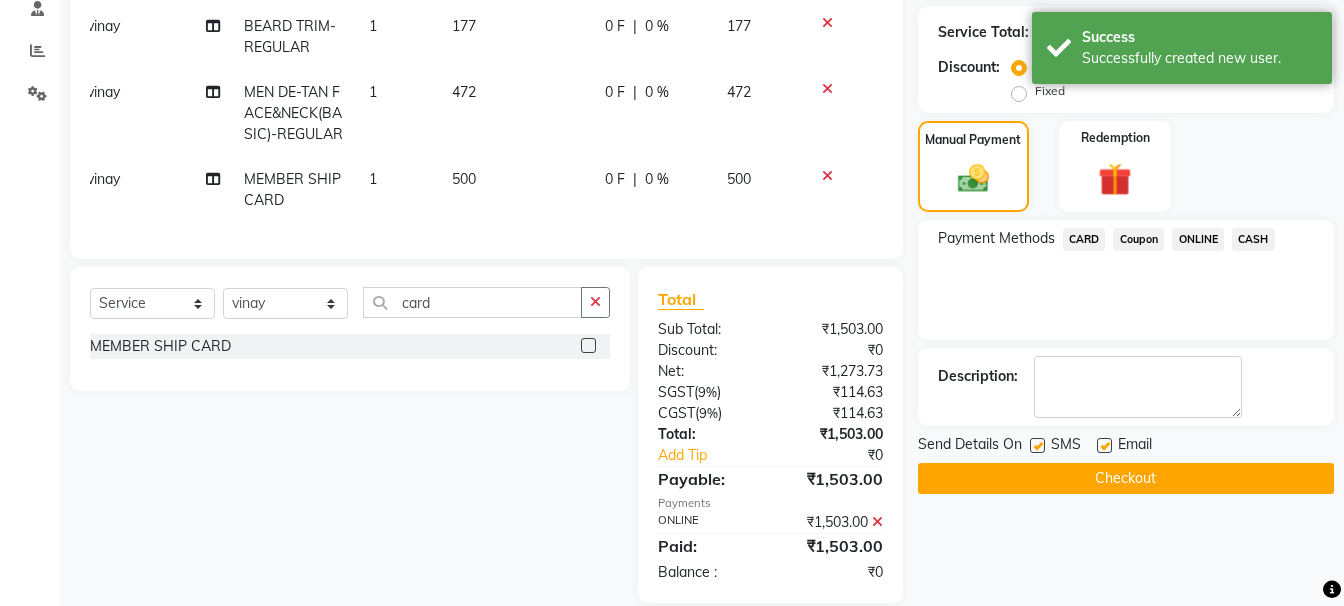 click on "Checkout" 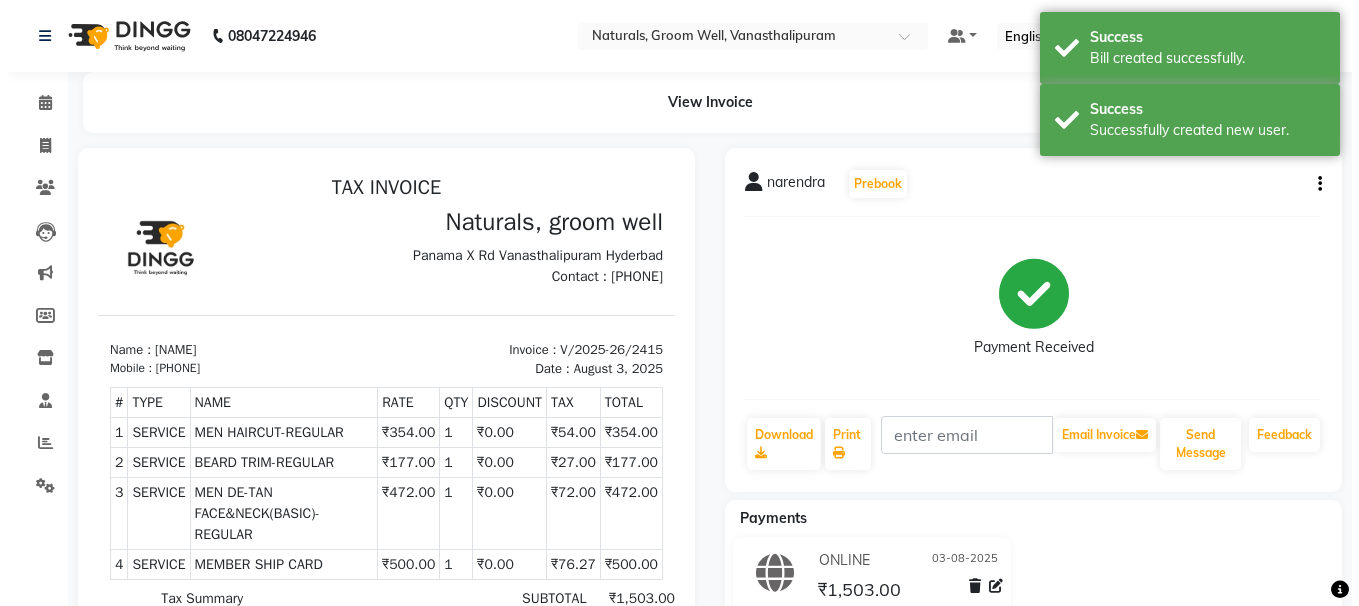 scroll, scrollTop: 0, scrollLeft: 0, axis: both 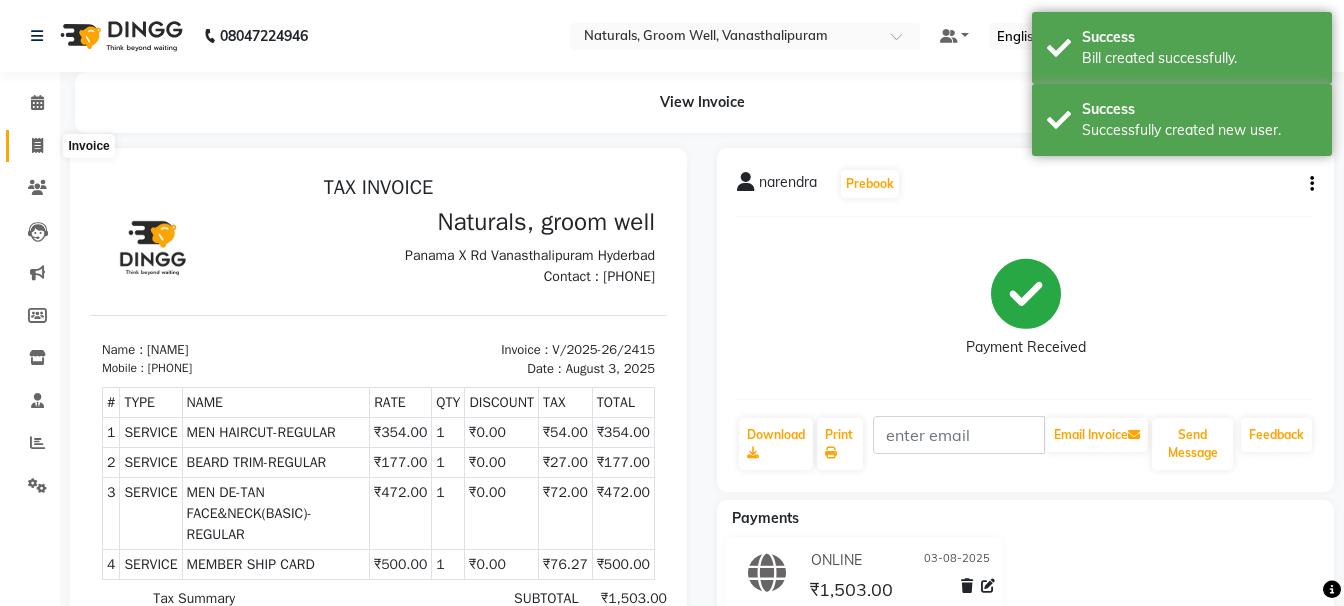 click 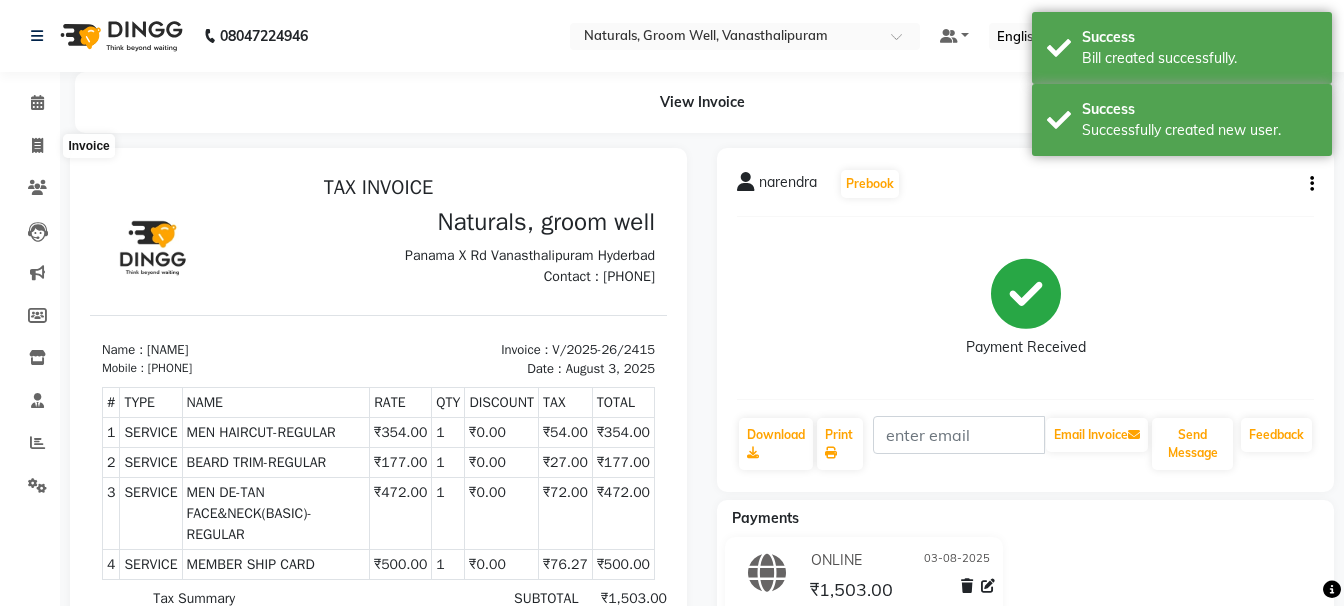 select on "service" 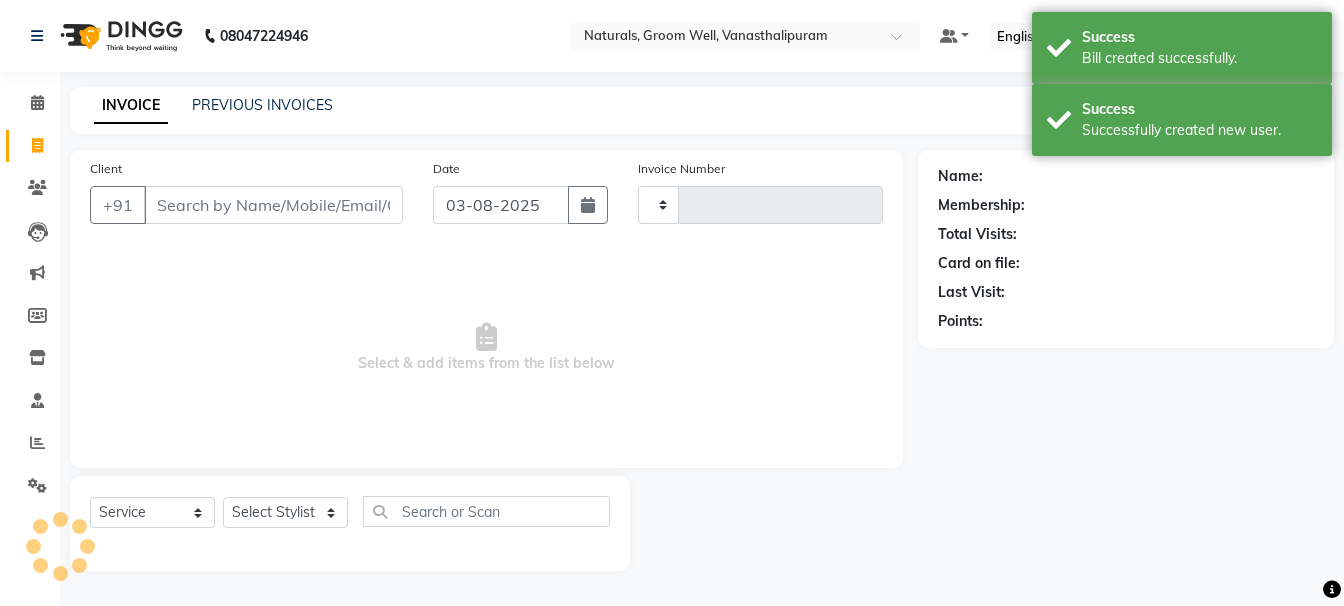 type on "2416" 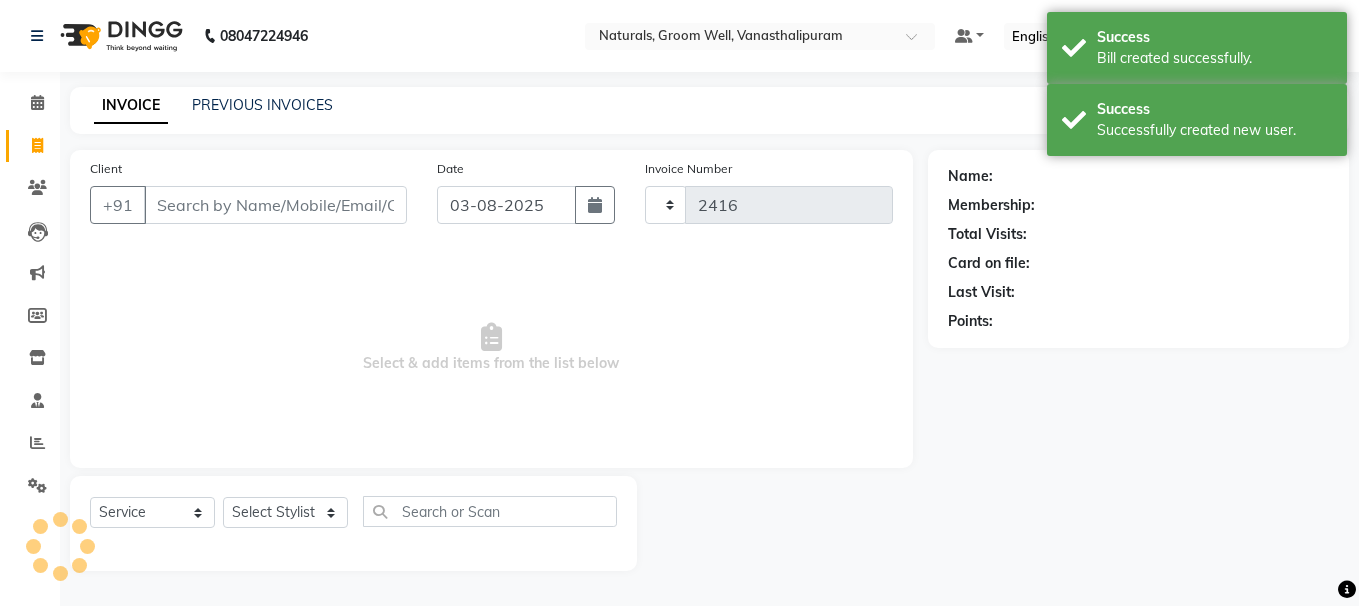 select on "5859" 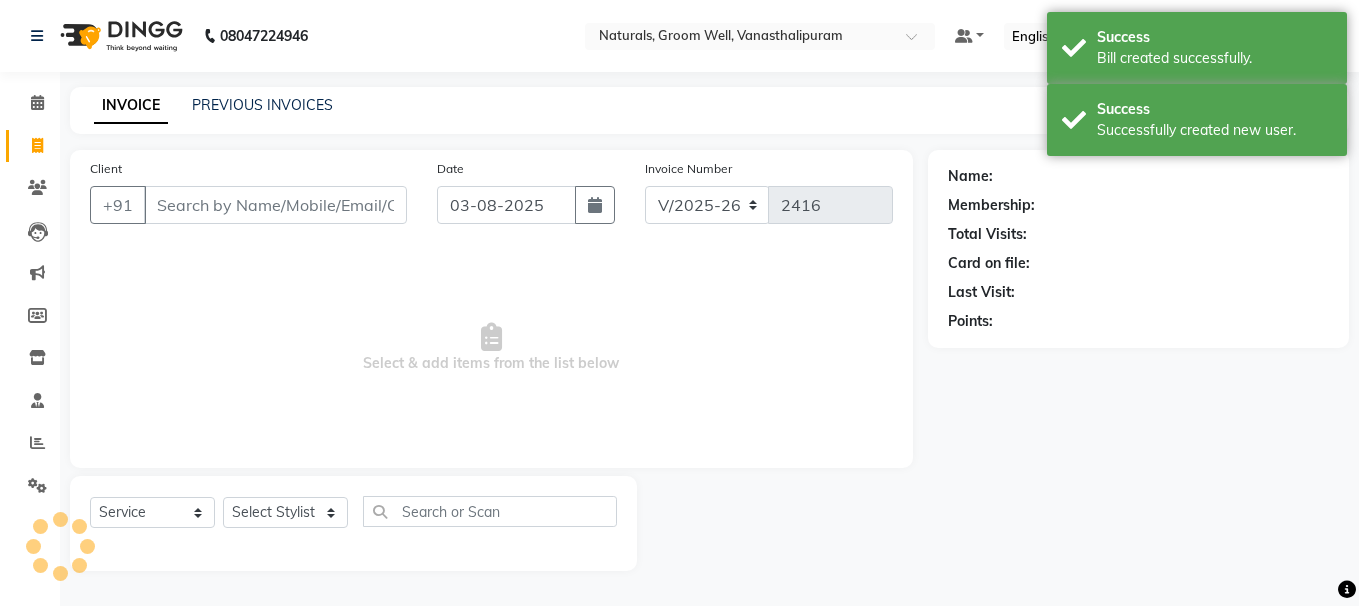 click on "Client" at bounding box center (275, 205) 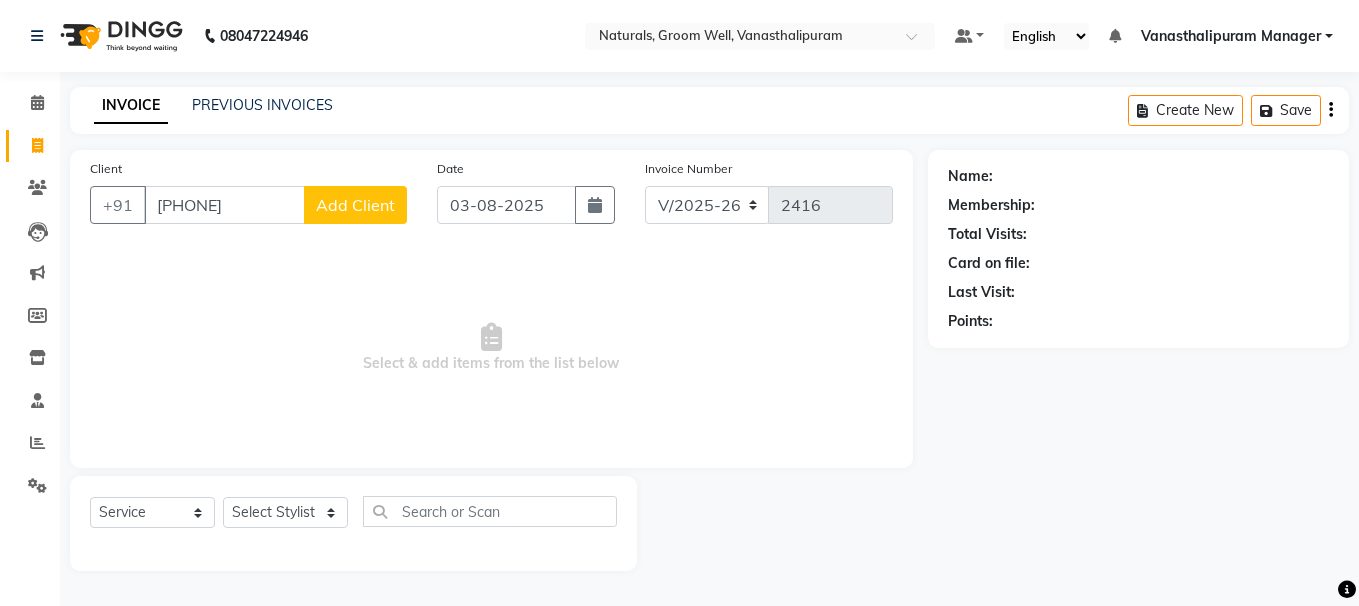 type on "[PHONE]" 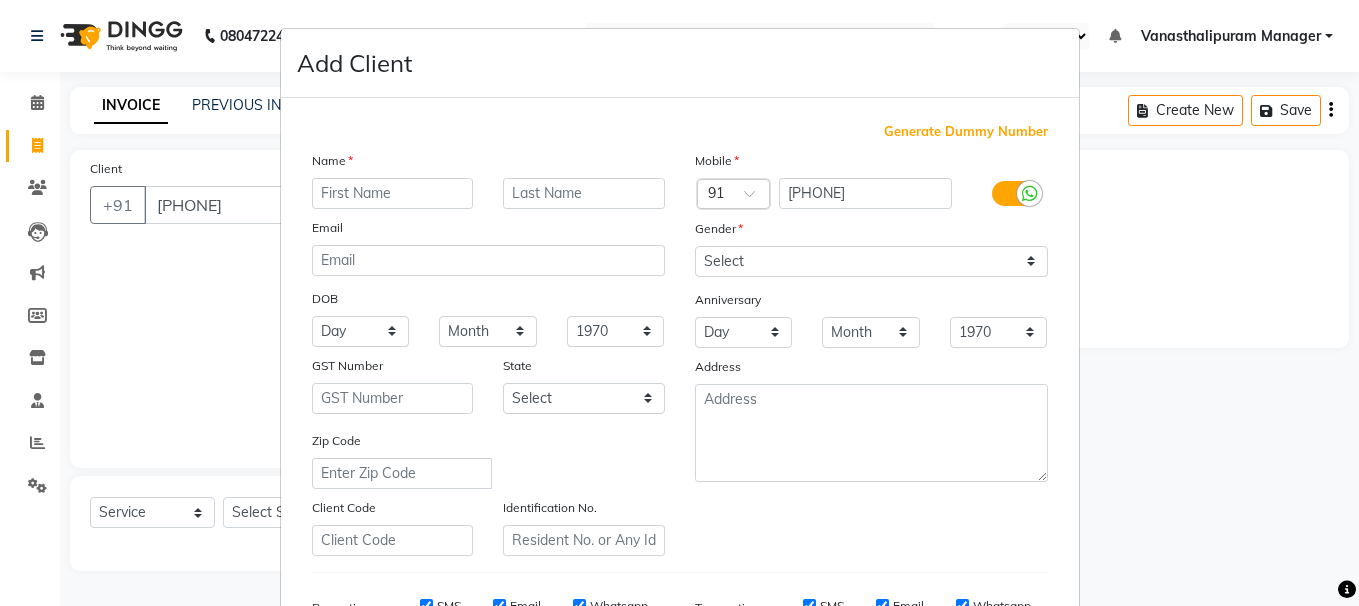 click at bounding box center [393, 193] 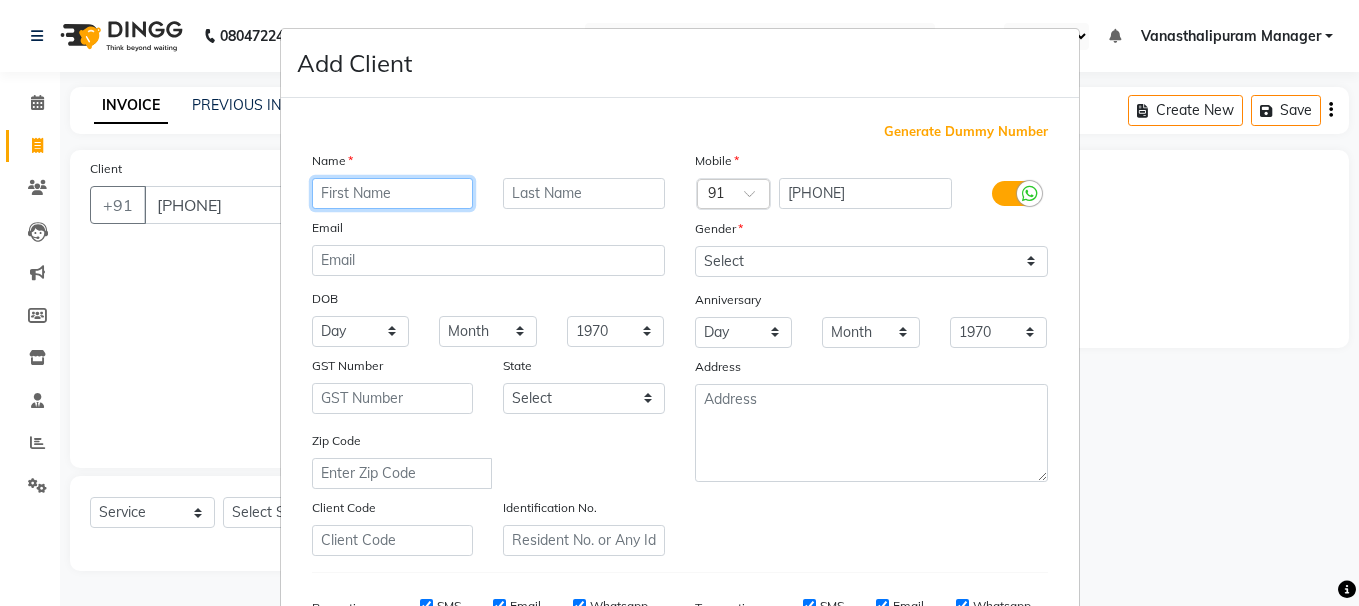 click at bounding box center [393, 193] 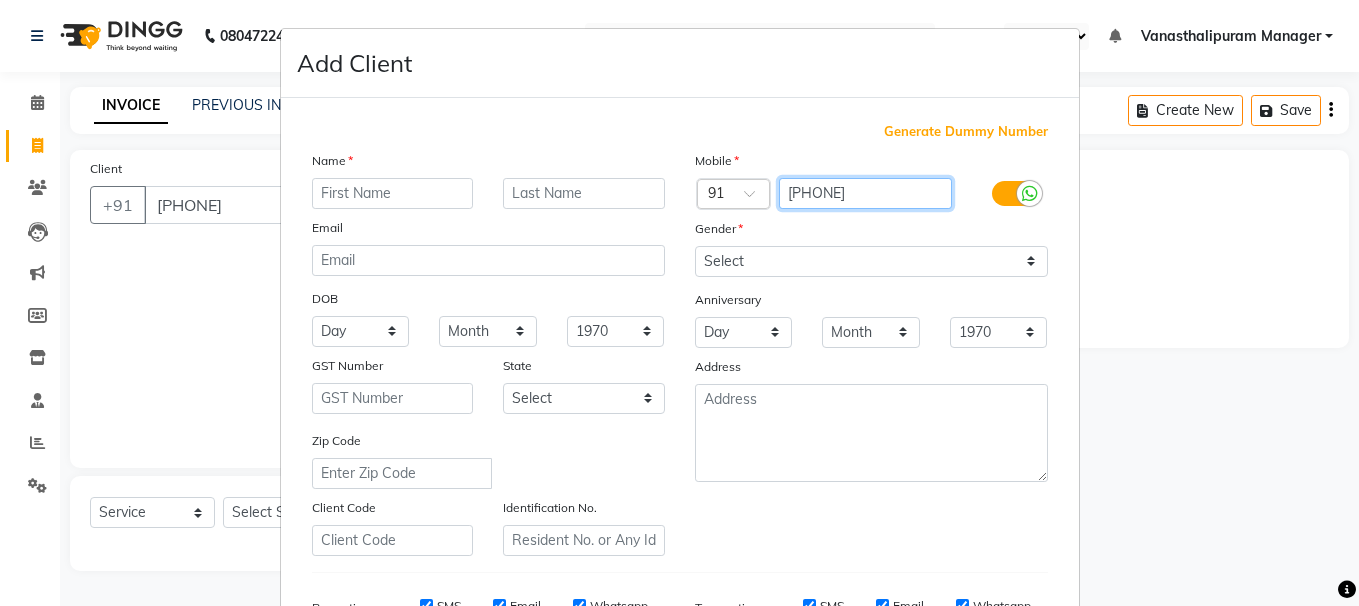 click on "[PHONE]" at bounding box center [865, 193] 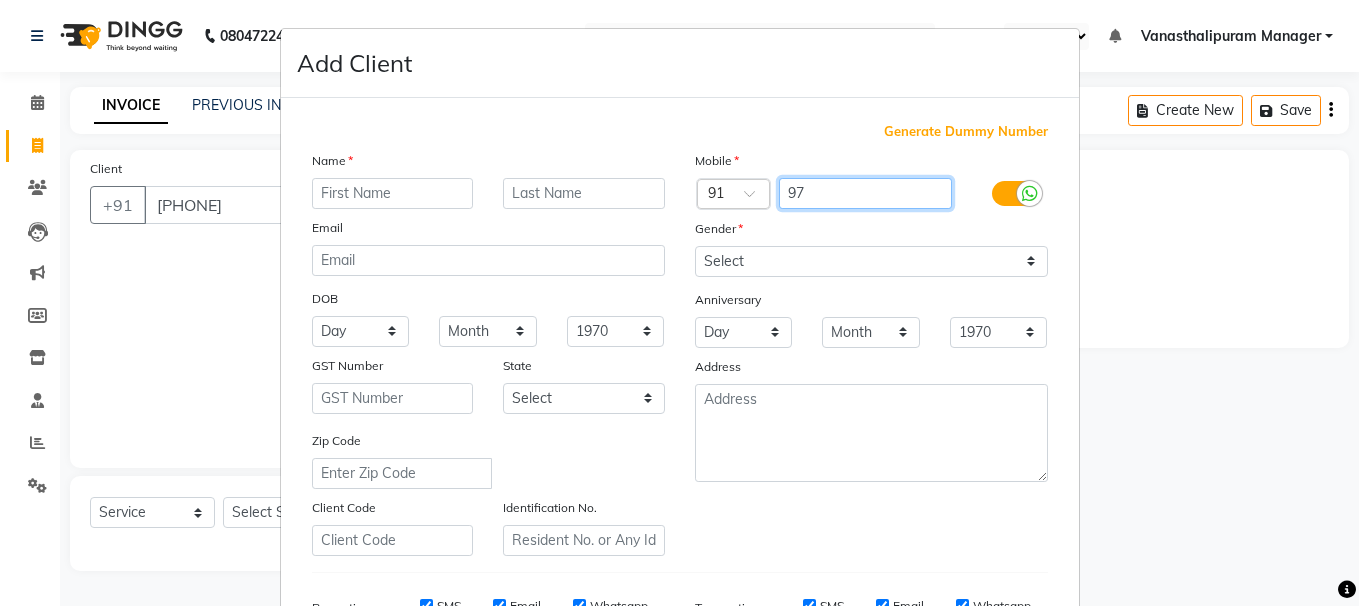 type on "9" 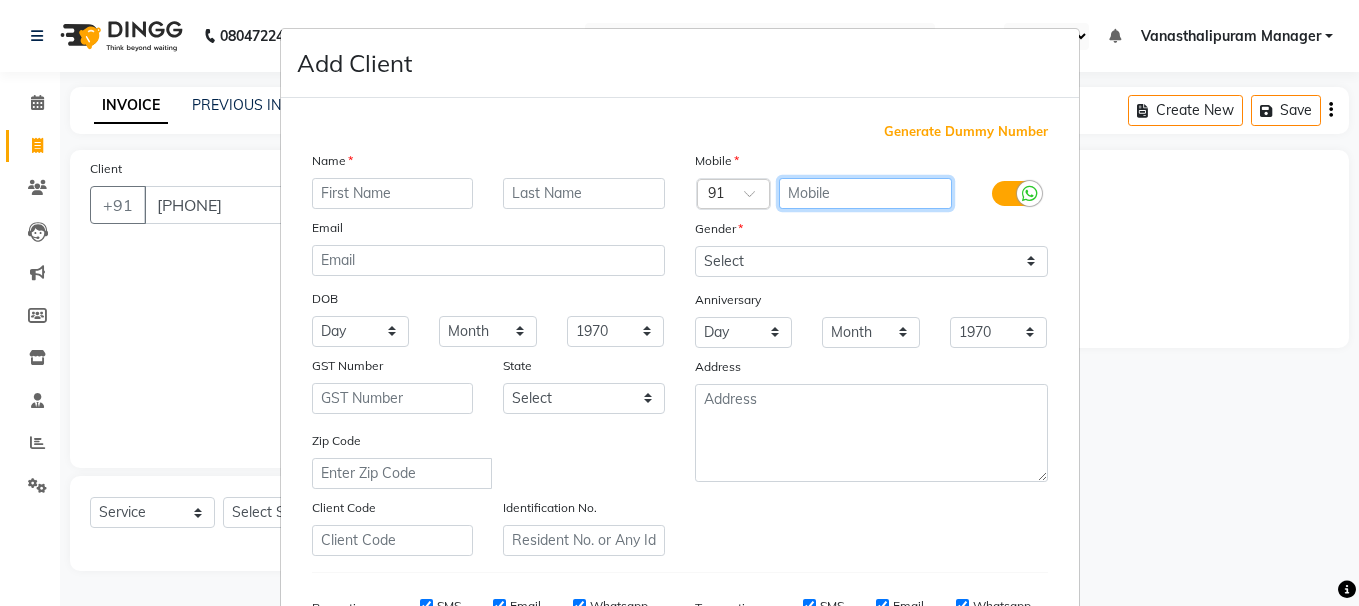 type 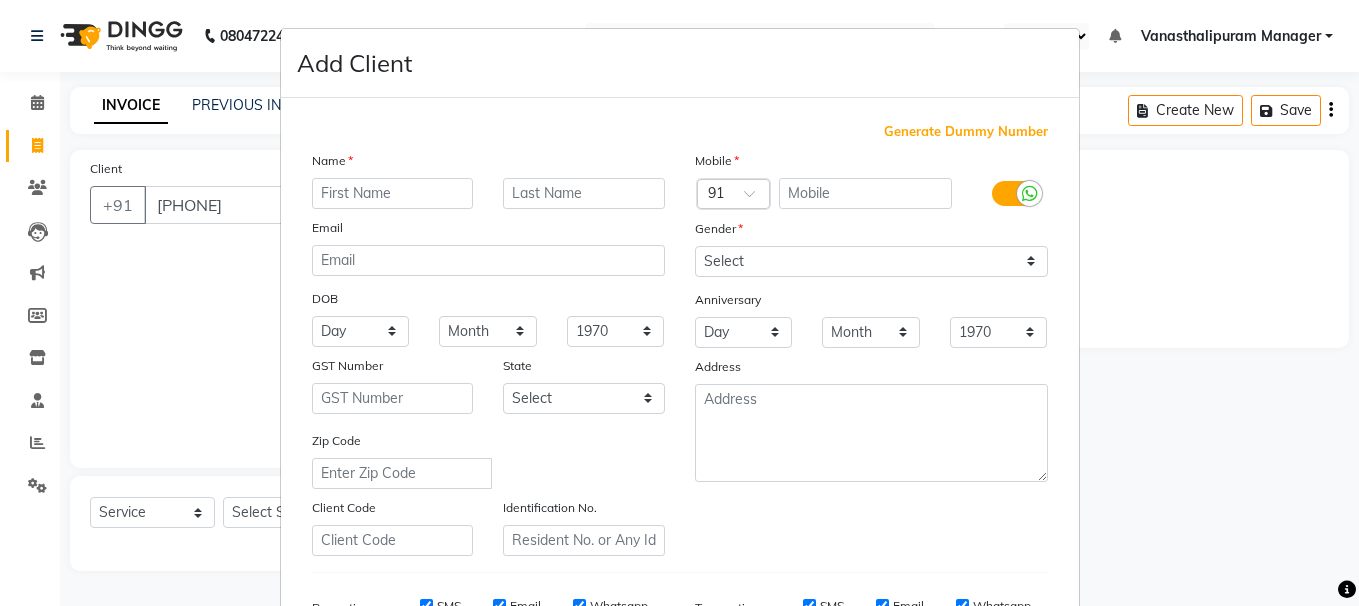 click on "Add Client Generate Dummy Number Name Email DOB Day 01 02 03 04 05 06 07 08 09 10 11 12 13 14 15 16 17 18 19 20 21 22 23 24 25 26 27 28 29 30 31 Month January February March April May June July August September October November December 1940 1941 1942 1943 1944 1945 1946 1947 1948 1949 1950 1951 1952 1953 1954 1955 1956 1957 1958 1959 1960 1961 1962 1963 1964 1965 1966 1967 1968 1969 1970 1971 1972 1973 1974 1975 1976 1977 1978 1979 1980 1981 1982 1983 1984 1985 1986 1987 1988 1989 1990 1991 1992 1993 1994 1995 1996 1997 1998 1999 2000 2001 2002 2003 2004 2005 2006 2007 2008 2009 2010 2011 2012 2013 2014 2015 2016 2017 2018 2019 2020 2021 2022 2023 2024 GST Number State Select Andaman and Nicobar Islands Andhra Pradesh Arunachal Pradesh Assam Bihar Chandigarh Chhattisgarh Dadra and Nagar Haveli Daman and Diu Delhi Goa Gujarat Haryana Himachal Pradesh Jammu and Kashmir Jharkhand Karnataka Kerala Lakshadweep Madhya Pradesh Maharashtra Manipur Meghalaya Mizoram Nagaland Odisha Pondicherry Punjab Rajasthan Sikkim" at bounding box center (679, 303) 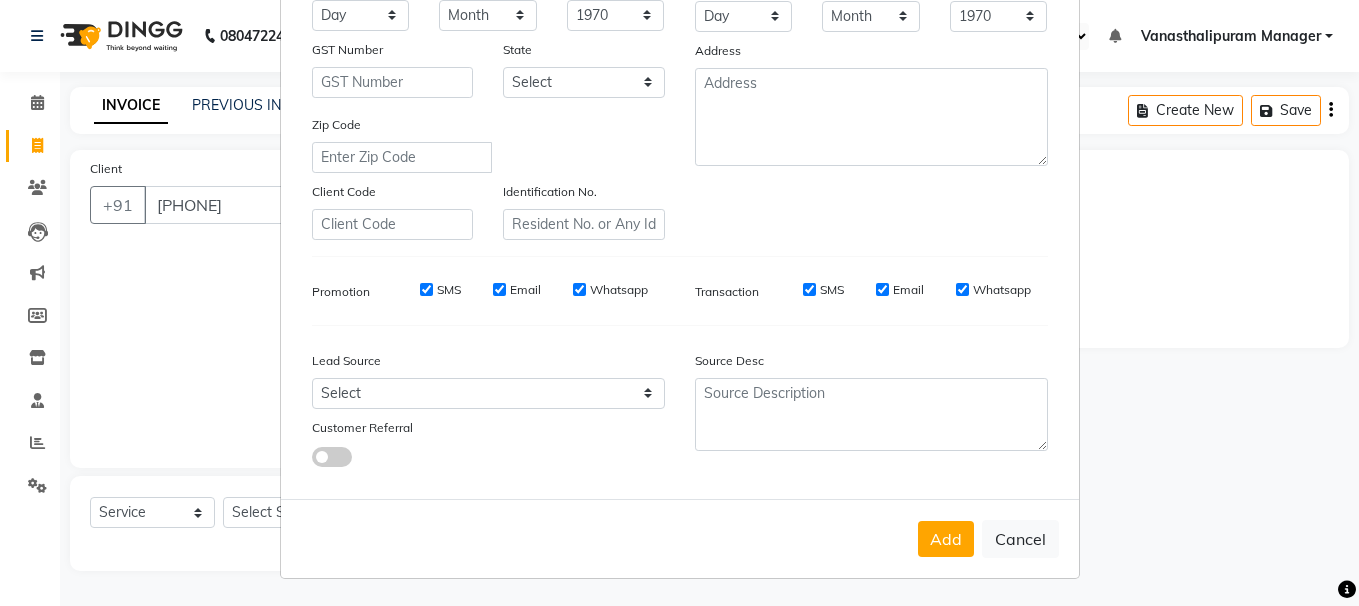 scroll, scrollTop: 317, scrollLeft: 0, axis: vertical 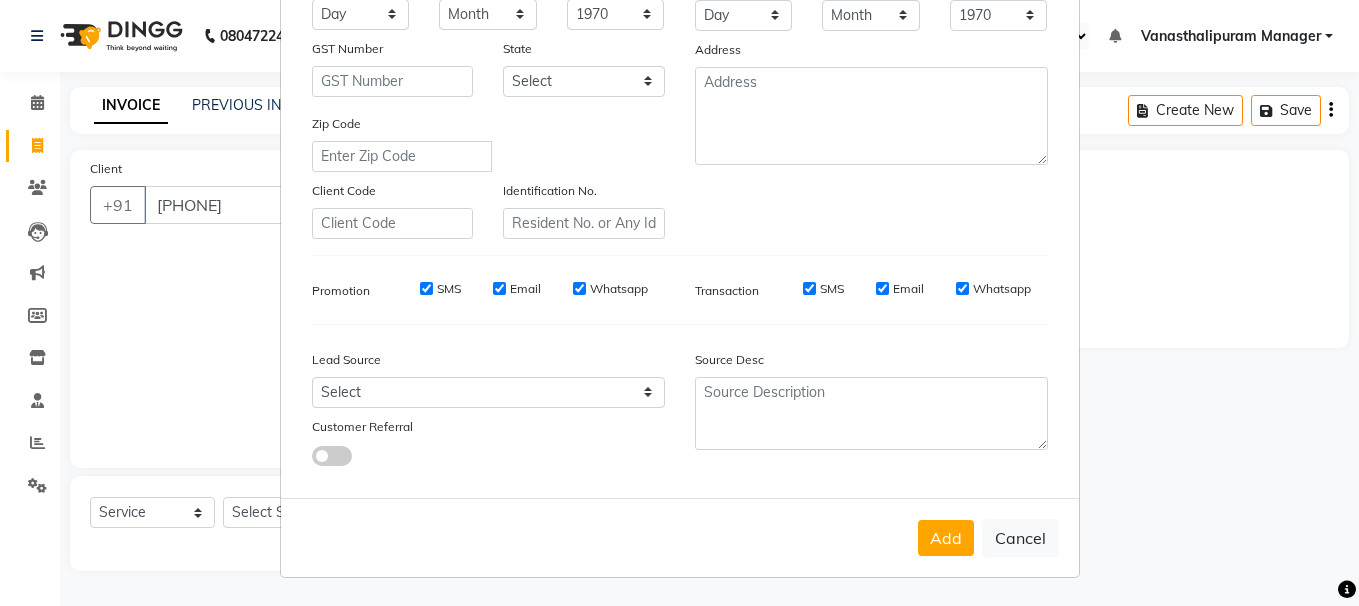 click on "Cancel" at bounding box center [1020, 538] 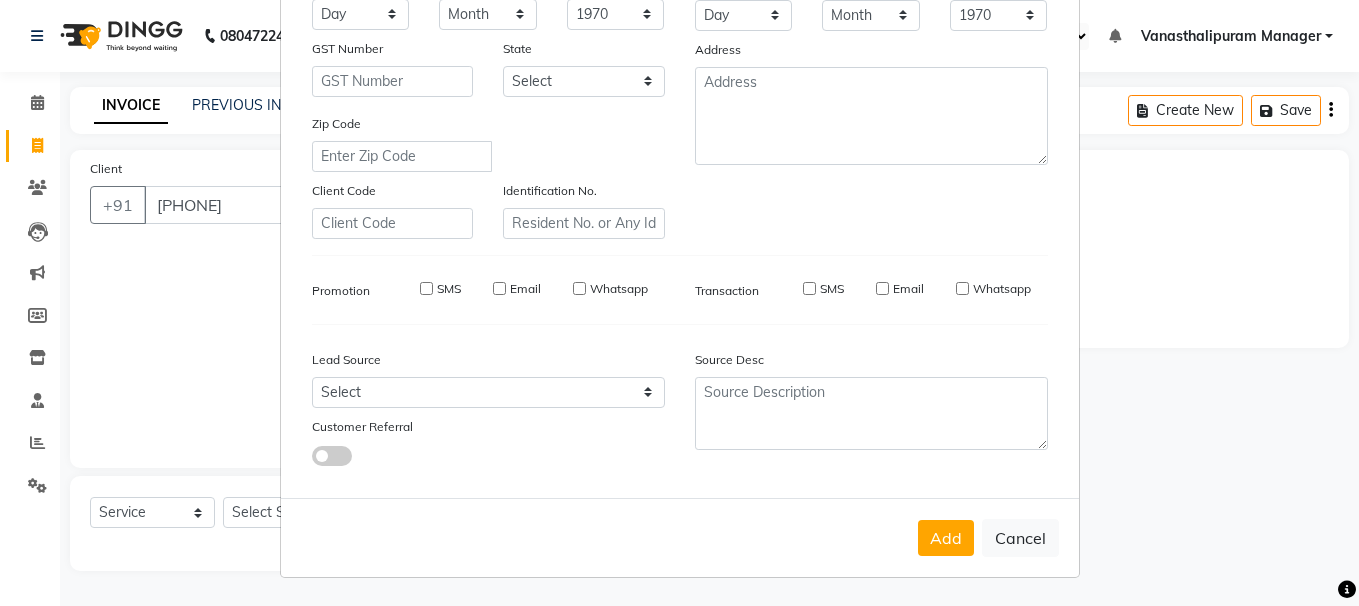 select 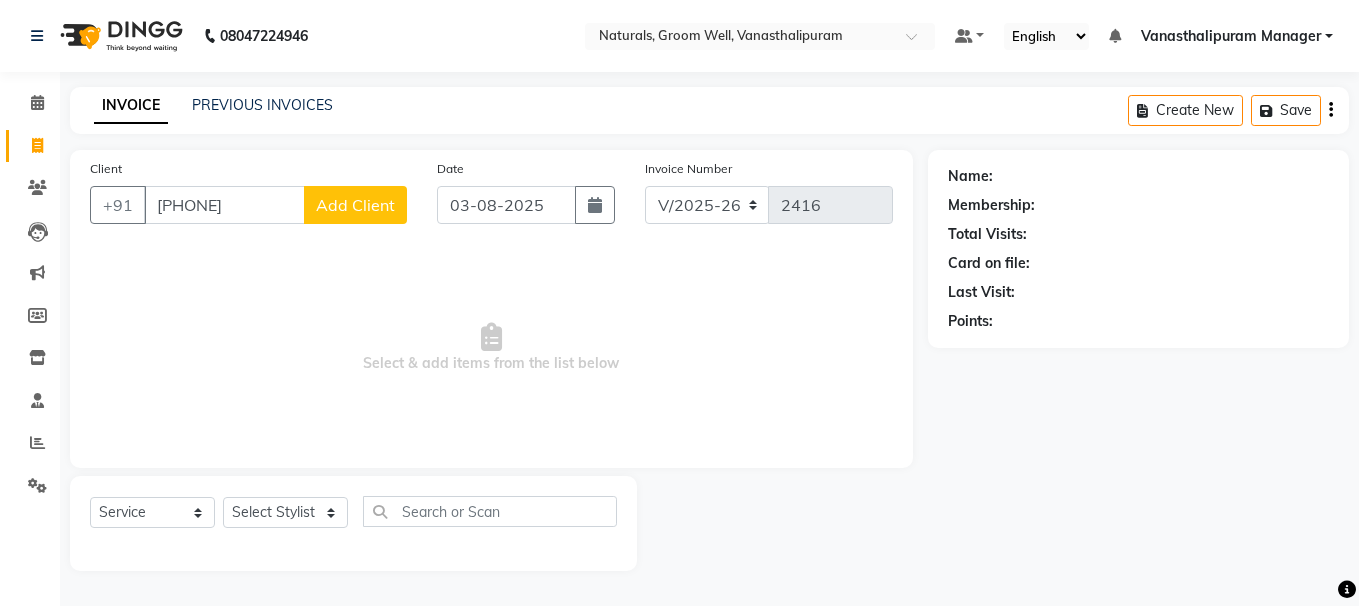 click on "Add Client" 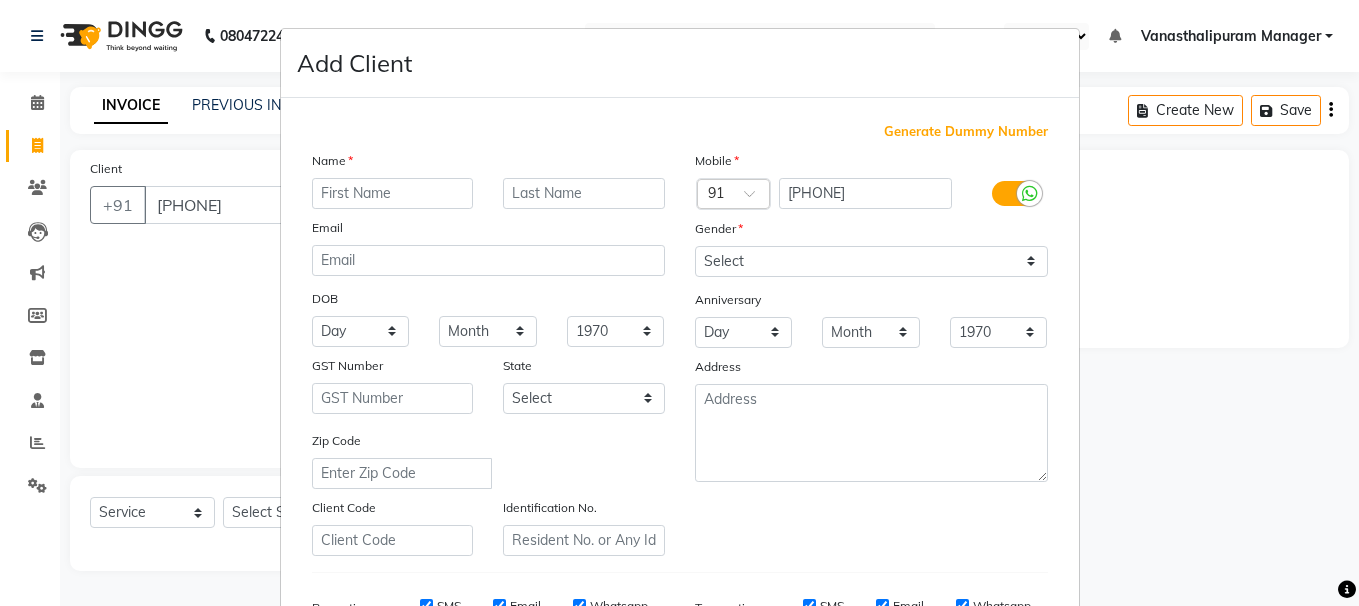 click at bounding box center [393, 193] 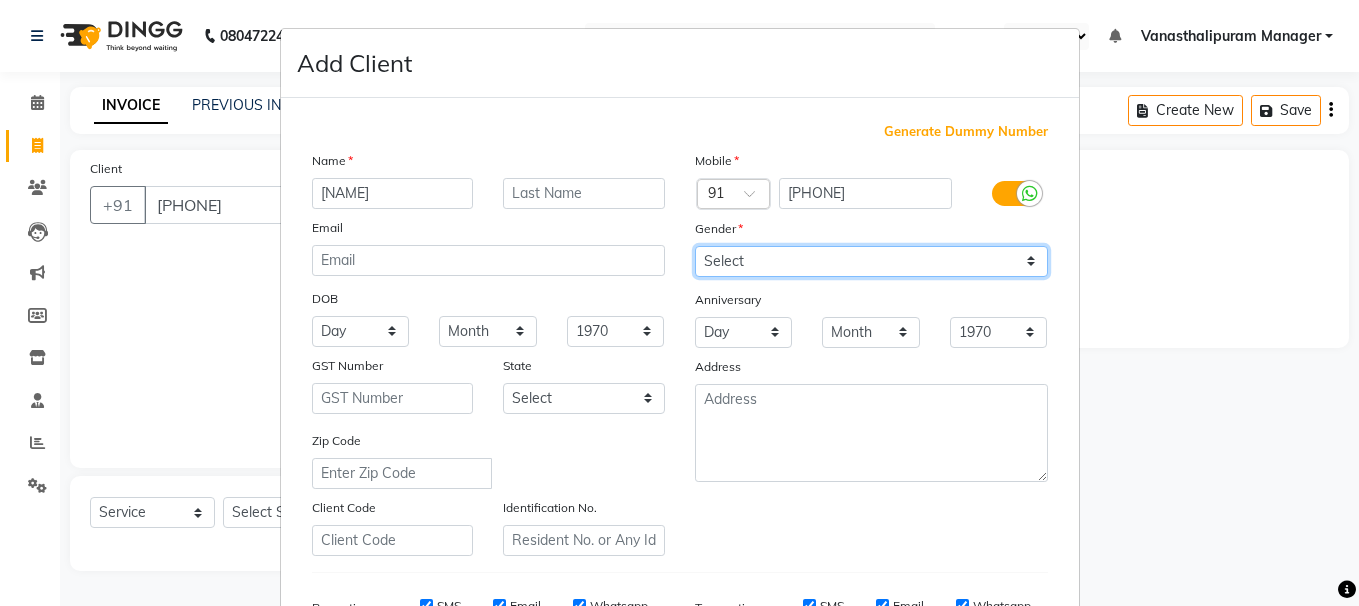 click on "Select Male Female Other Prefer Not To Say" at bounding box center (871, 261) 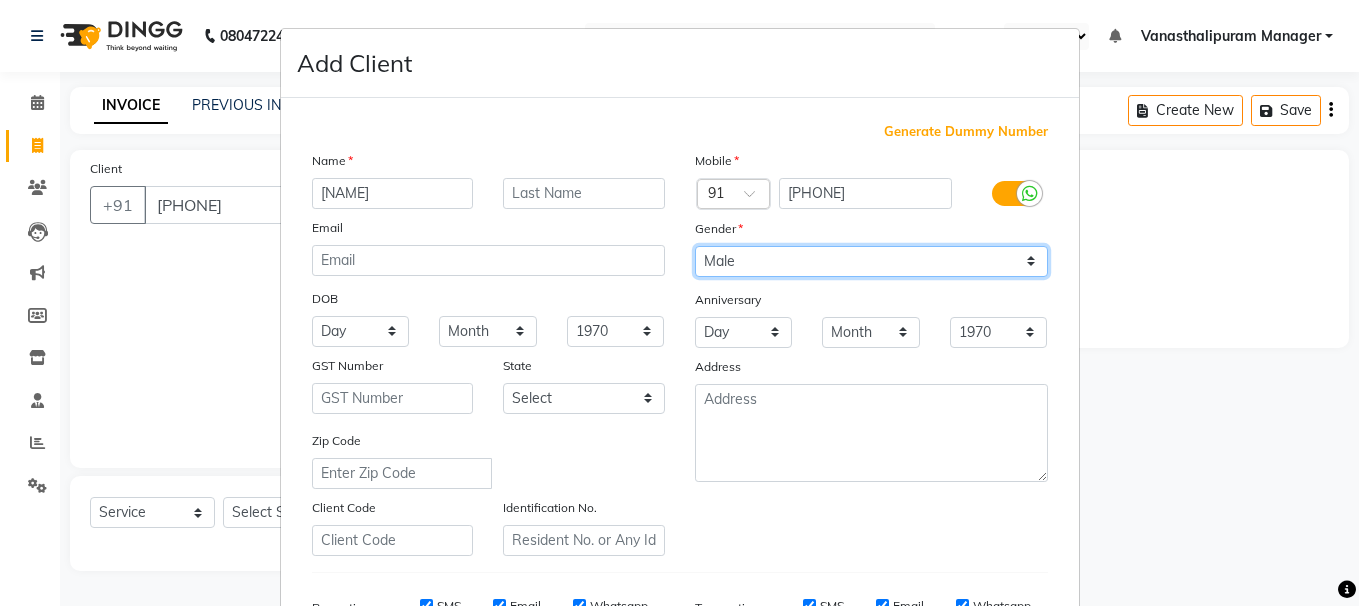 click on "Select Male Female Other Prefer Not To Say" at bounding box center (871, 261) 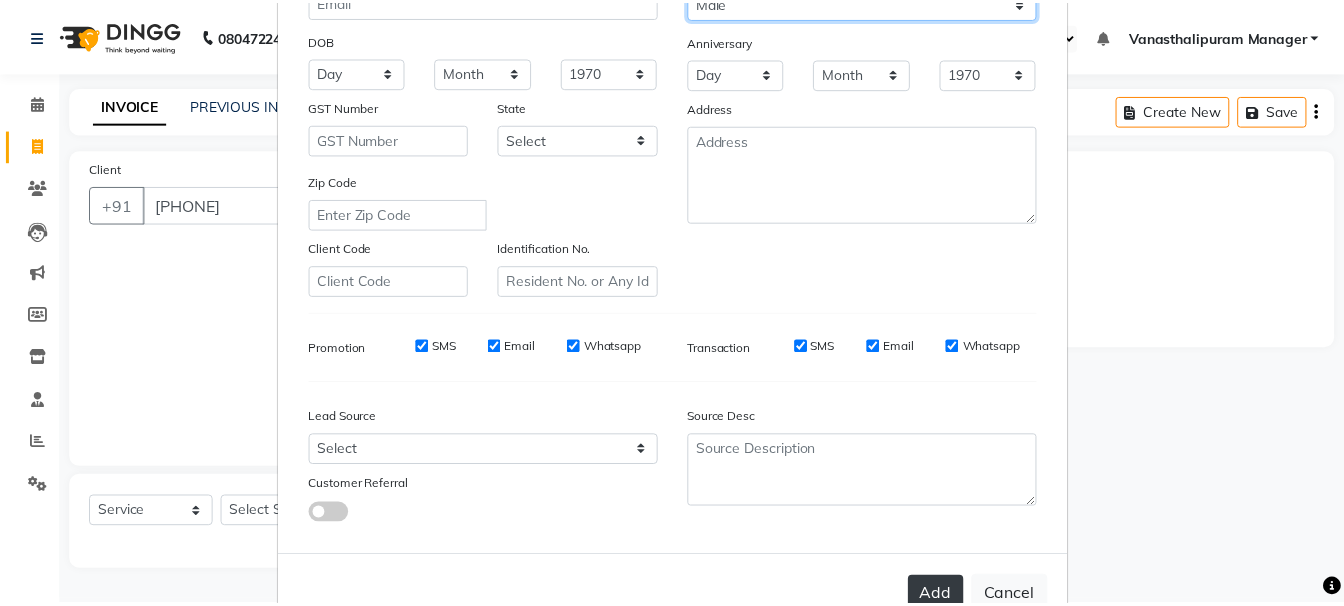 scroll, scrollTop: 317, scrollLeft: 0, axis: vertical 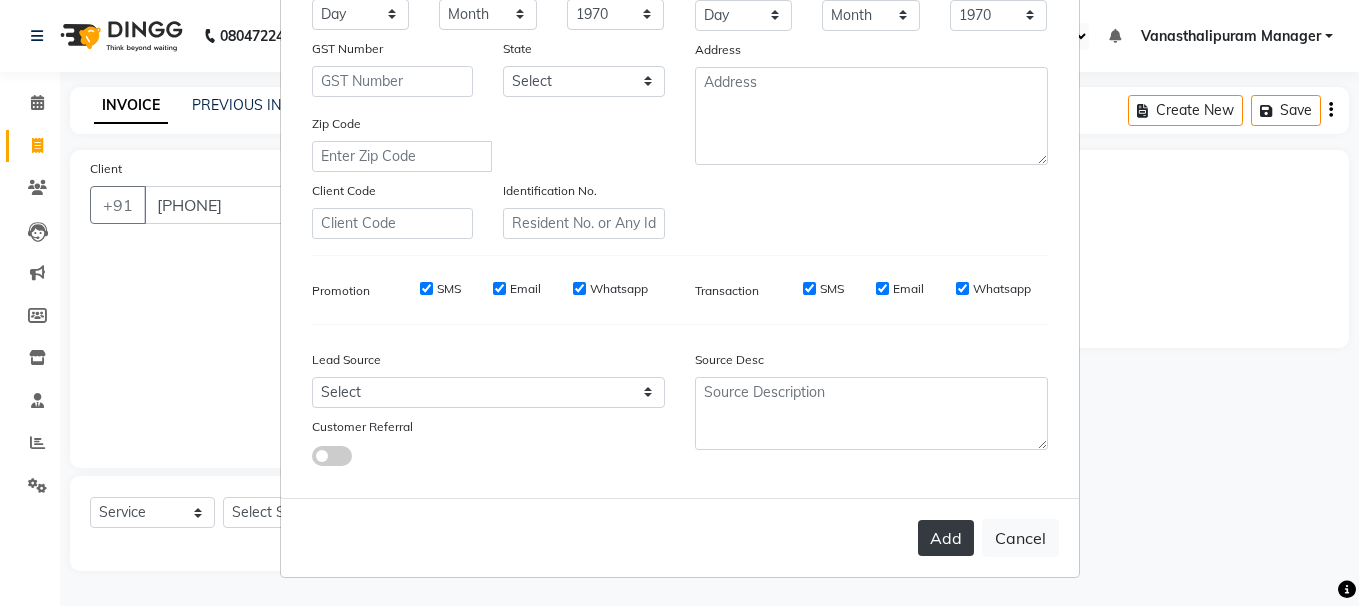 click on "Add" at bounding box center [946, 538] 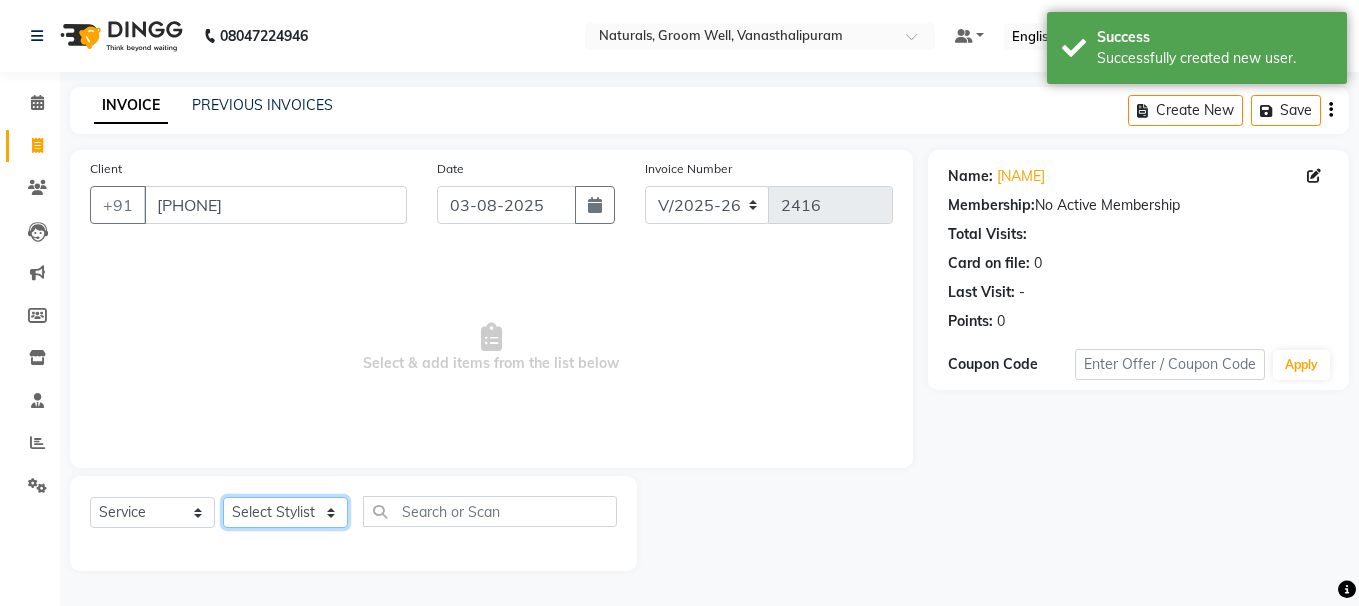click on "Select Stylist [NAME] [NAME] [NAME] [NAME] [NAME] [NAME] [NAME] [NAME] [NAME] [NAME] [NAME] [NAME] [NAME] [NAME] [NAME] [NAME] [NAME] [NAME] [NAME]" 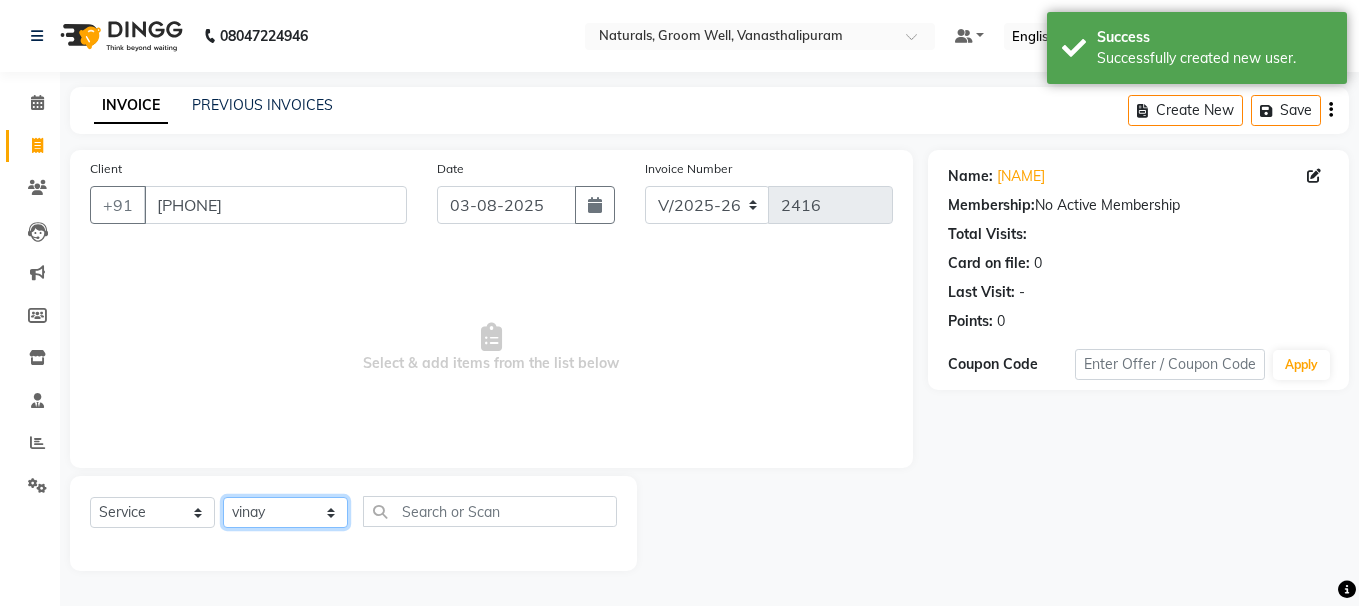 click on "Select Stylist [NAME] [NAME] [NAME] [NAME] [NAME] [NAME] [NAME] [NAME] [NAME] [NAME] [NAME] [NAME] [NAME] [NAME] [NAME] [NAME] [NAME] [NAME] [NAME]" 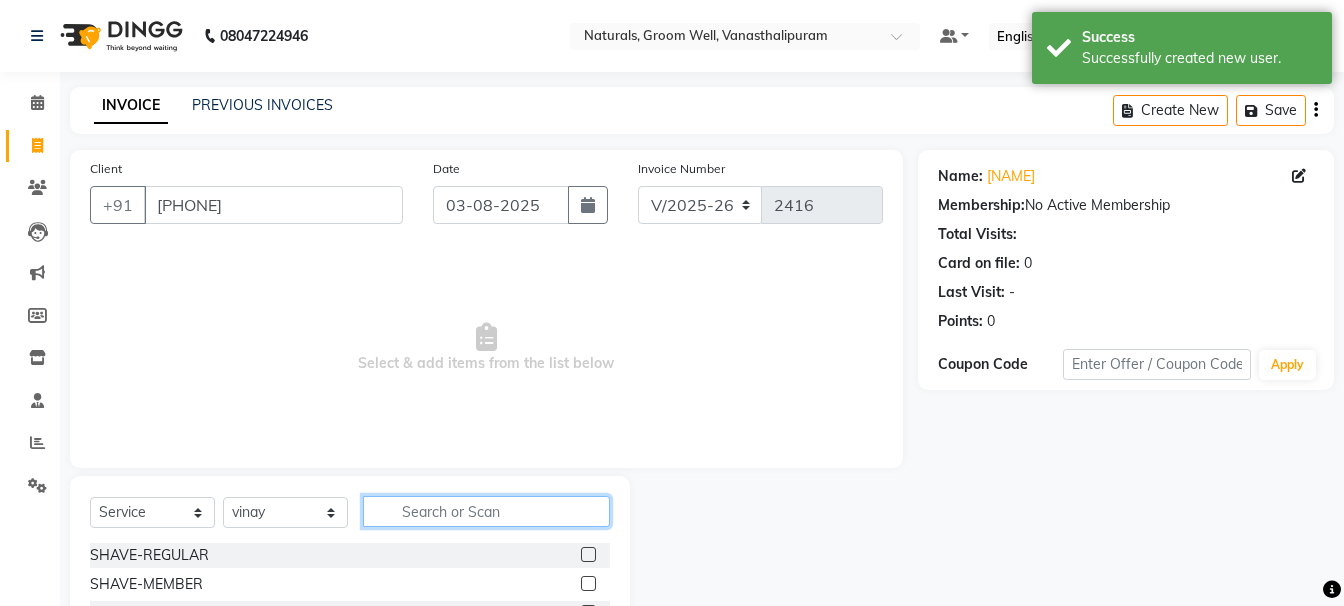 click 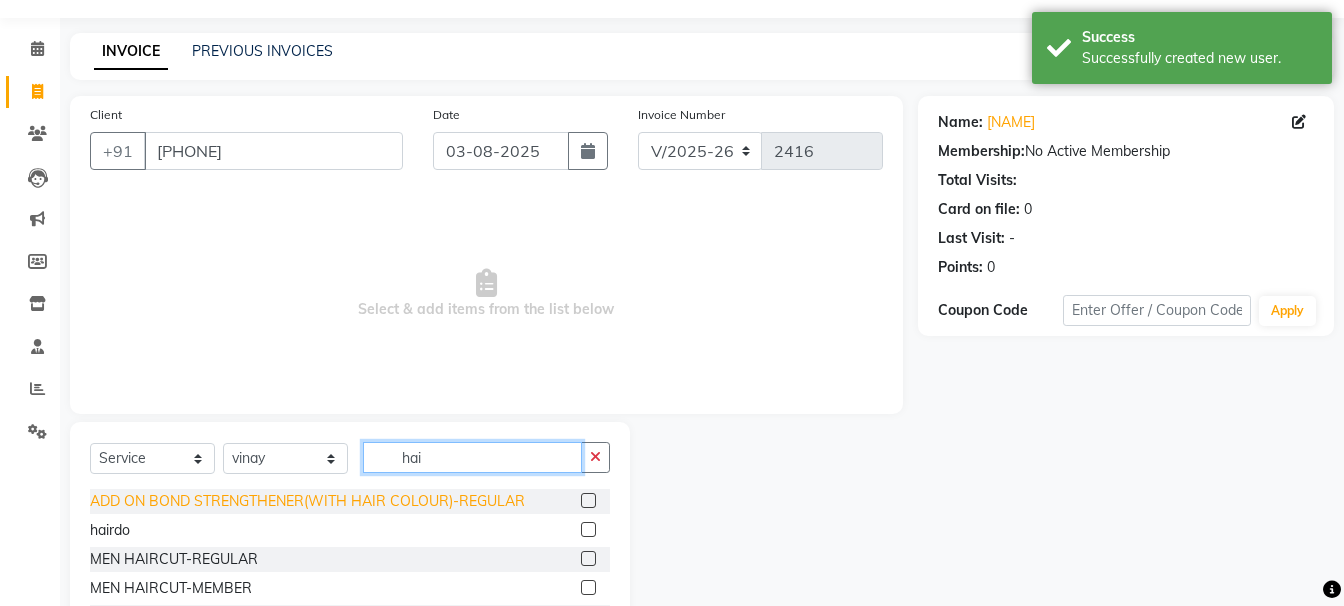 scroll, scrollTop: 195, scrollLeft: 0, axis: vertical 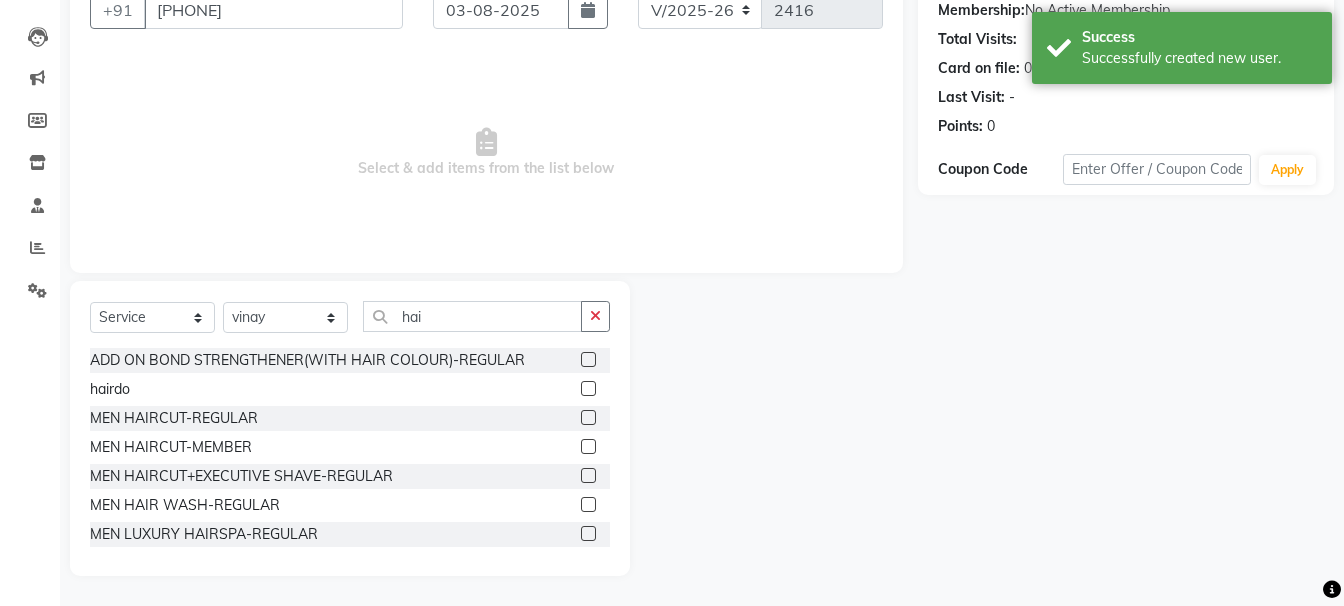 click 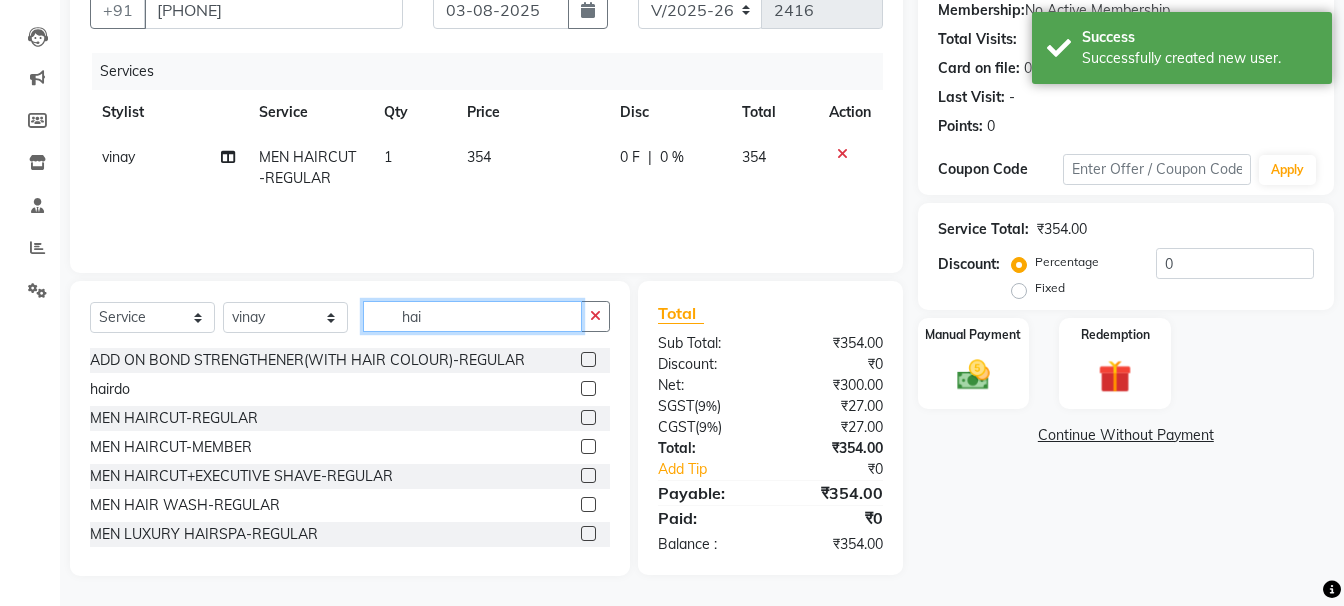 click on "hai" 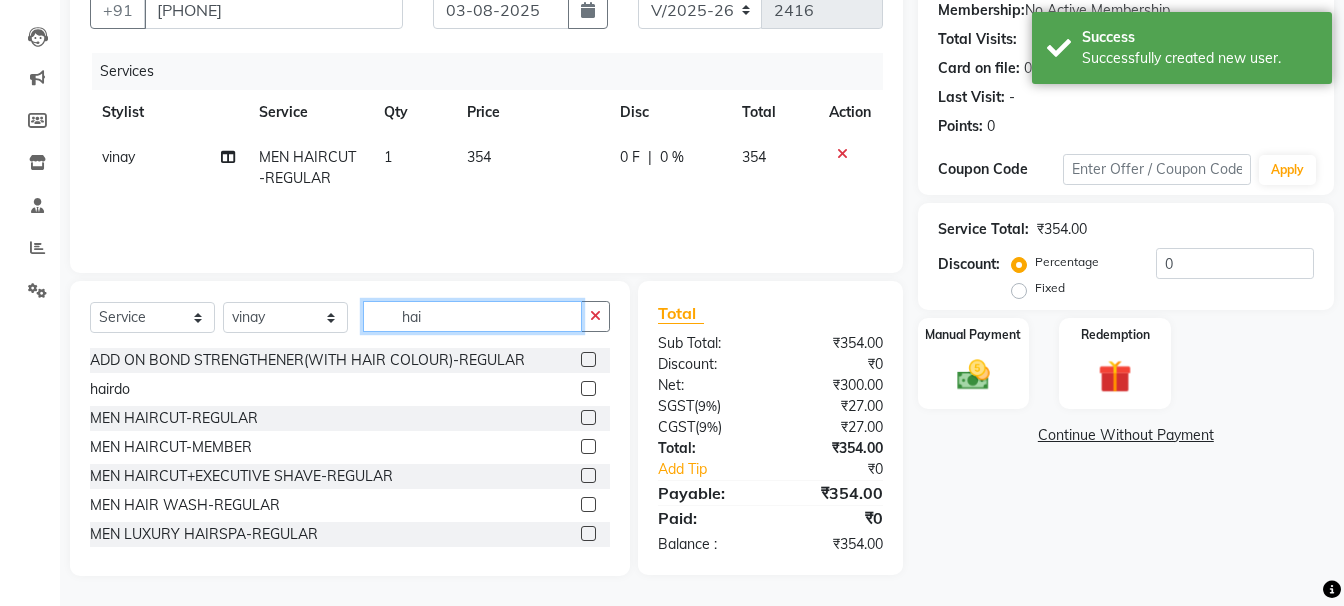click on "hai" 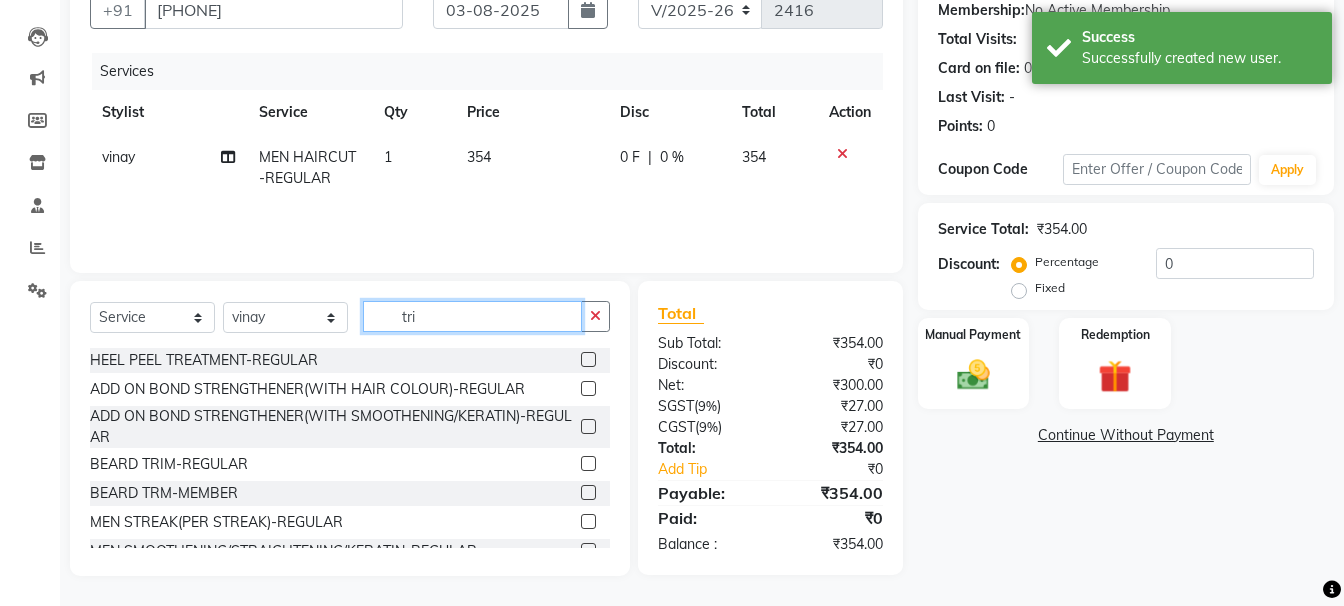 scroll, scrollTop: 194, scrollLeft: 0, axis: vertical 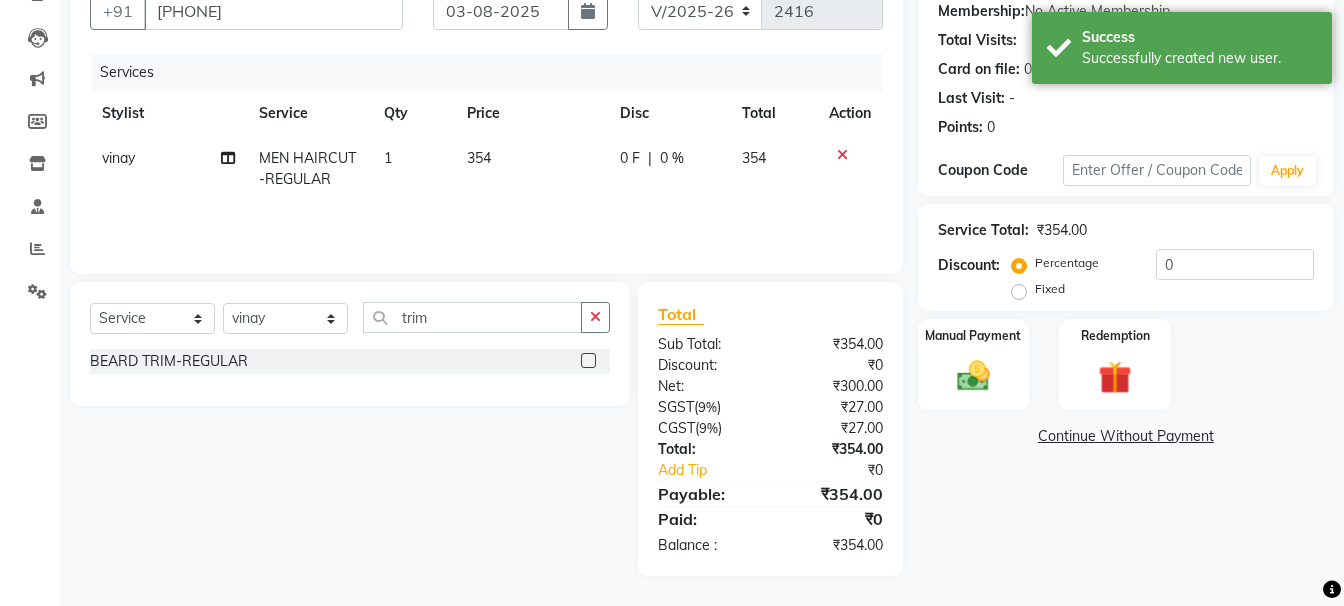 drag, startPoint x: 572, startPoint y: 363, endPoint x: 589, endPoint y: 363, distance: 17 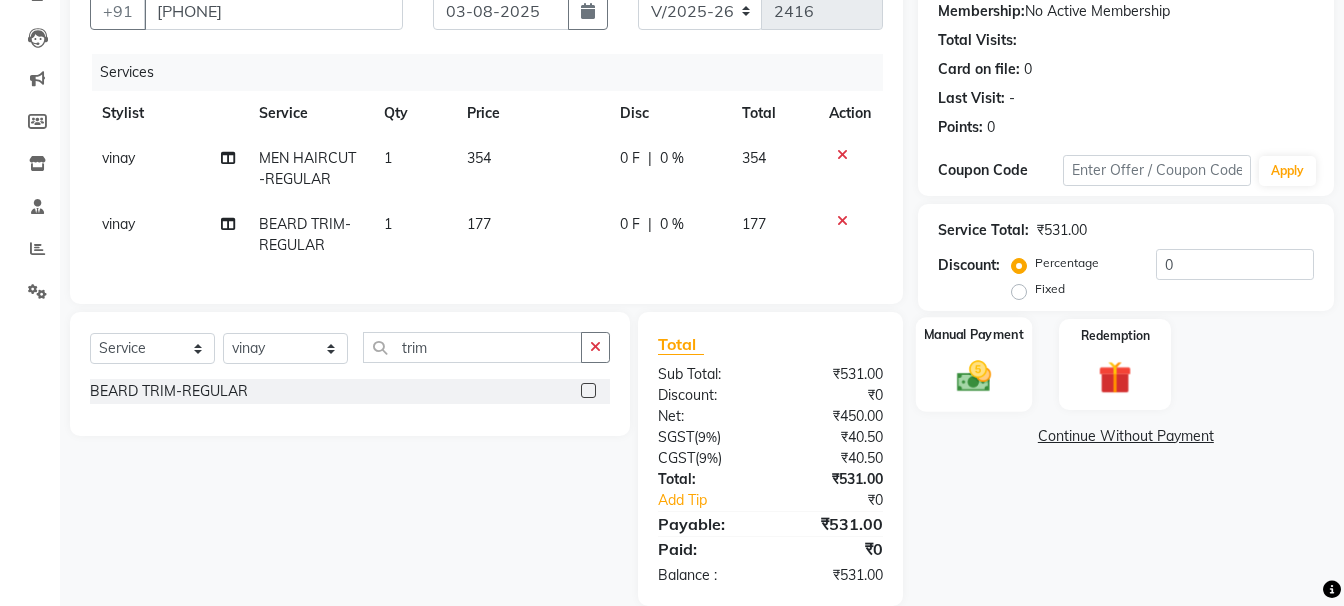 click 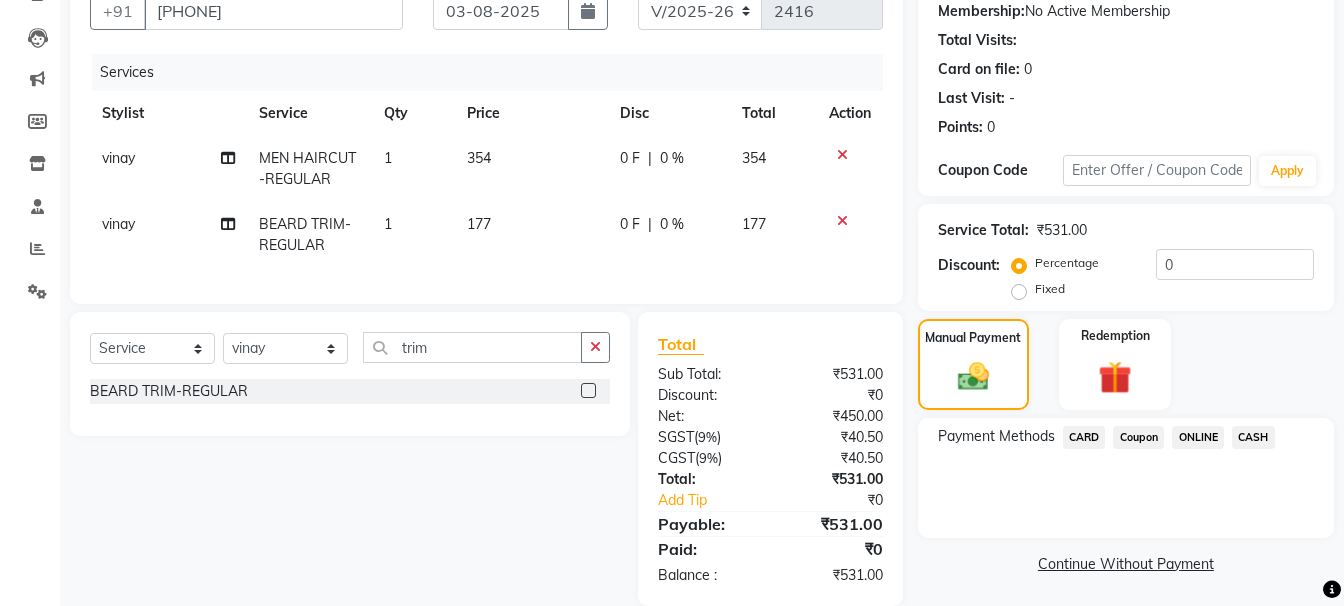 click on "ONLINE" 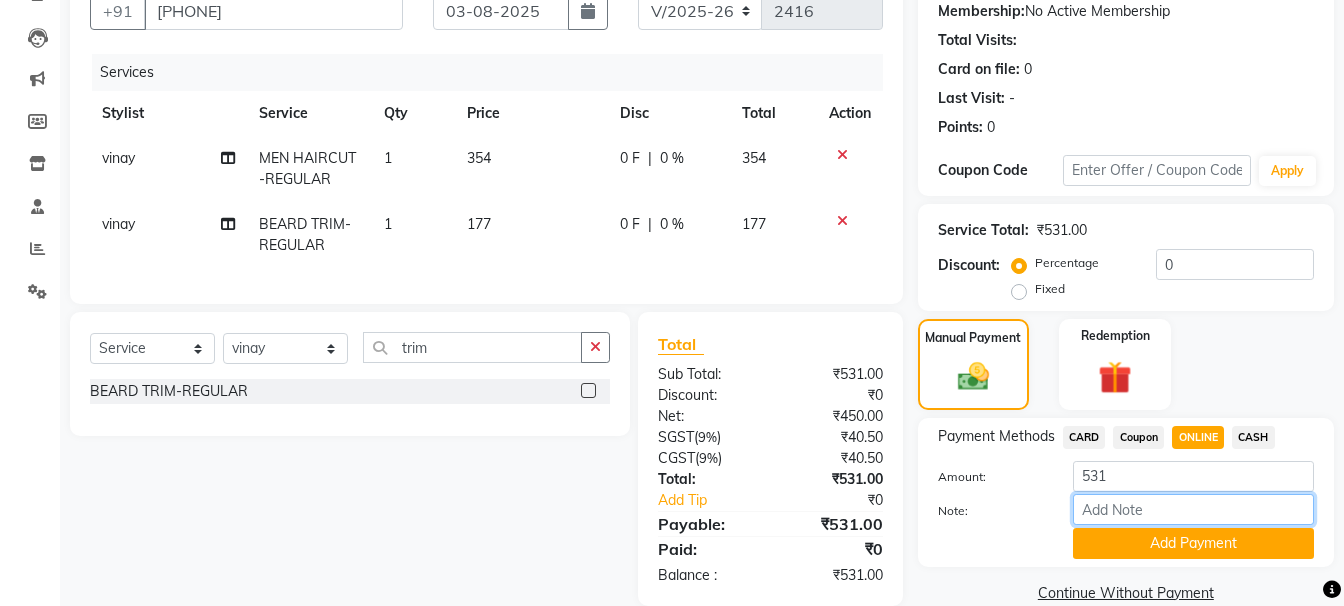 click on "Note:" at bounding box center [1193, 509] 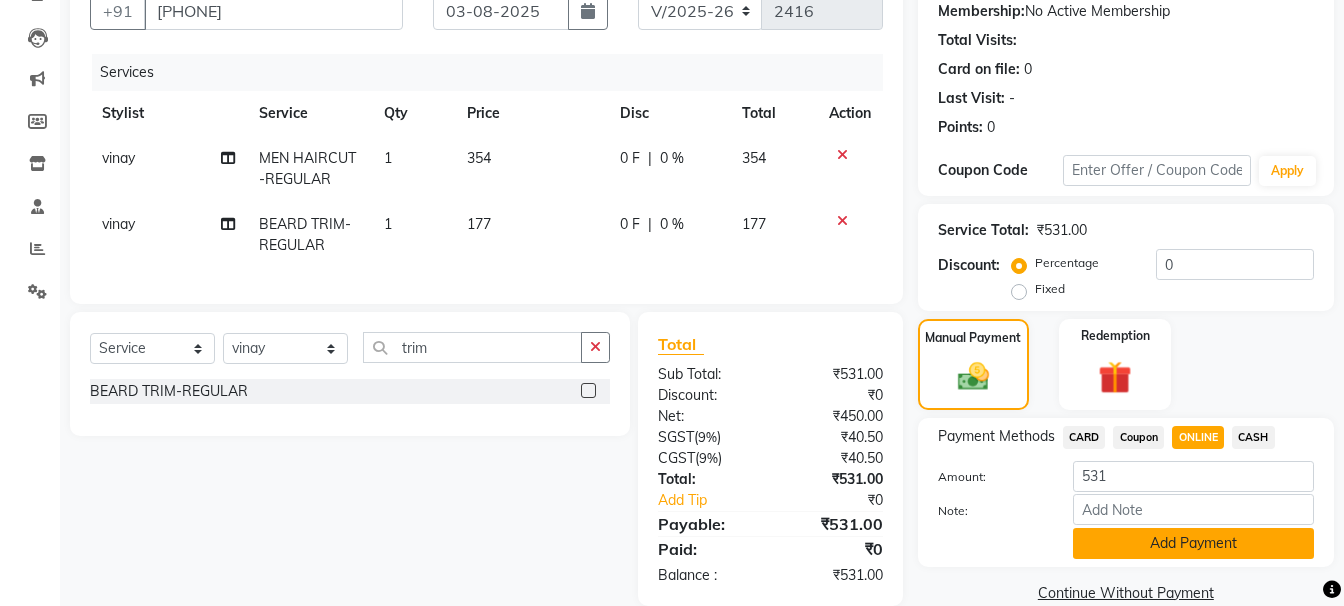 click on "Add Payment" 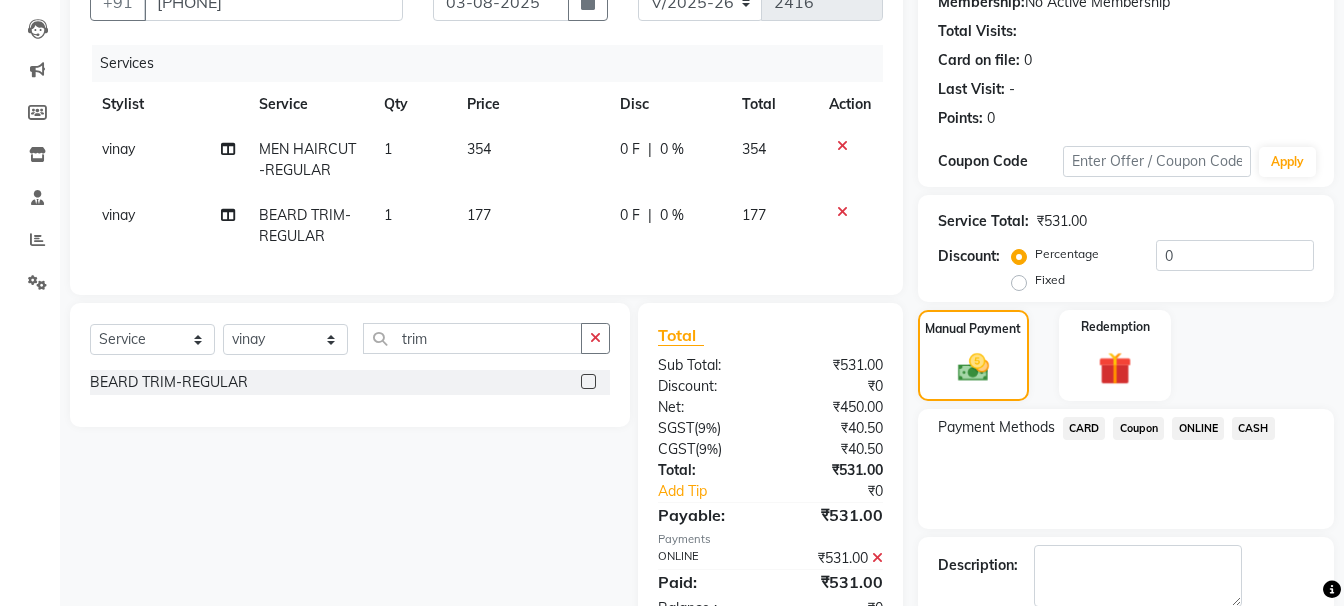 scroll, scrollTop: 310, scrollLeft: 0, axis: vertical 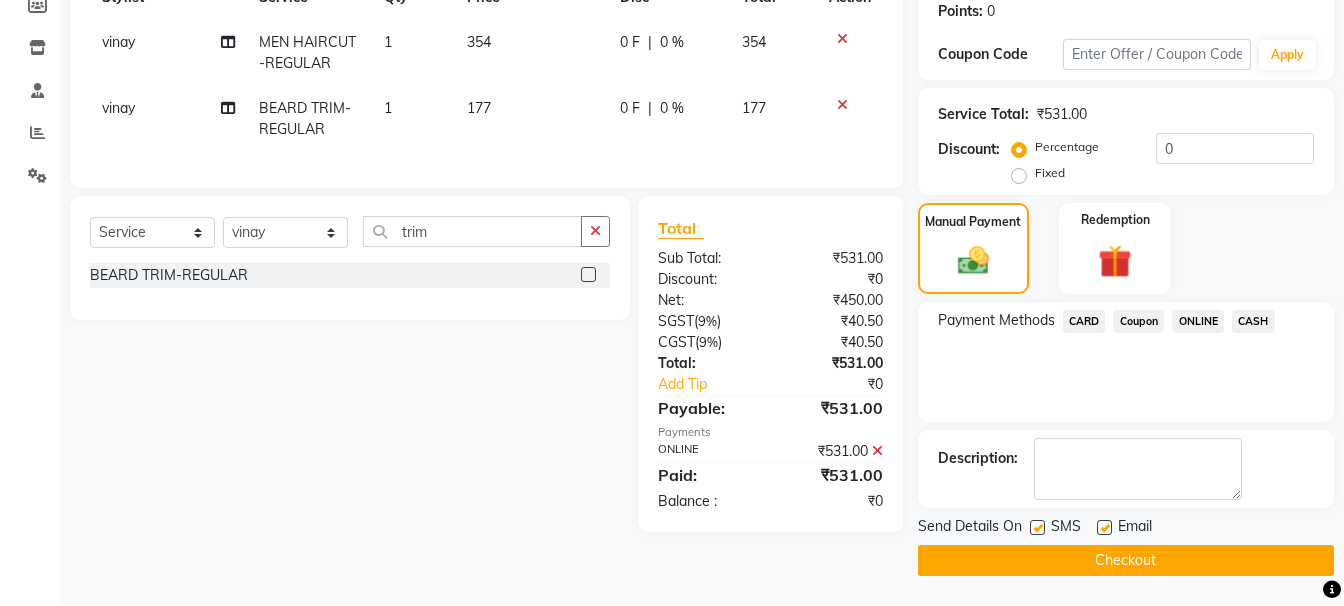 click on "Checkout" 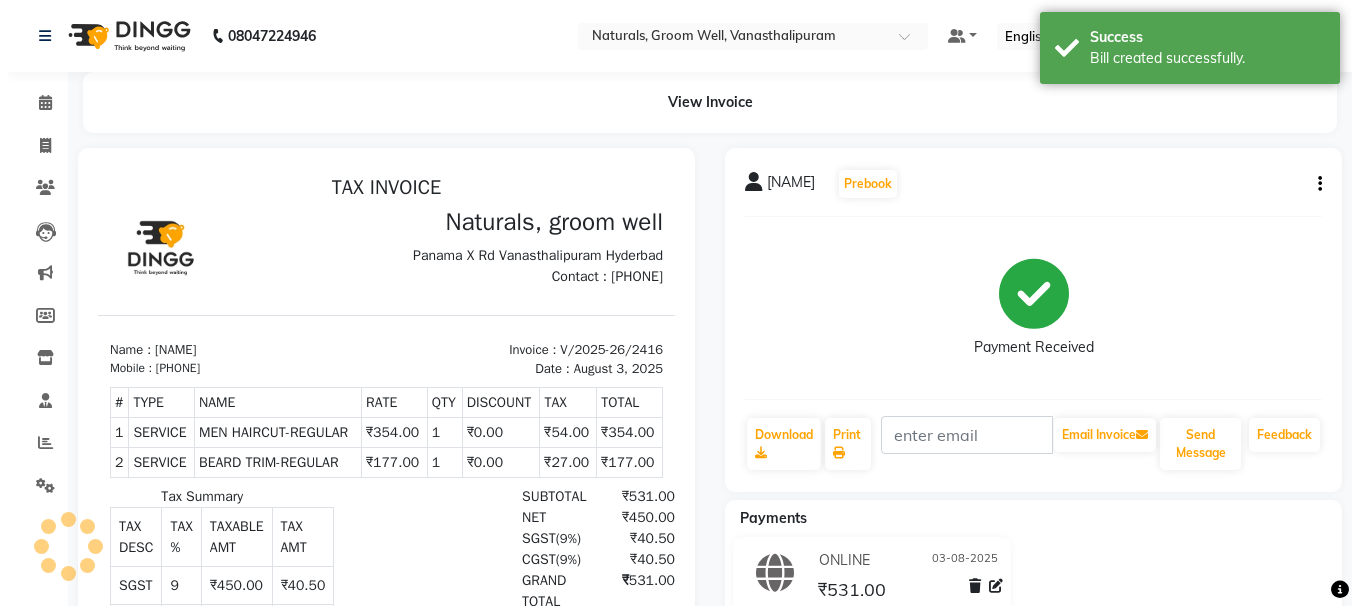 scroll, scrollTop: 0, scrollLeft: 0, axis: both 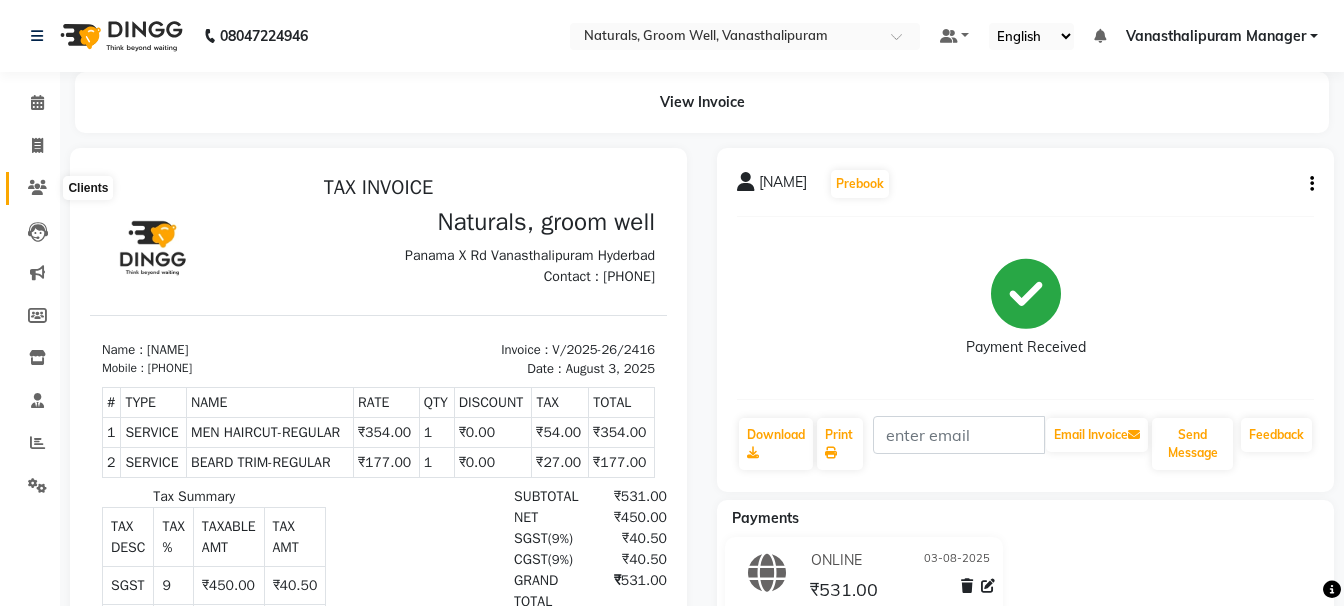 click 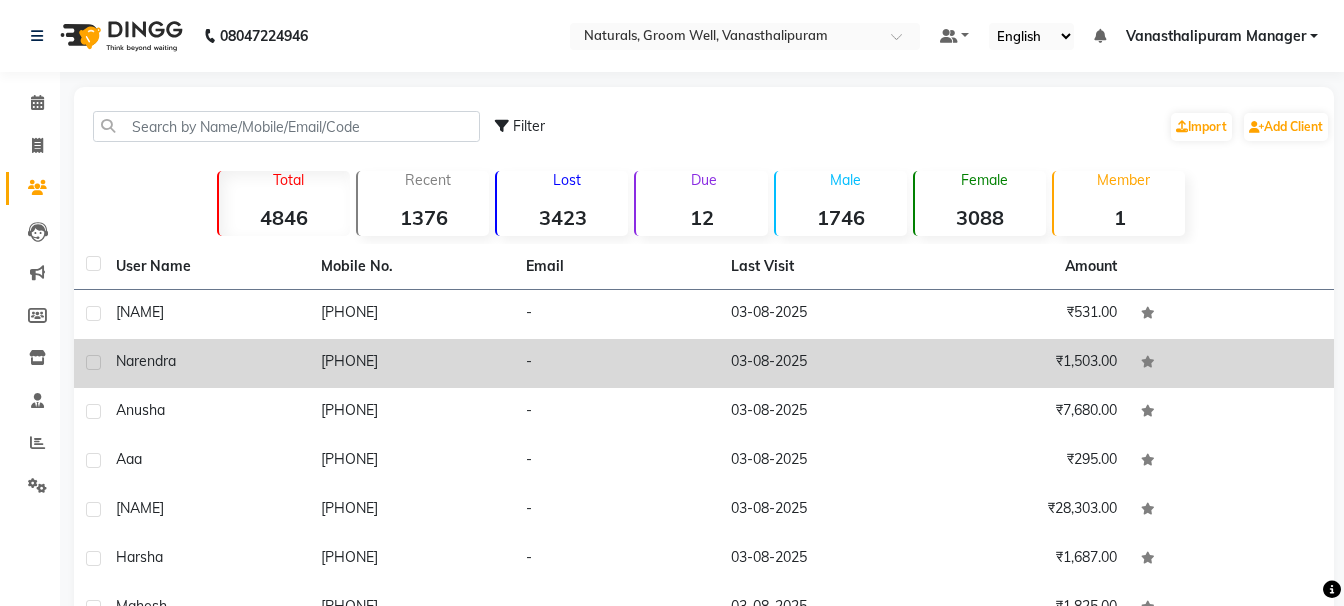 click on "[PHONE]" 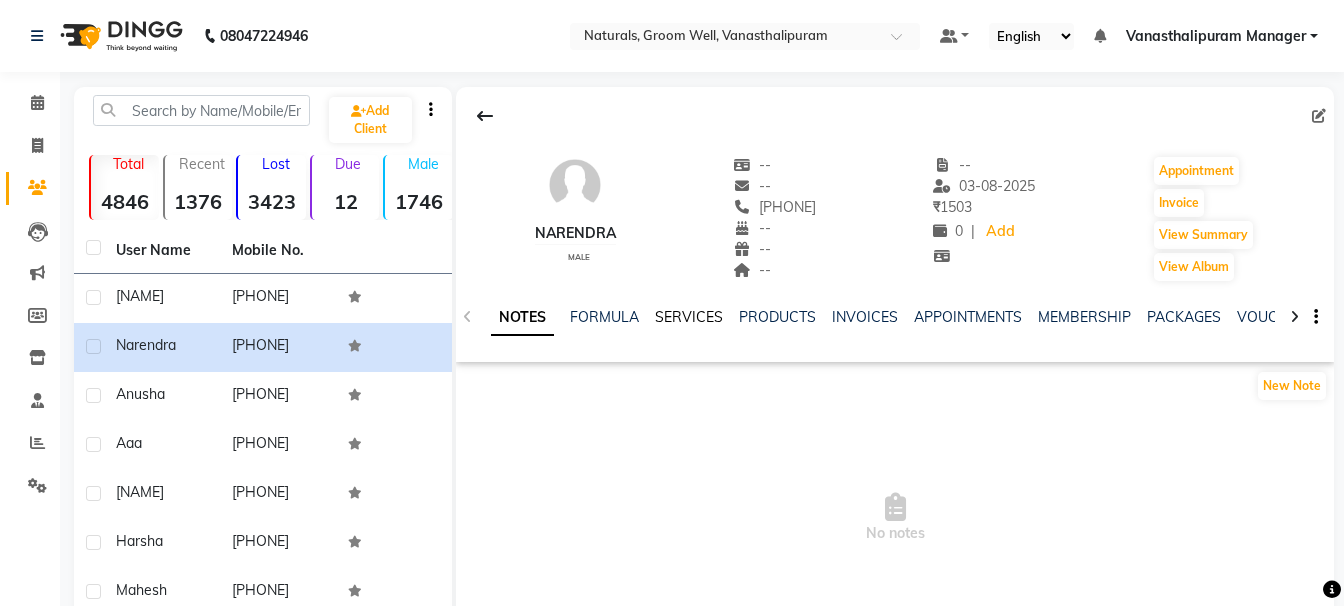 click on "SERVICES" 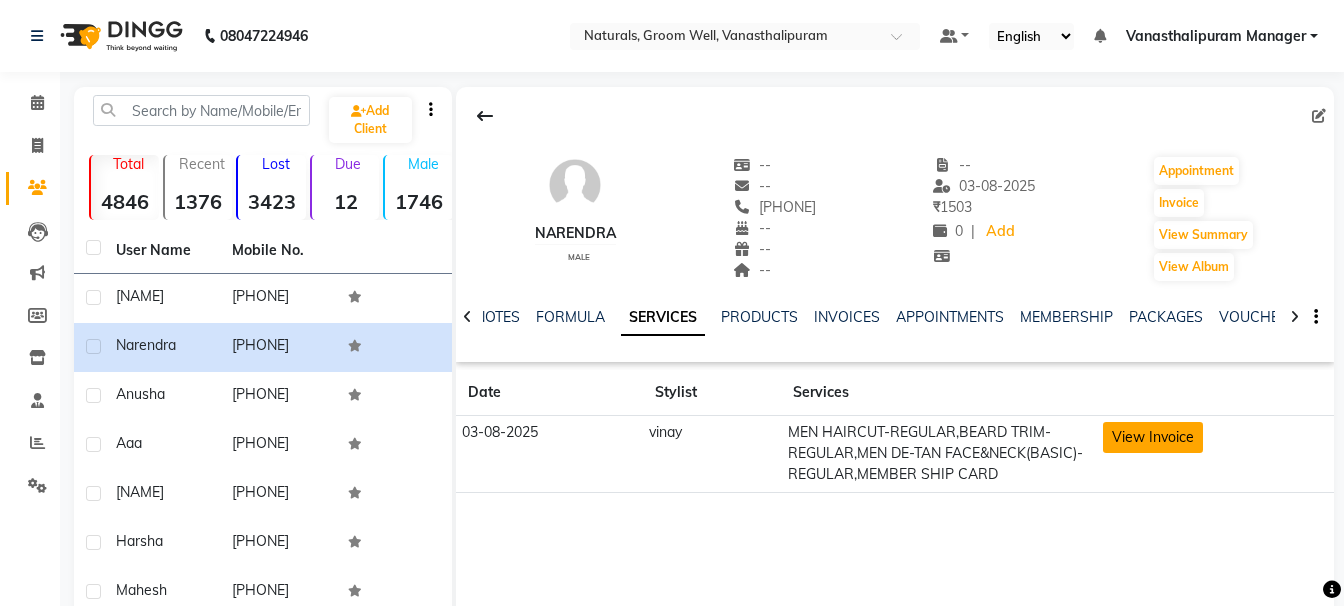 click on "View Invoice" 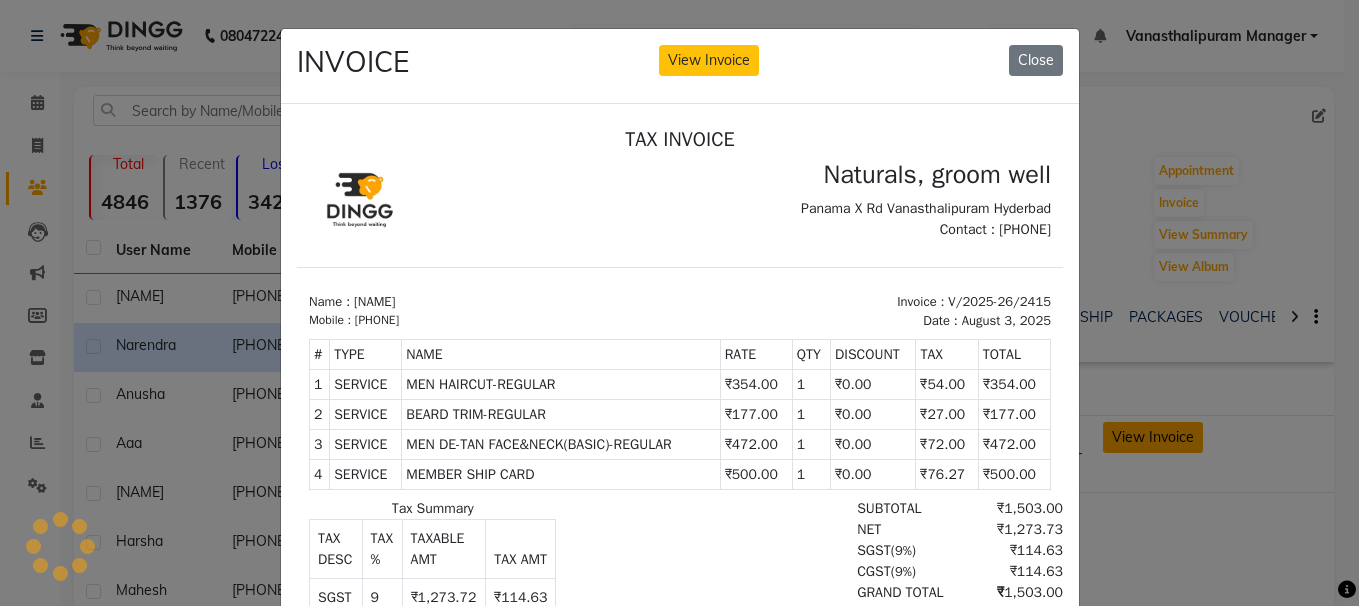 scroll, scrollTop: 0, scrollLeft: 0, axis: both 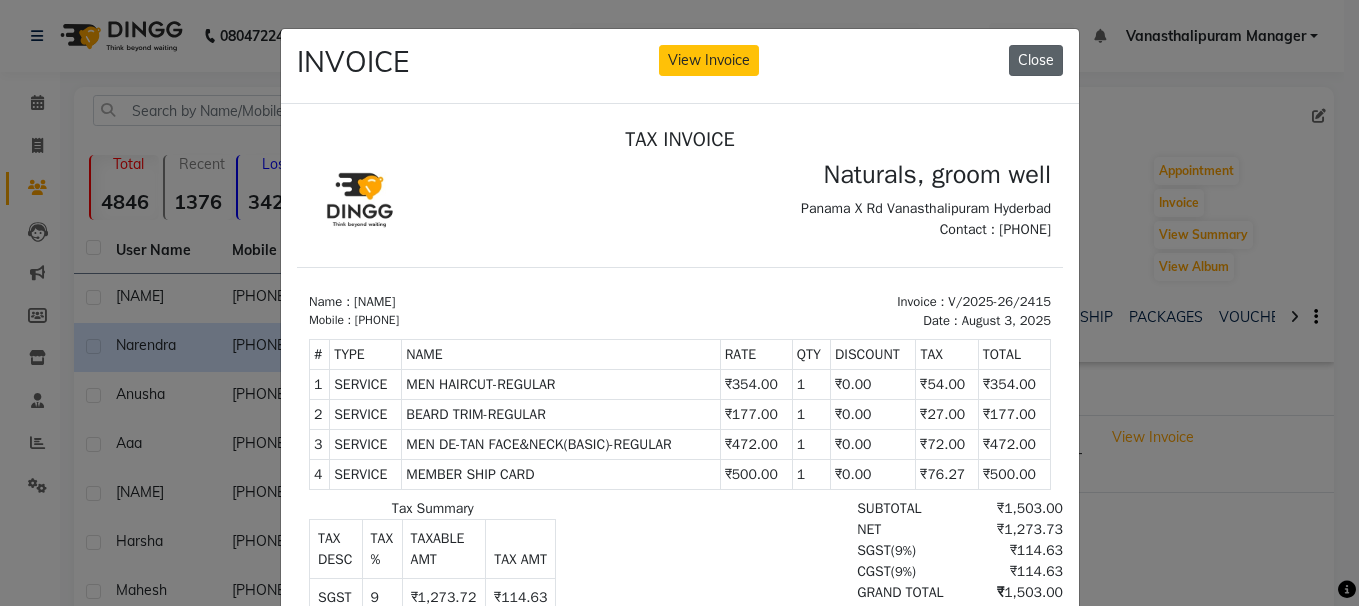 click on "Close" 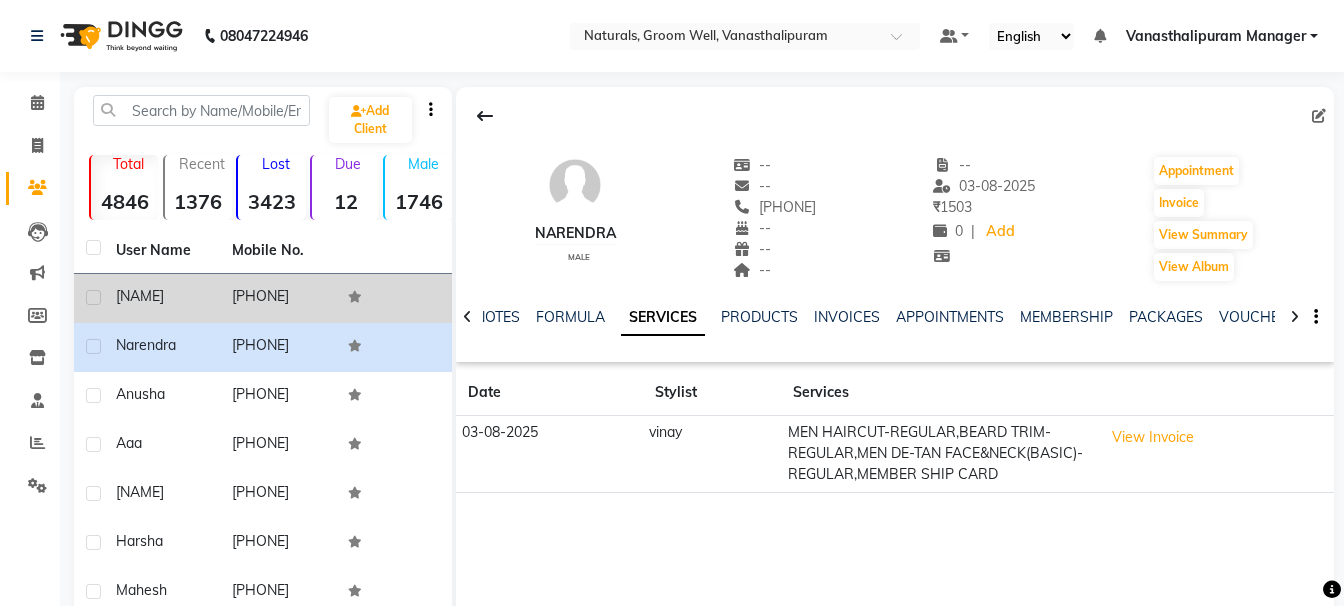 click on "[NAME]" 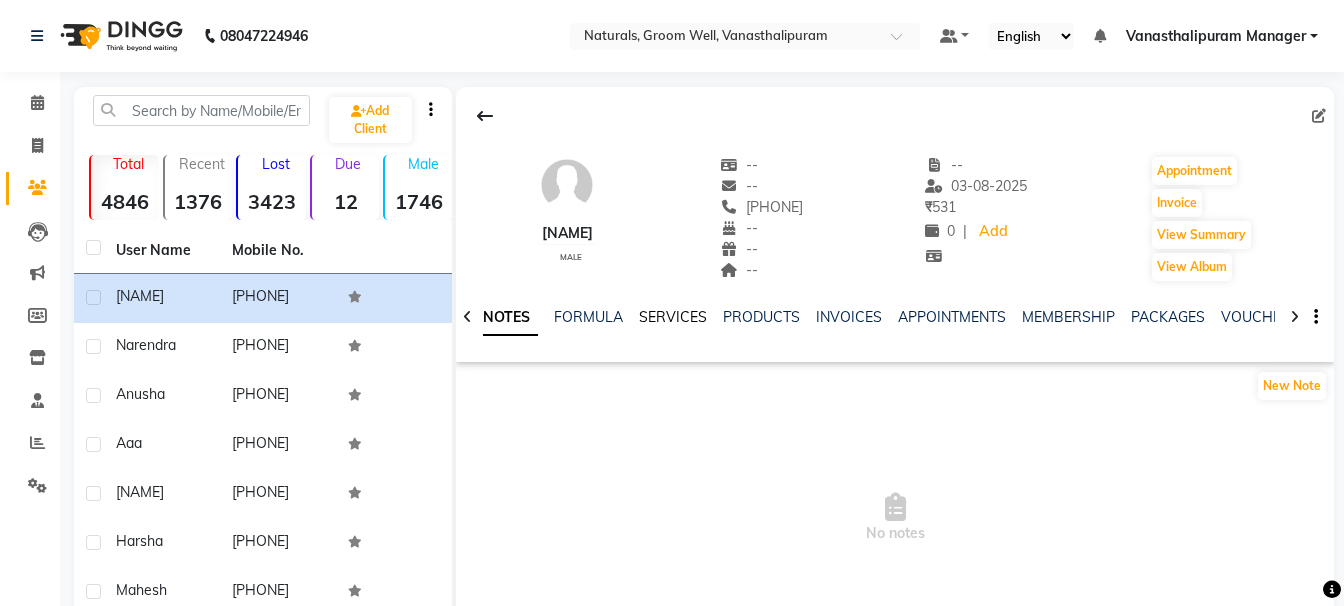 click on "SERVICES" 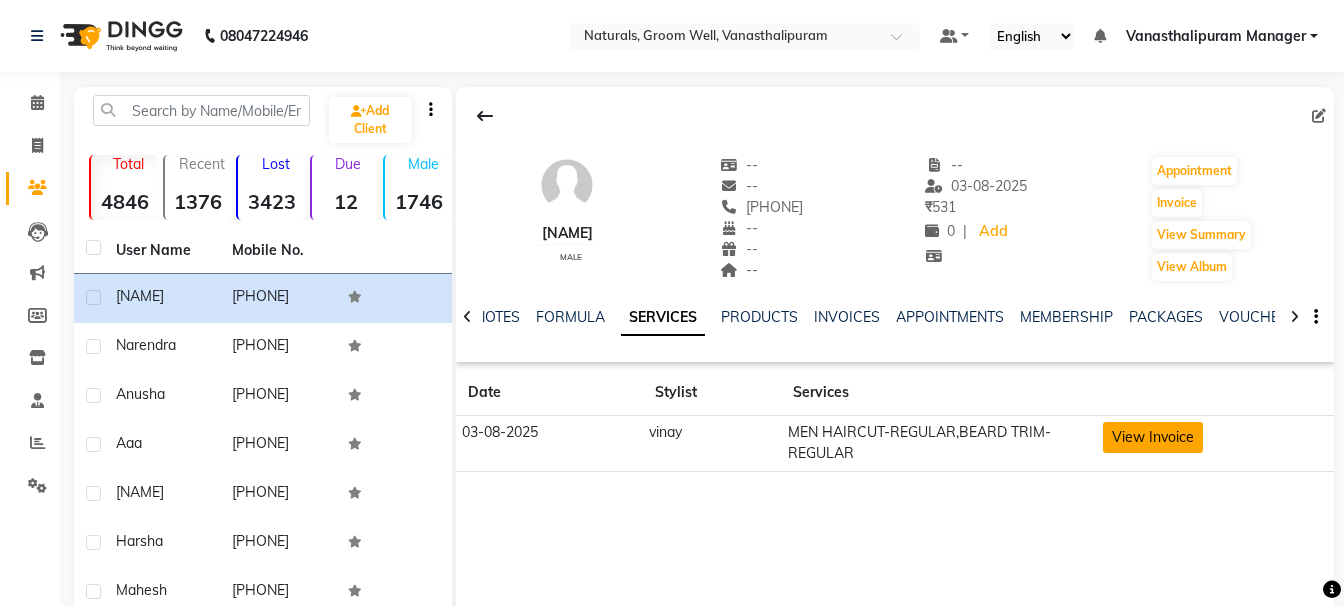 click on "View Invoice" 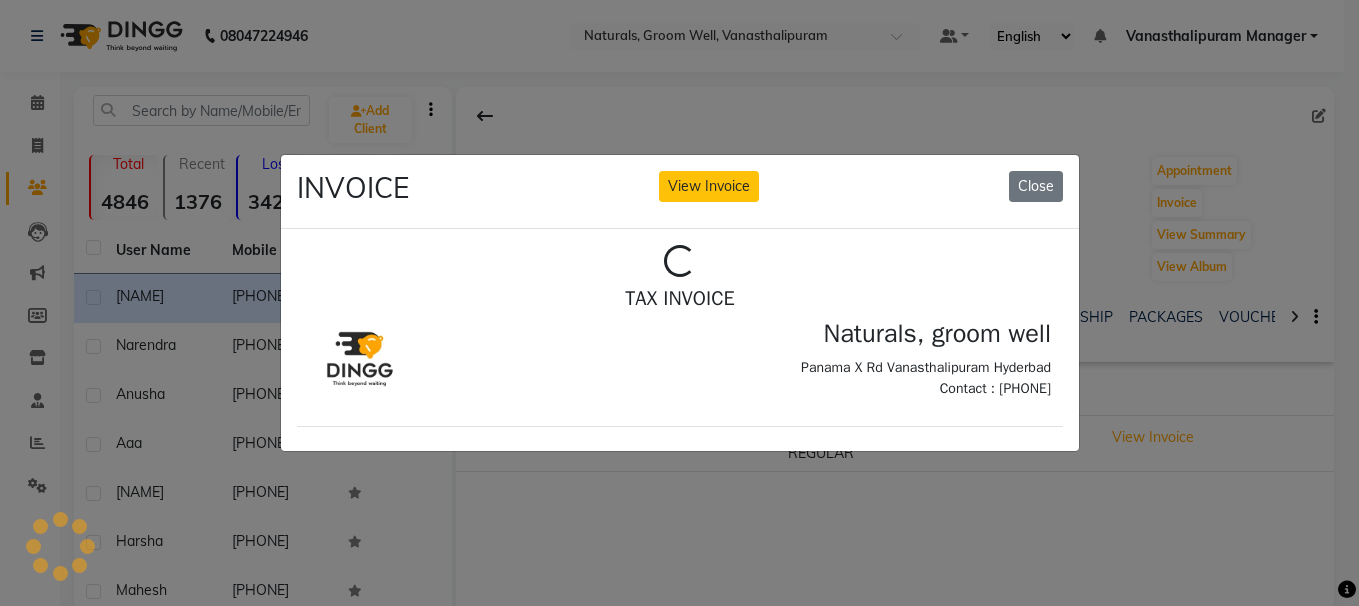 scroll, scrollTop: 0, scrollLeft: 0, axis: both 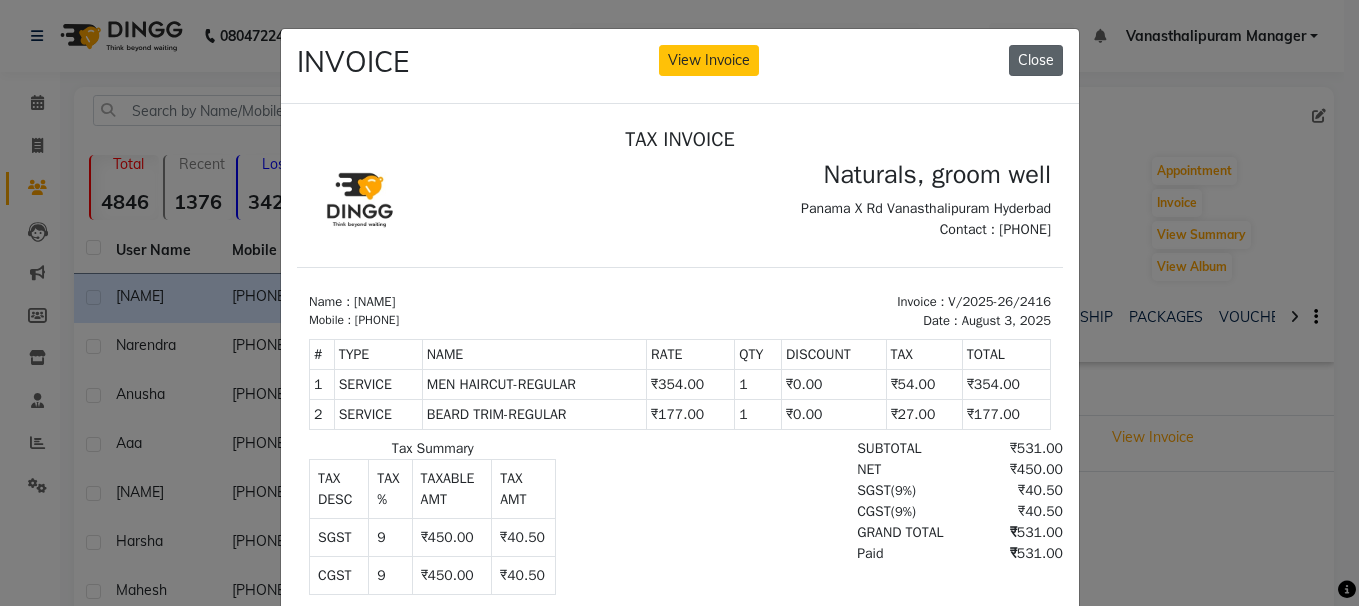 click on "Close" 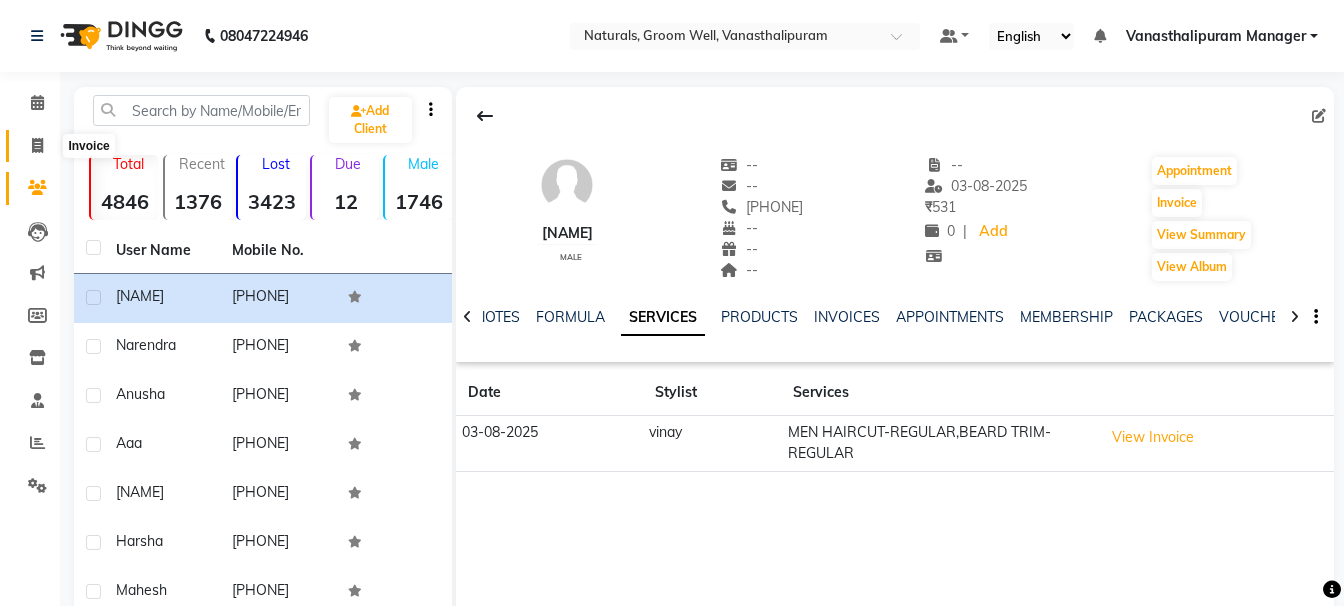 click 